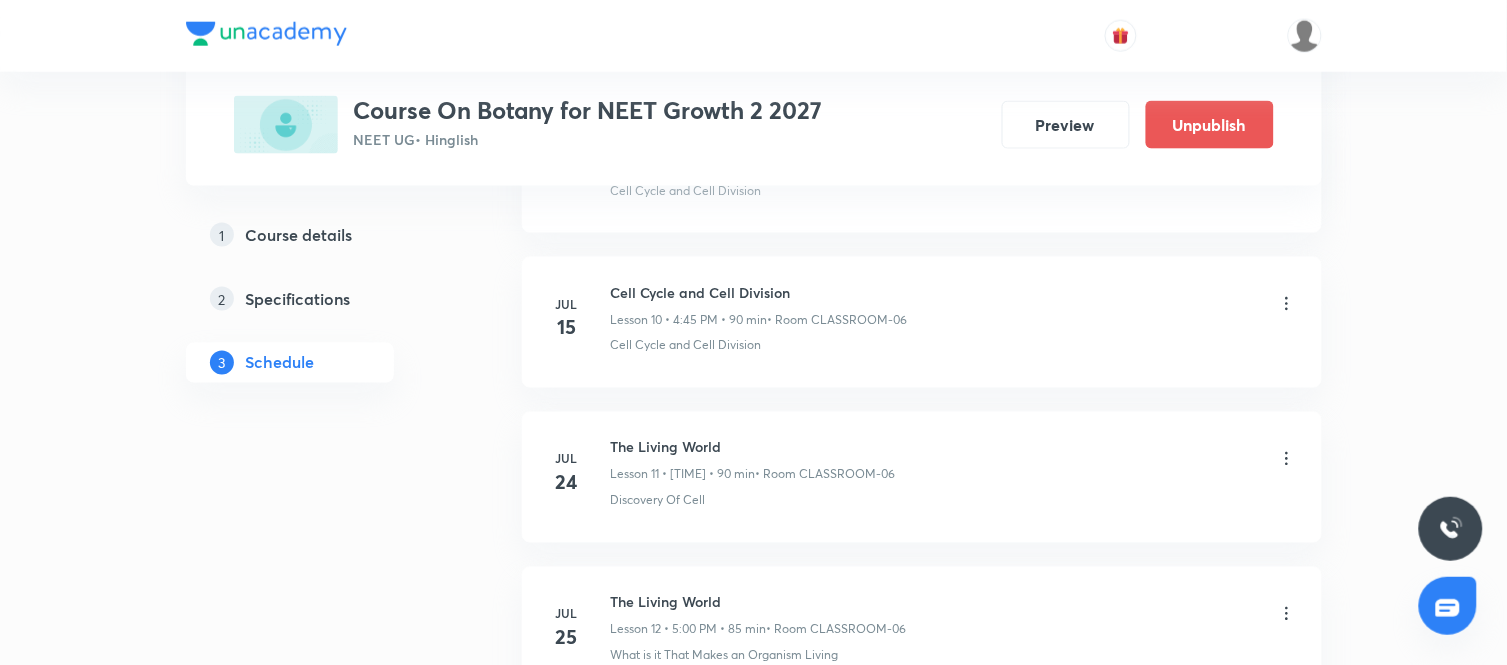 scroll, scrollTop: 2577, scrollLeft: 0, axis: vertical 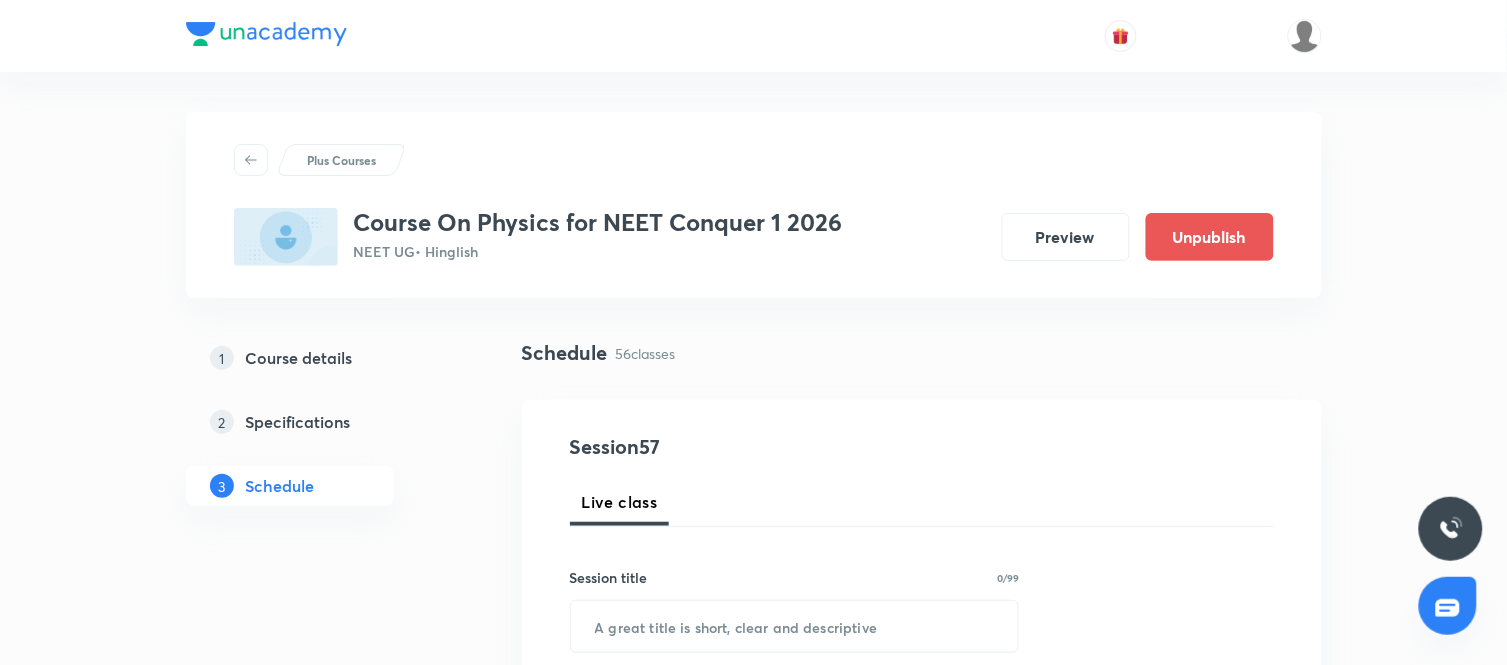 click on "Plus Courses Course On Physics for NEET Conquer 1 2026 NEET UG  • Hinglish Preview Unpublish 1 Course details 2 Specifications 3 Schedule Schedule 56  classes Session  57 Live class Session title 0/99 ​ Schedule for Aug 5, 2025, 6:25 PM ​ Duration (in minutes) ​   Session type Online Offline Room Select centre room Sub-concepts Select concepts that wil be covered in this session Add Cancel Jun 2 Kinematics-1D Lesson 1 • 12:30 PM • 90 min  • Room CLASSROOM-03 Kinematics 1D Jun 3 Kinematics-1D Lesson 2 • 12:30 PM • 90 min  • Room CLASSROOM-03 Kinematics 1D Jun 4 Kinematics-1D Lesson 3 • 12:30 PM • 90 min  • Room CLASSROOM-03 Kinematics 1D Jun 5 Kinematics-1D Lesson 4 • 12:30 PM • 90 min  • Room CLASSROOM-03 Kinematics 1D Jun 6 Kinematics-1D Lesson 5 • 12:30 PM • 90 min  • Room CLASSROOM-03 Kinematics 1D Jun 7 Kinematics-1D Lesson 6 • 12:30 PM • 90 min  • Room CLASSROOM-03 Kinematics 1D Jun 9 Kinematics-1D Lesson 7 • 12:30 PM • 90 min  • Room CLASSROOM-03" at bounding box center [753, 5141] 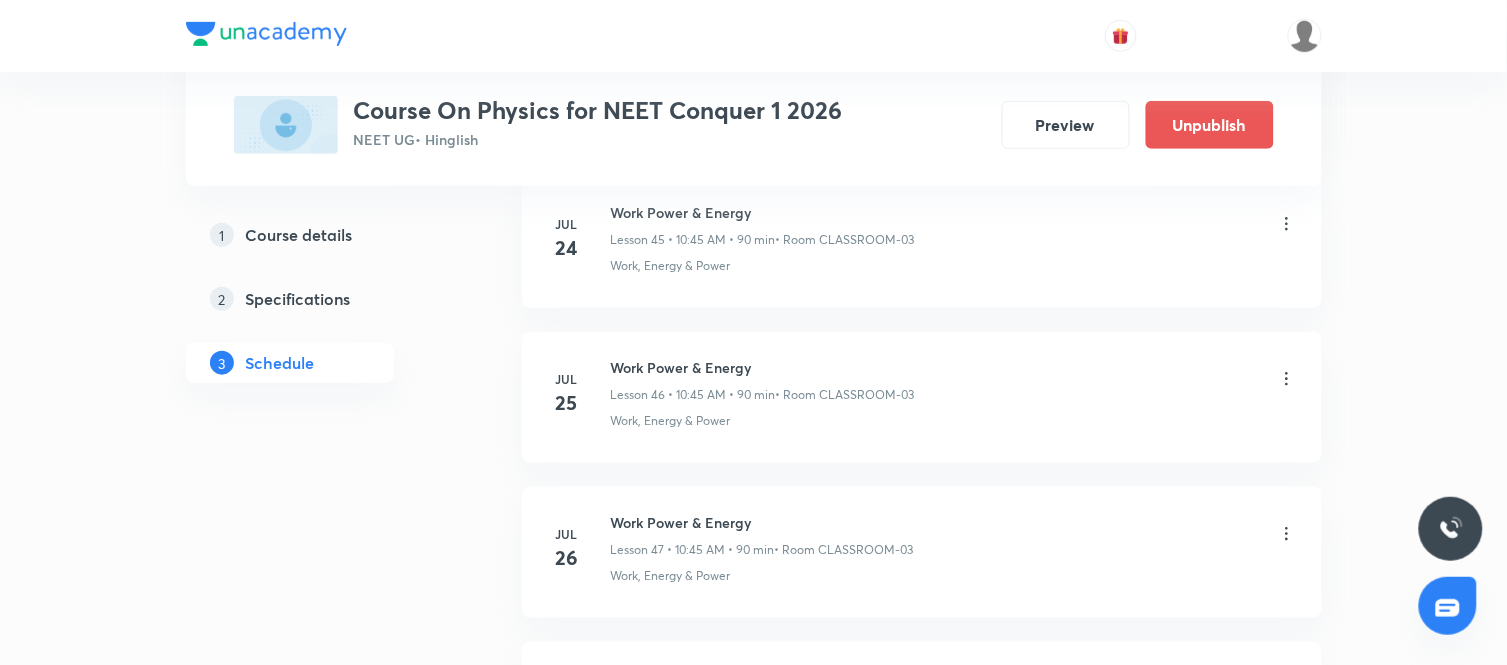 scroll, scrollTop: 9627, scrollLeft: 0, axis: vertical 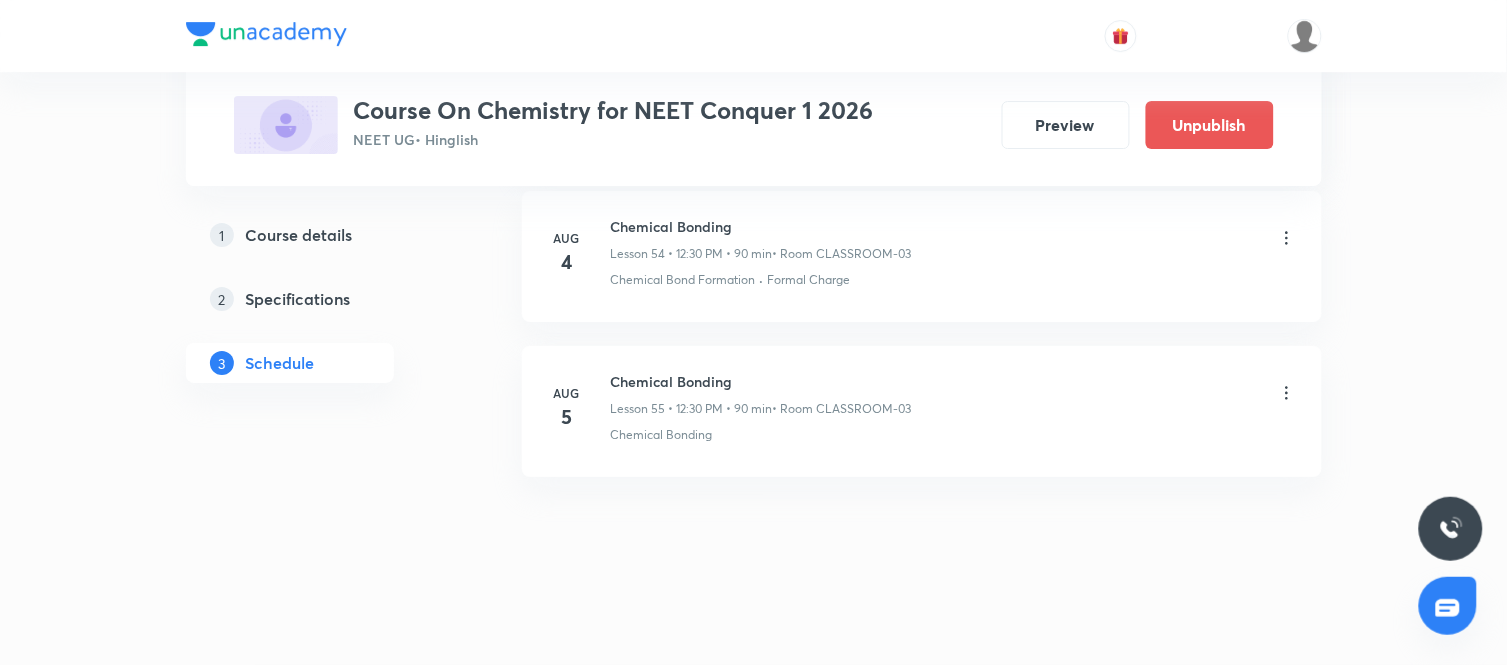 click on "Chemical Bonding" at bounding box center [761, 381] 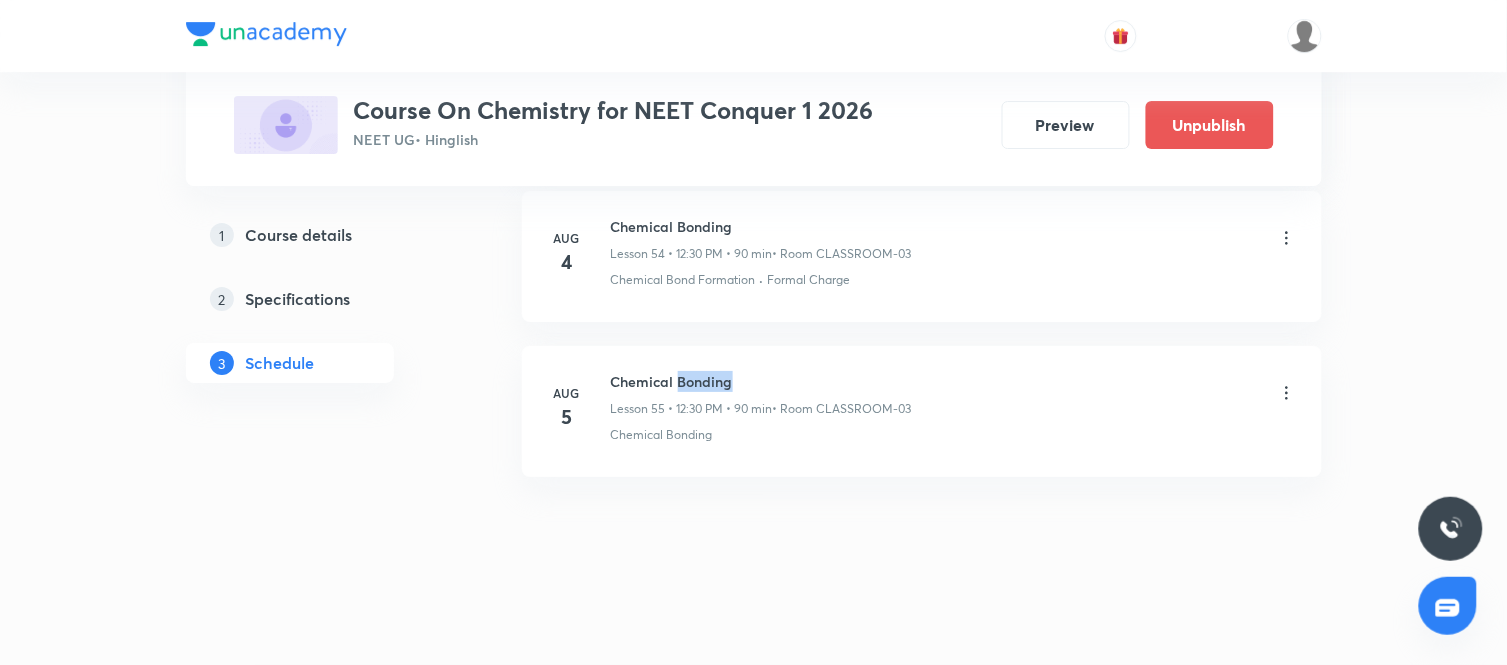 click on "Chemical Bonding" at bounding box center (761, 381) 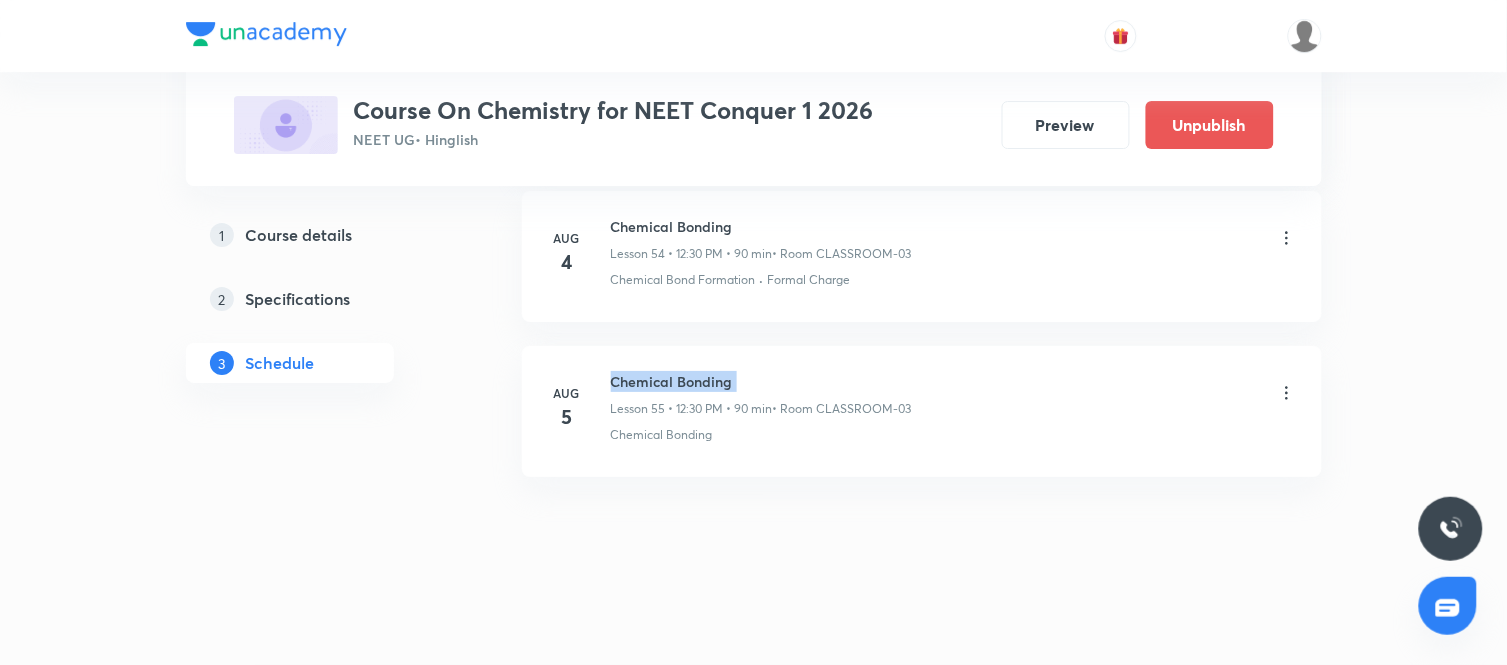 click on "Chemical Bonding" at bounding box center [761, 381] 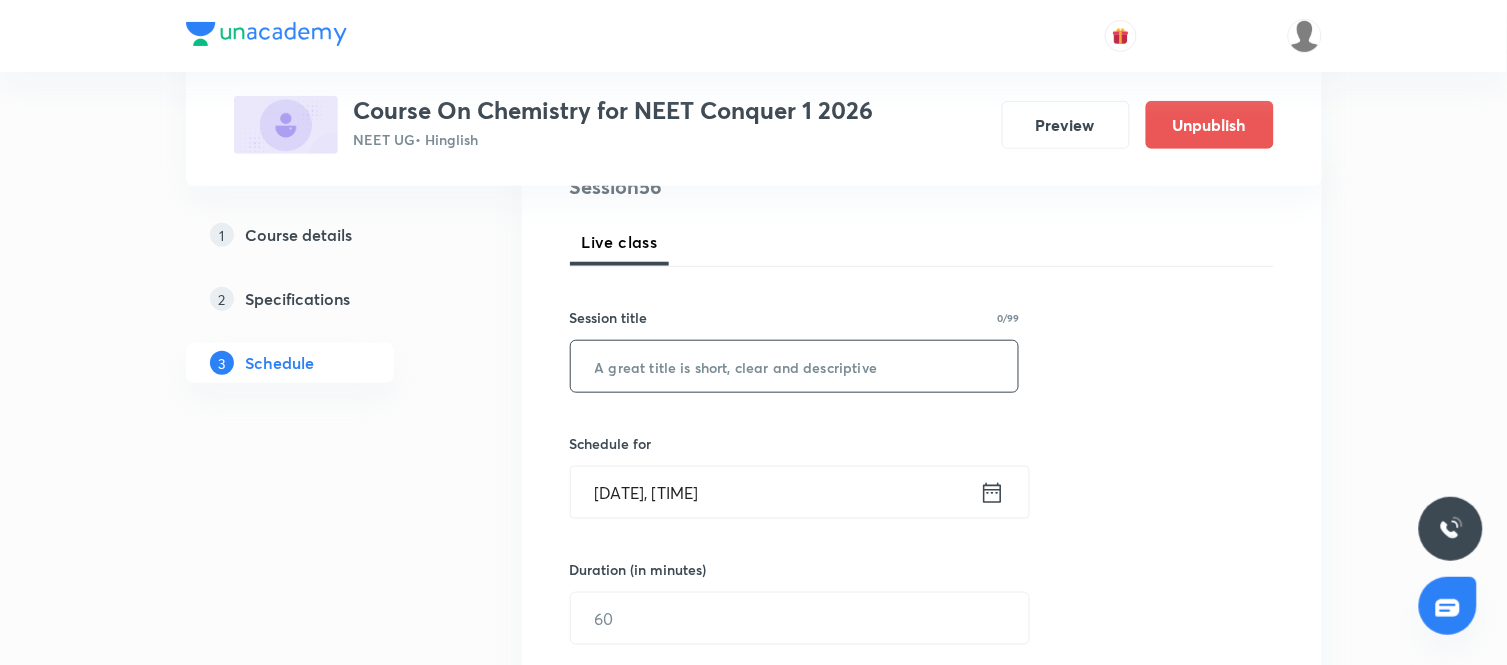 scroll, scrollTop: 267, scrollLeft: 0, axis: vertical 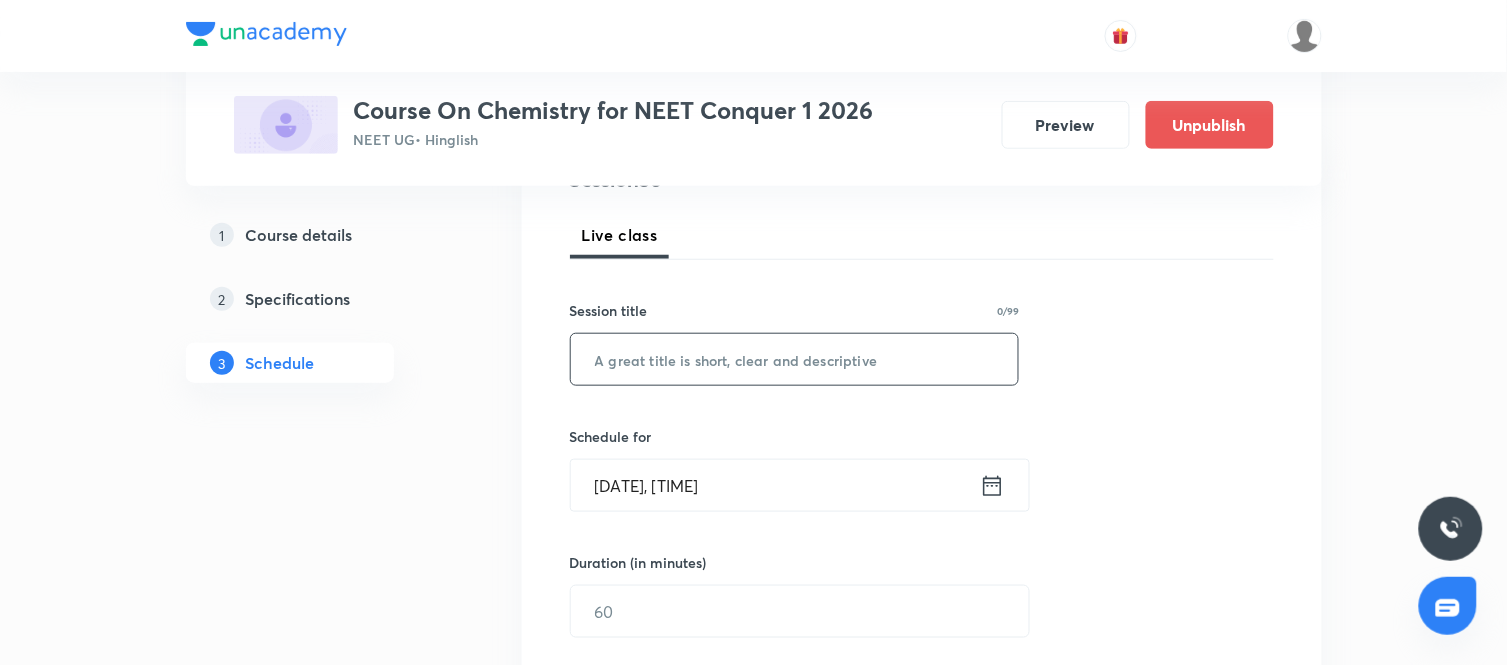 click at bounding box center (795, 359) 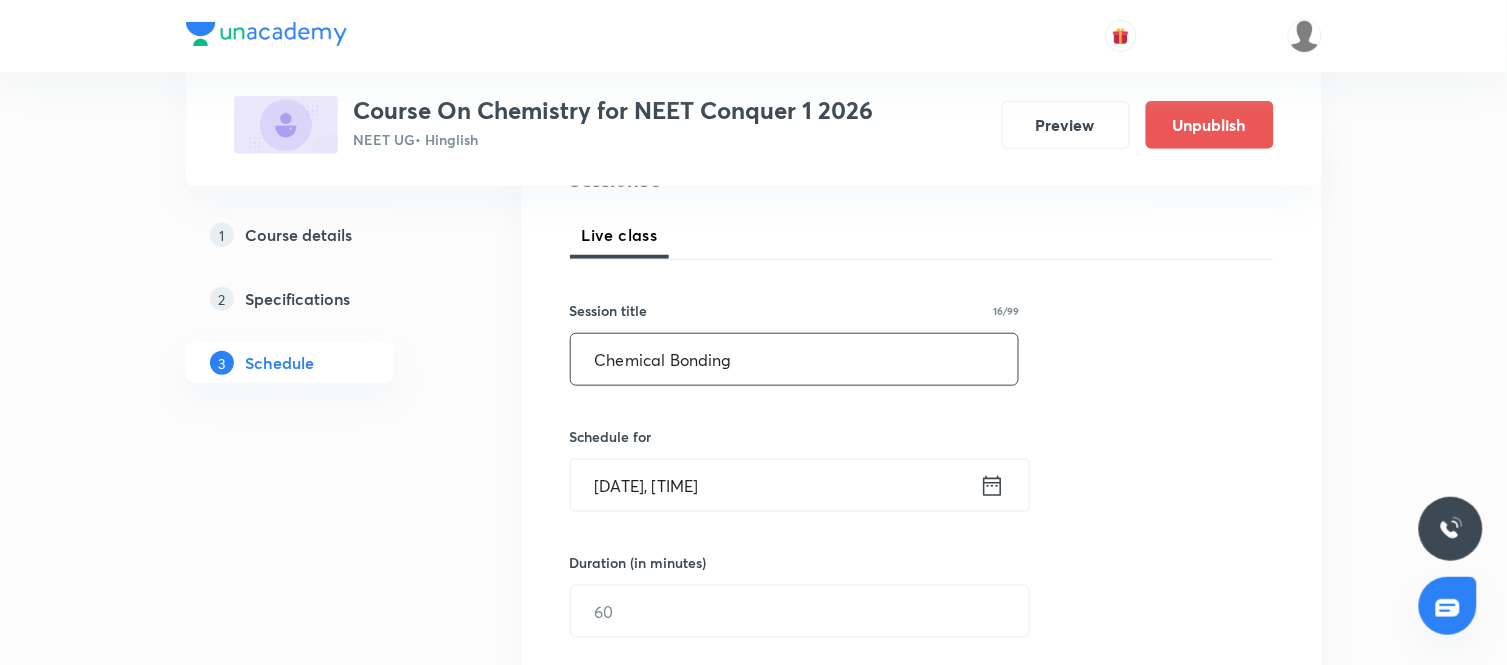 type on "Chemical Bonding" 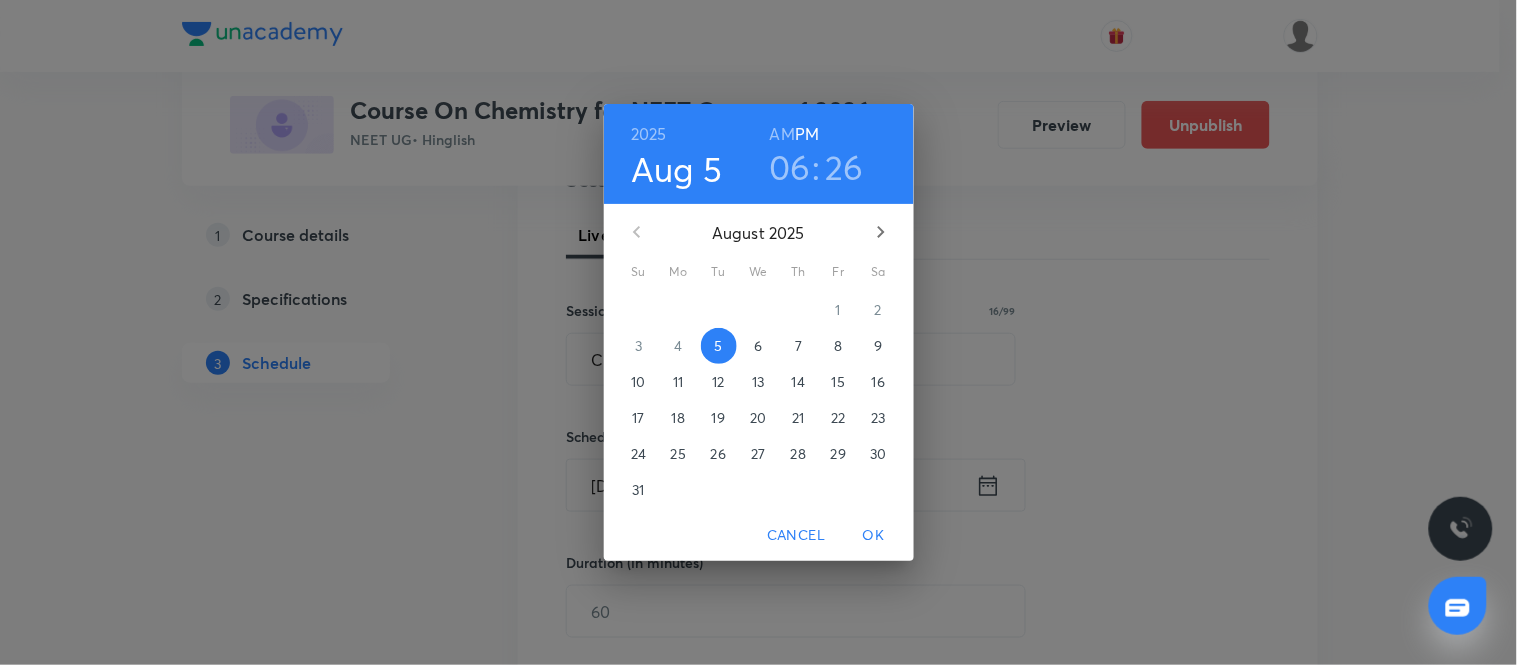 click on "6" at bounding box center [758, 346] 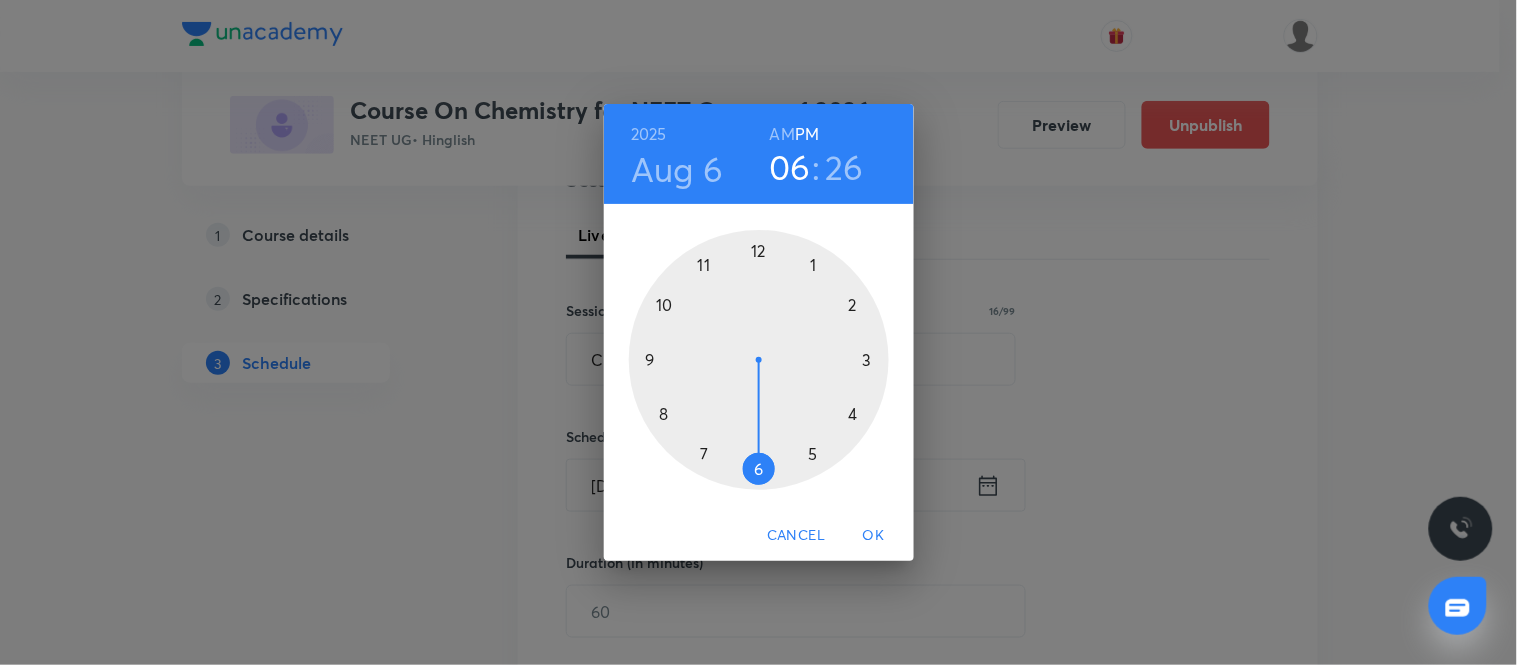 click at bounding box center (759, 360) 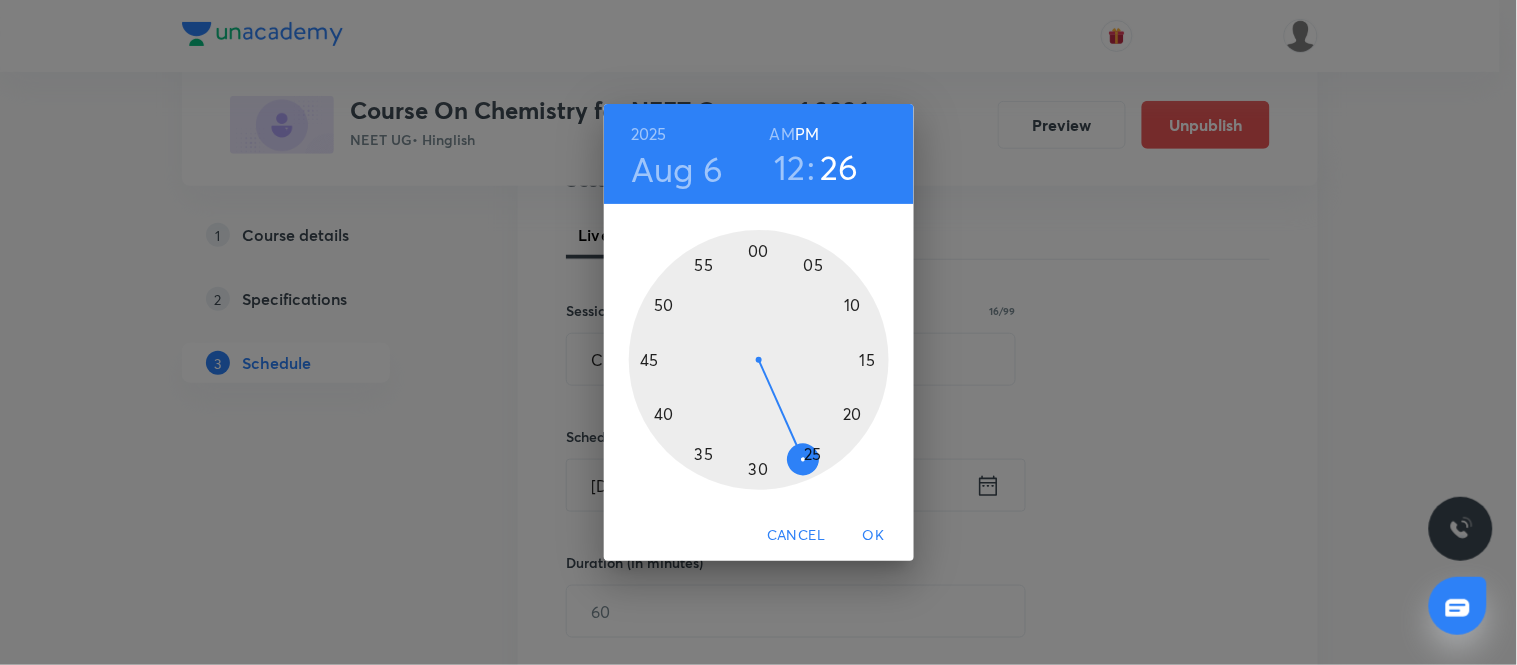 click at bounding box center (759, 360) 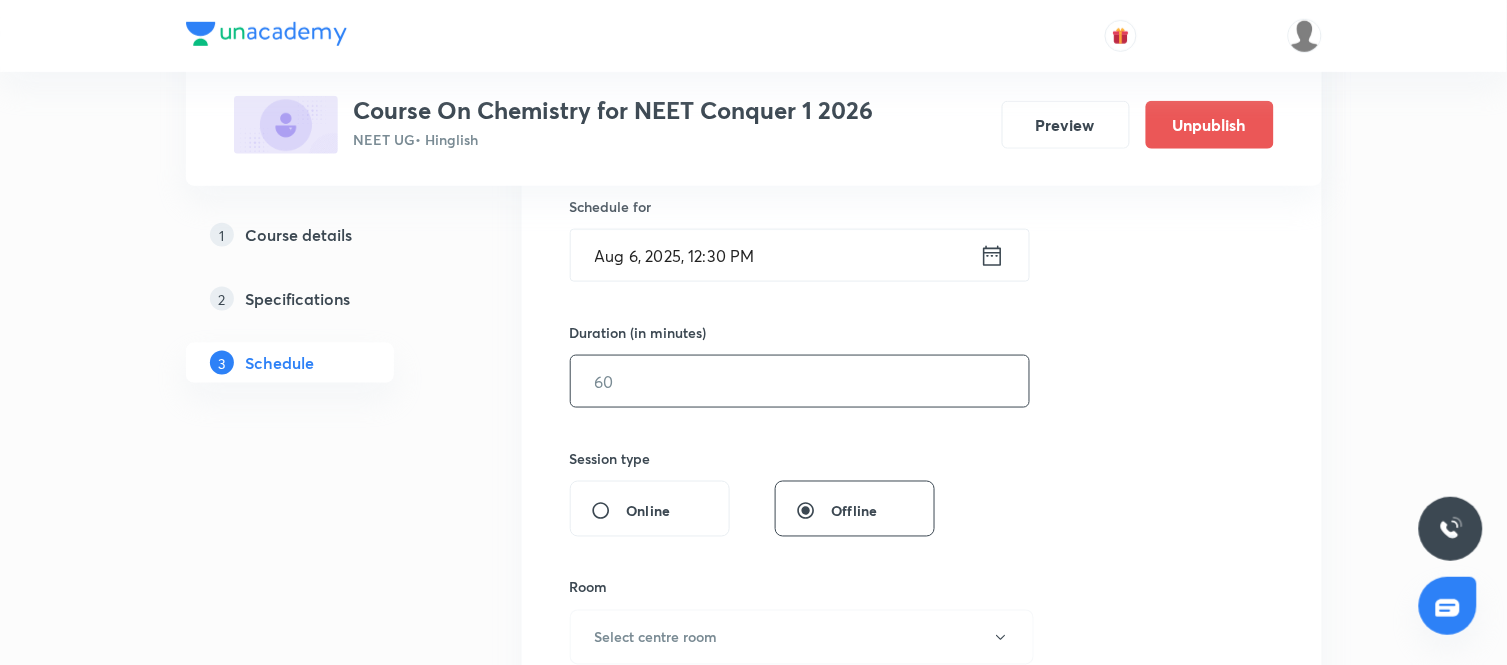 scroll, scrollTop: 498, scrollLeft: 0, axis: vertical 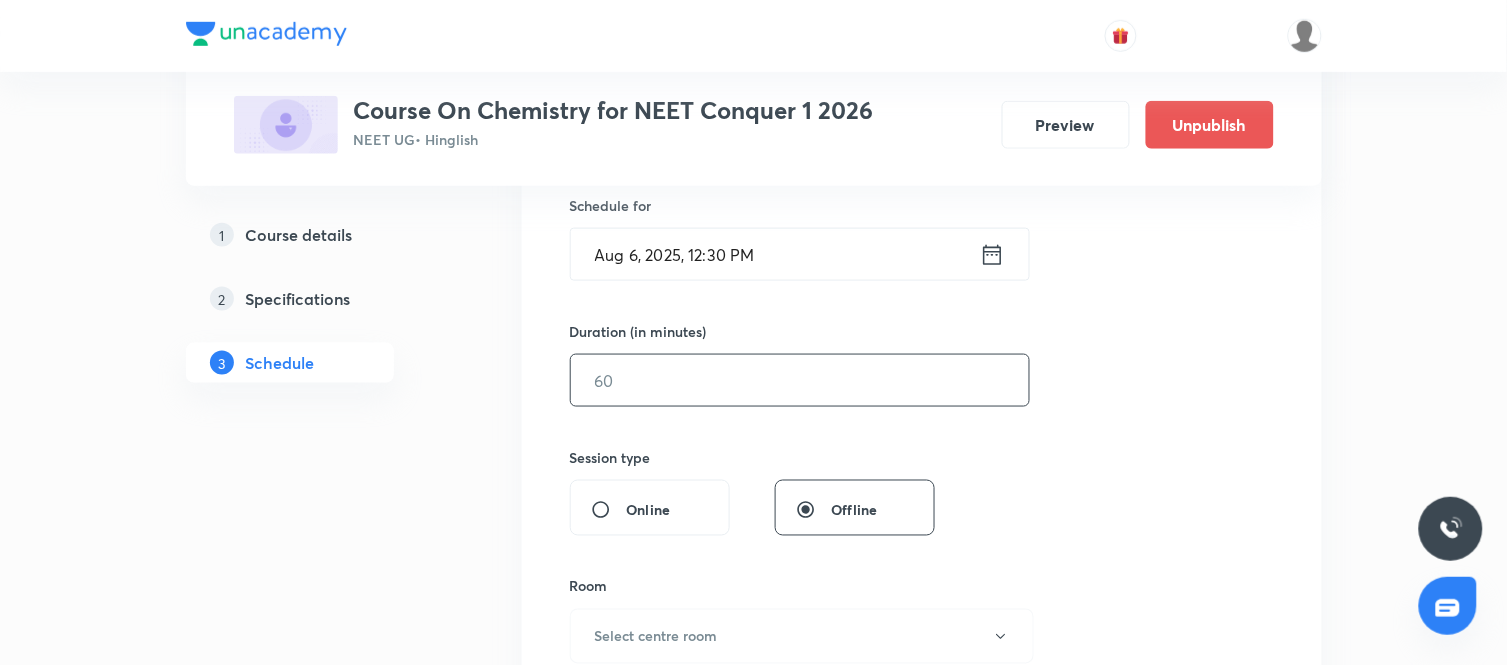 click at bounding box center [800, 380] 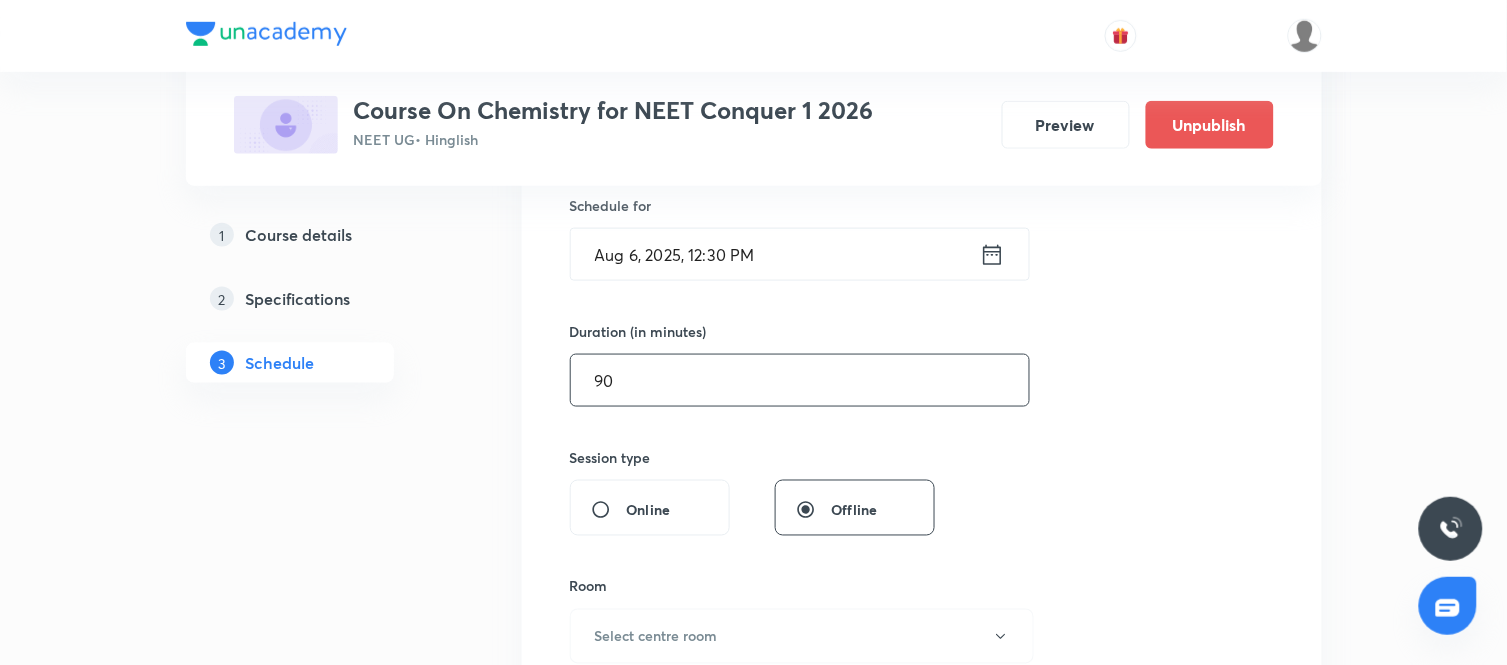 type on "90" 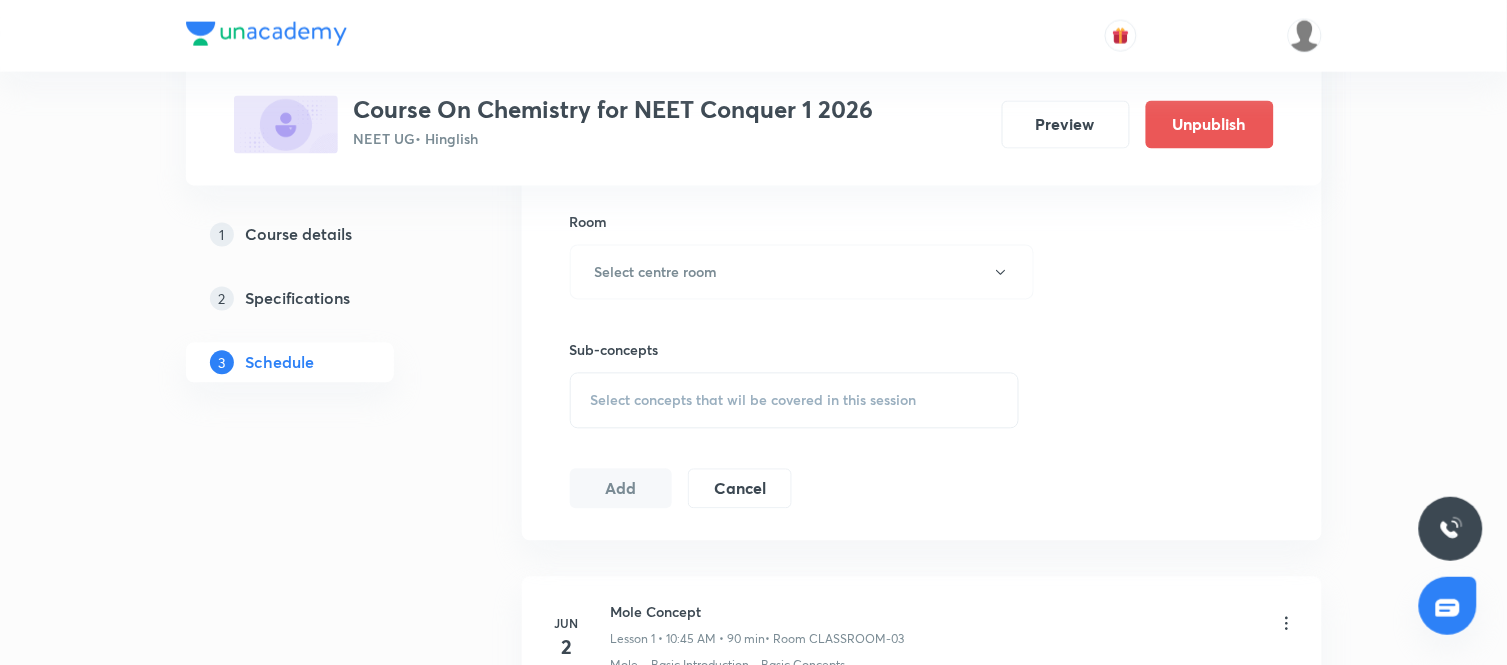 scroll, scrollTop: 892, scrollLeft: 0, axis: vertical 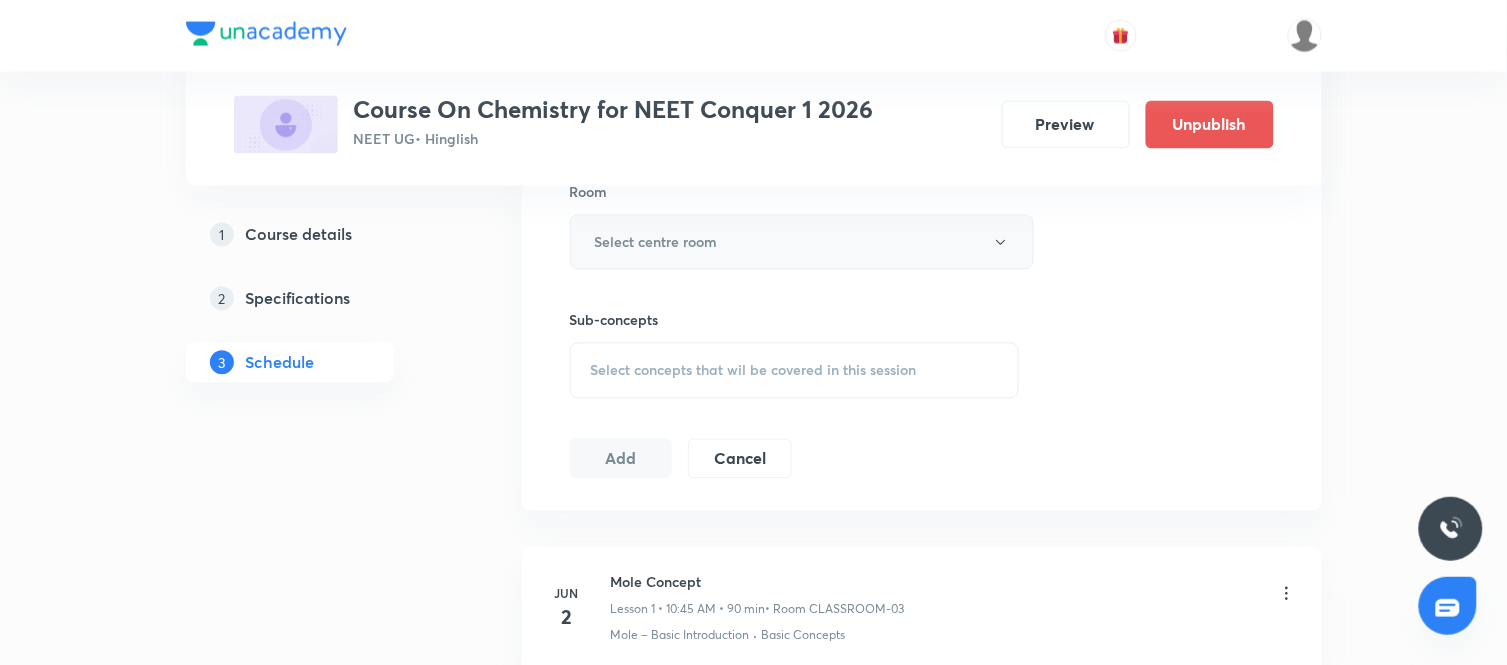 click on "Select centre room" at bounding box center [802, 242] 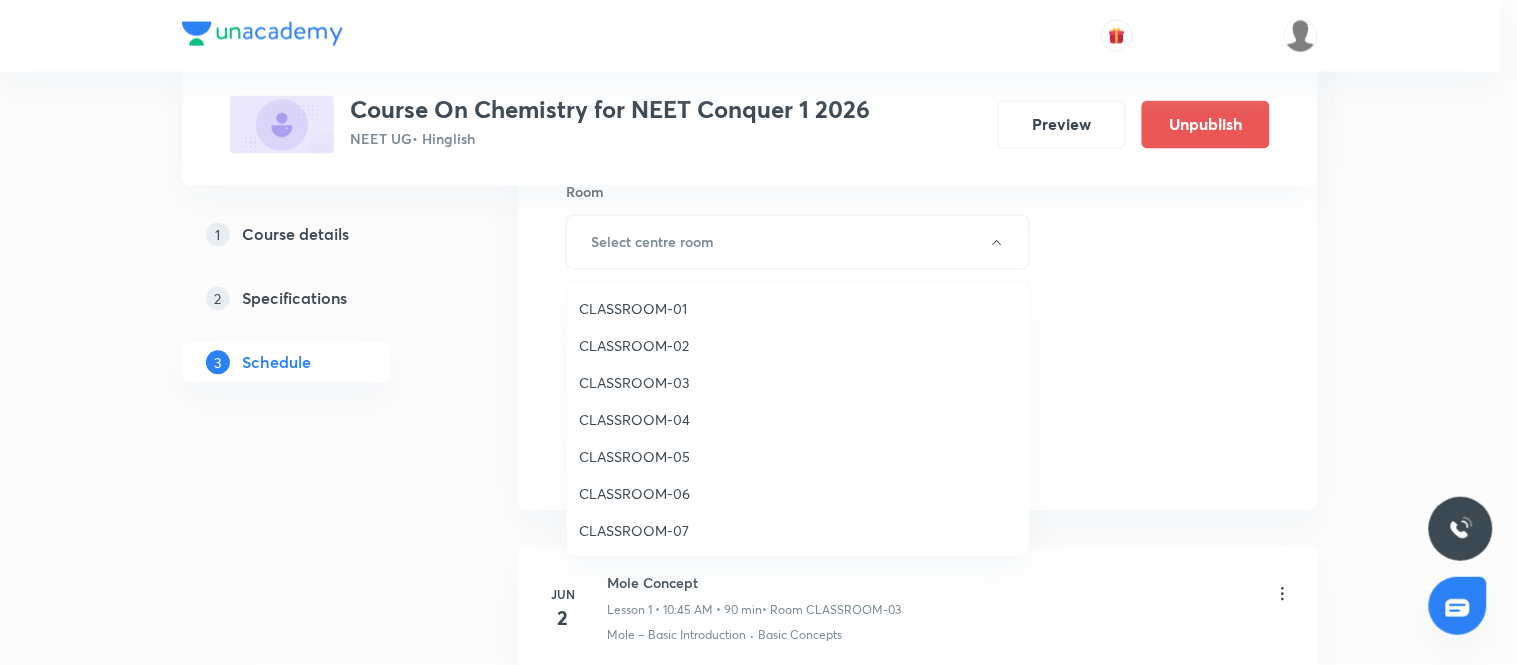 click on "CLASSROOM-03" at bounding box center (798, 382) 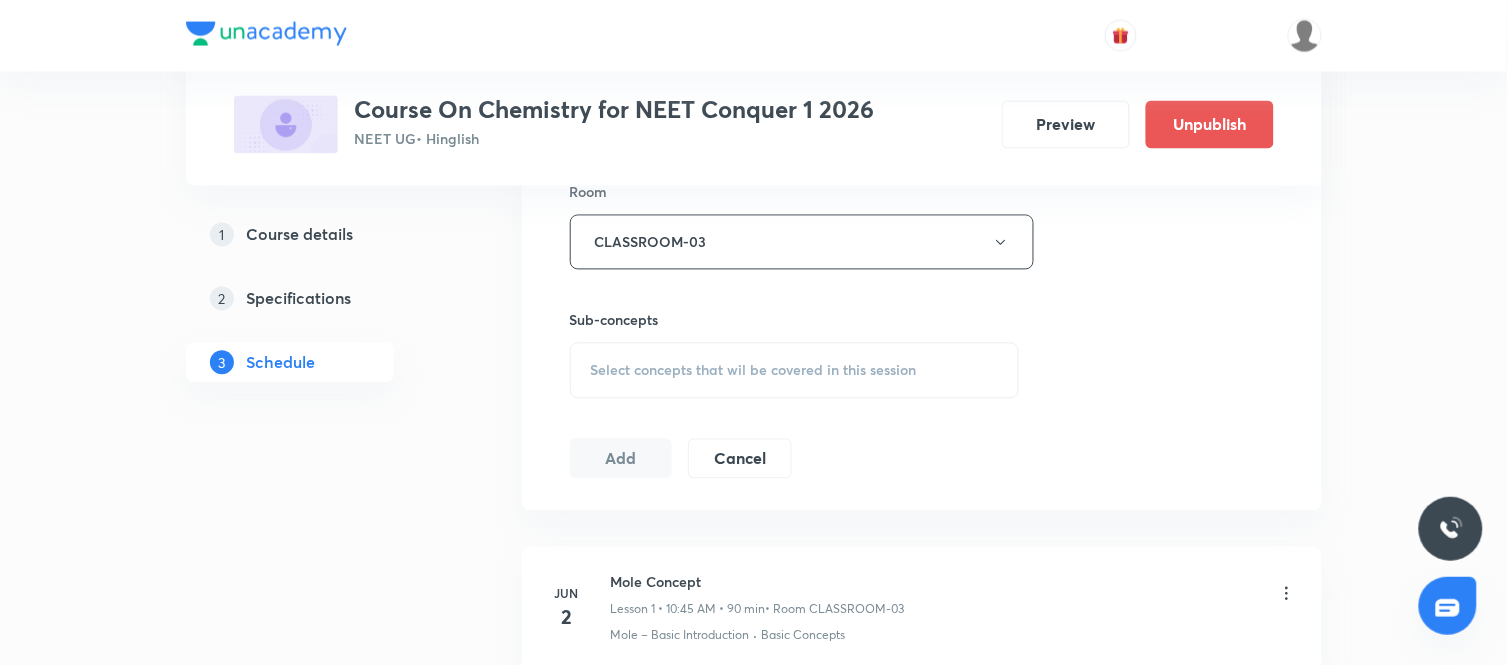 click on "Select concepts that wil be covered in this session" at bounding box center (795, 371) 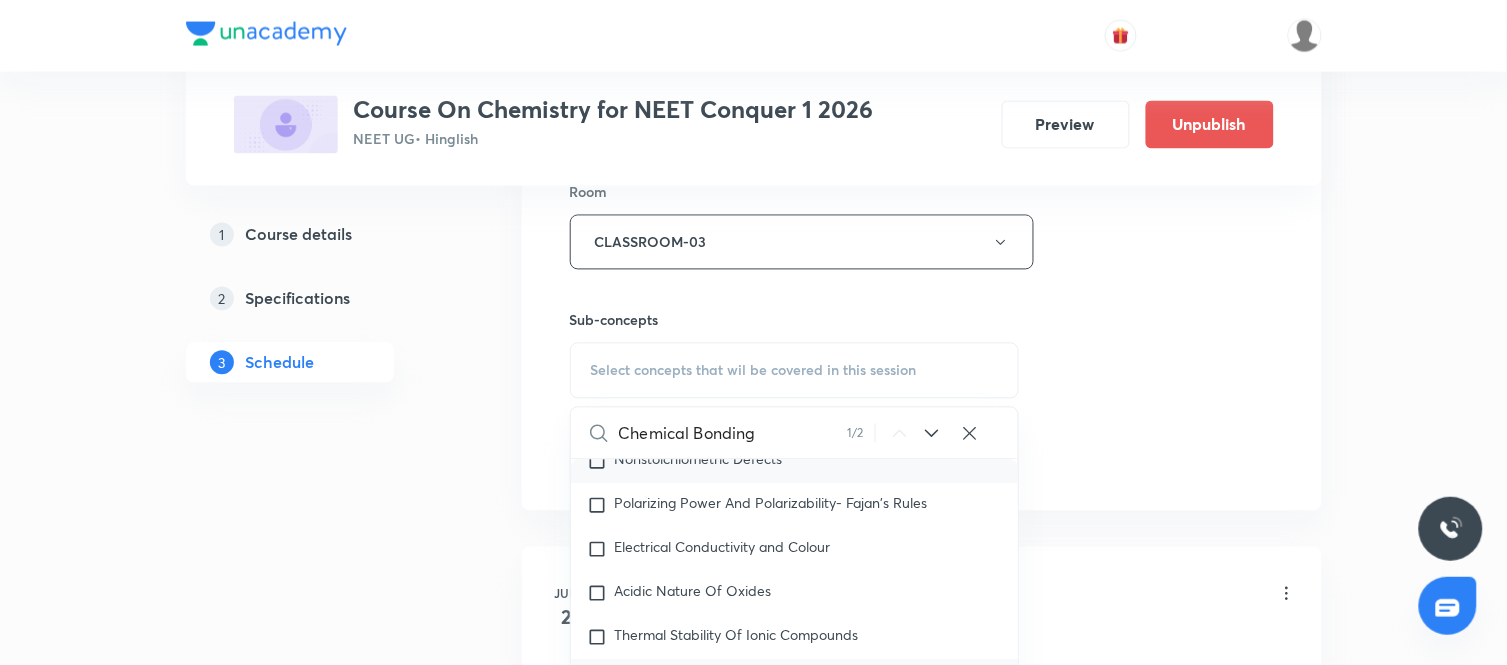 scroll, scrollTop: 9368, scrollLeft: 0, axis: vertical 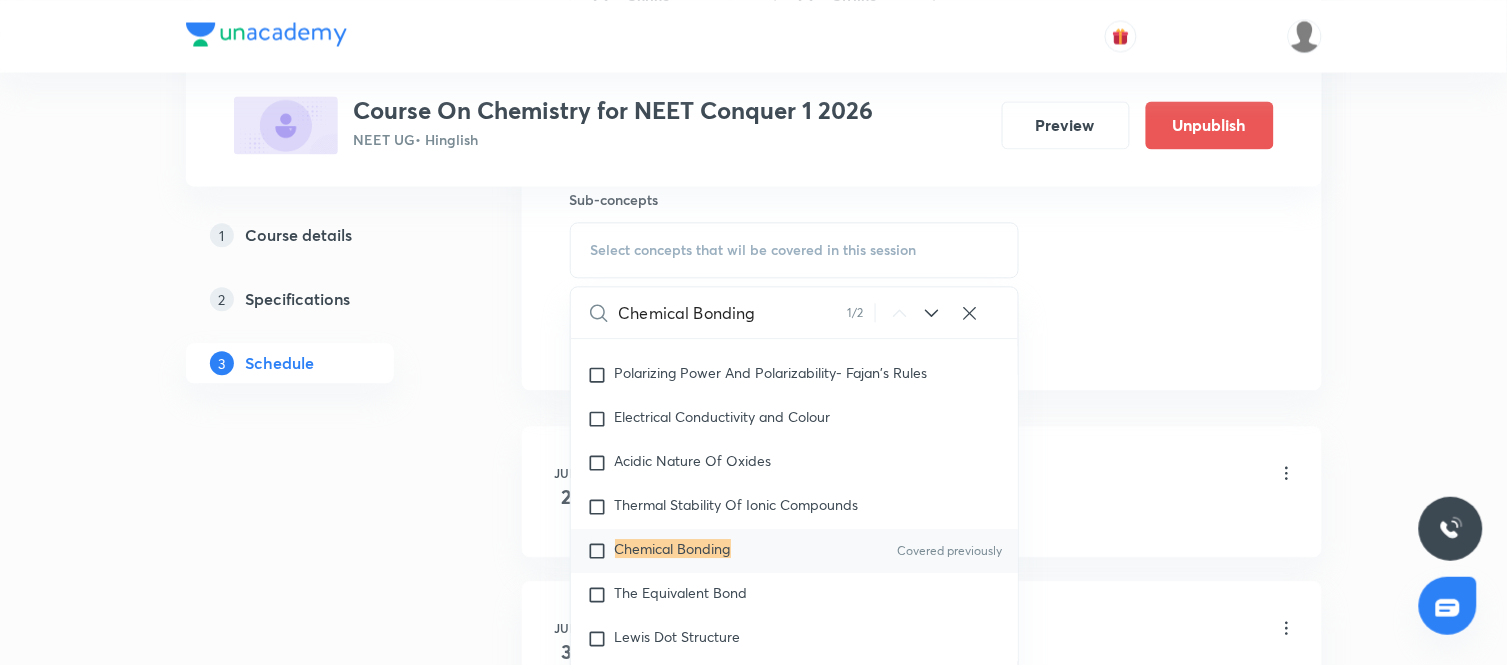 type on "Chemical Bonding" 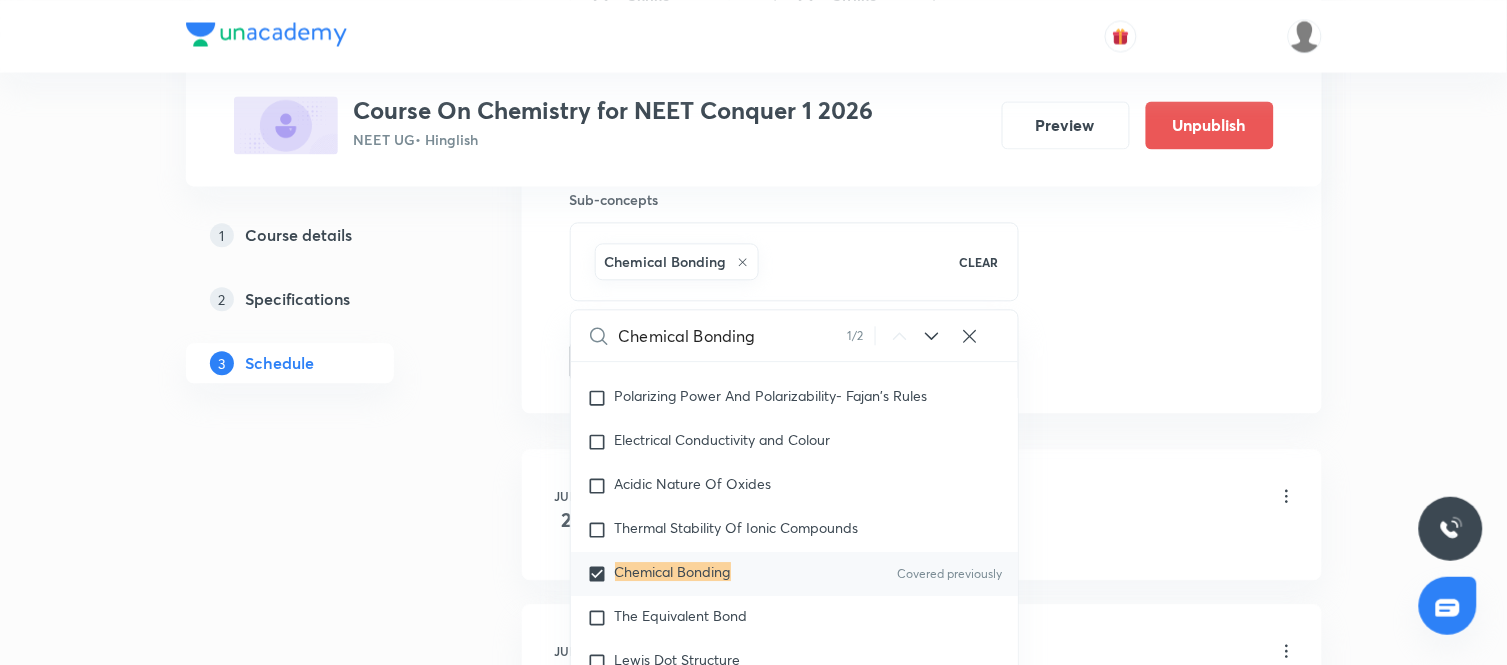click on "Plus Courses Course On Chemistry for NEET Conquer 1 2026 NEET UG  • Hinglish Preview Unpublish 1 Course details 2 Specifications 3 Schedule Schedule 55  classes Session  56 Live class Session title 16/99 Chemical Bonding ​ Schedule for Aug 6, 2025, 12:30 PM ​ Duration (in minutes) 90 ​   Session type Online Offline Room CLASSROOM-03 Sub-concepts Chemical Bonding CLEAR Chemical Bonding 1 / 2 ​ General Topics & Mole Concept Basic Concepts Covered previously Mole – Basic Introduction Covered previously Percentage Composition Covered previously Stoichiometry Covered previously Principle of Atom Conservation (POAC) Covered previously Relation between Stoichiometric Quantities Covered previously Application of Mole Concept: Gravimetric Analysis Covered previously Electronic Configuration Of Atoms (Hund's rule) Covered previously  Quantum Numbers (Magnetic Quantum no.) Quantum Numbers(Pauli's Exclusion law) Mean Molar Mass or Molecular Mass Variation of Conductivity with Concentration Atomic Structure pH" at bounding box center [754, 4111] 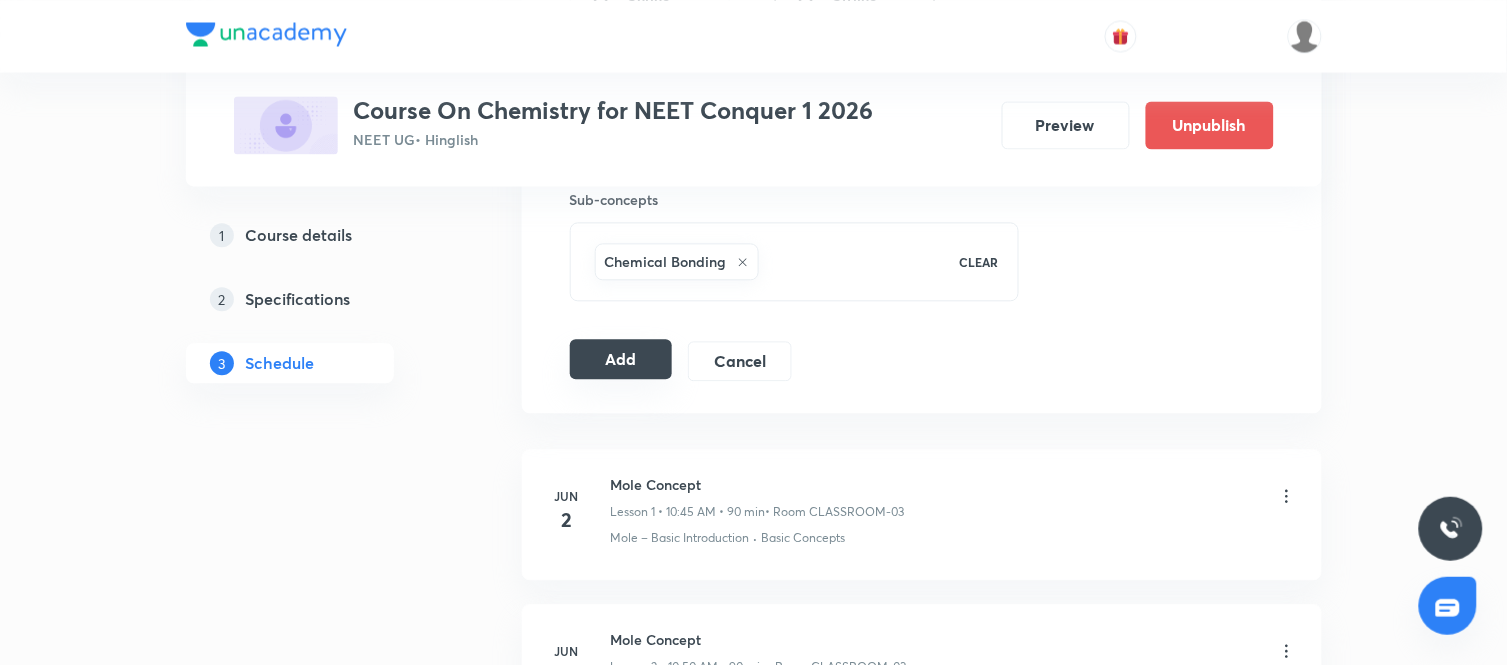 click on "Add" at bounding box center [621, 359] 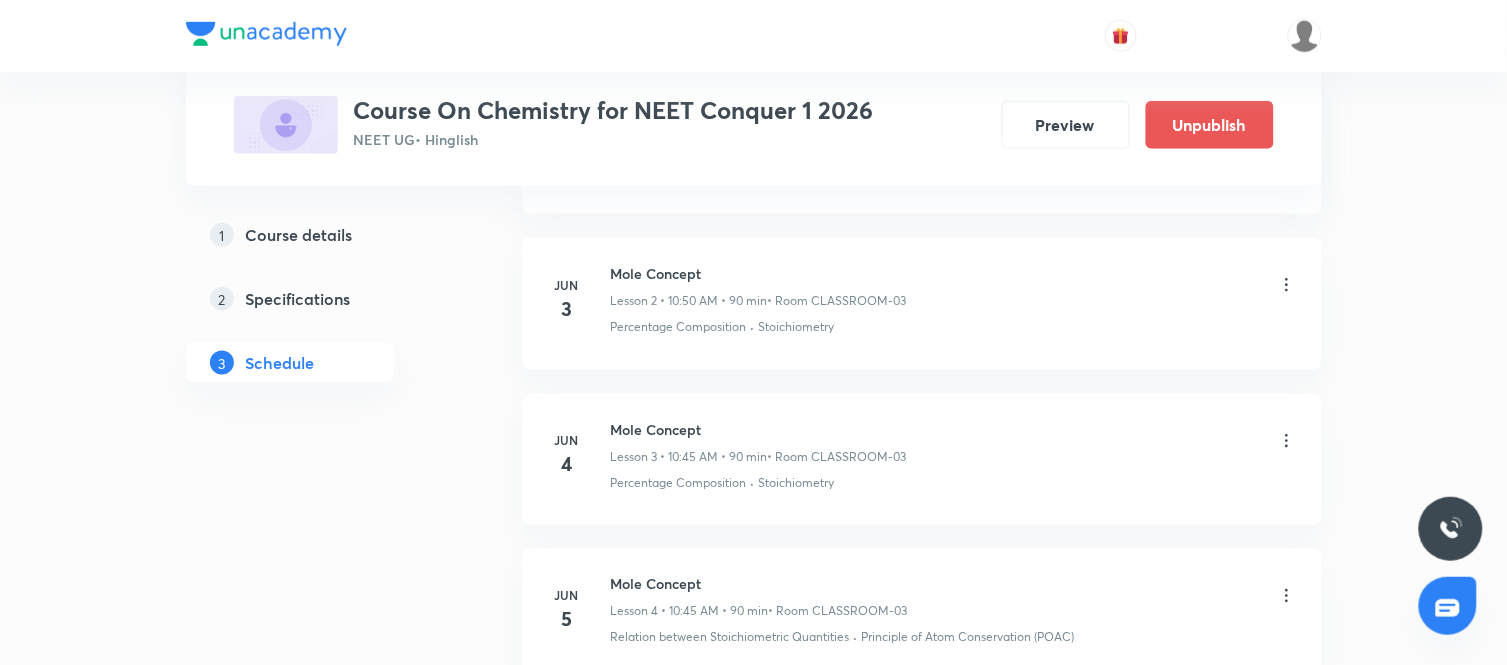 scroll, scrollTop: 0, scrollLeft: 0, axis: both 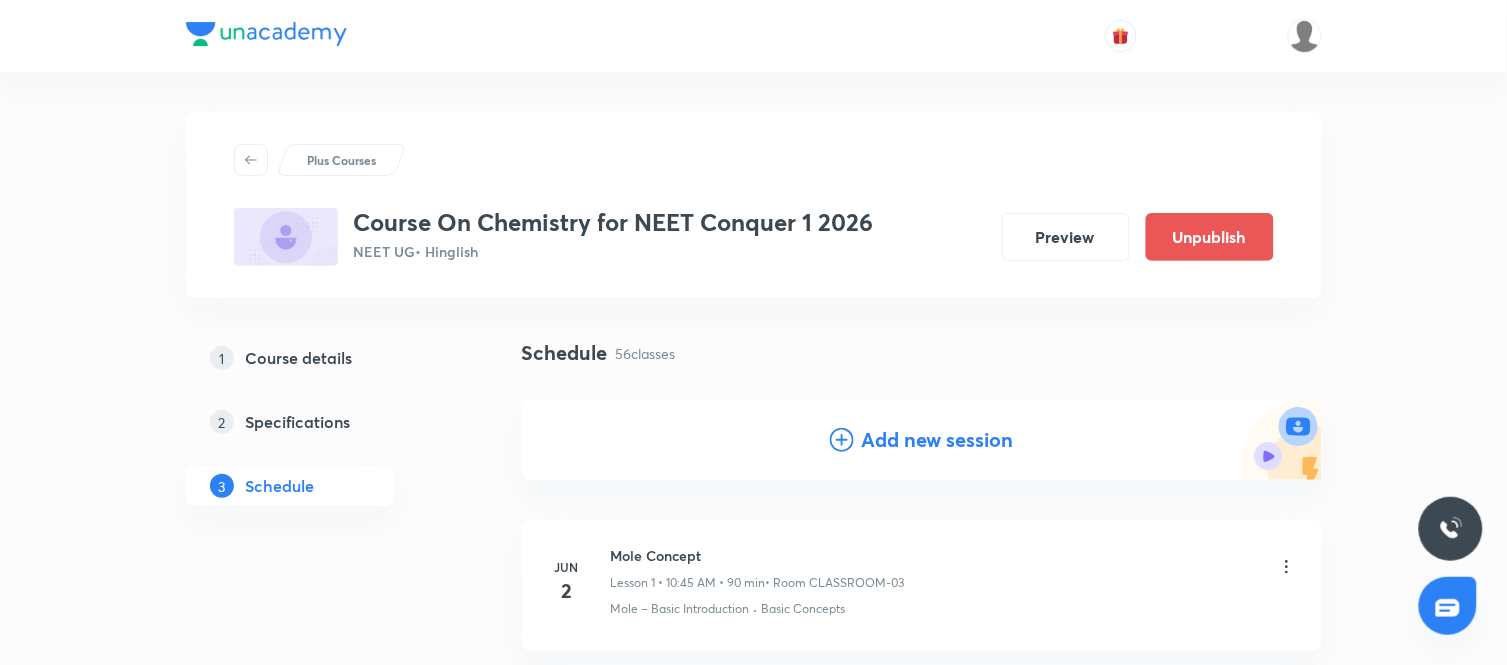 click on "Add new session" at bounding box center (938, 440) 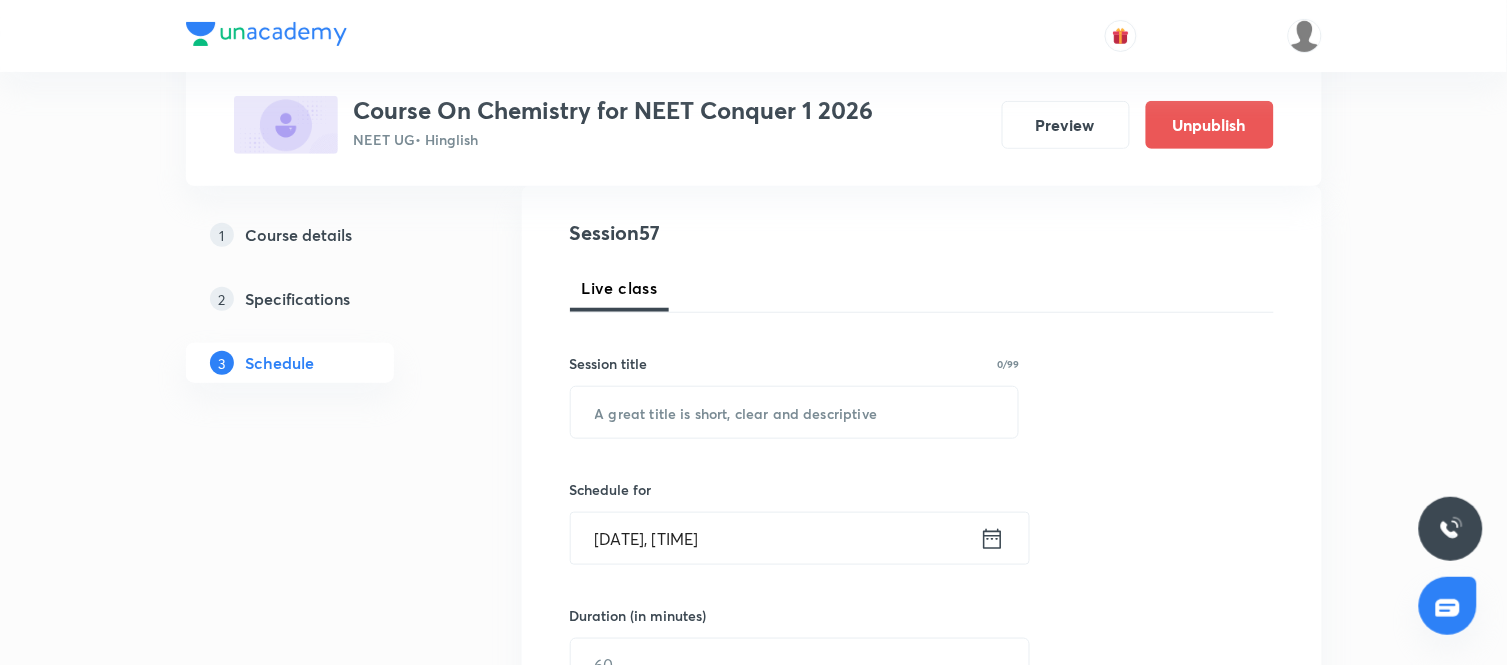scroll, scrollTop: 220, scrollLeft: 0, axis: vertical 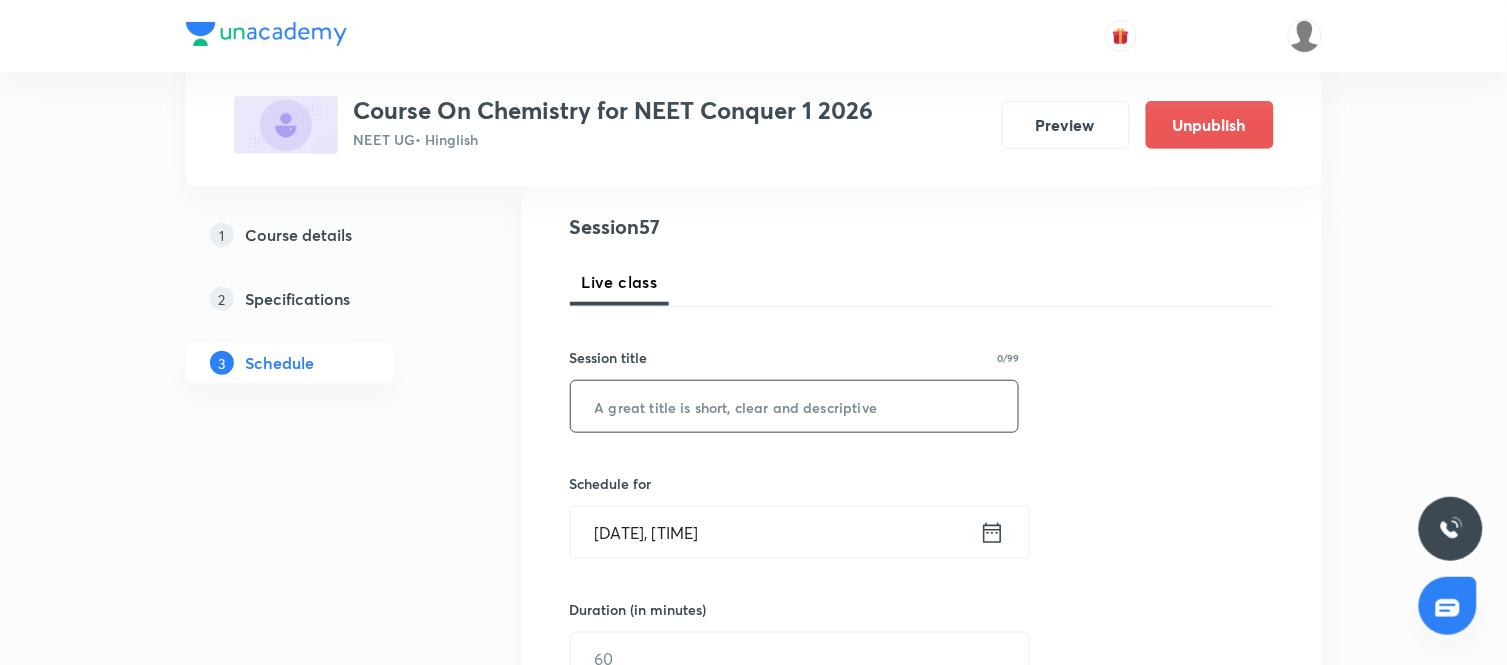 click at bounding box center [795, 406] 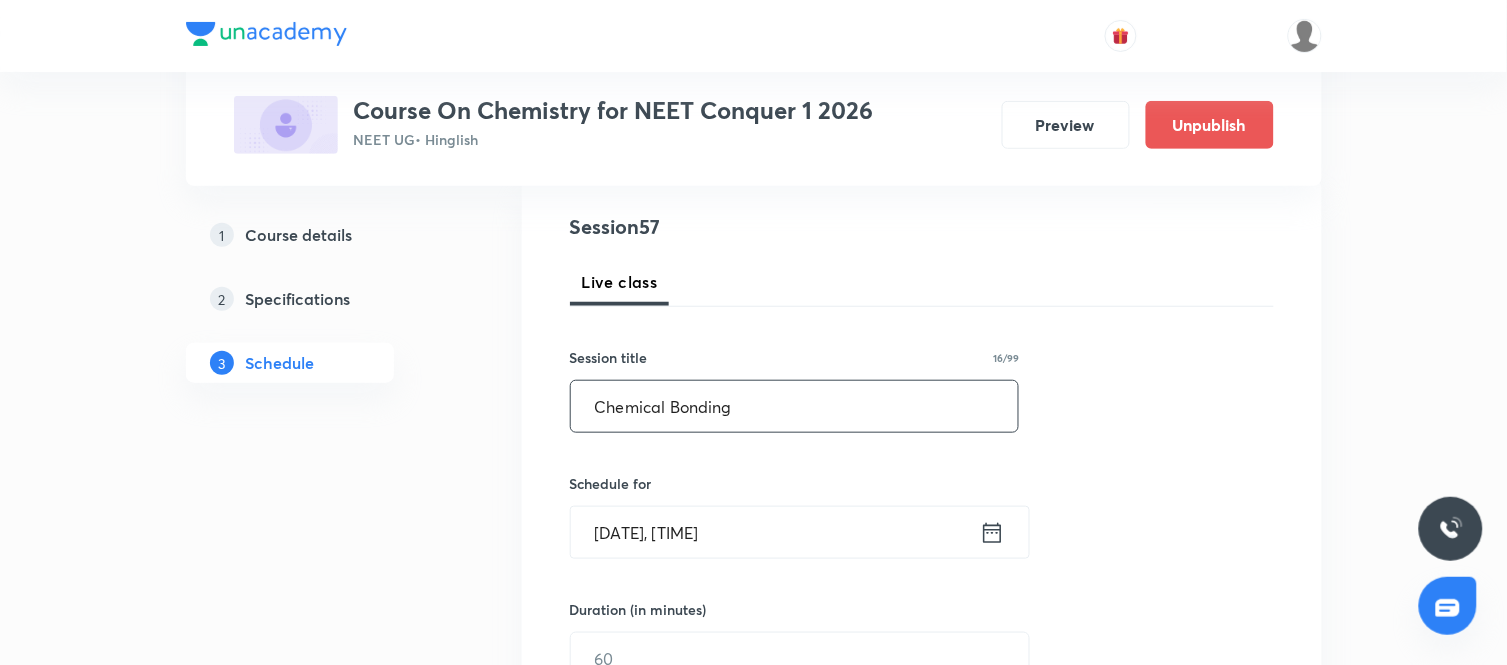 type on "Chemical Bonding" 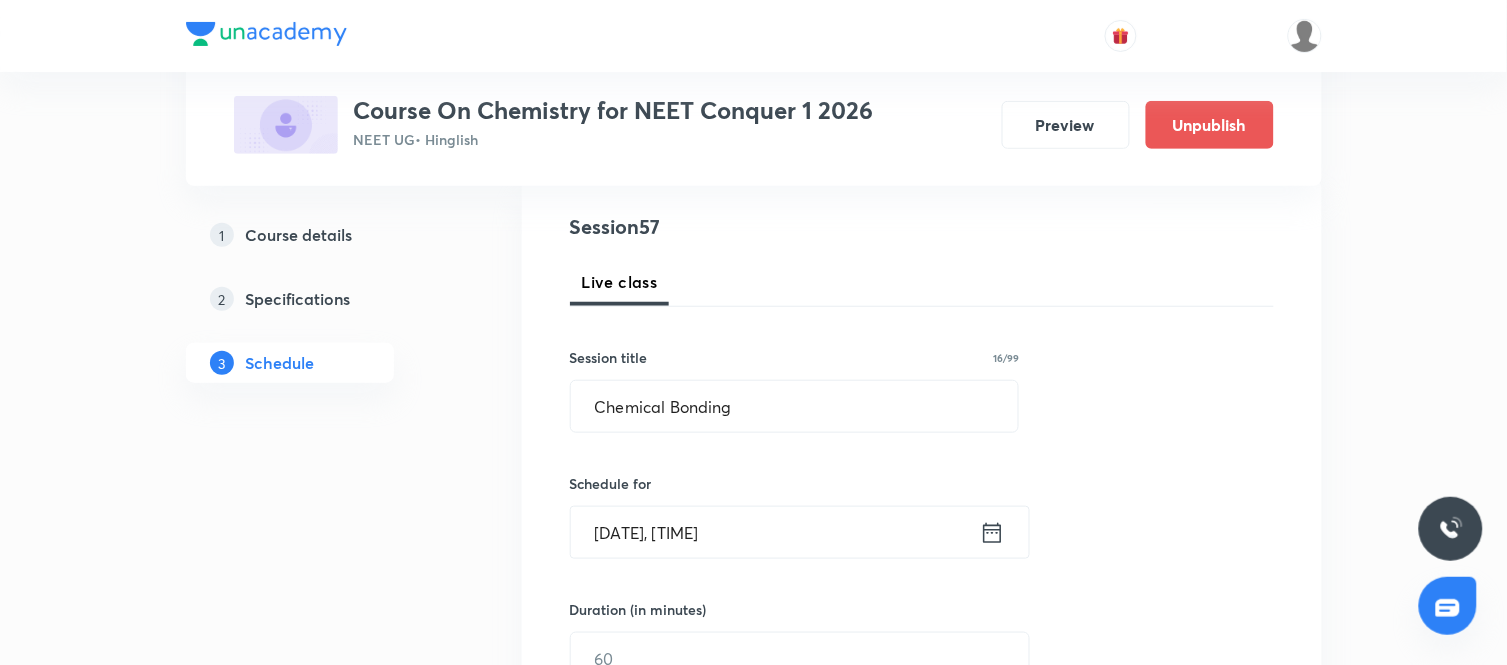click 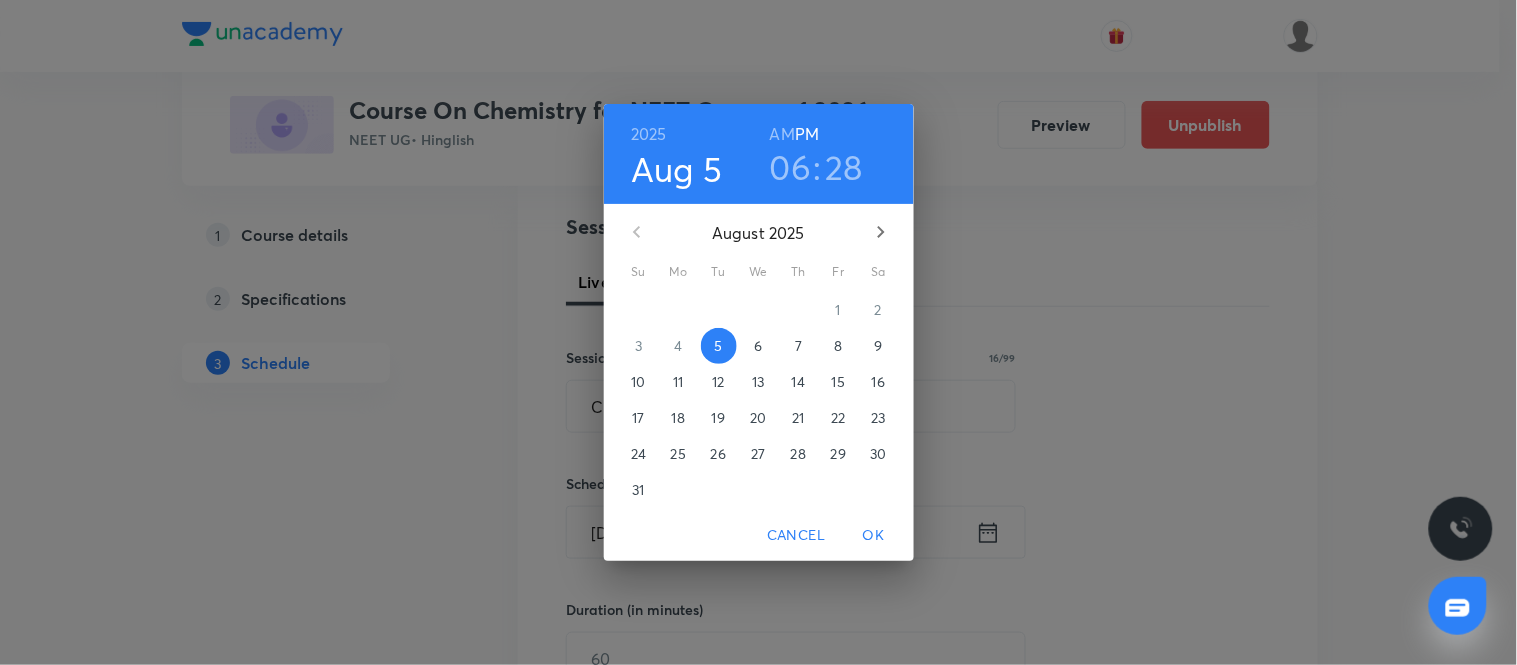 click on "7" at bounding box center (799, 346) 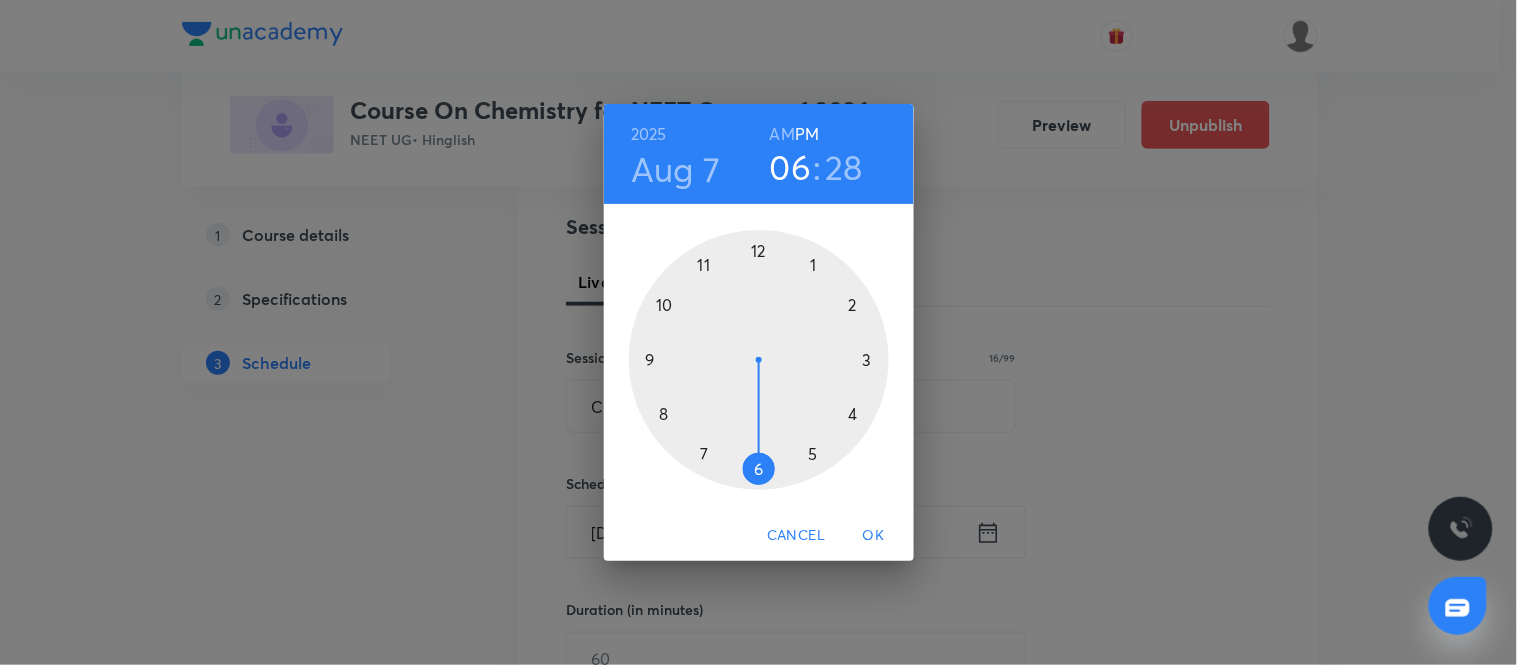 click at bounding box center [759, 360] 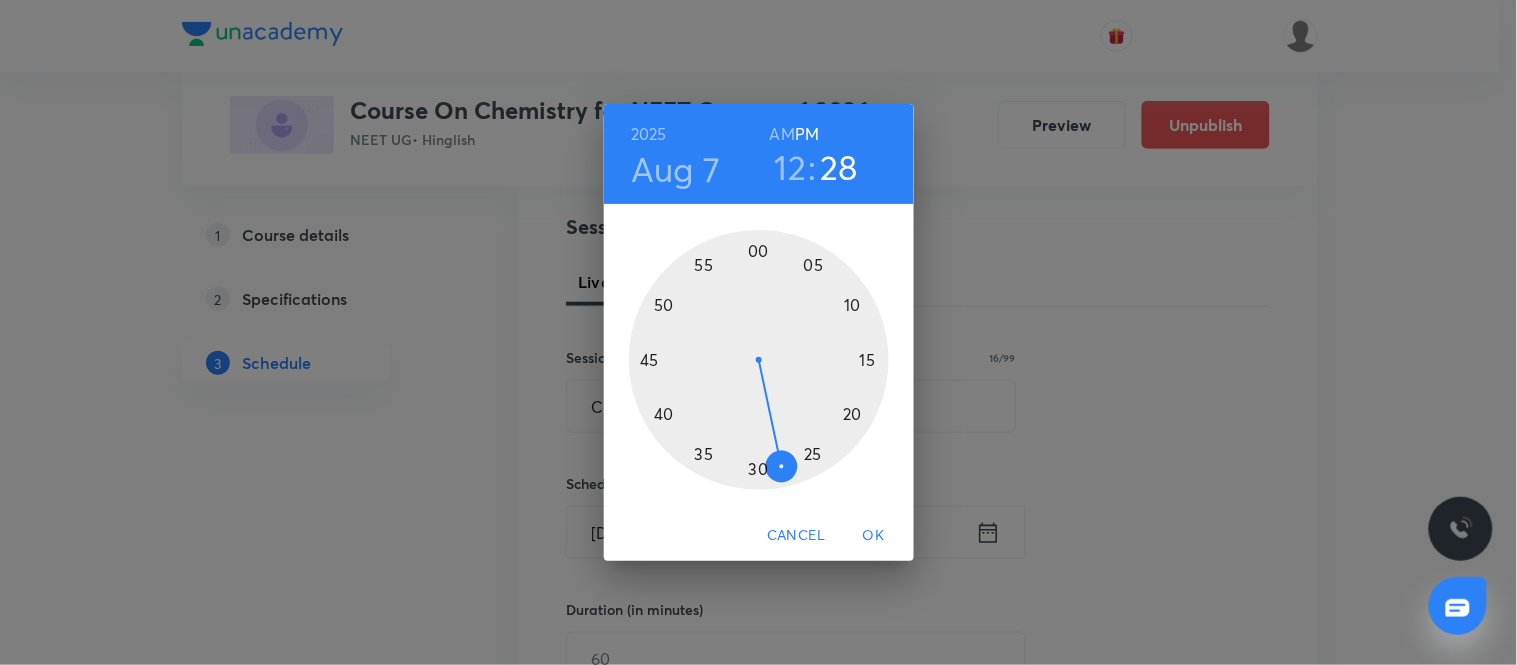 click at bounding box center [759, 360] 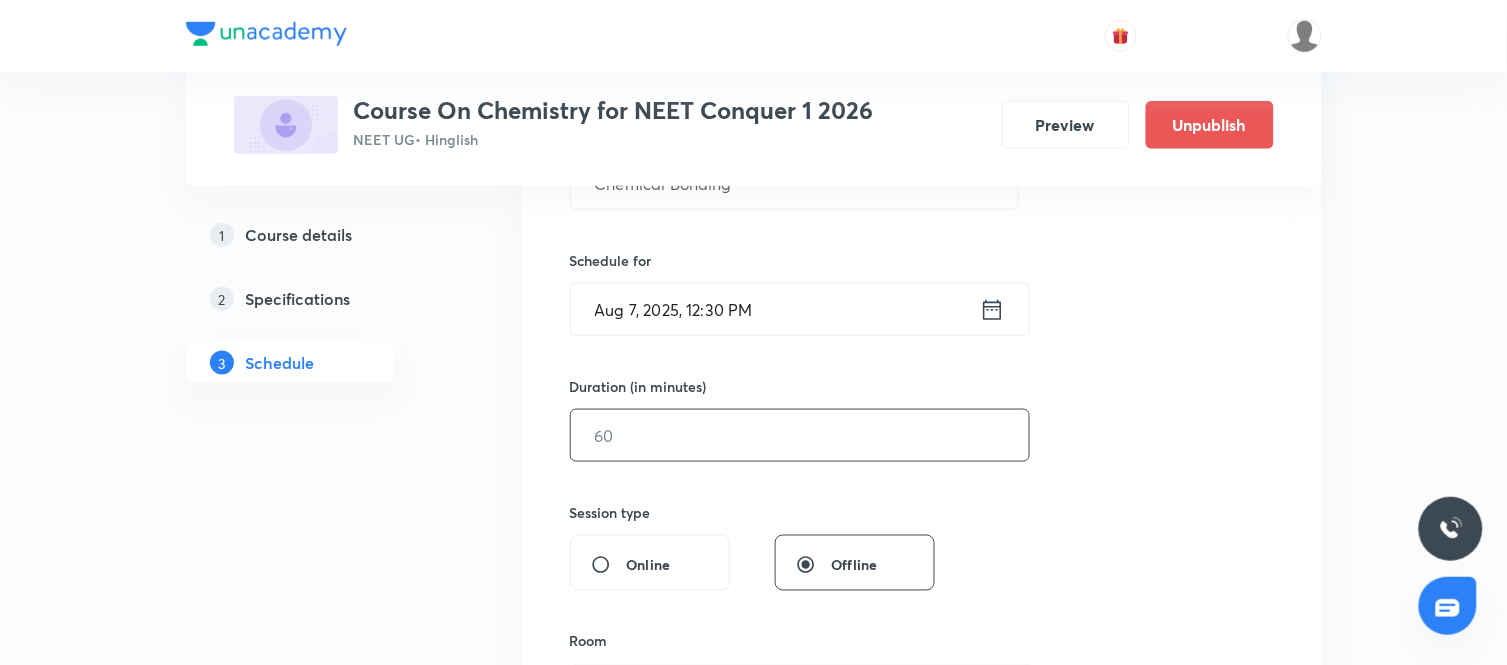 scroll, scrollTop: 444, scrollLeft: 0, axis: vertical 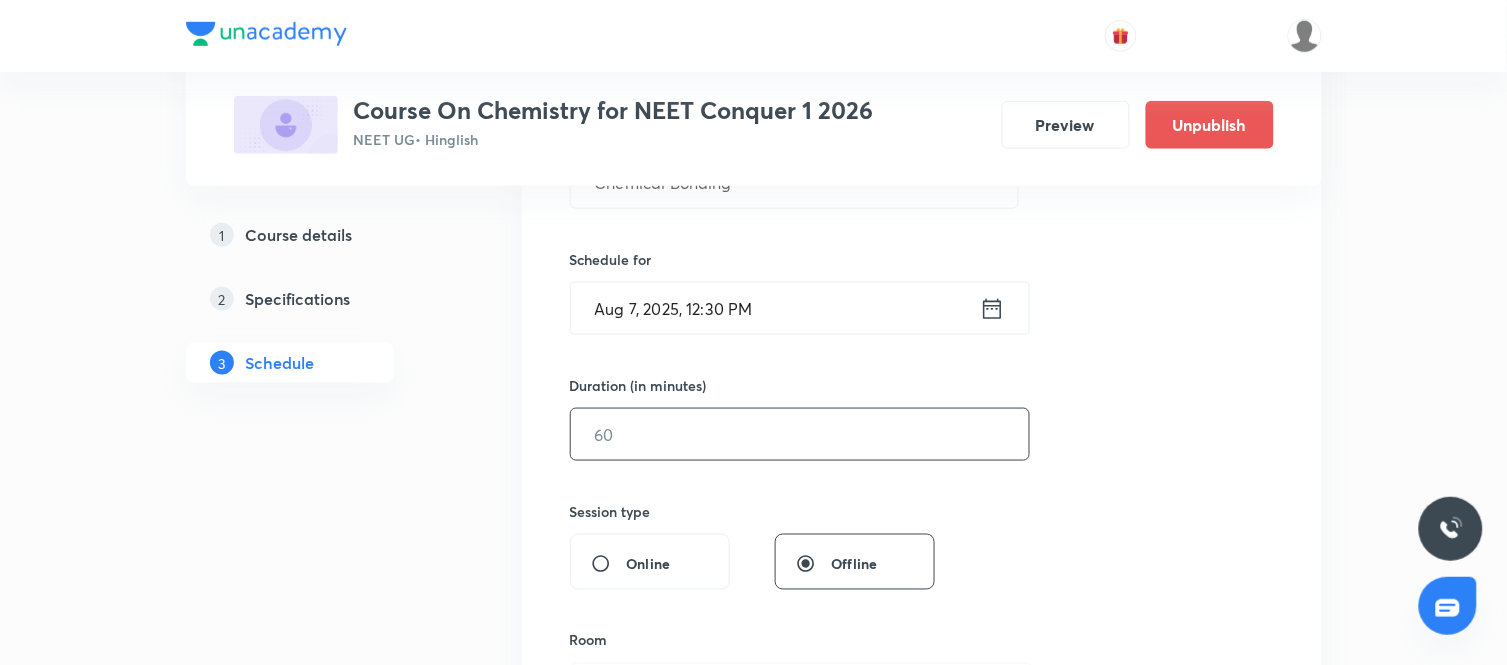 click at bounding box center (800, 434) 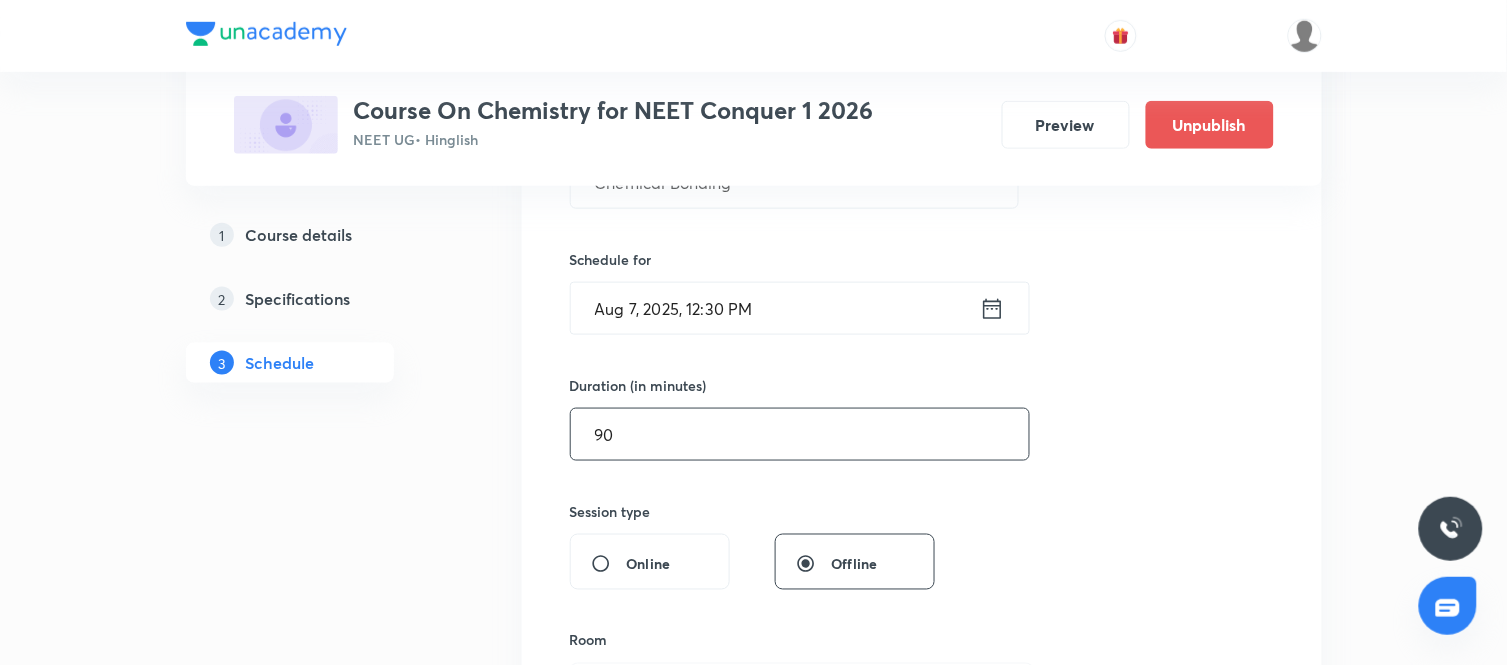 type on "90" 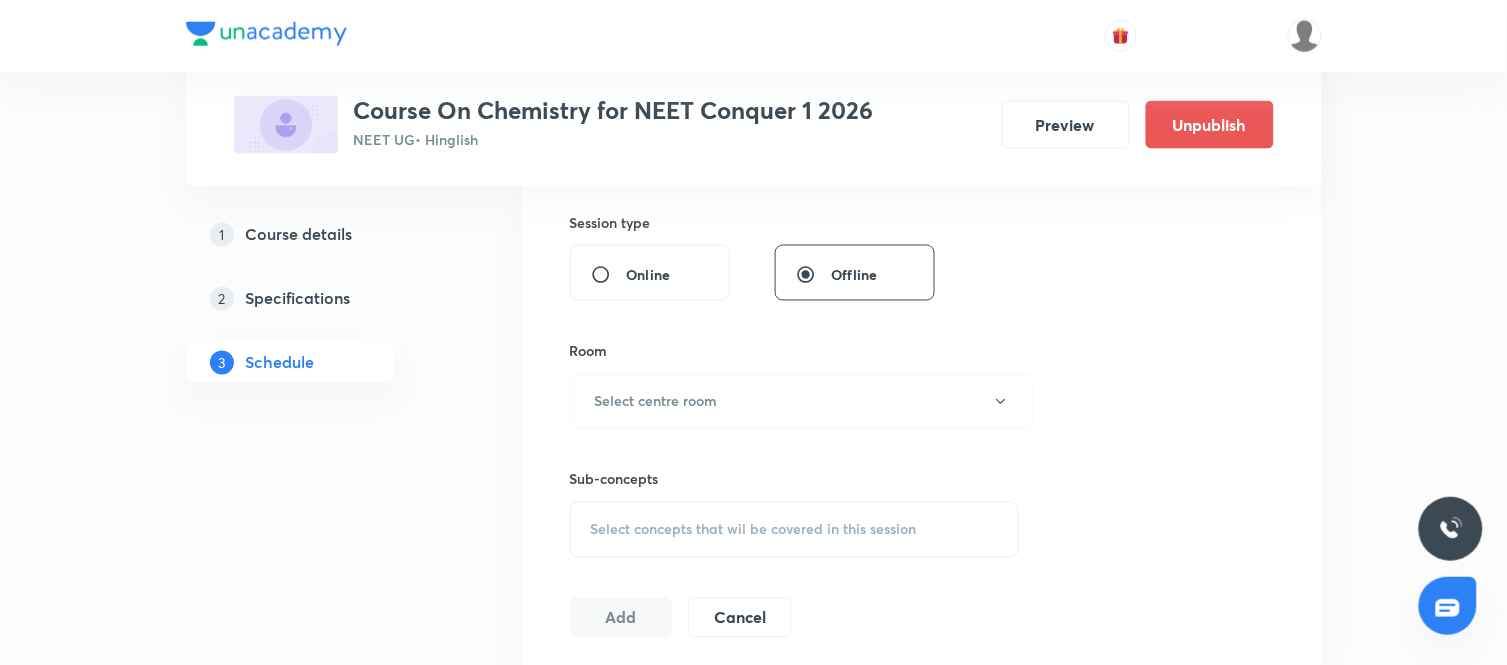 scroll, scrollTop: 735, scrollLeft: 0, axis: vertical 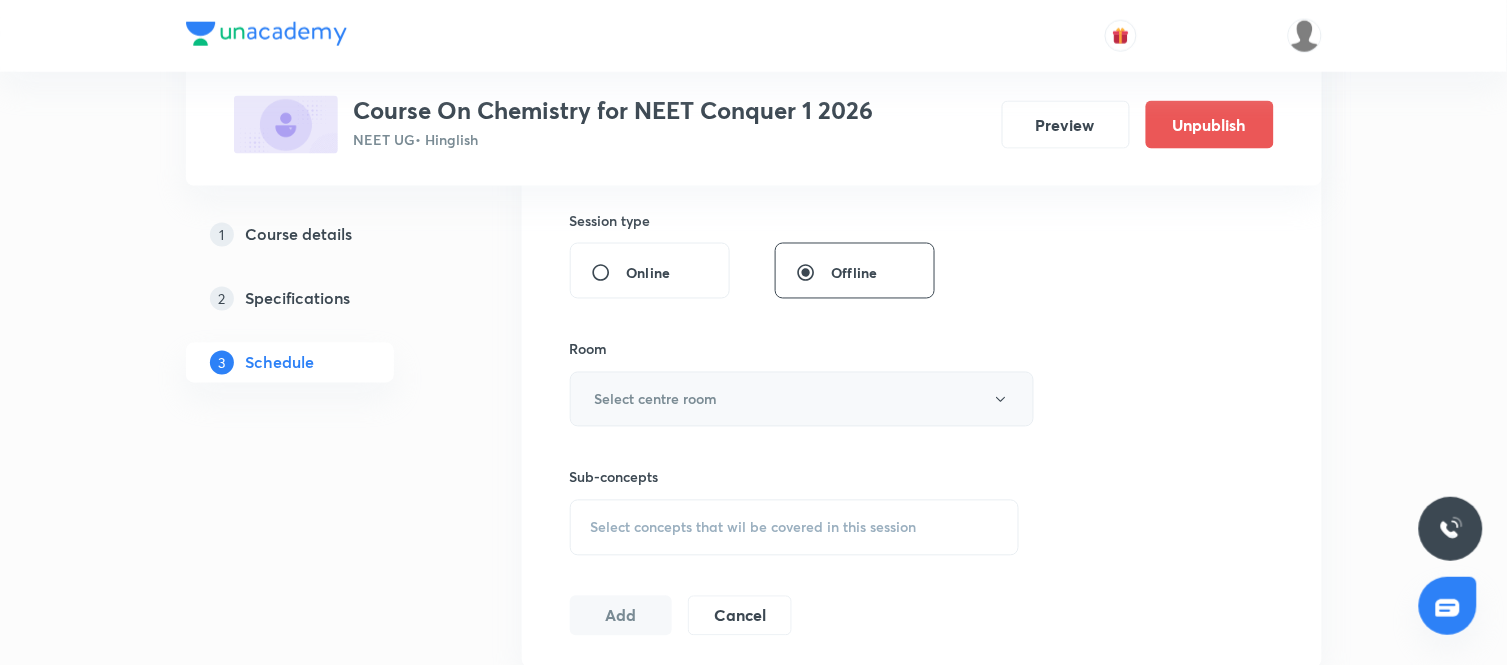 click on "Select centre room" at bounding box center (802, 399) 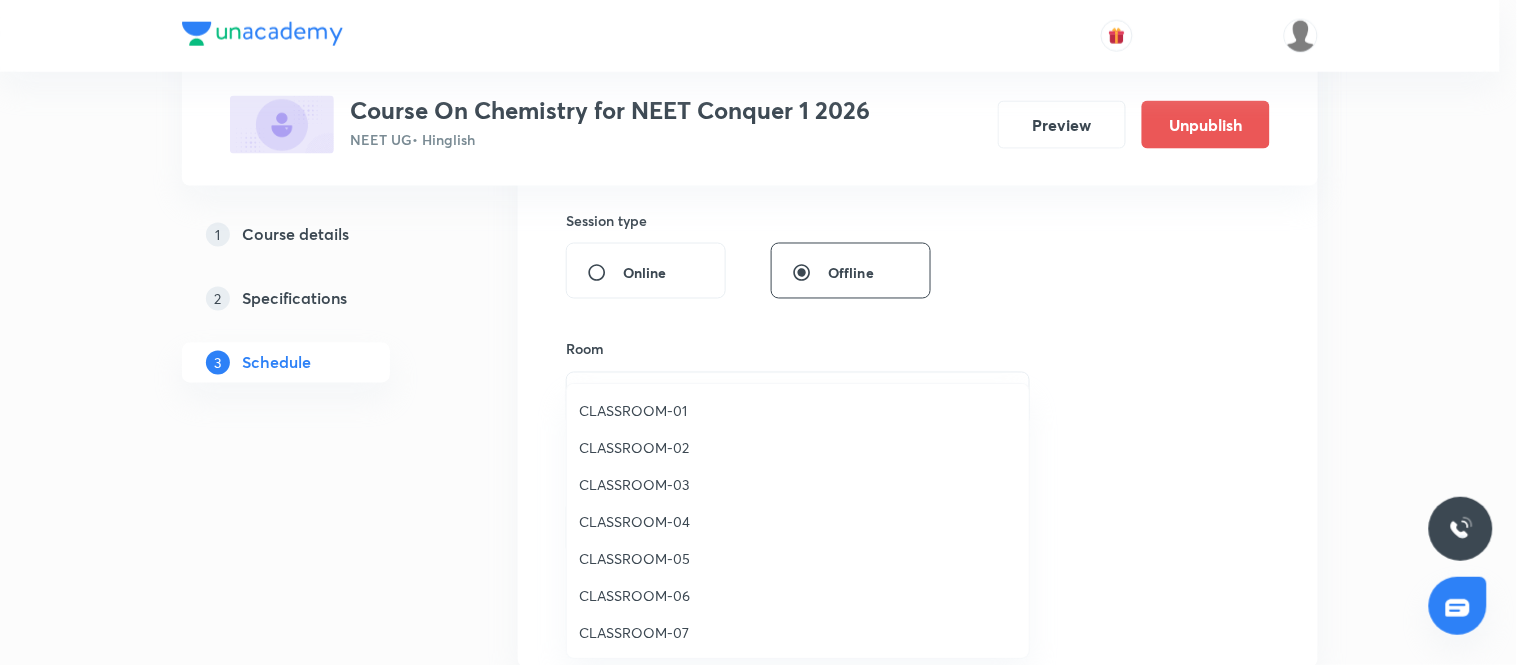 click on "CLASSROOM-03" at bounding box center [798, 484] 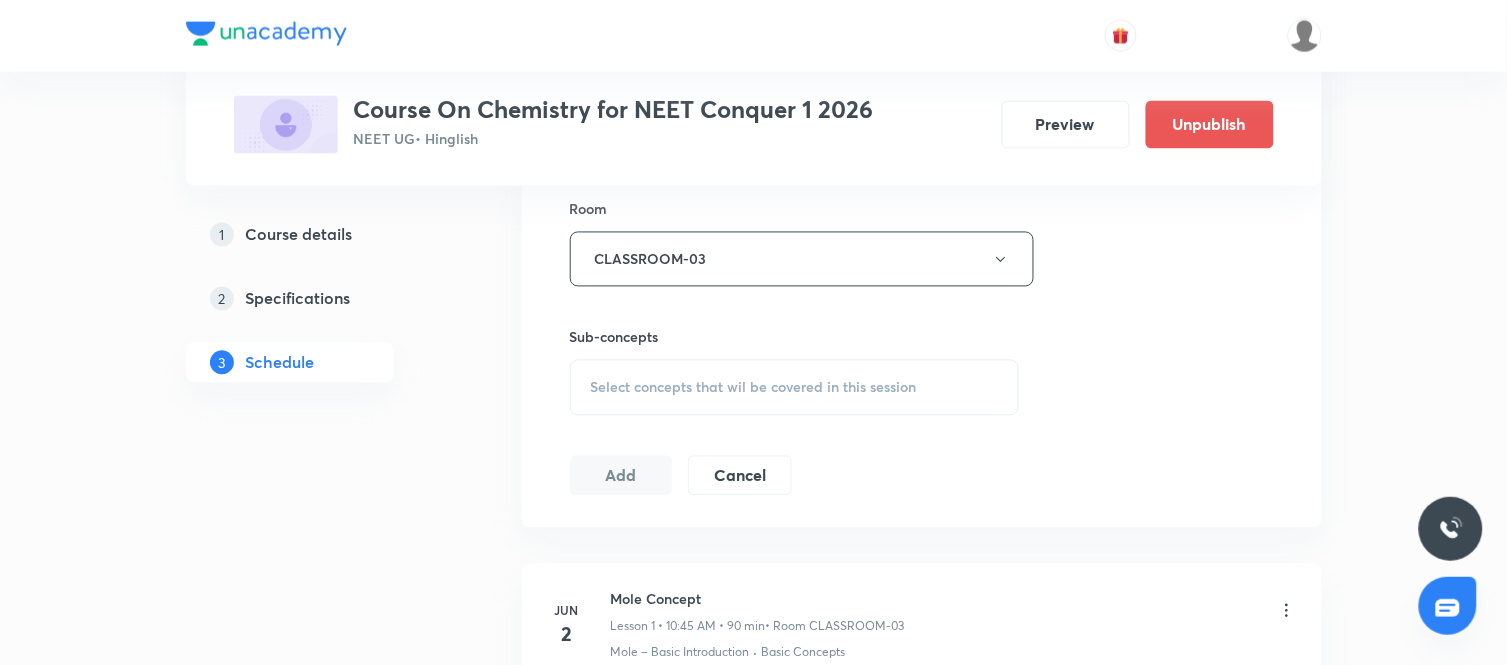 scroll, scrollTop: 876, scrollLeft: 0, axis: vertical 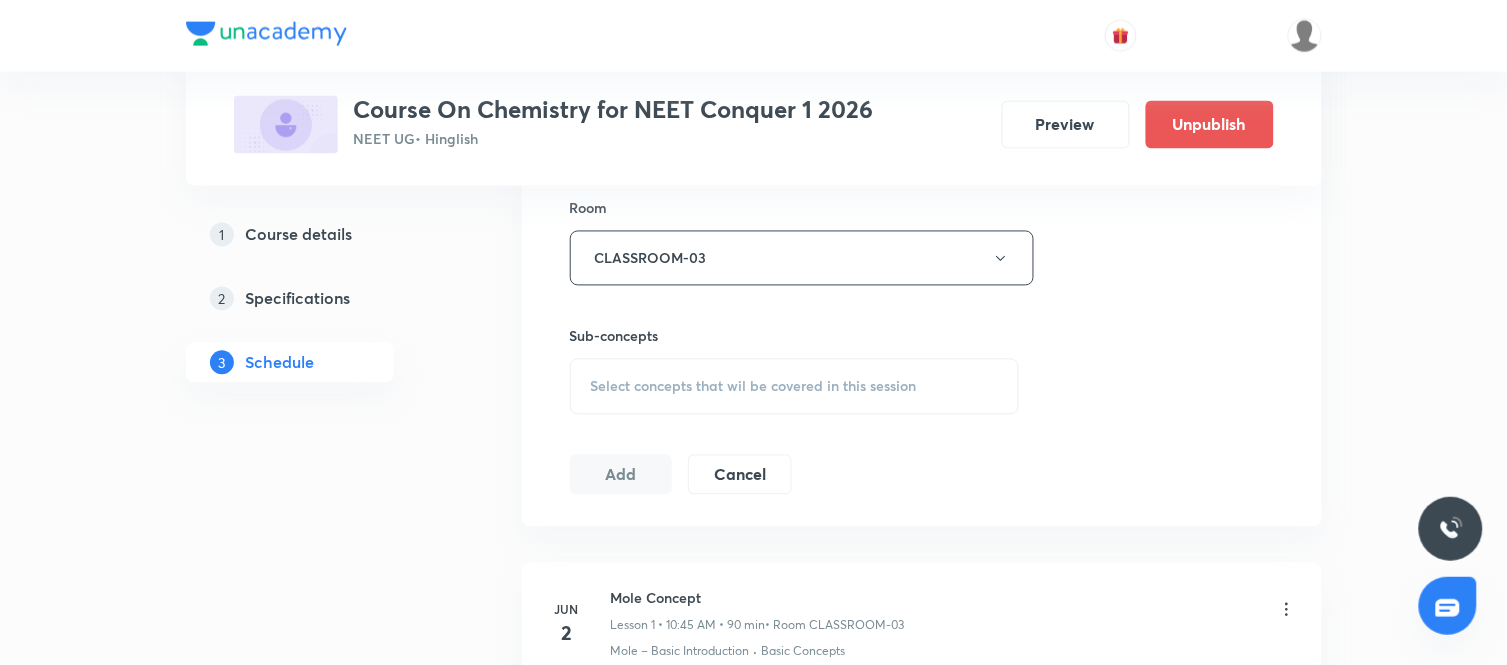 click on "Select concepts that wil be covered in this session" at bounding box center [795, 387] 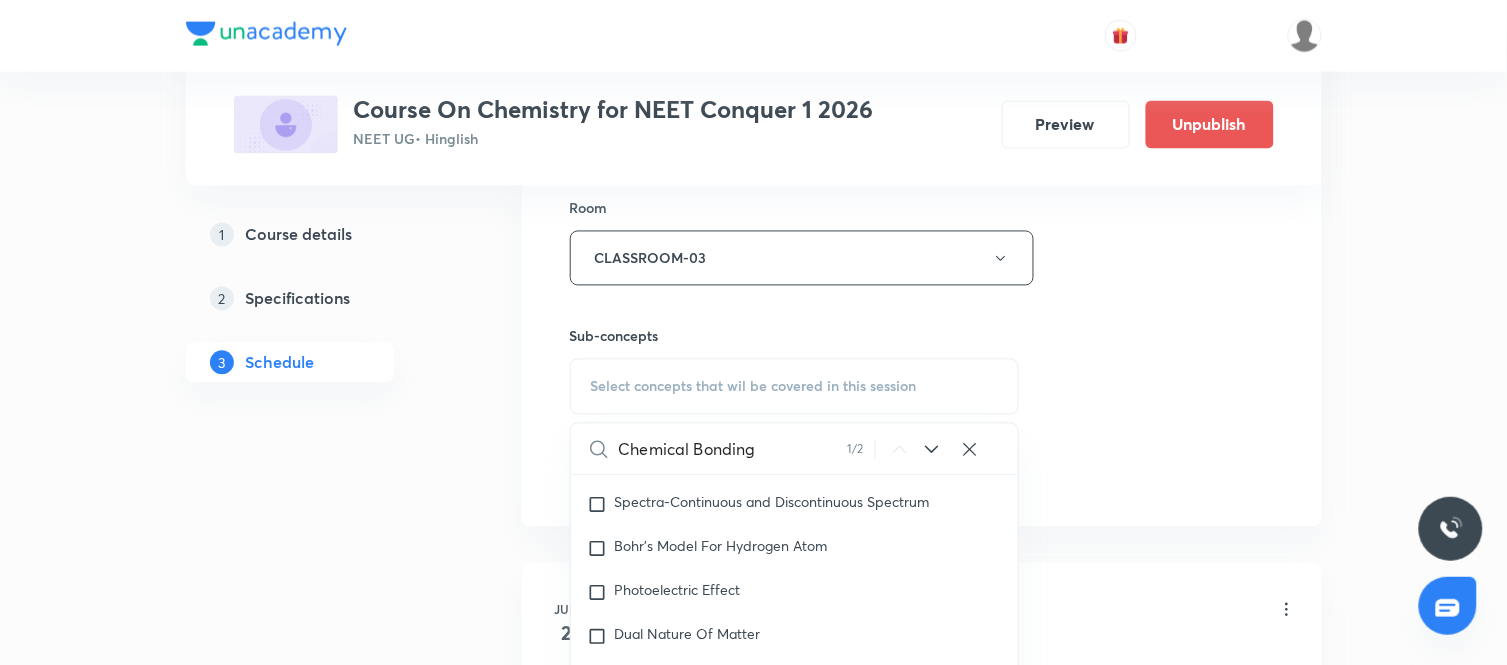 scroll, scrollTop: 8594, scrollLeft: 0, axis: vertical 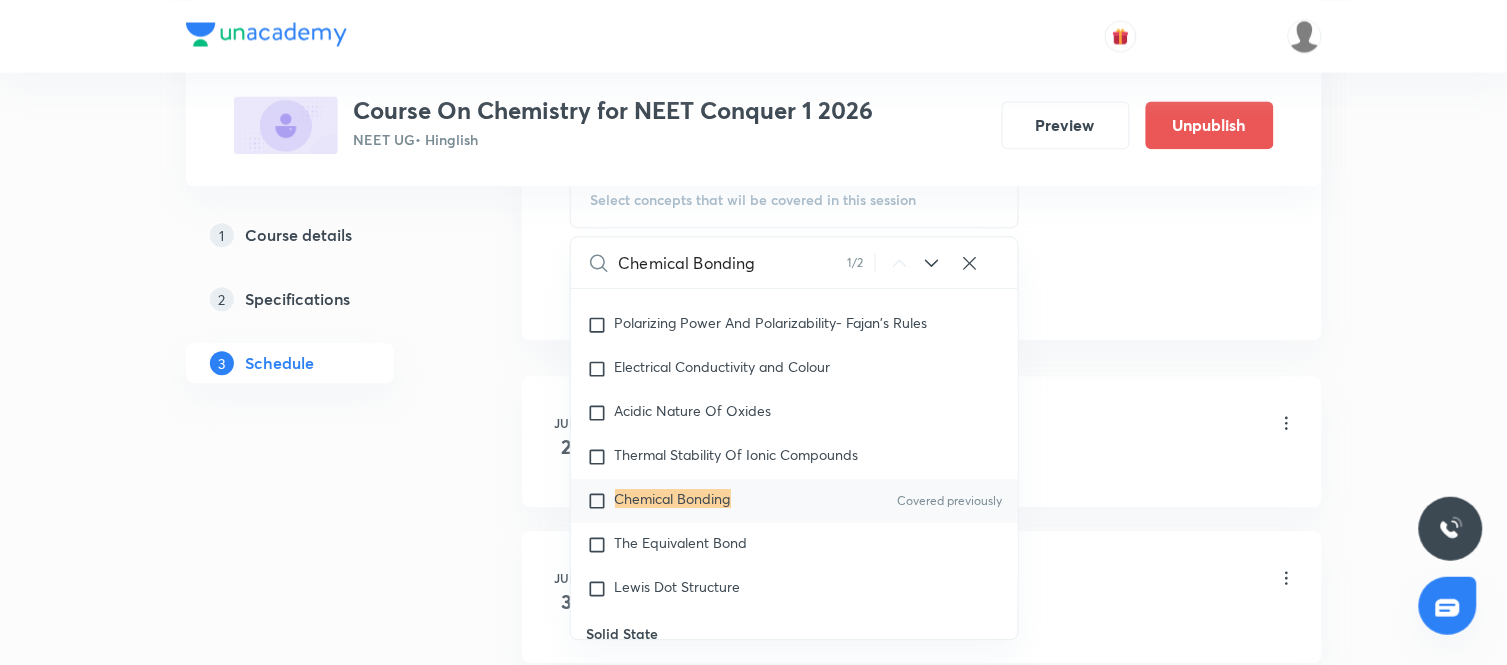 type on "Chemical Bonding" 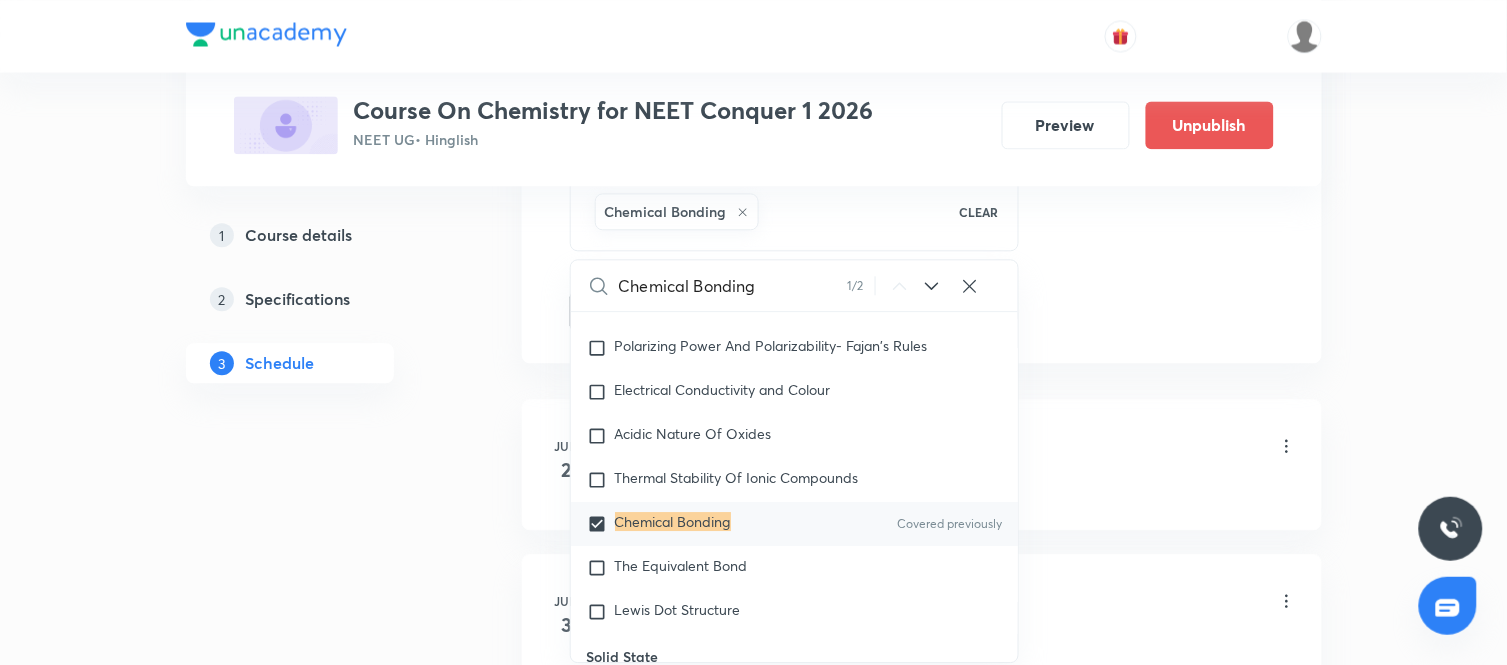 click on "1 Course details 2 Specifications 3 Schedule" at bounding box center [322, 4252] 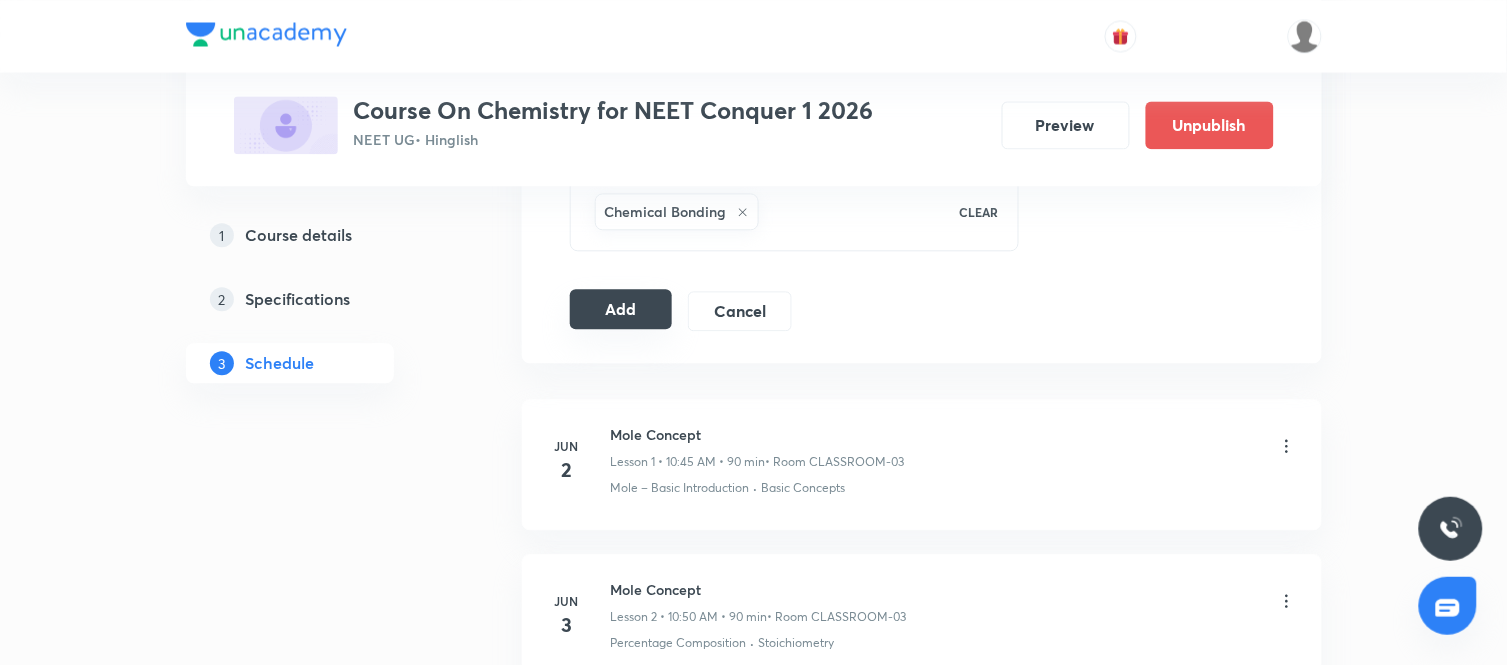 click on "Add" at bounding box center [621, 309] 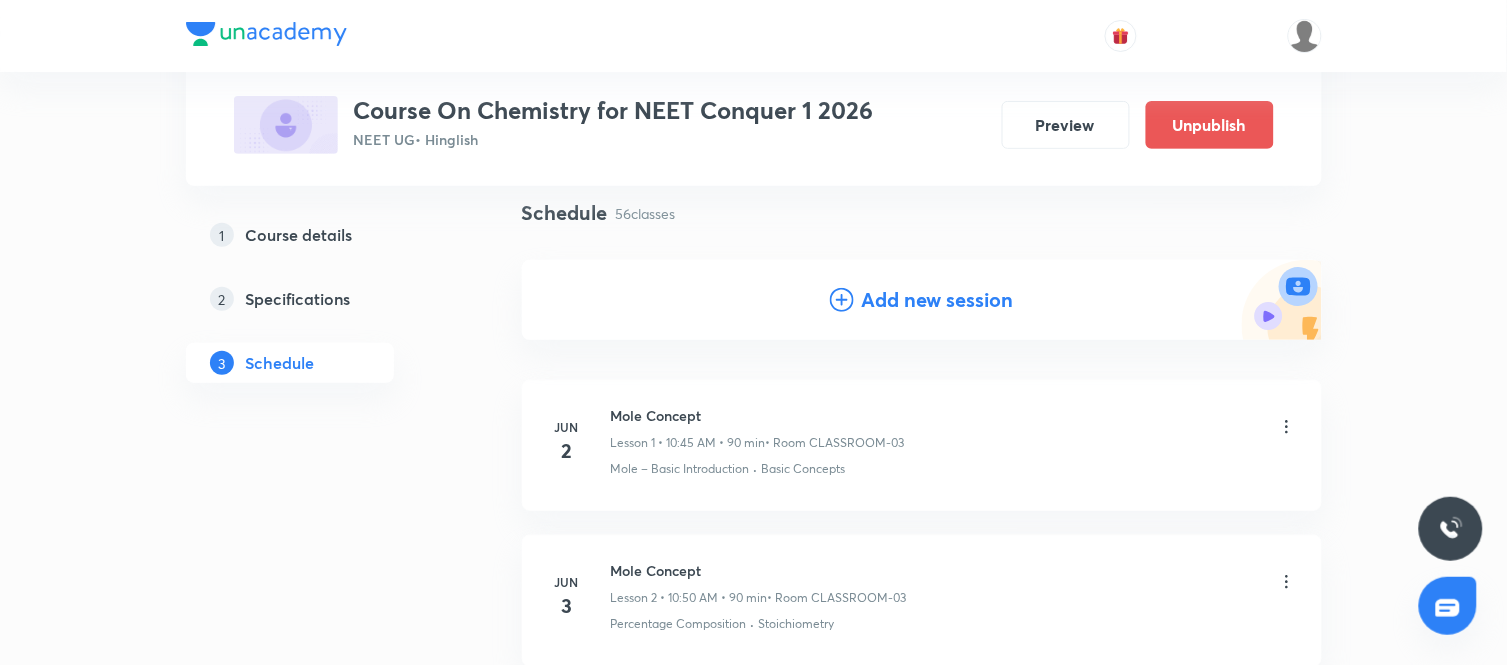 scroll, scrollTop: 0, scrollLeft: 0, axis: both 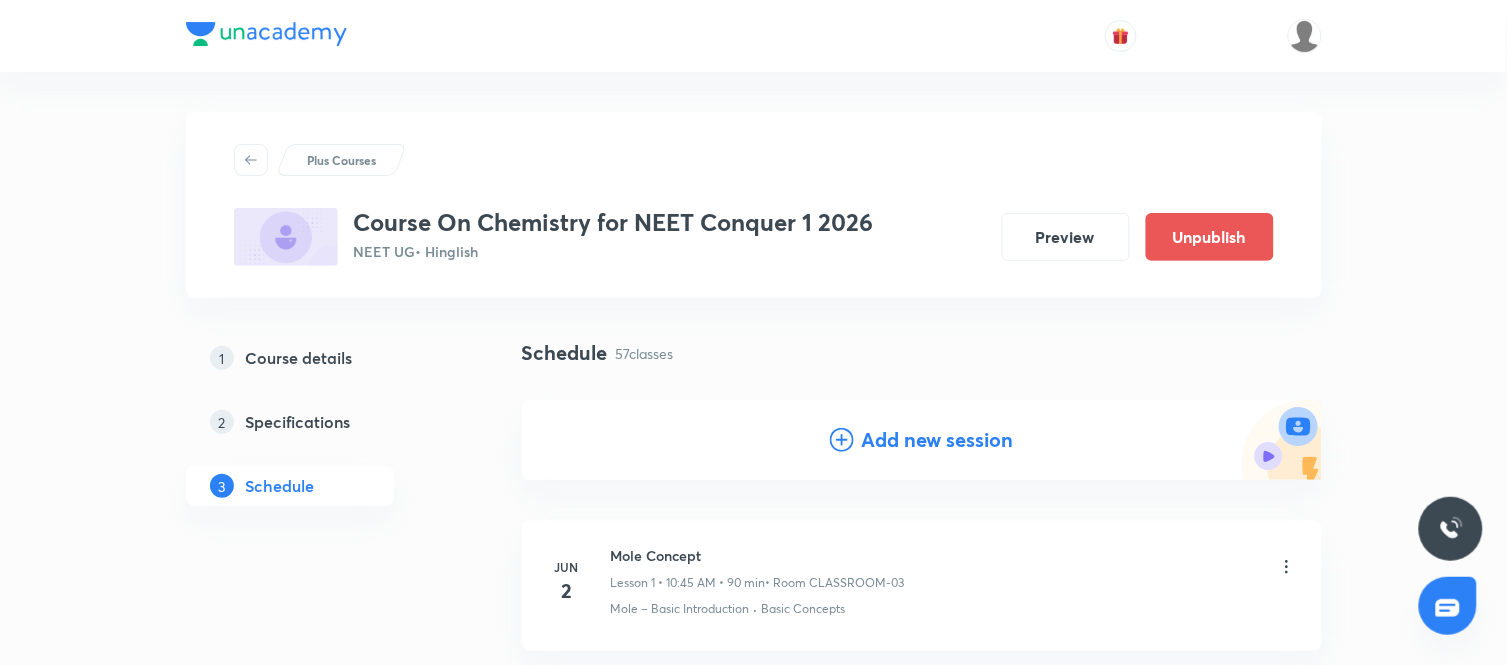 click on "Add new session" at bounding box center [922, 440] 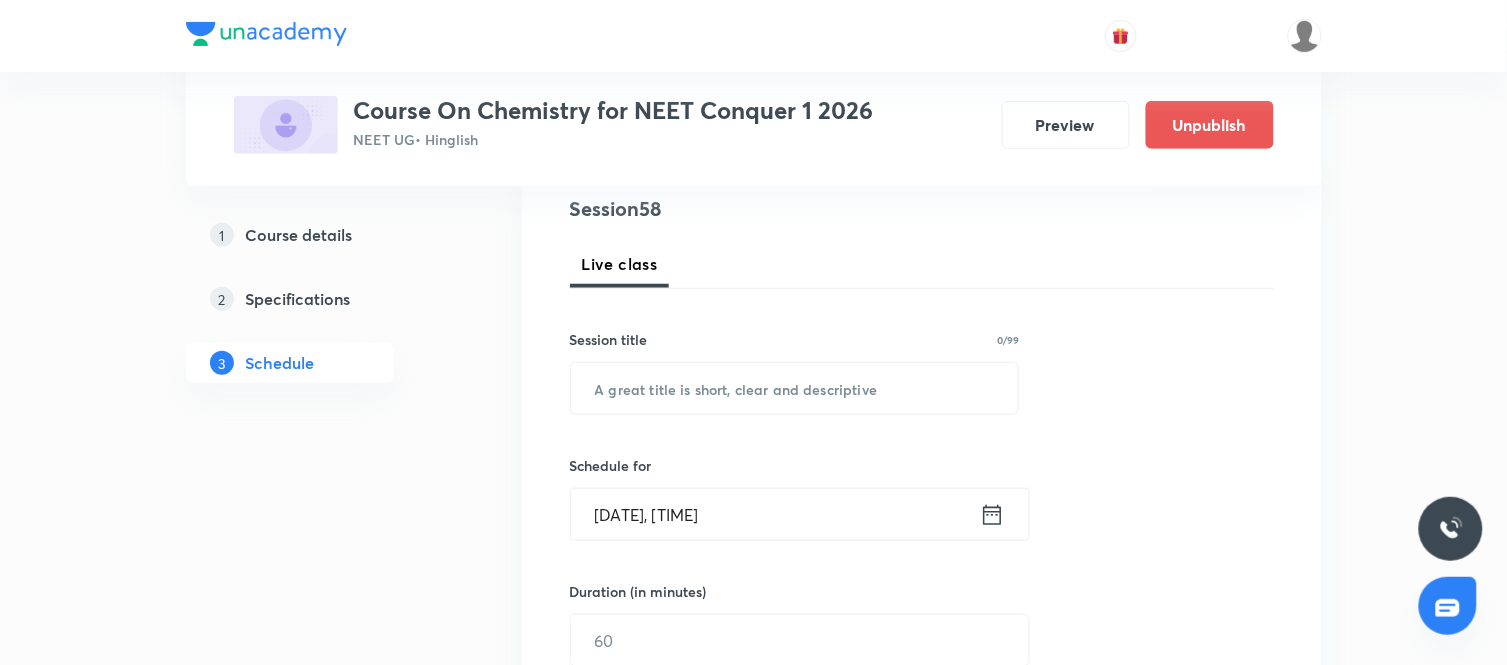 scroll, scrollTop: 245, scrollLeft: 0, axis: vertical 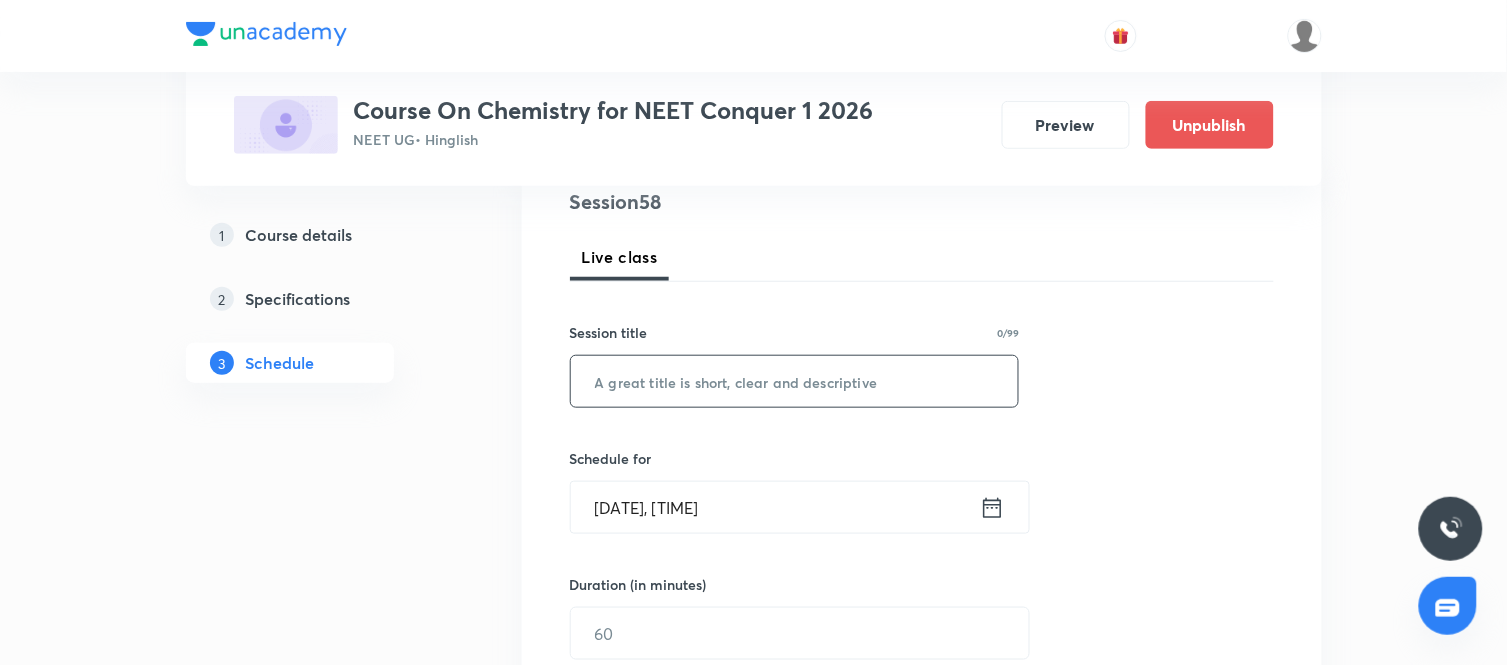 click at bounding box center [795, 381] 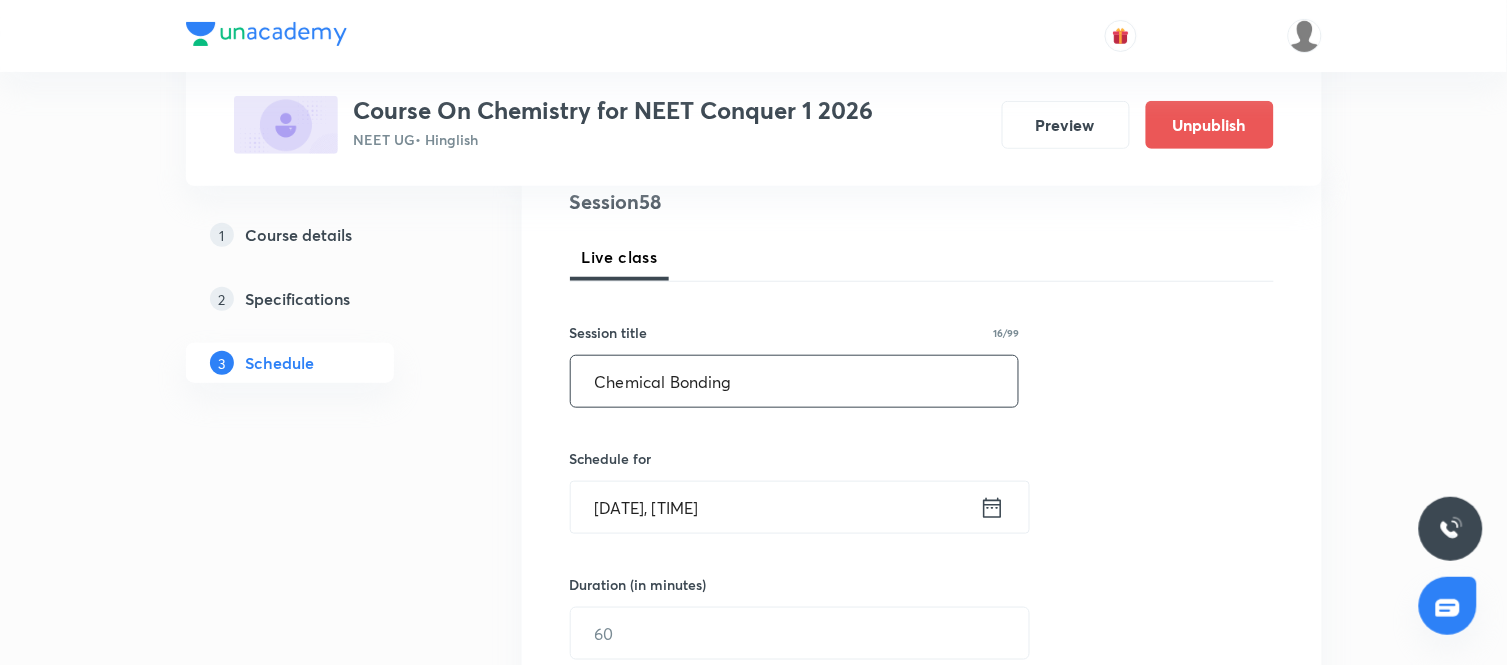 type on "Chemical Bonding" 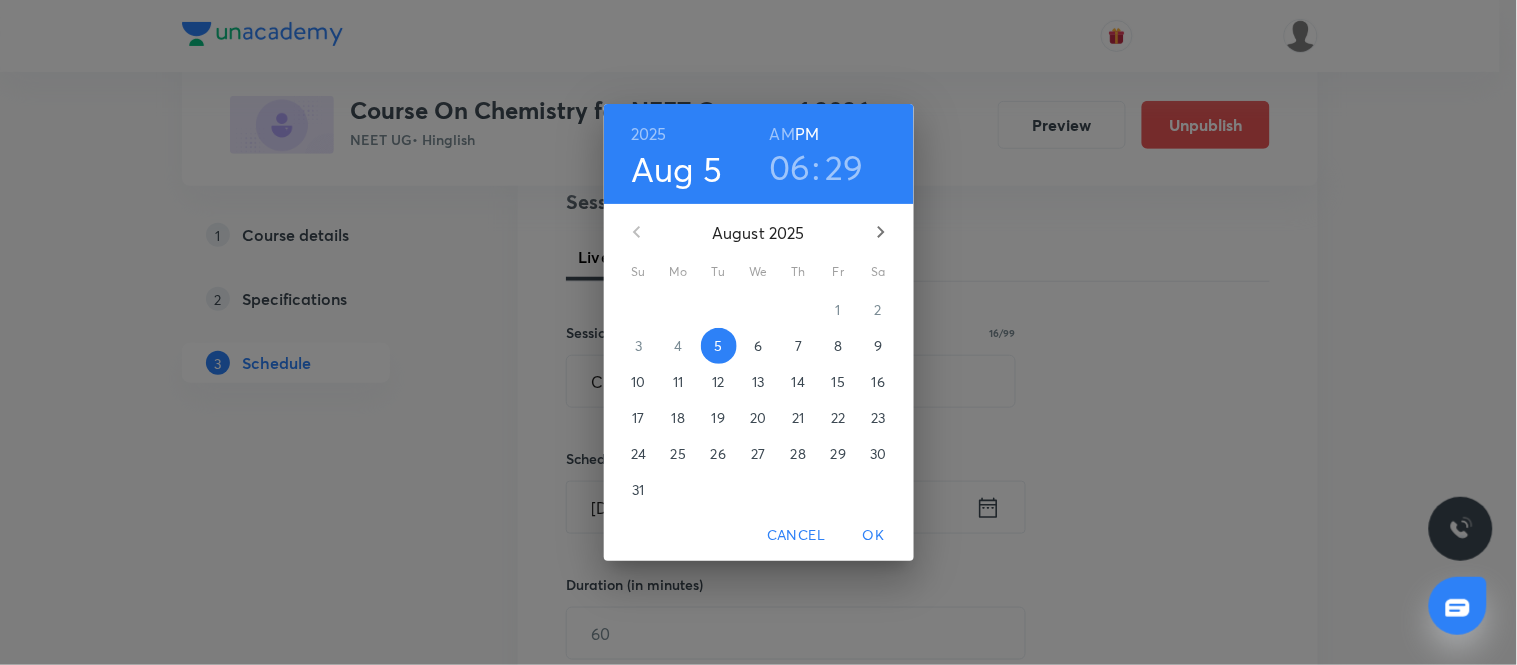 click on "8" at bounding box center (838, 346) 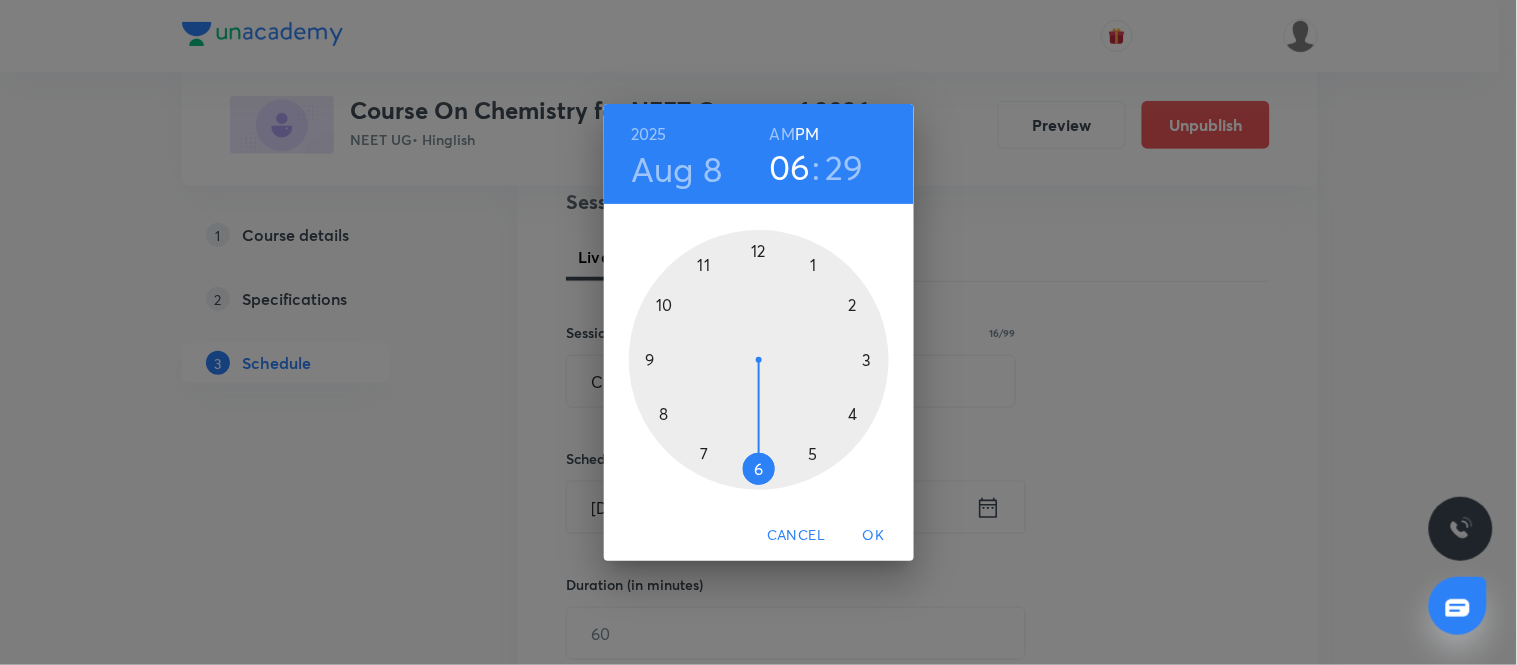 click at bounding box center (759, 360) 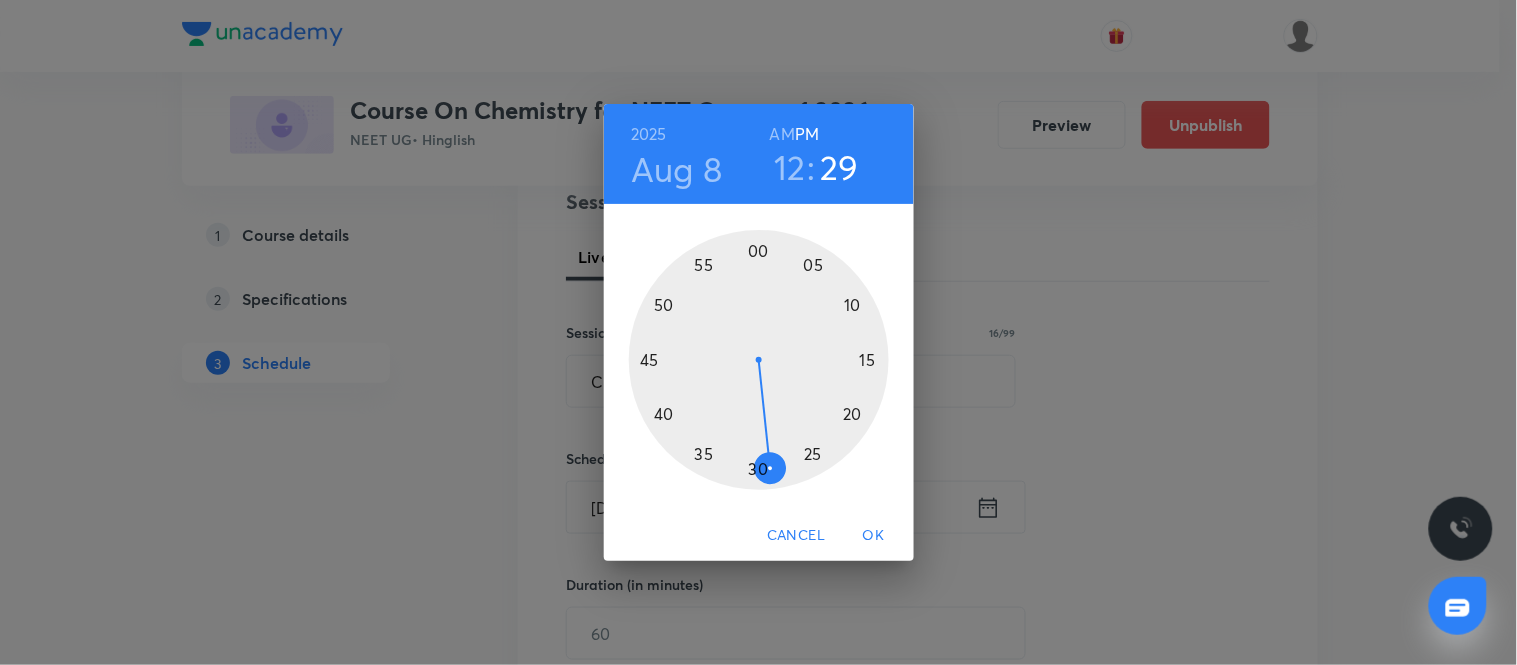 click at bounding box center [759, 360] 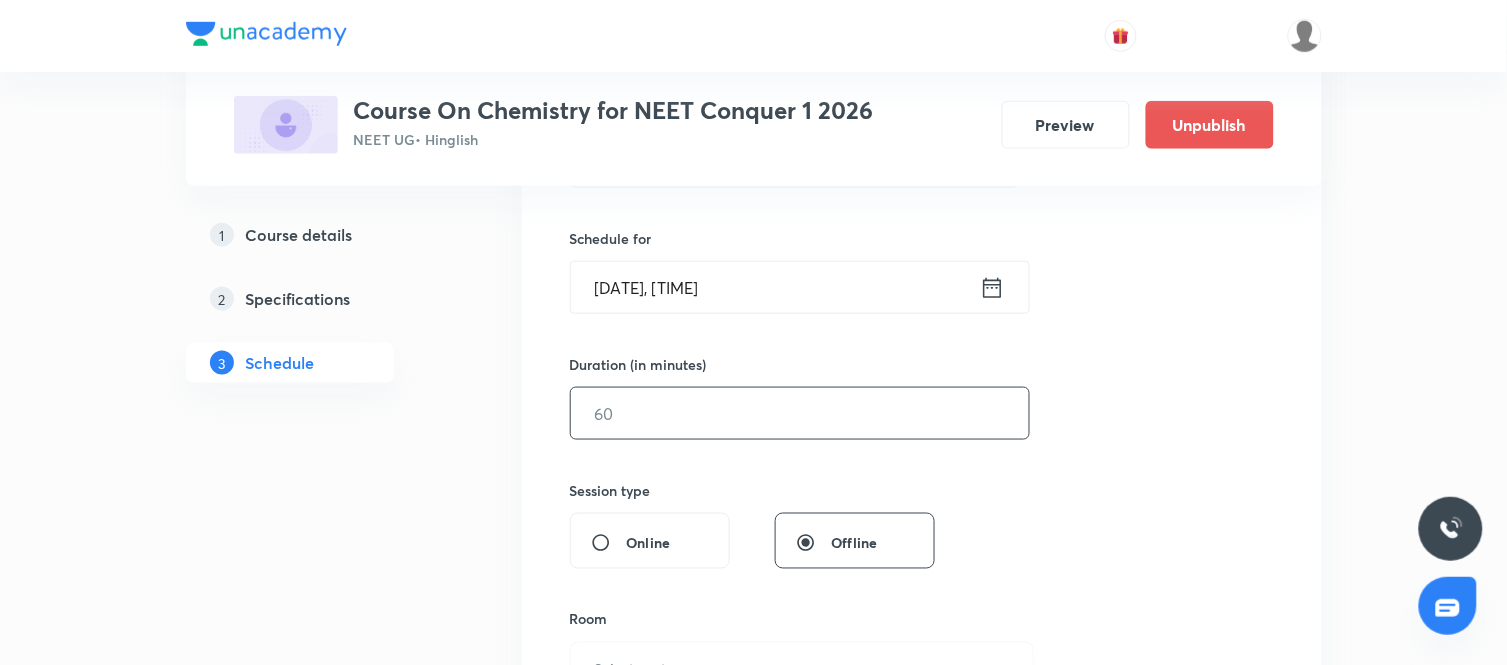 scroll, scrollTop: 466, scrollLeft: 0, axis: vertical 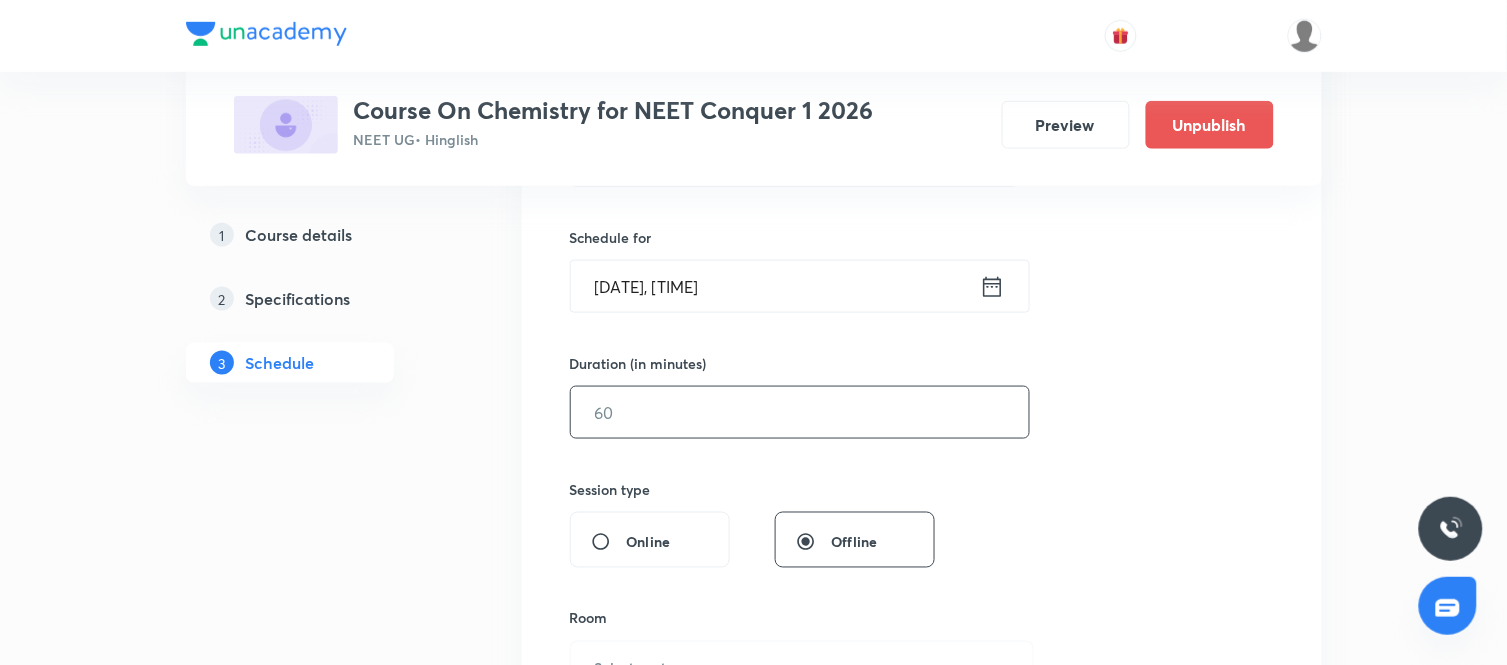 click at bounding box center (800, 412) 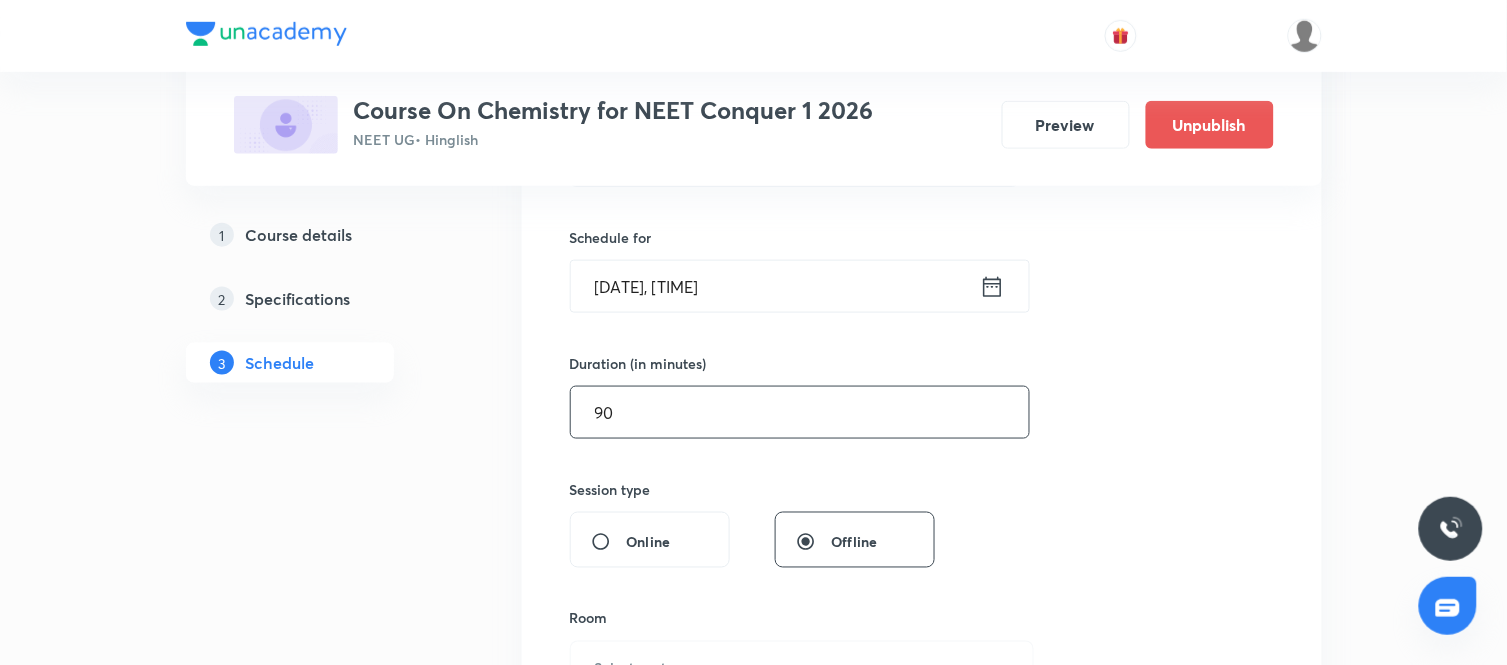 type on "90" 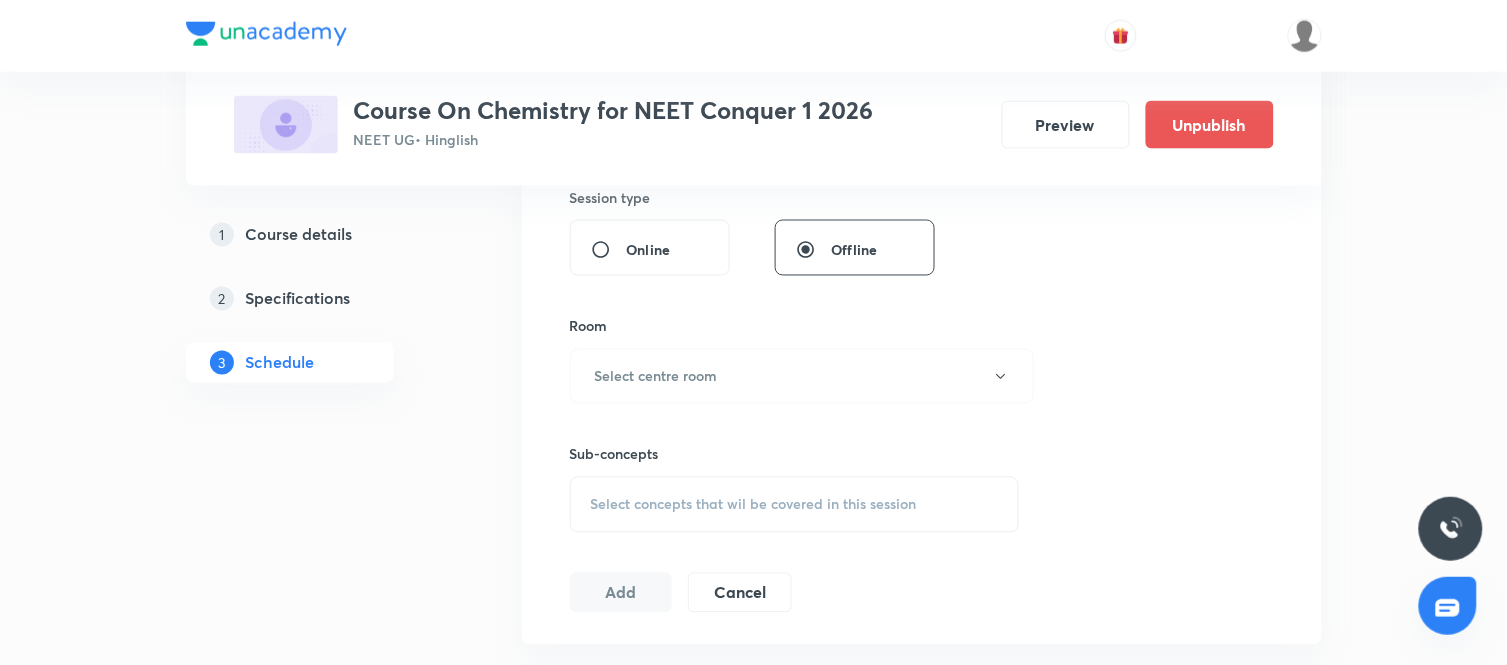 scroll, scrollTop: 786, scrollLeft: 0, axis: vertical 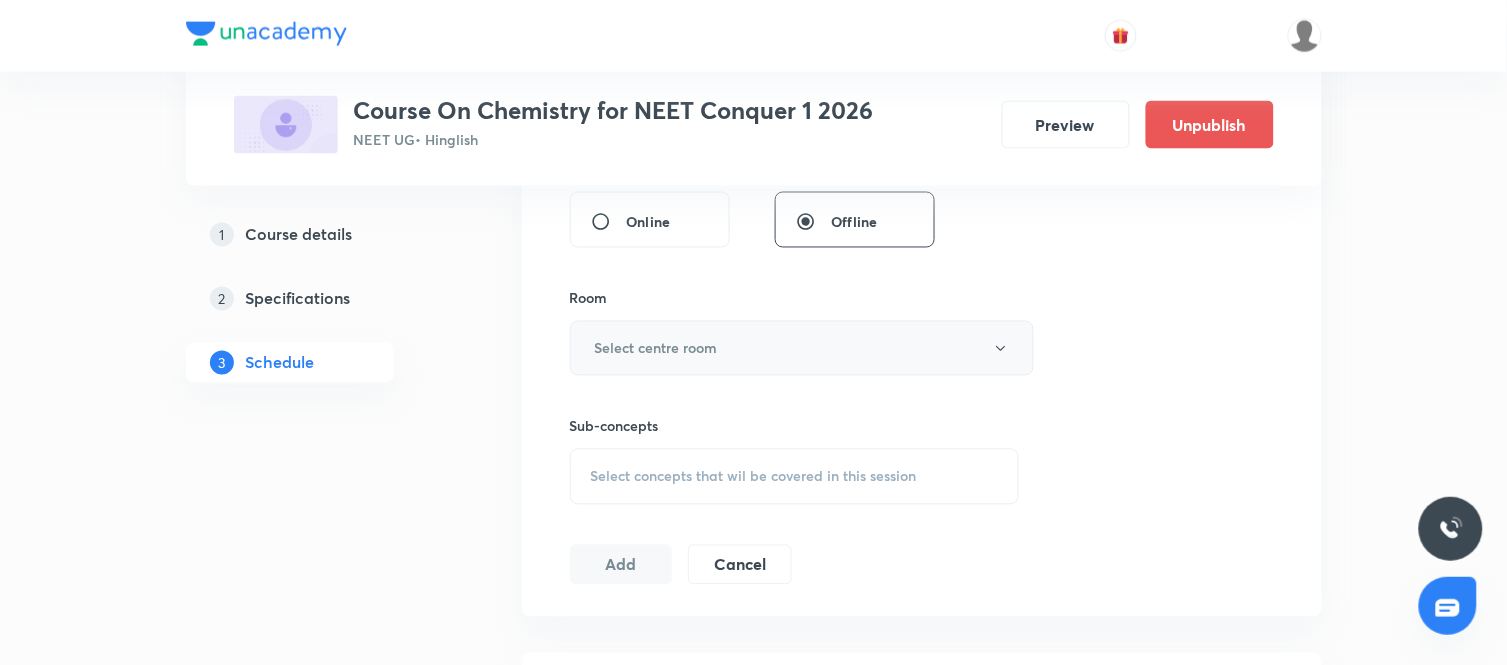 click on "Select centre room" at bounding box center [802, 348] 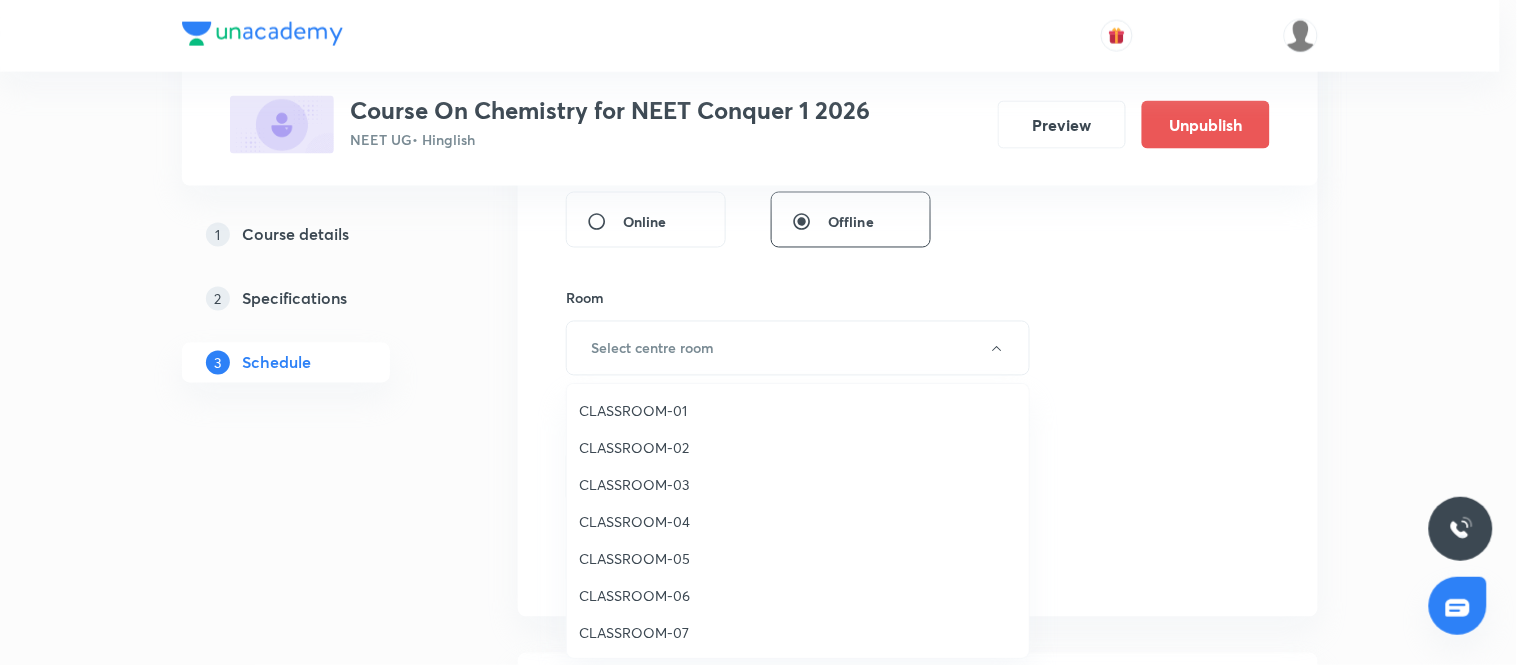 click on "CLASSROOM-03" at bounding box center [798, 484] 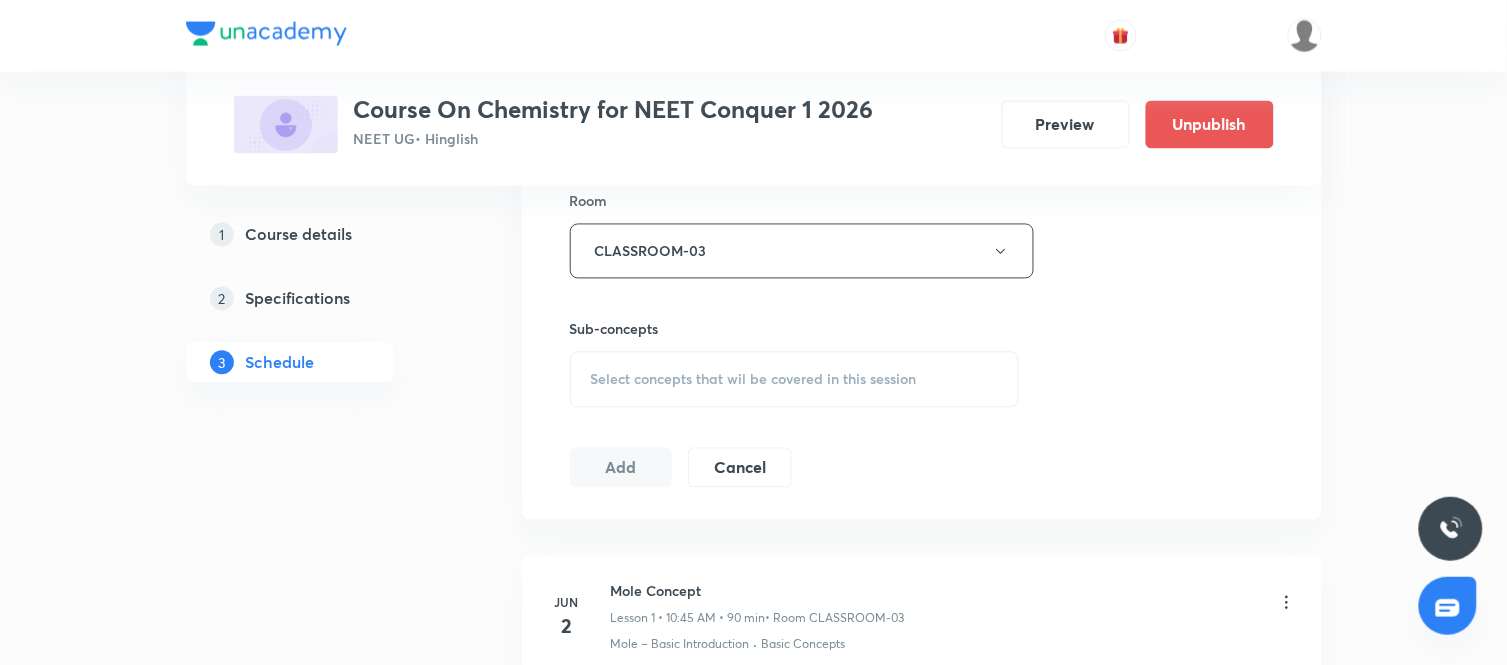 scroll, scrollTop: 884, scrollLeft: 0, axis: vertical 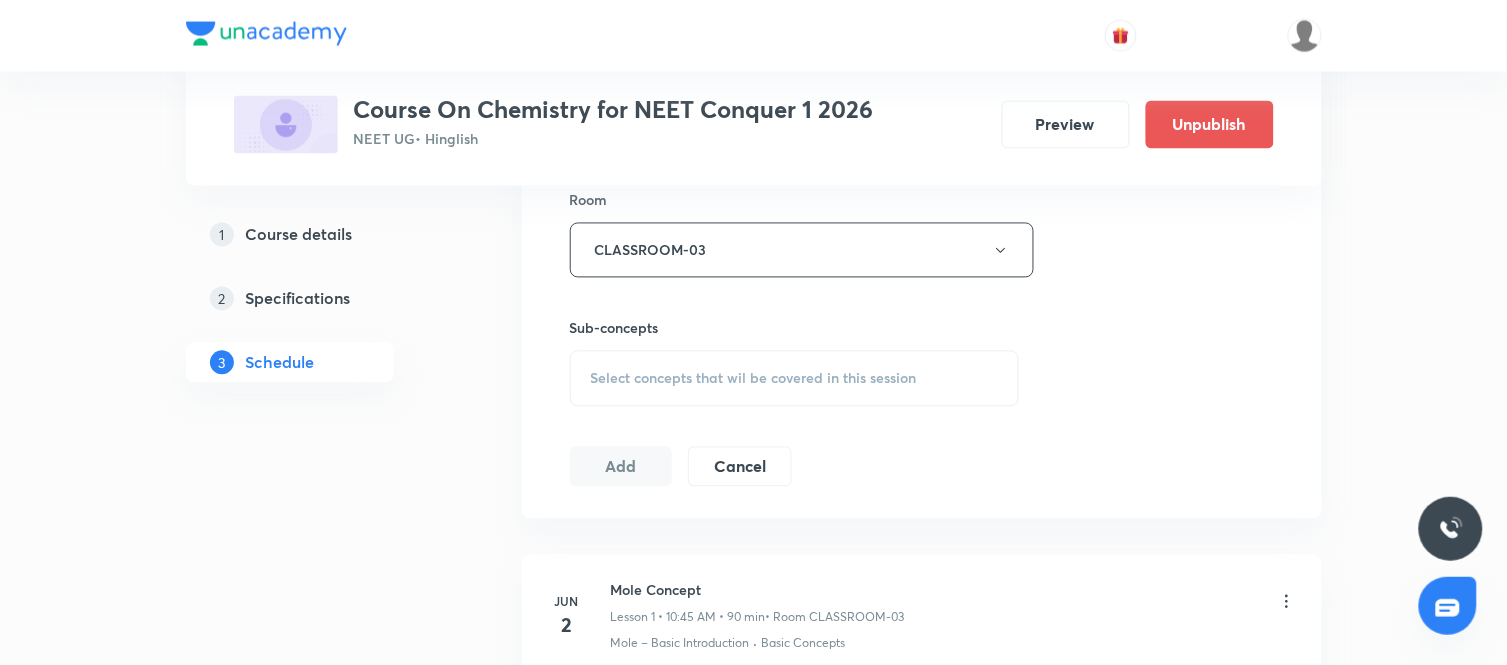 click on "Select concepts that wil be covered in this session" at bounding box center (795, 379) 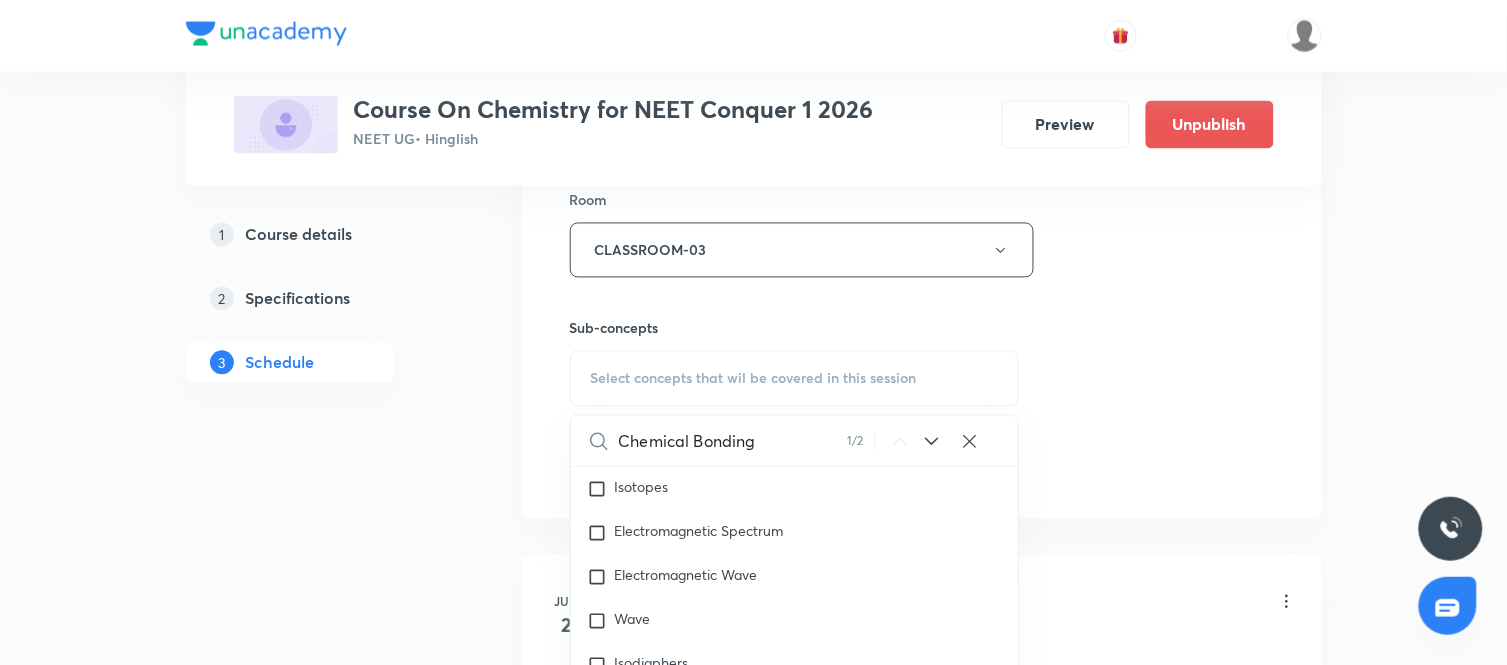 scroll, scrollTop: 7500, scrollLeft: 0, axis: vertical 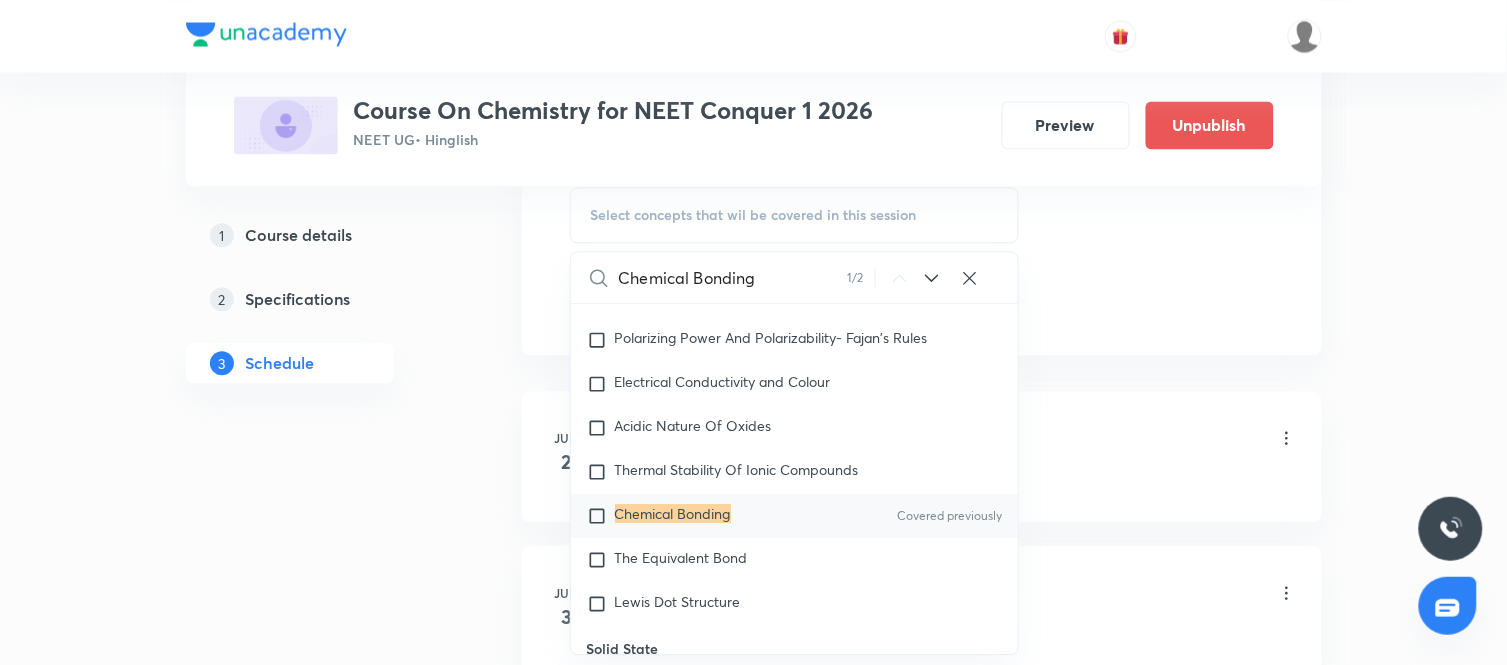 type on "Chemical Bonding" 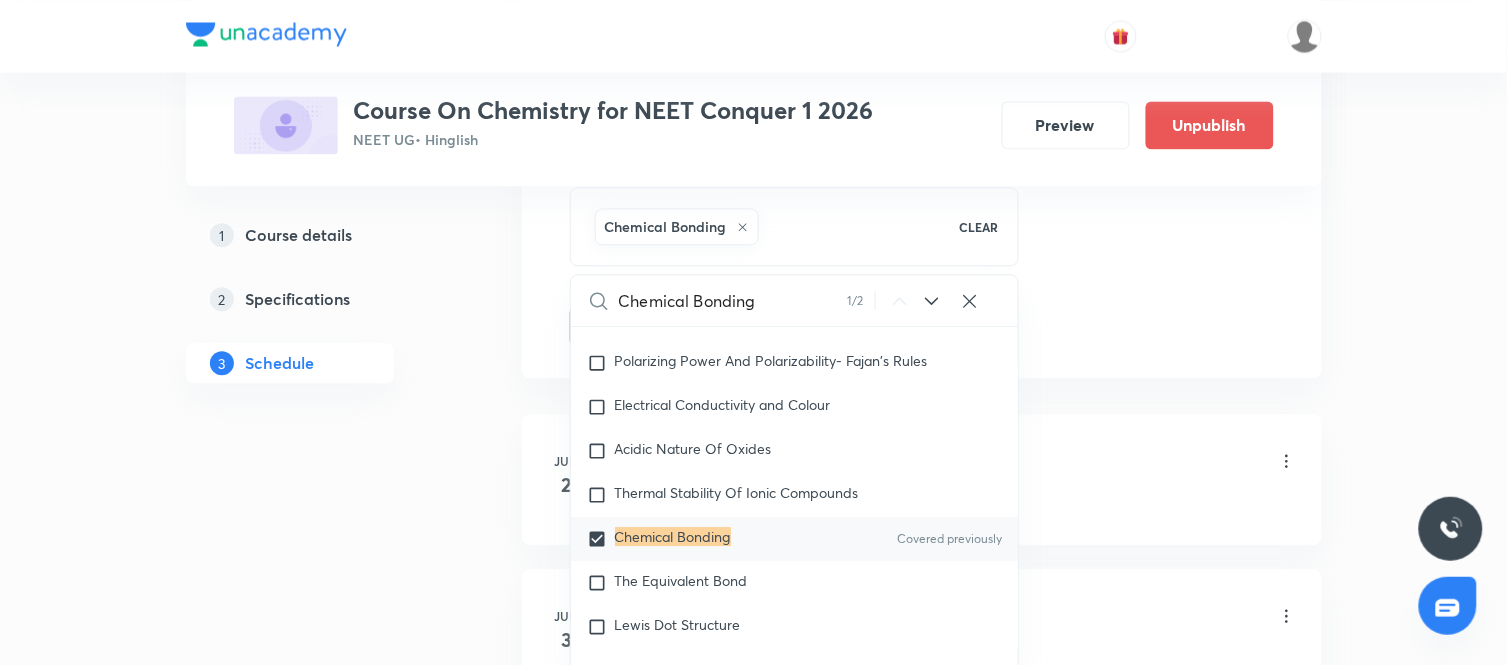 click on "Plus Courses Course On Chemistry for NEET Conquer 1 2026 NEET UG  • Hinglish Preview Unpublish 1 Course details 2 Specifications 3 Schedule Schedule 57  classes Session  58 Live class Session title 16/99 Chemical Bonding ​ Schedule for Aug 8, 2025, 12:30 PM ​ Duration (in minutes) 90 ​   Session type Online Offline Room CLASSROOM-03 Sub-concepts Chemical Bonding CLEAR Chemical Bonding 1 / 2 ​ General Topics & Mole Concept Basic Concepts Covered previously Mole – Basic Introduction Covered previously Percentage Composition Covered previously Stoichiometry Covered previously Principle of Atom Conservation (POAC) Covered previously Relation between Stoichiometric Quantities Covered previously Application of Mole Concept: Gravimetric Analysis Covered previously Electronic Configuration Of Atoms (Hund's rule) Covered previously  Quantum Numbers (Magnetic Quantum no.) Quantum Numbers(Pauli's Exclusion law) Mean Molar Mass or Molecular Mass Variation of Conductivity with Concentration Atomic Structure pH" at bounding box center [754, 4231] 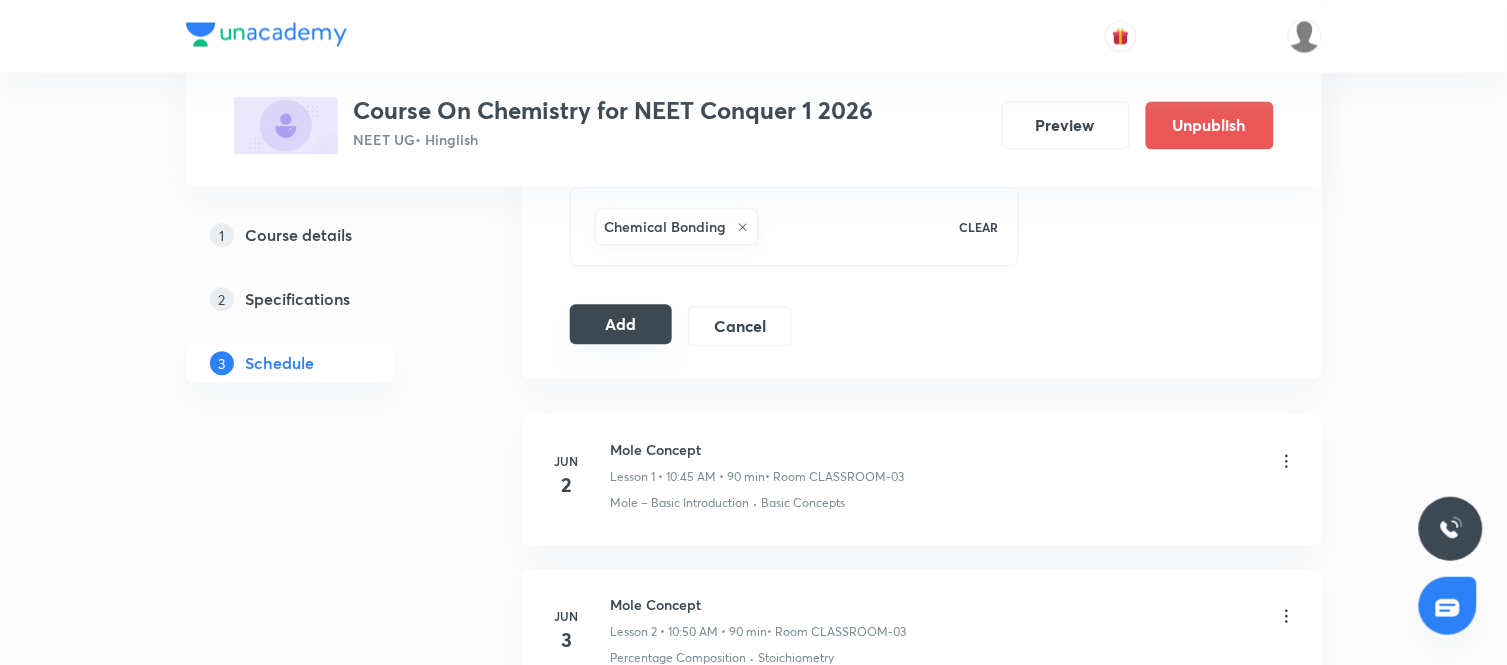 click on "Add" at bounding box center [621, 324] 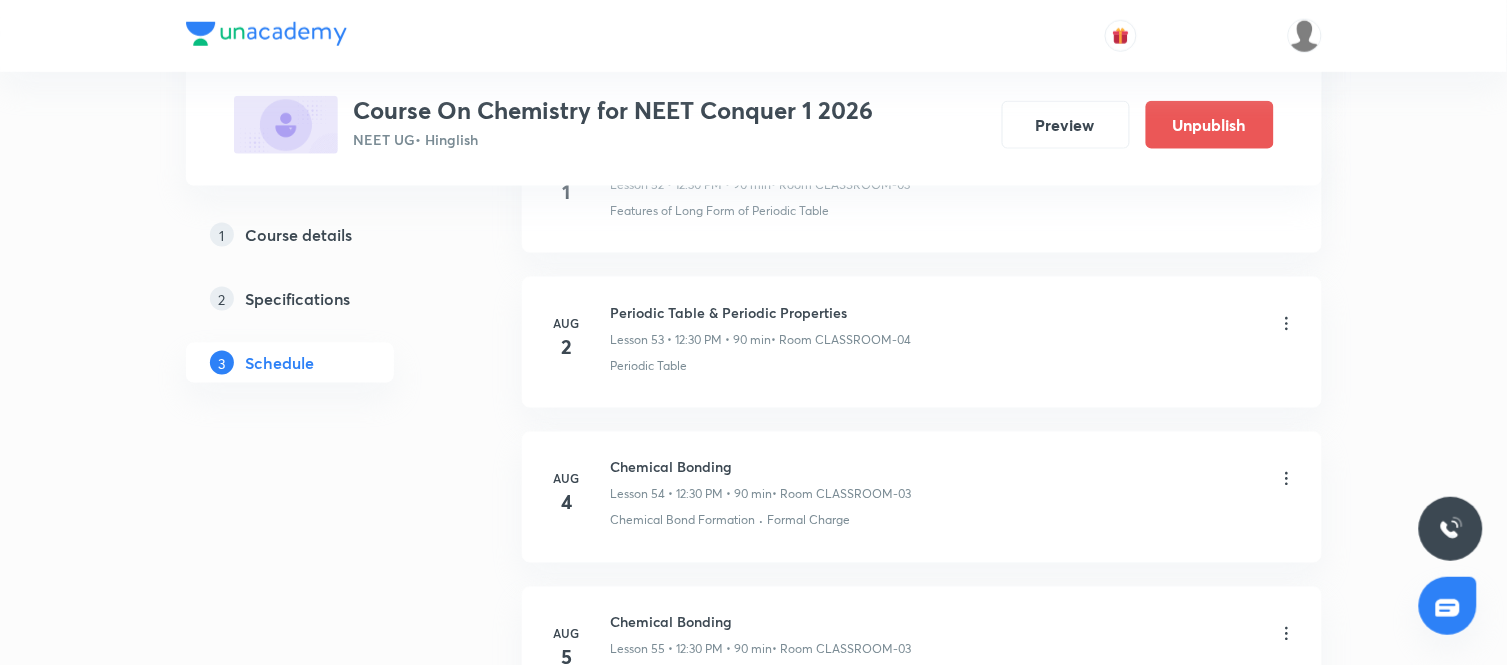scroll, scrollTop: 9041, scrollLeft: 0, axis: vertical 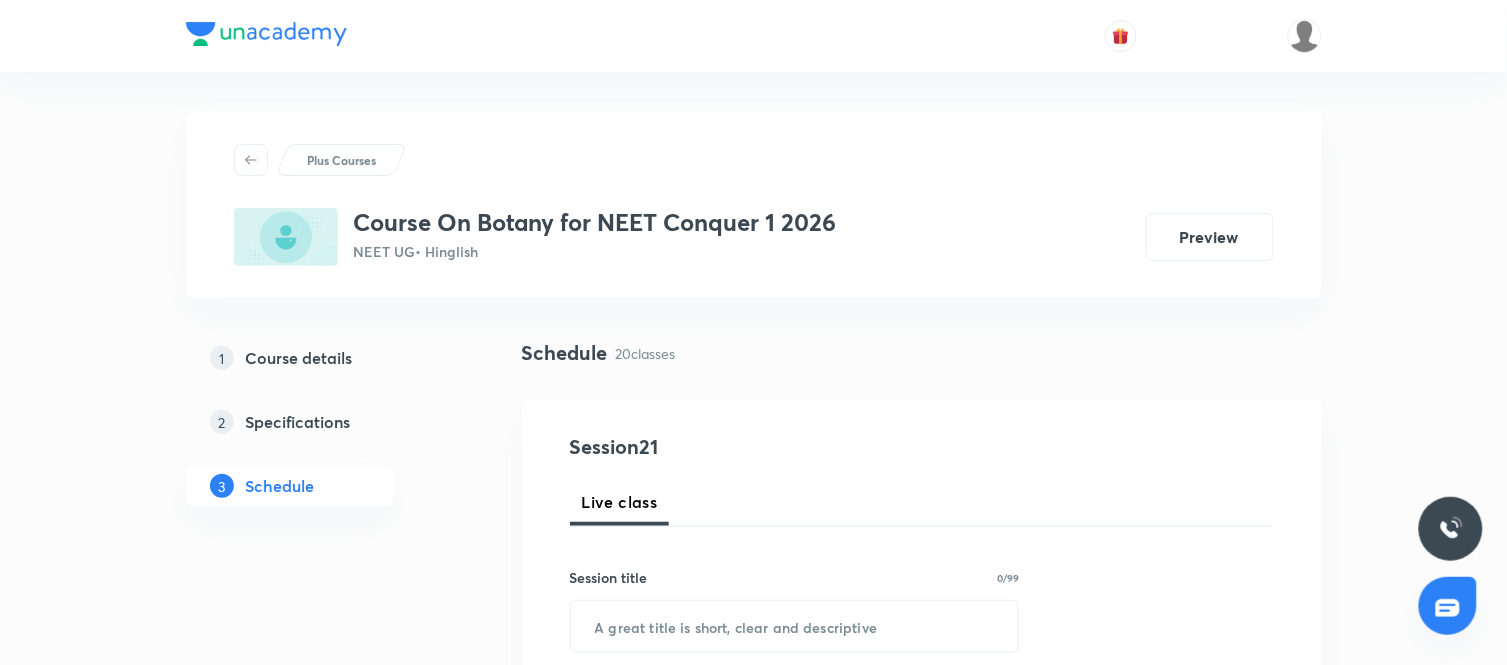 click on "Plus Courses Course On Botany for NEET Conquer 1 2026 NEET UG  • Hinglish Preview 1 Course details 2 Specifications 3 Schedule Schedule 20  classes Session  21 Live class Session title 0/99 ​ Schedule for Aug 5, 2025, 6:26 PM ​ Duration (in minutes) ​   Session type Online Offline Room Select centre room Sub-concepts Select concepts that wil be covered in this session Add Cancel Jun 23 Cell - The Unit of Life Lesson 1 • 9:00 AM • 90 min  • Room CLASSROOM-03 Cell - The Unit of Life Jun 24 Cell - The Unit of Life Lesson 2 • 9:00 AM • 90 min  • Room CLASSROOM-03 Cell - The Unit of Life Jun 25 Cell - The Unit of Life Lesson 3 • 9:00 AM • 90 min  • Room CLASSROOM-03 Cell - The Unit of Life Jul 3 Cell - The Unit of Life Lesson 4 • 9:00 AM • 90 min  • Room CLASSROOM-03 Cell - The Unit of Life Jul 4 Cell - The Unit of Life Lesson 5 • 9:00 AM • 90 min  • Room CLASSROOM-03 Cell - The Unit of Life Jul 5 Cell - The Unit of Life Lesson 6 • 9:00 AM • 90 min Jul 7 Jul 8 Jul 9 1" at bounding box center [753, 2351] 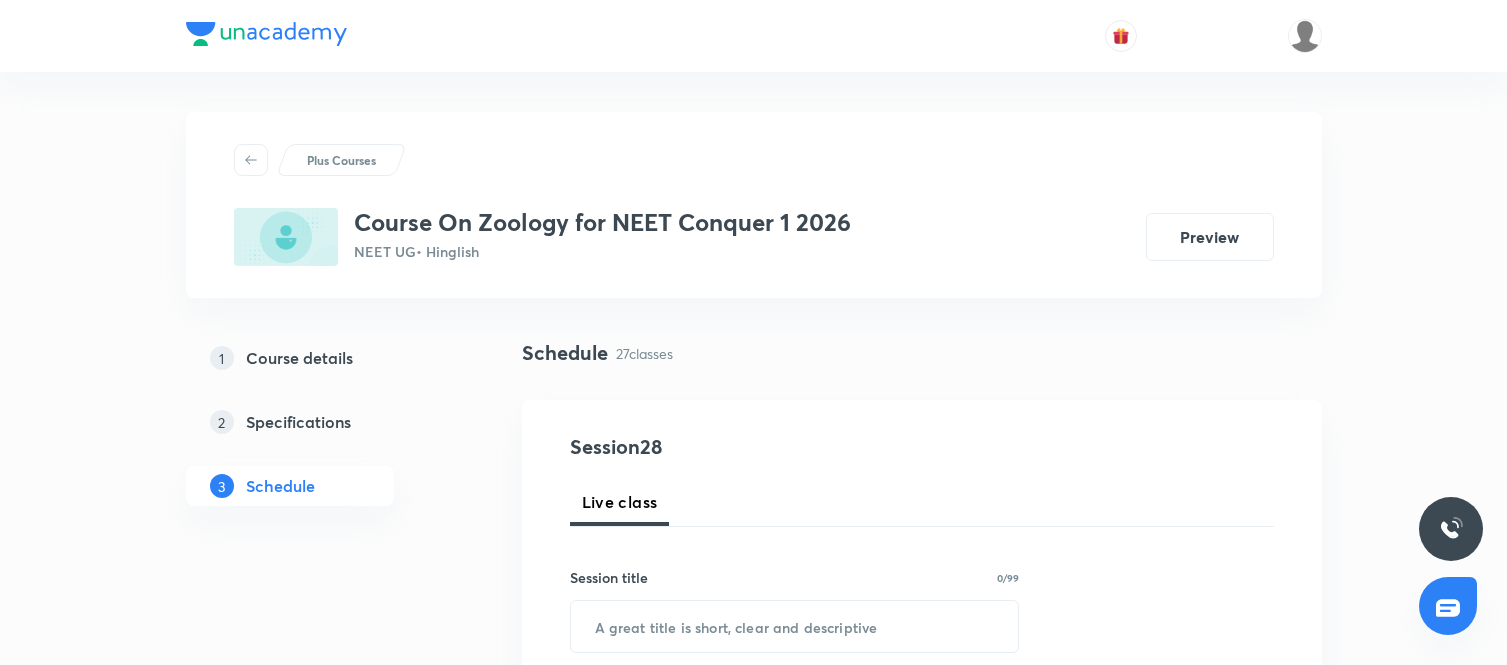 scroll, scrollTop: 0, scrollLeft: 0, axis: both 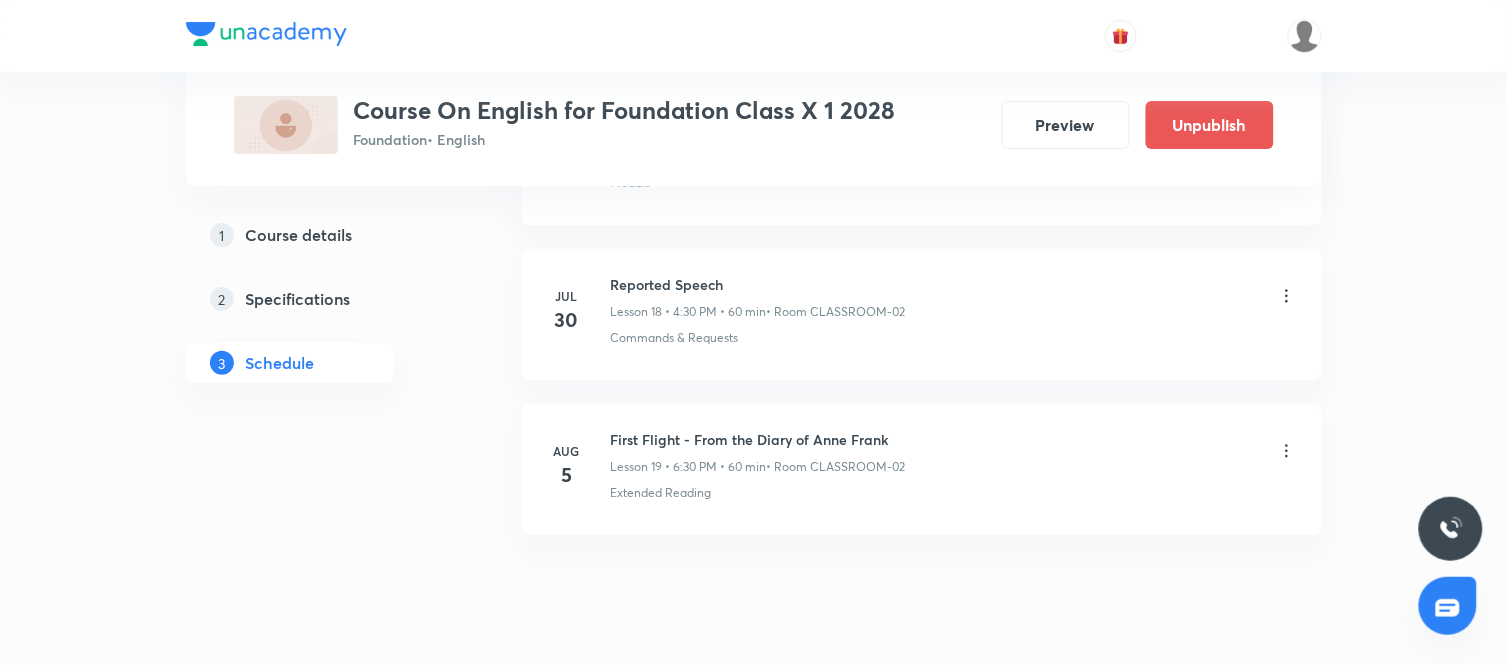 click 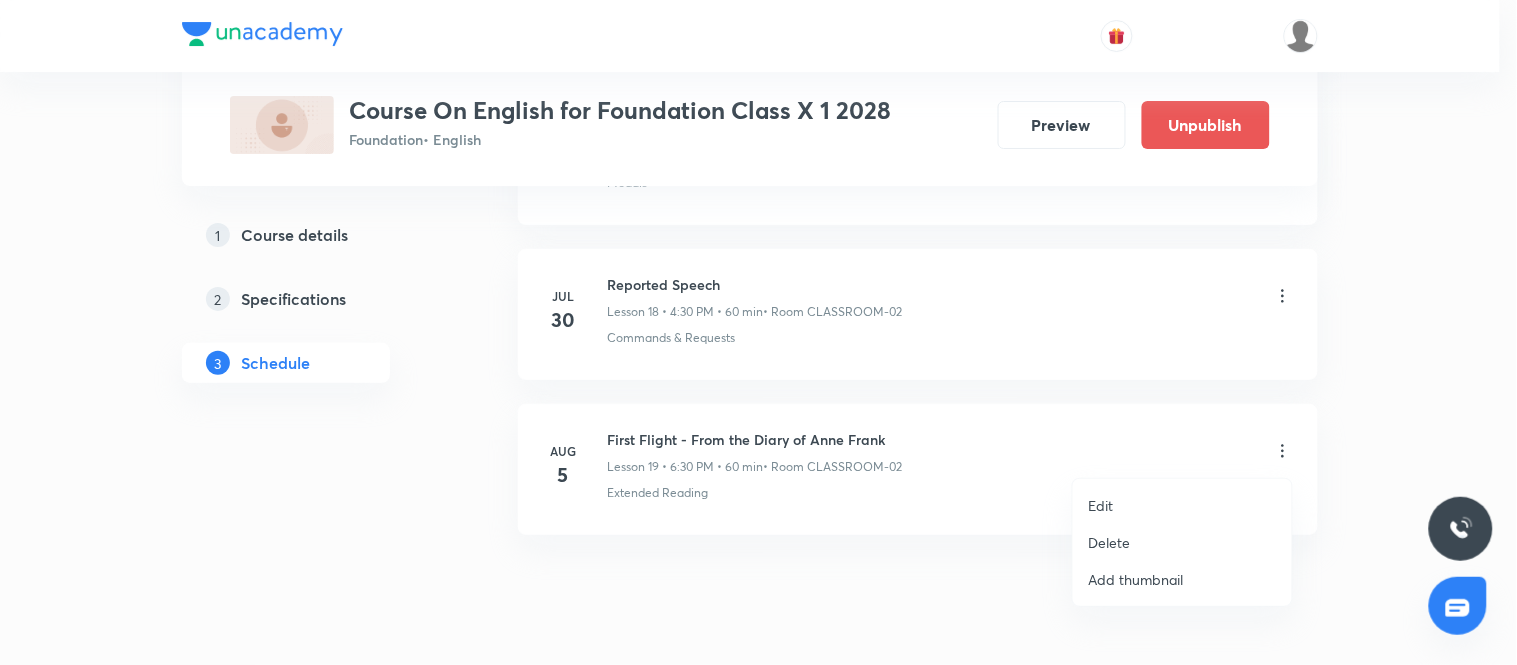click on "Edit" at bounding box center (1182, 505) 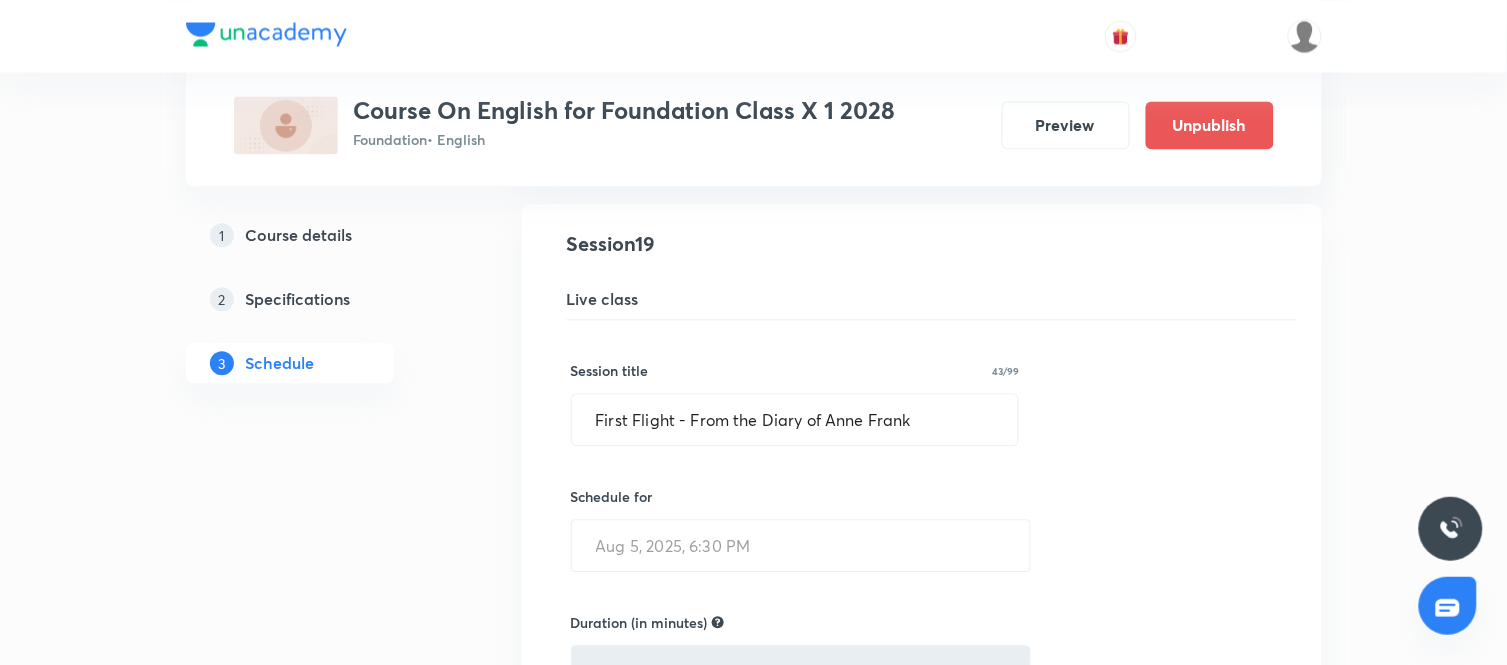 scroll, scrollTop: 2993, scrollLeft: 0, axis: vertical 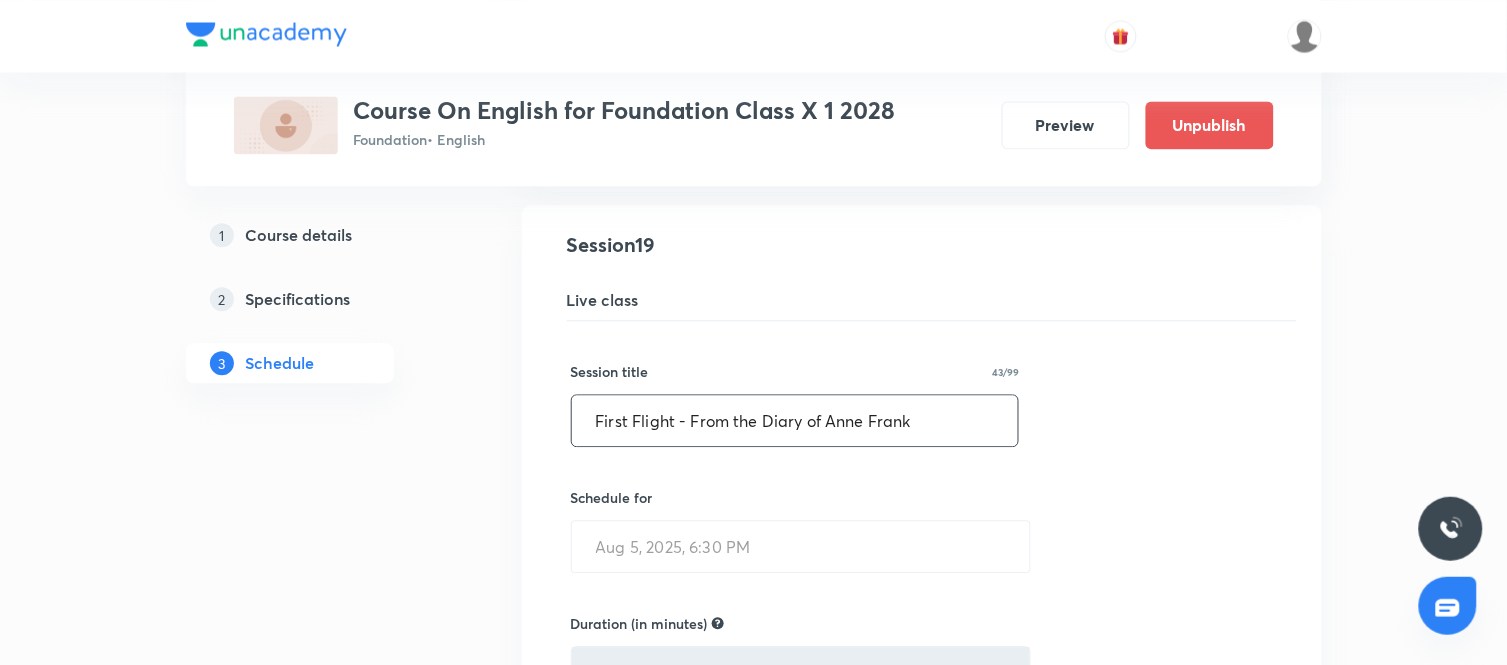 click on "First Flight - From the Diary of Anne Frank" at bounding box center [795, 420] 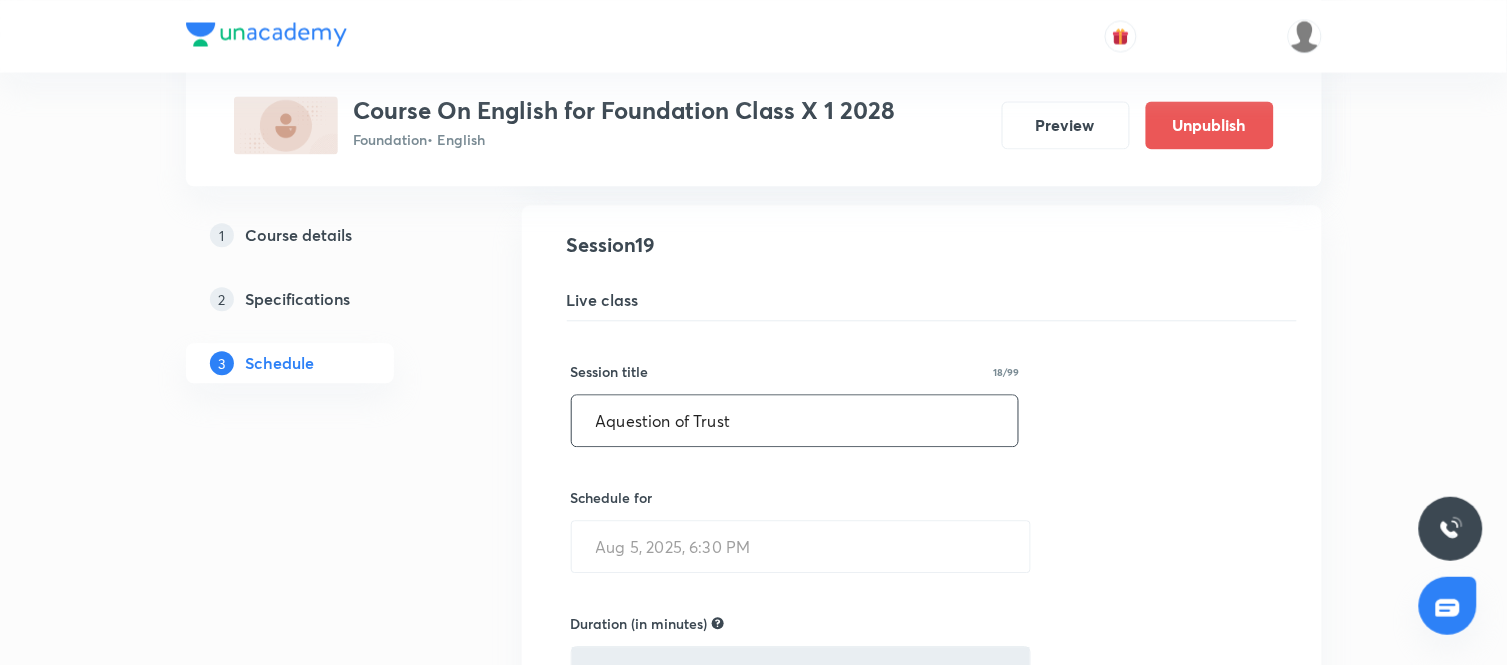 click on "Aquestion of Trust" at bounding box center (795, 420) 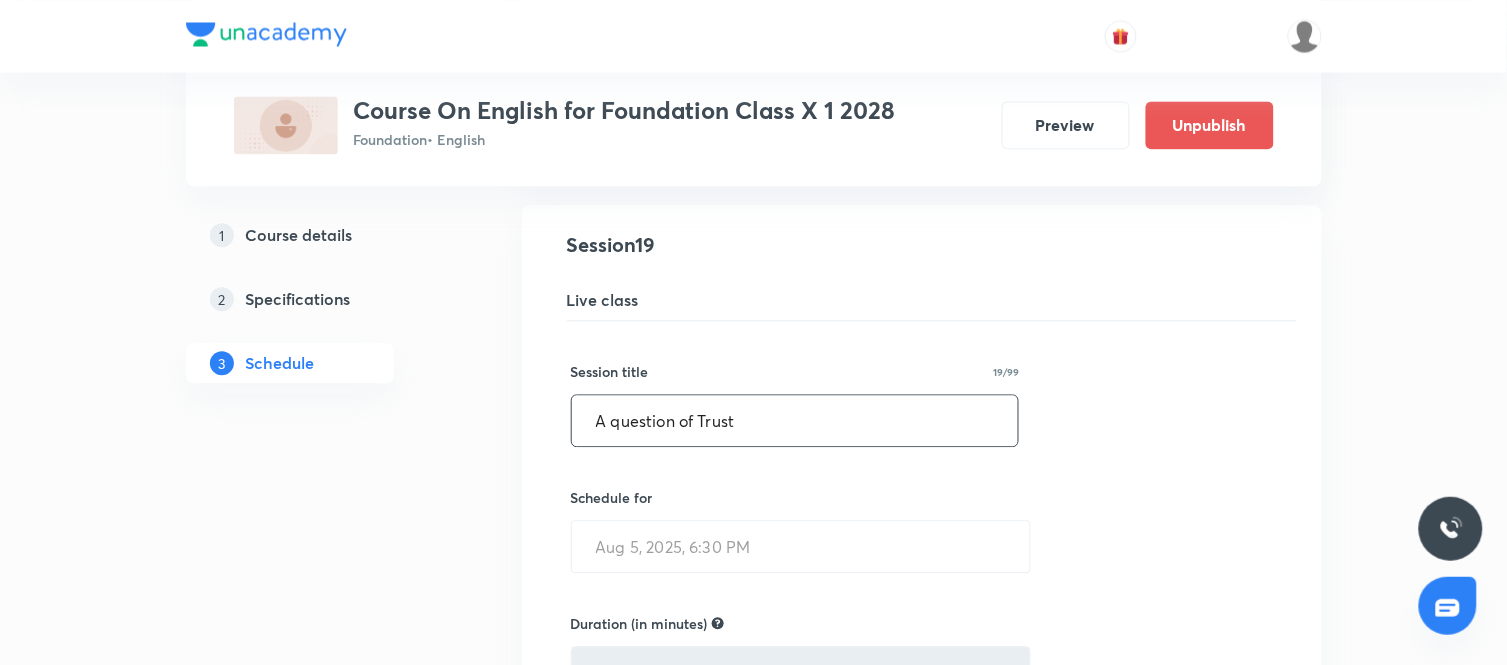 type on "A question of Trust" 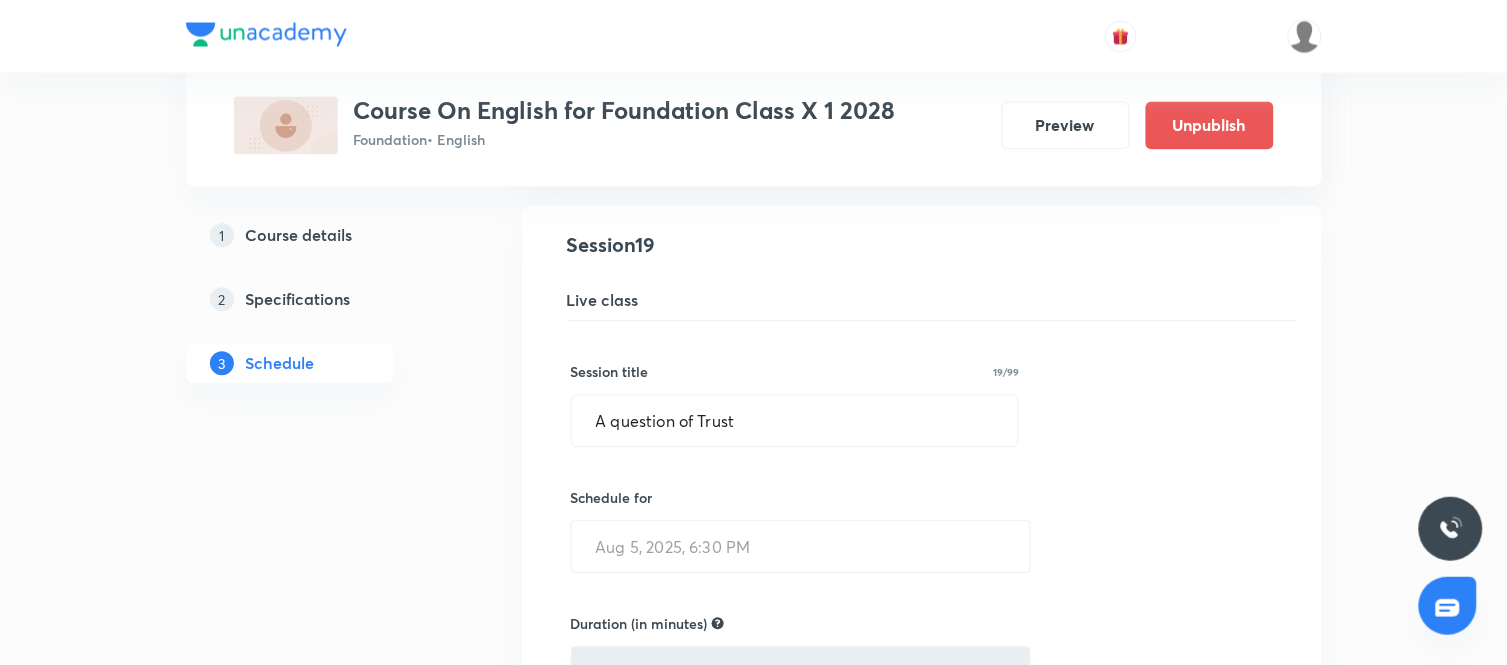 click on "Session title 19/99 A question of Trust ​ Schedule for Aug 5, 2025, 6:30 PM ​ Duration (in minutes) 60 ​   Session type Online Offline Room CLASSROOM-02 Sub-concepts Extended Reading CLEAR Save Cancel" at bounding box center [922, 756] 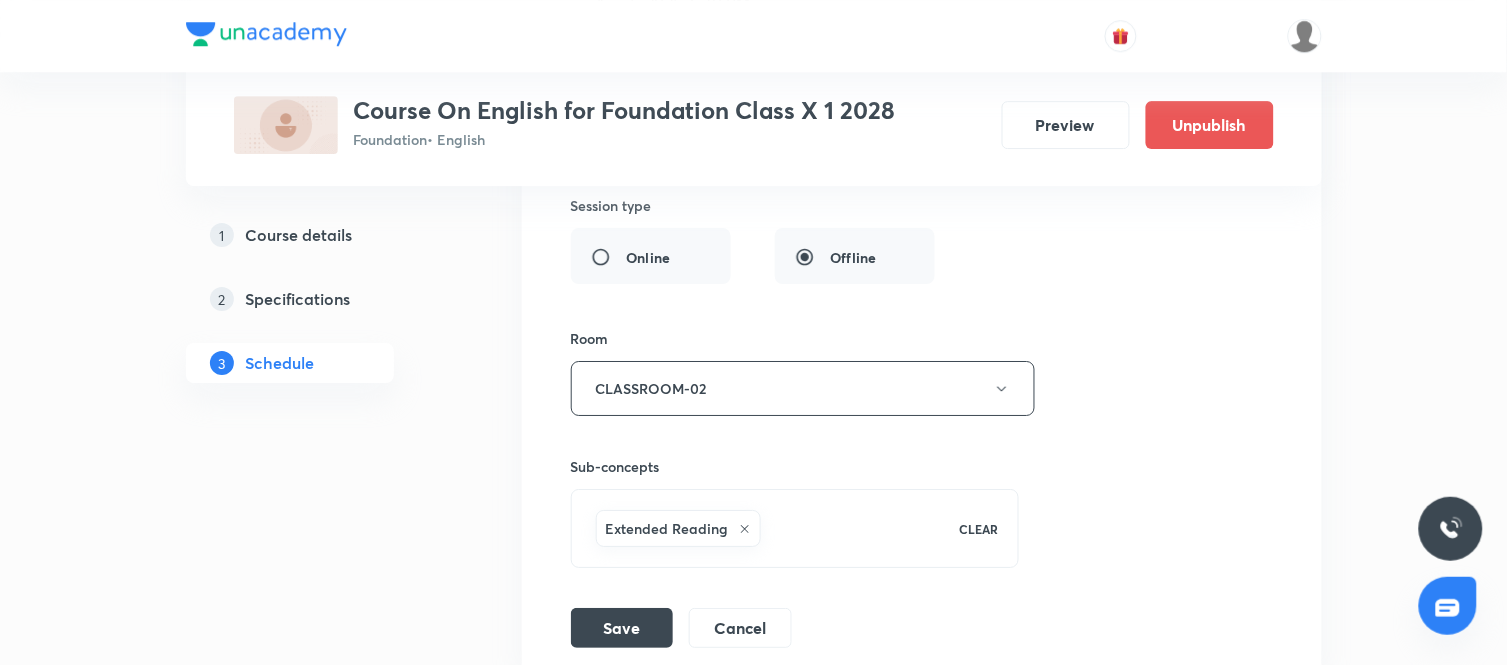 scroll, scrollTop: 3540, scrollLeft: 0, axis: vertical 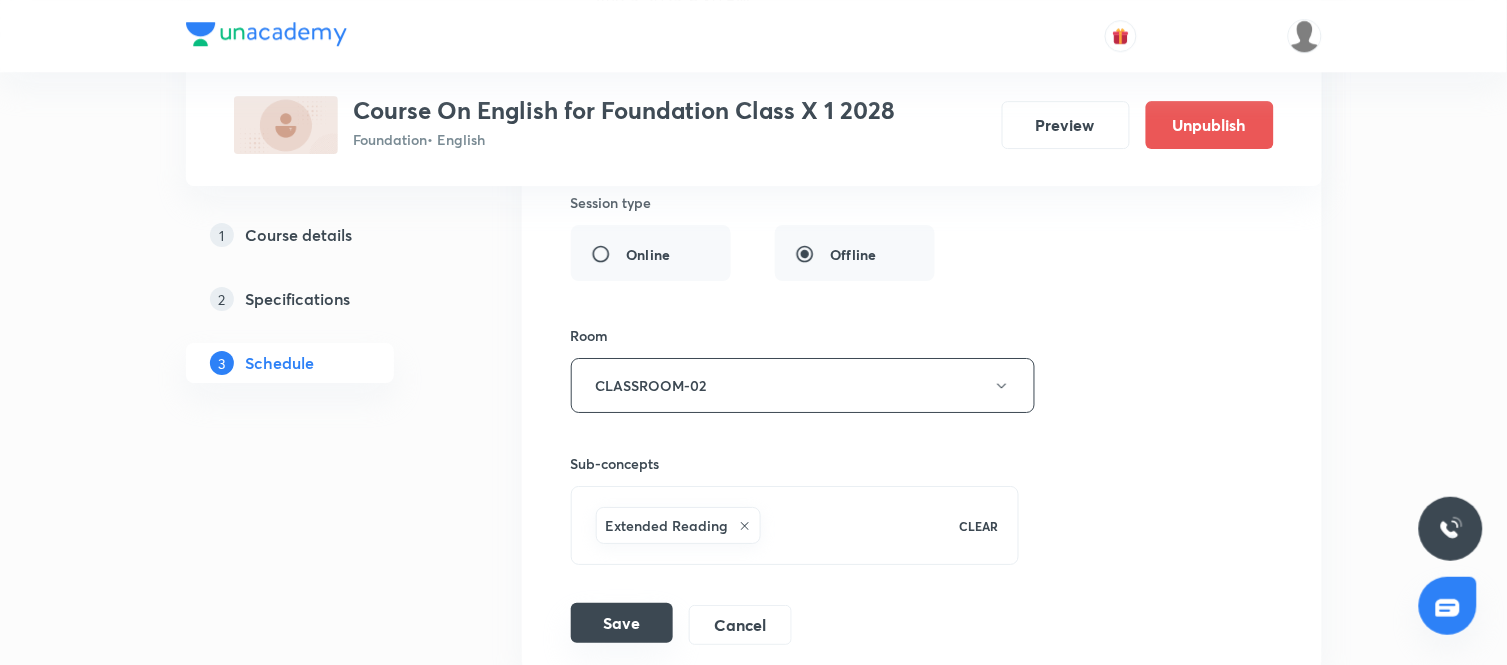 click on "Save" at bounding box center (622, 623) 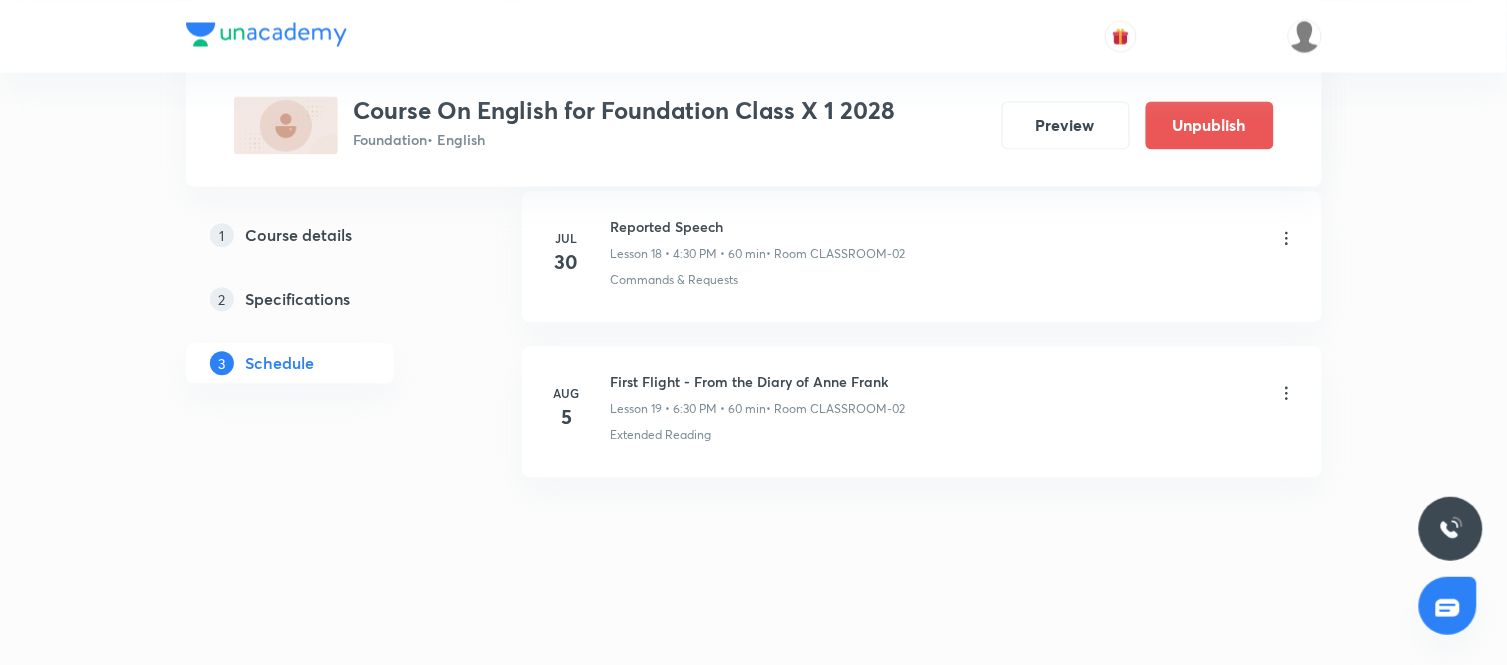 scroll, scrollTop: 2966, scrollLeft: 0, axis: vertical 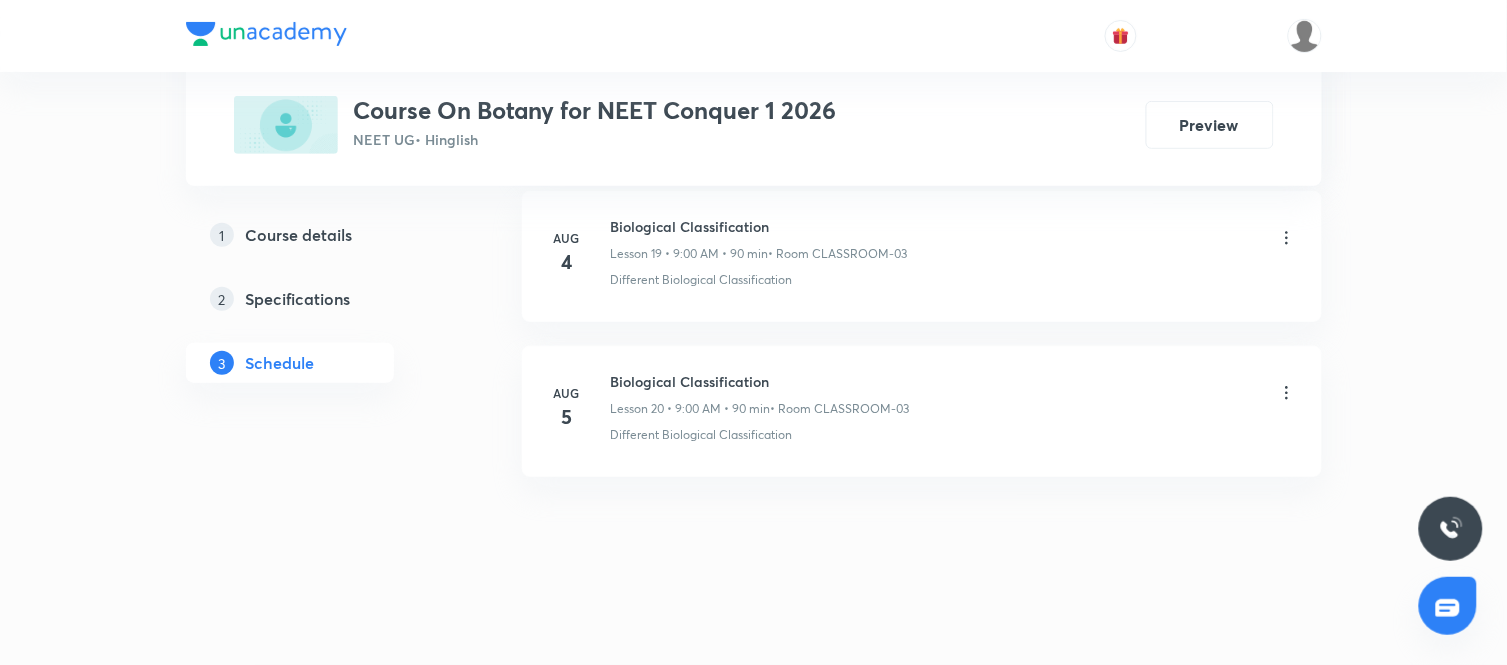 click on "Biological Classification" at bounding box center [760, 381] 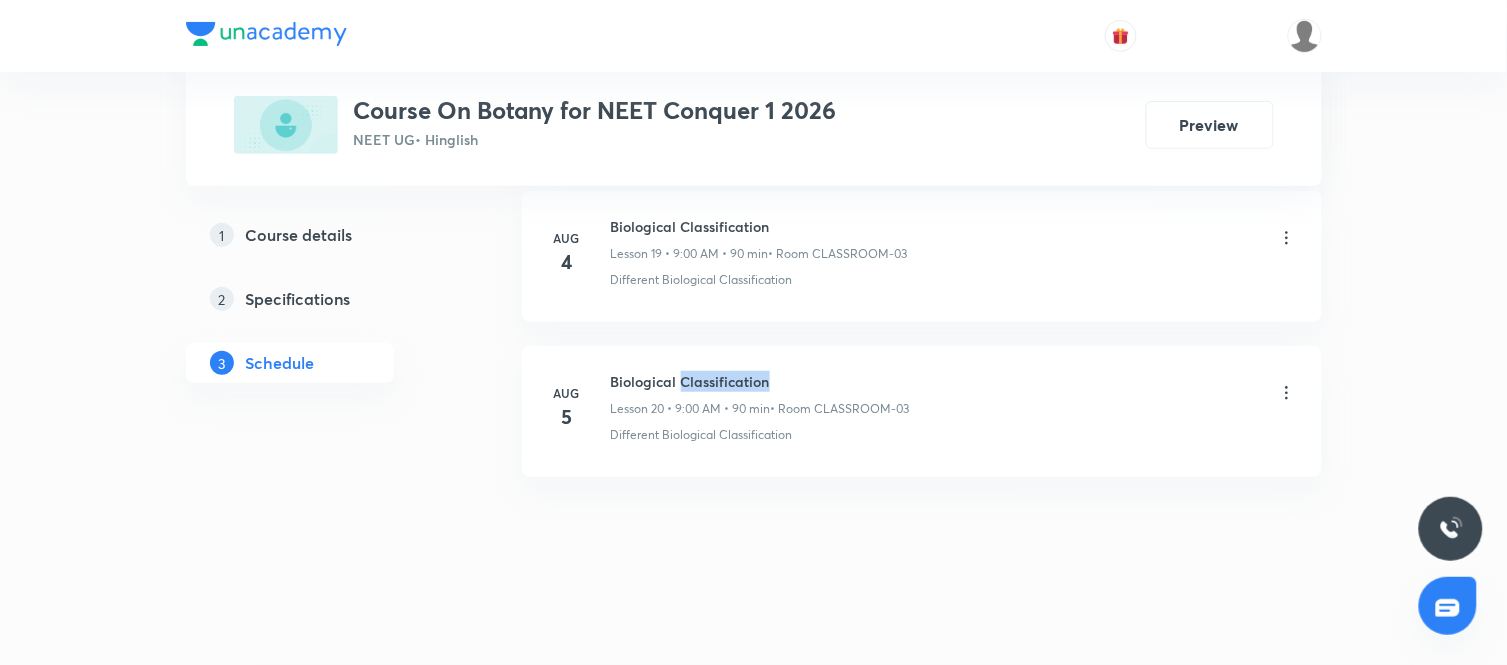 click on "Biological Classification" at bounding box center (760, 381) 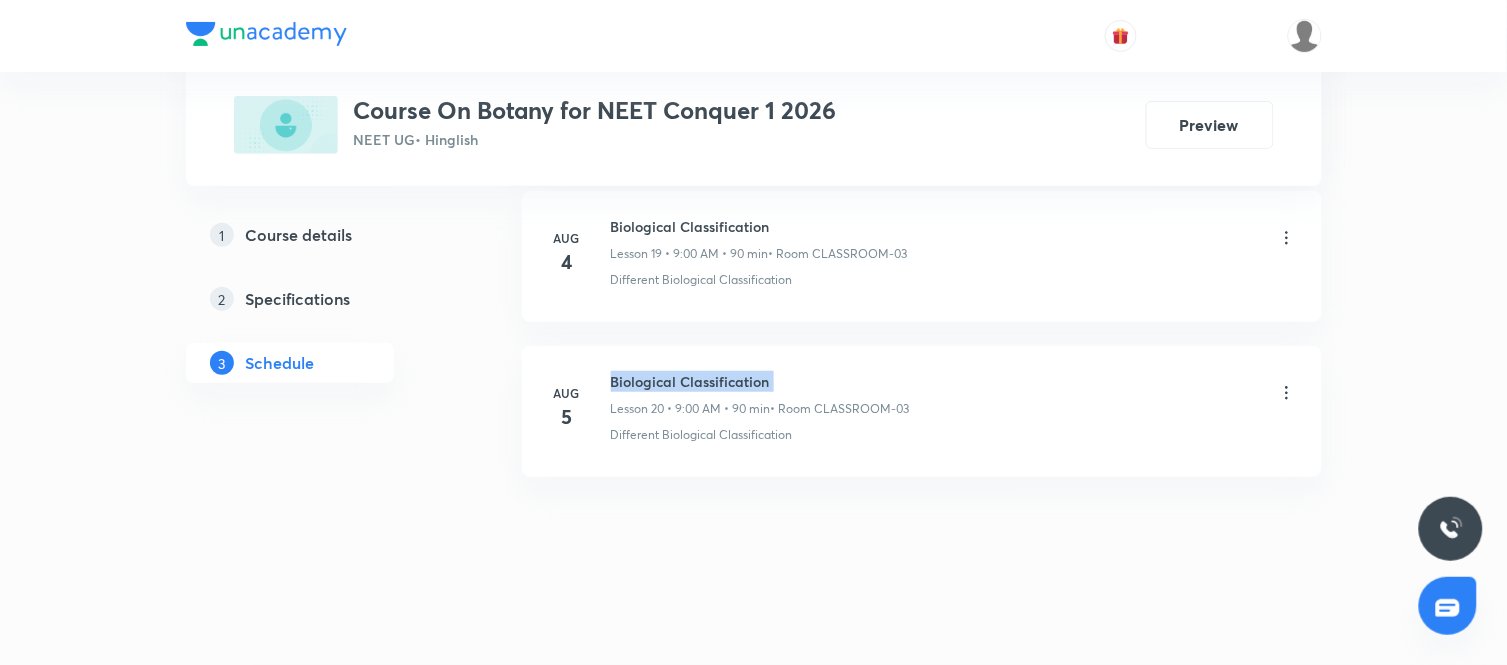 click on "Biological Classification" at bounding box center (760, 381) 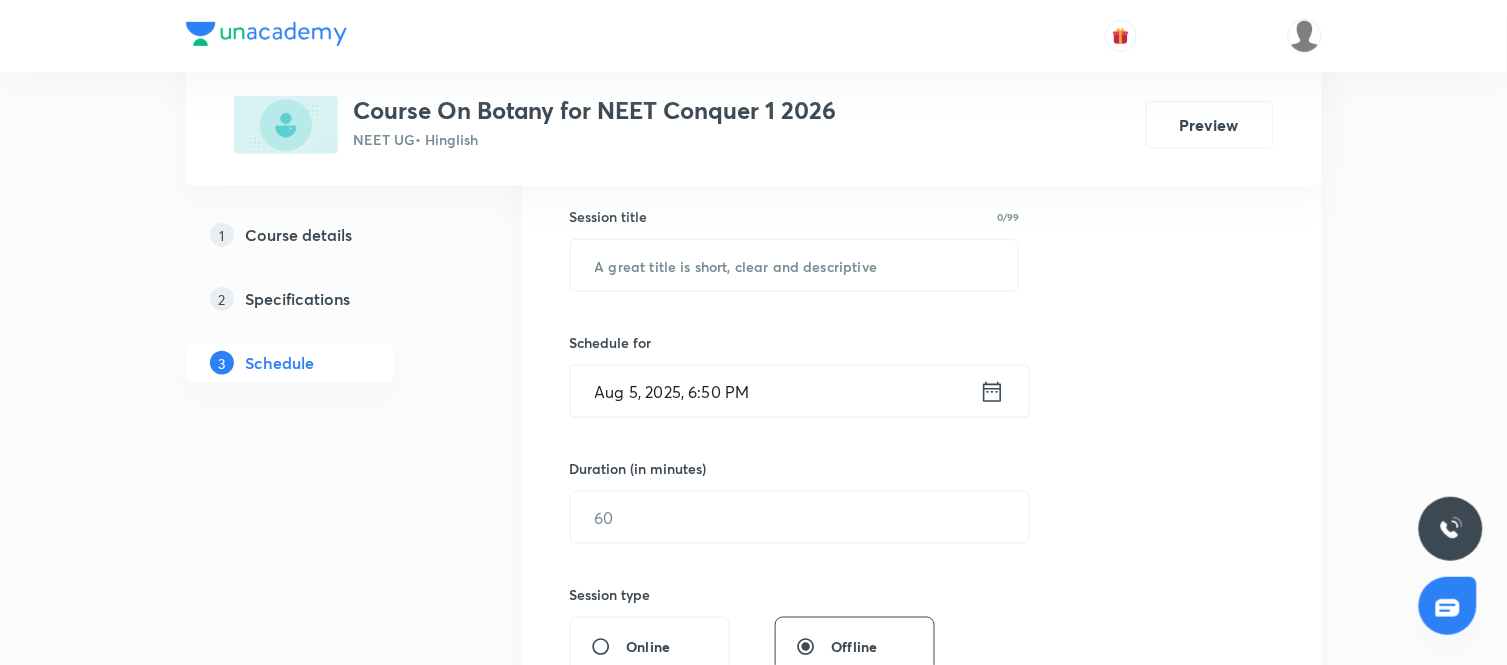 scroll, scrollTop: 365, scrollLeft: 0, axis: vertical 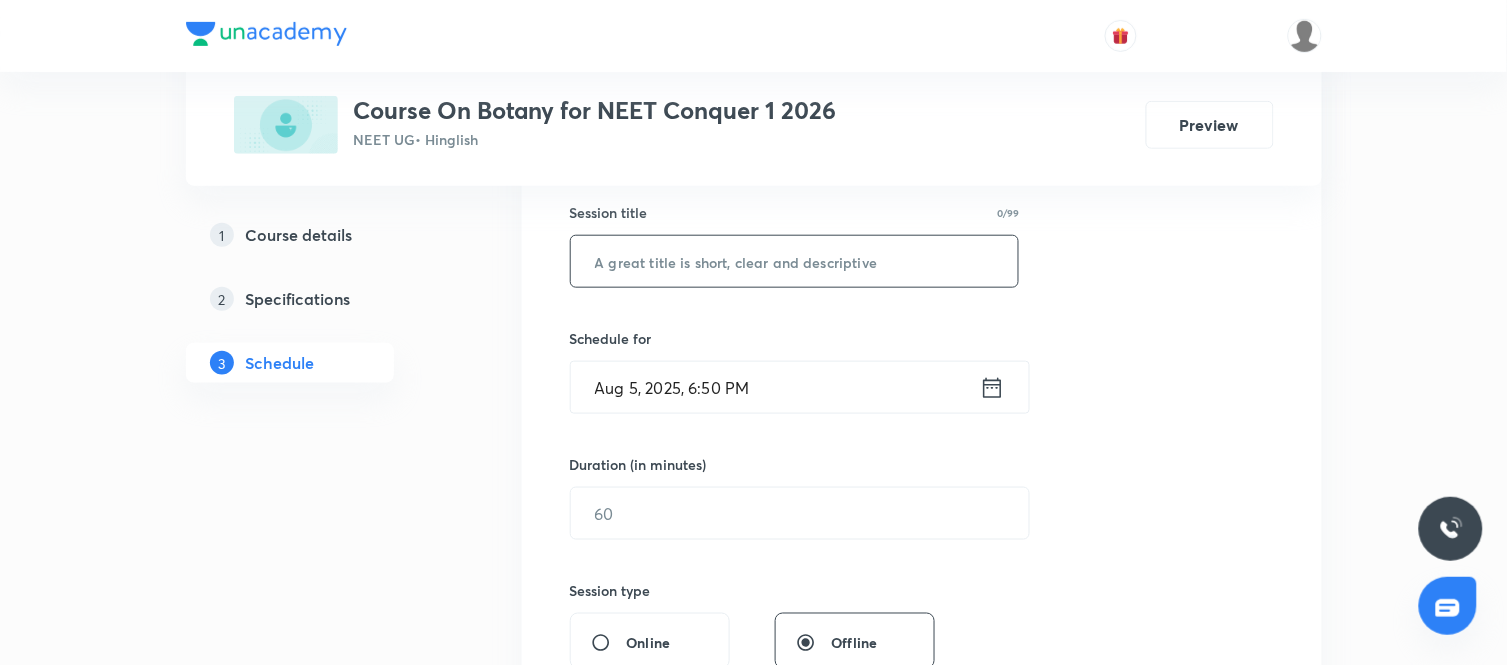 click at bounding box center (795, 261) 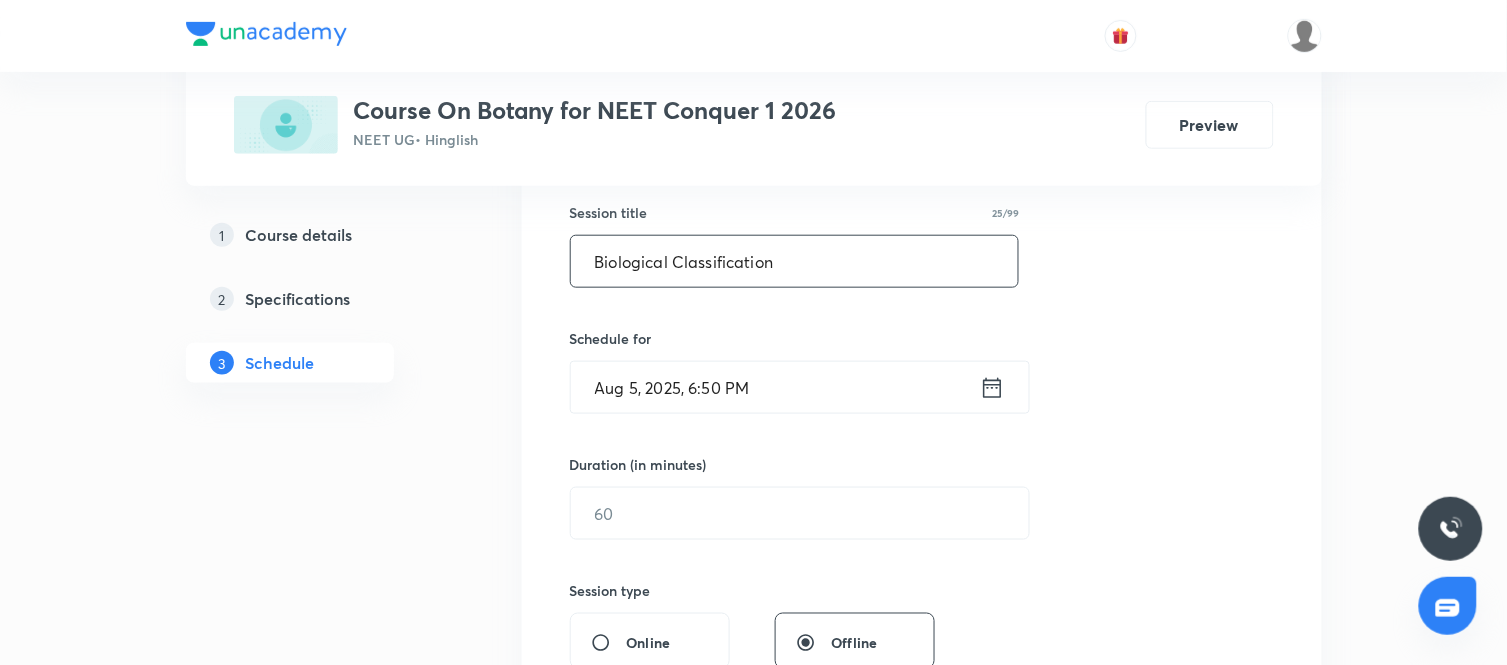 type on "Biological Classification" 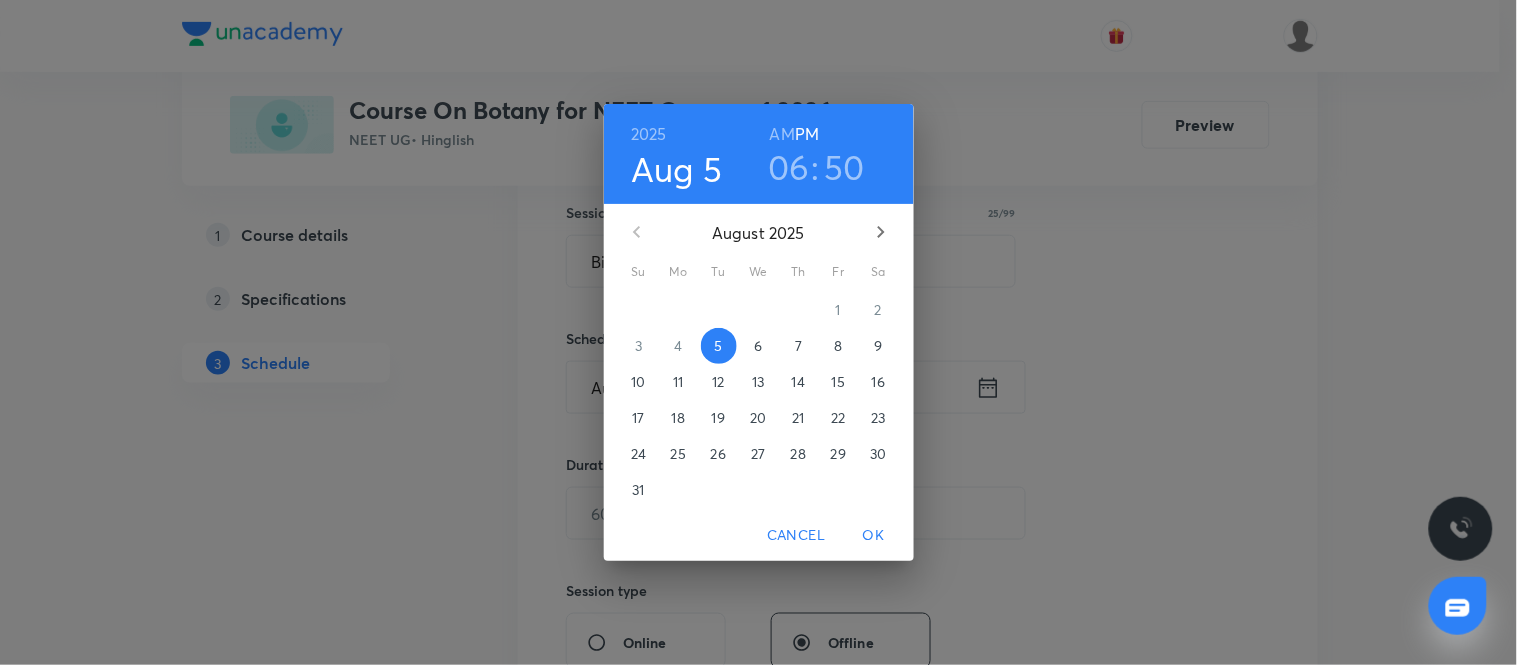 click on "6" at bounding box center [759, 346] 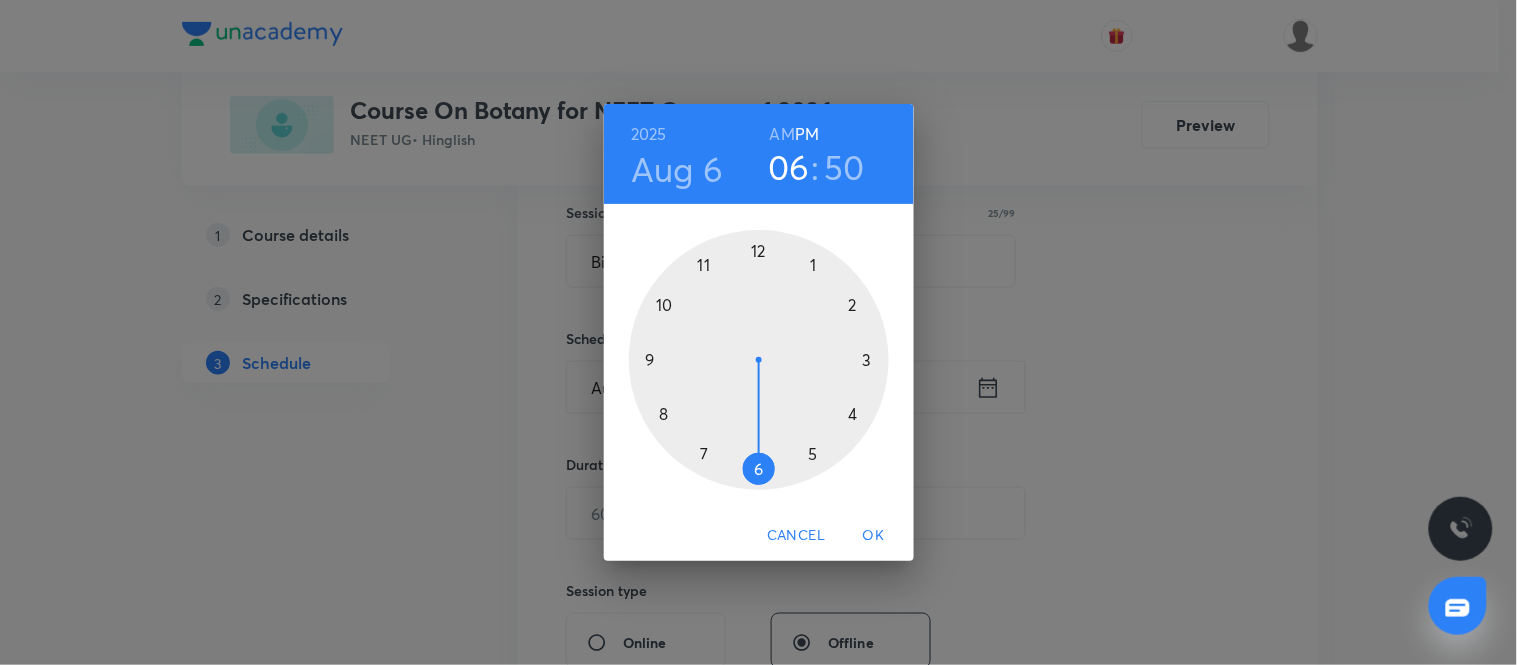 click at bounding box center (759, 360) 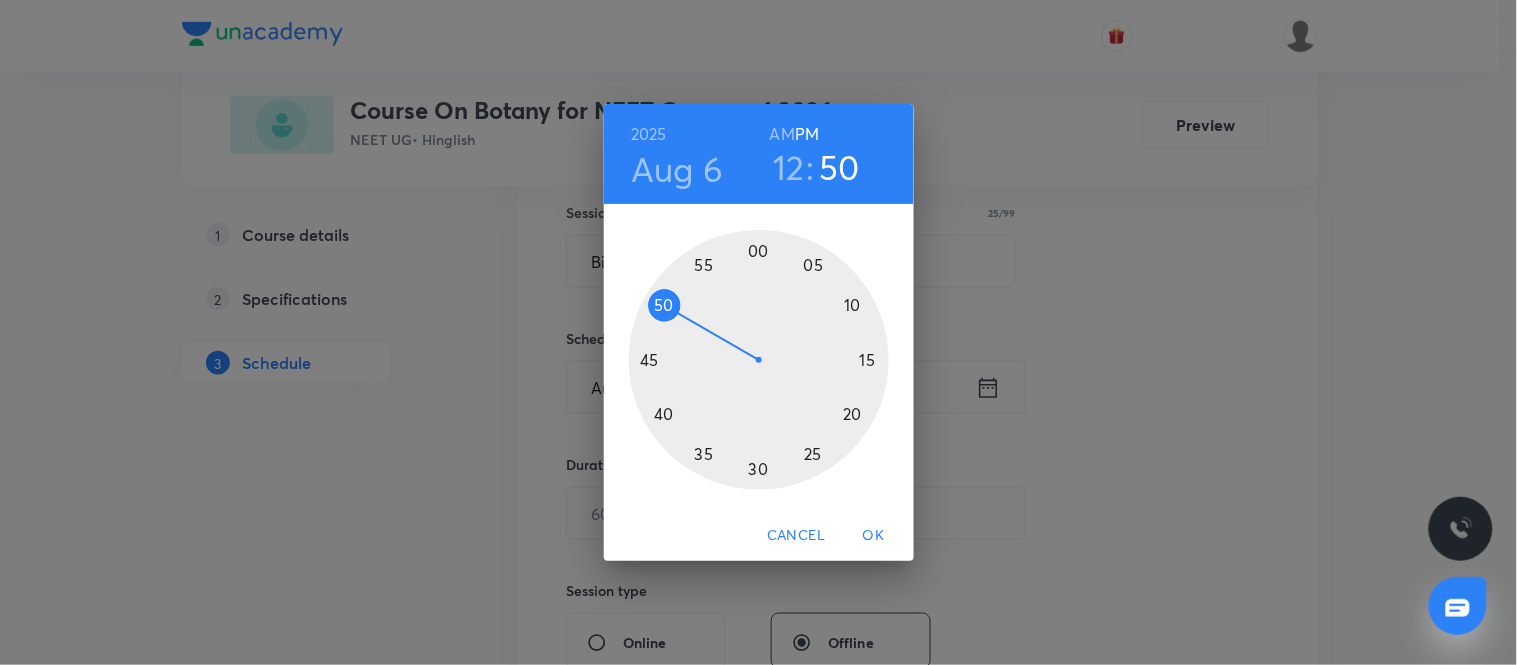 click at bounding box center (759, 360) 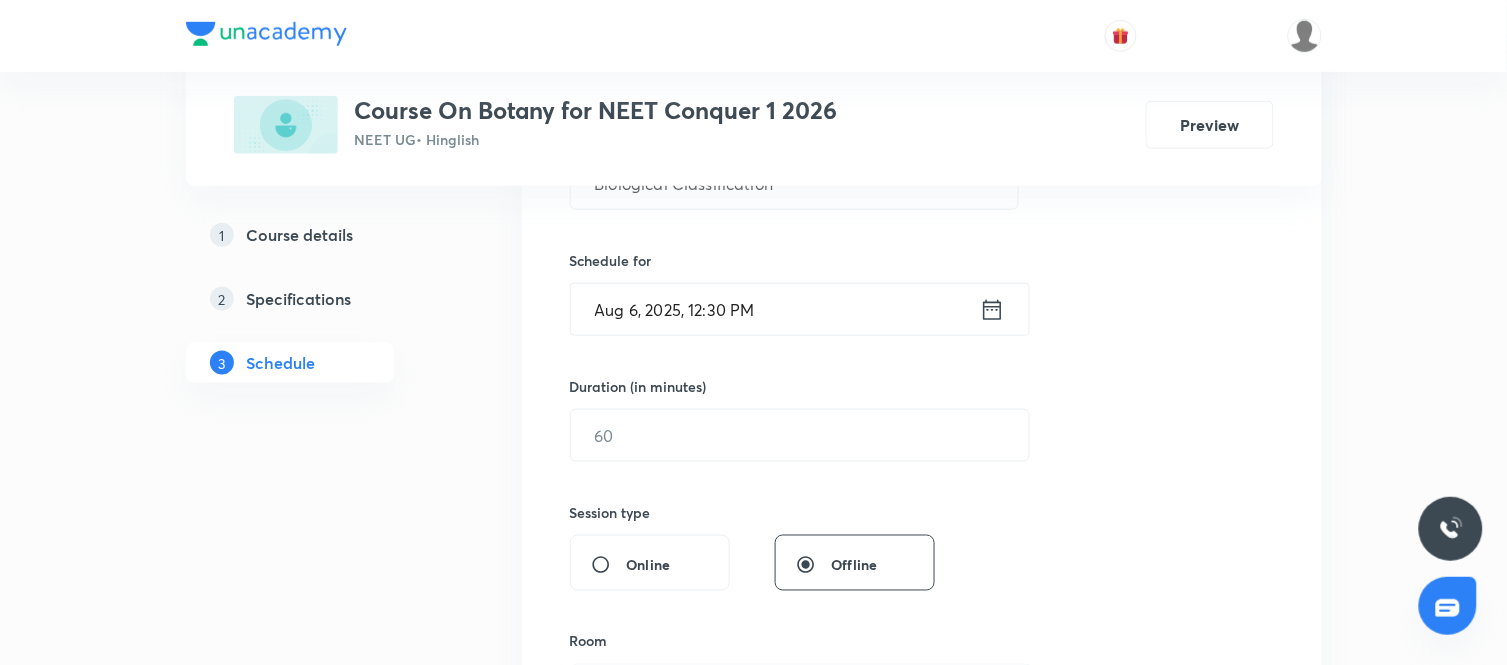 scroll, scrollTop: 454, scrollLeft: 0, axis: vertical 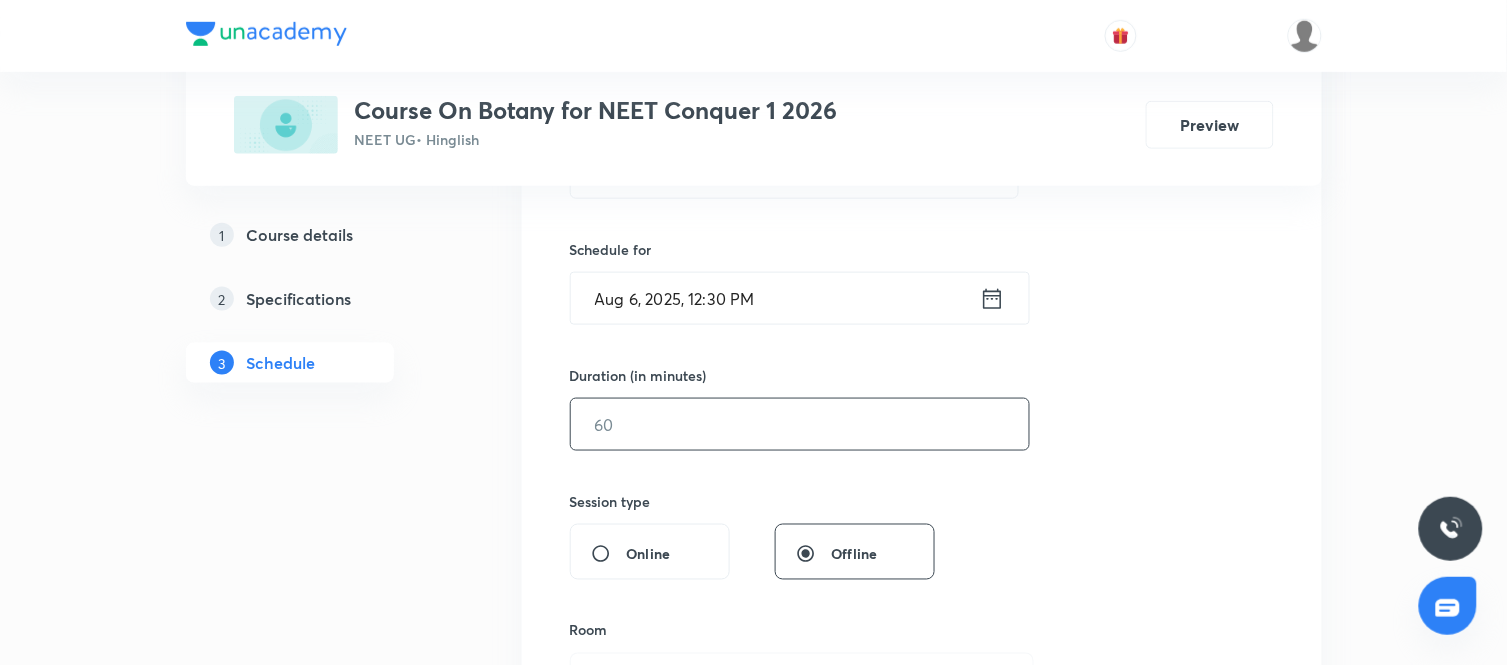 click at bounding box center [800, 424] 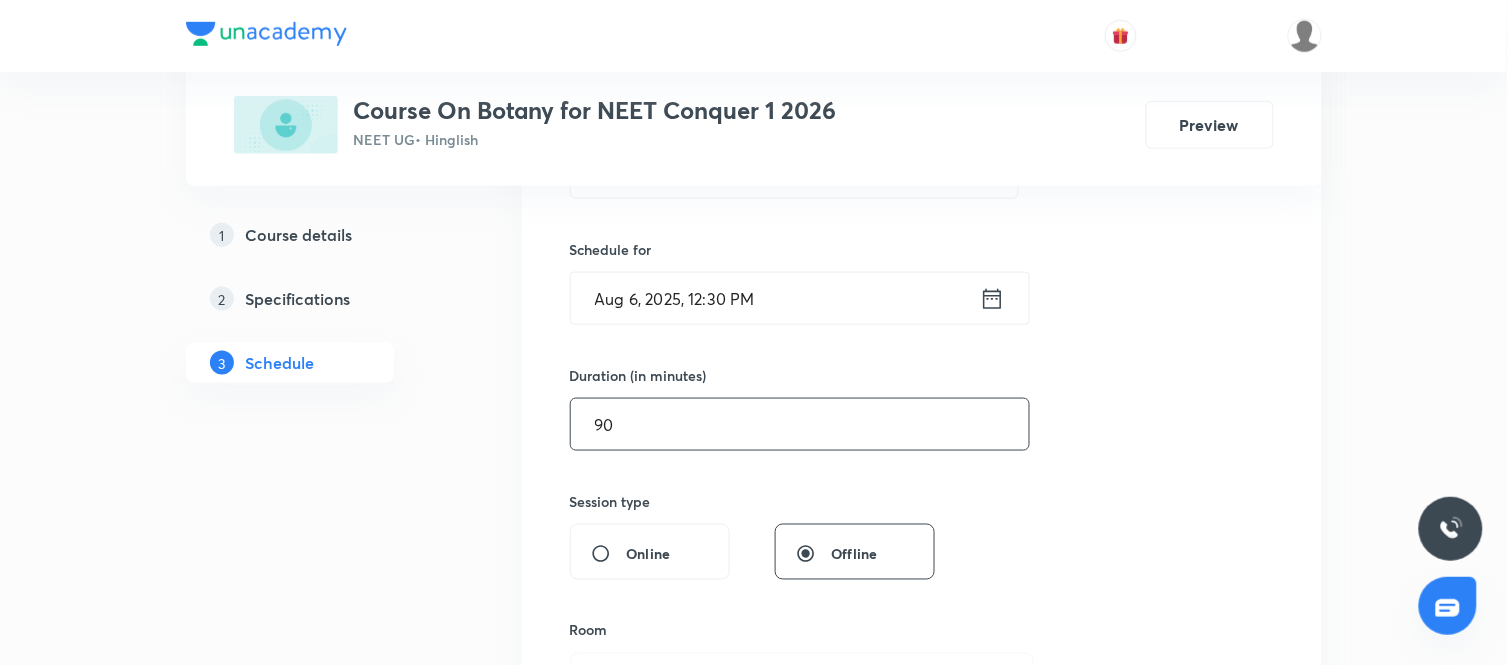 type on "90" 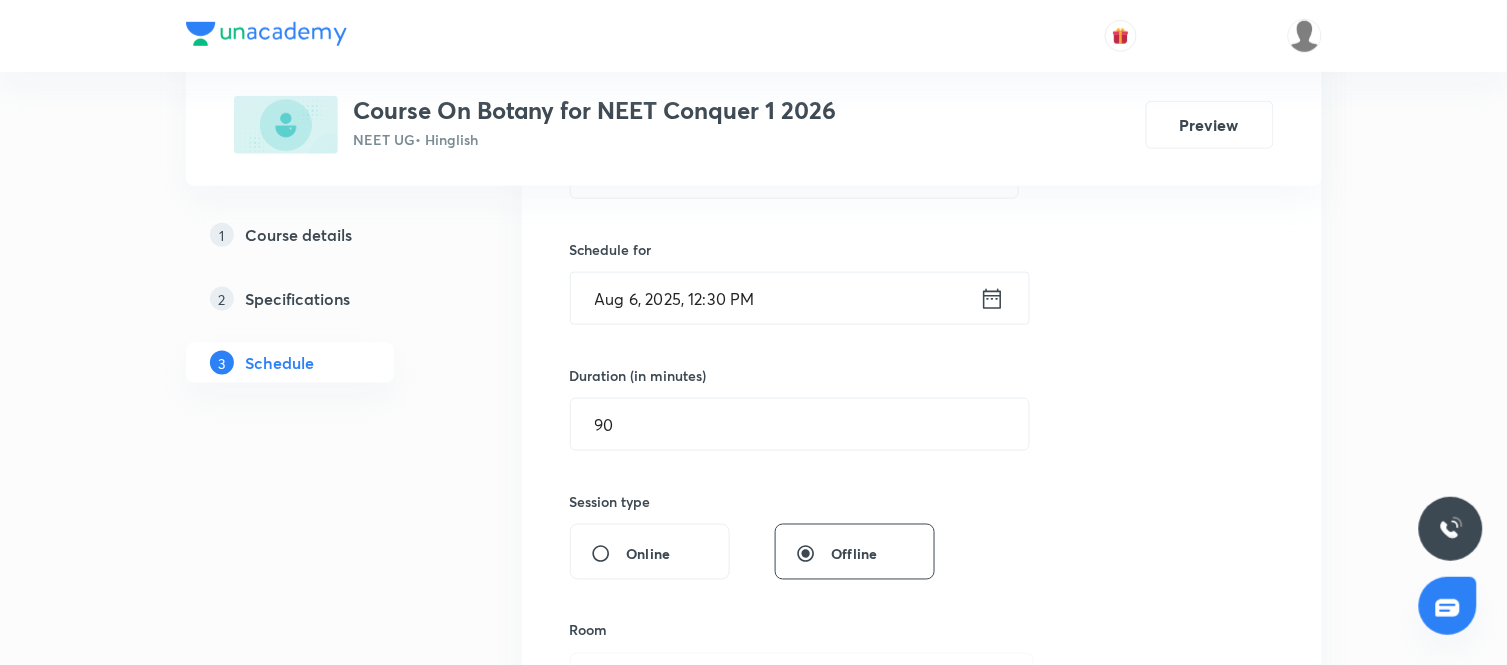 click on "Session  21 Live class Session title 25/99 Biological Classification ​ Schedule for Aug 6, 2025, 12:30 PM ​ Duration (in minutes) 90 ​   Session type Online Offline Room Select centre room Sub-concepts Select concepts that wil be covered in this session Add Cancel" at bounding box center [922, 447] 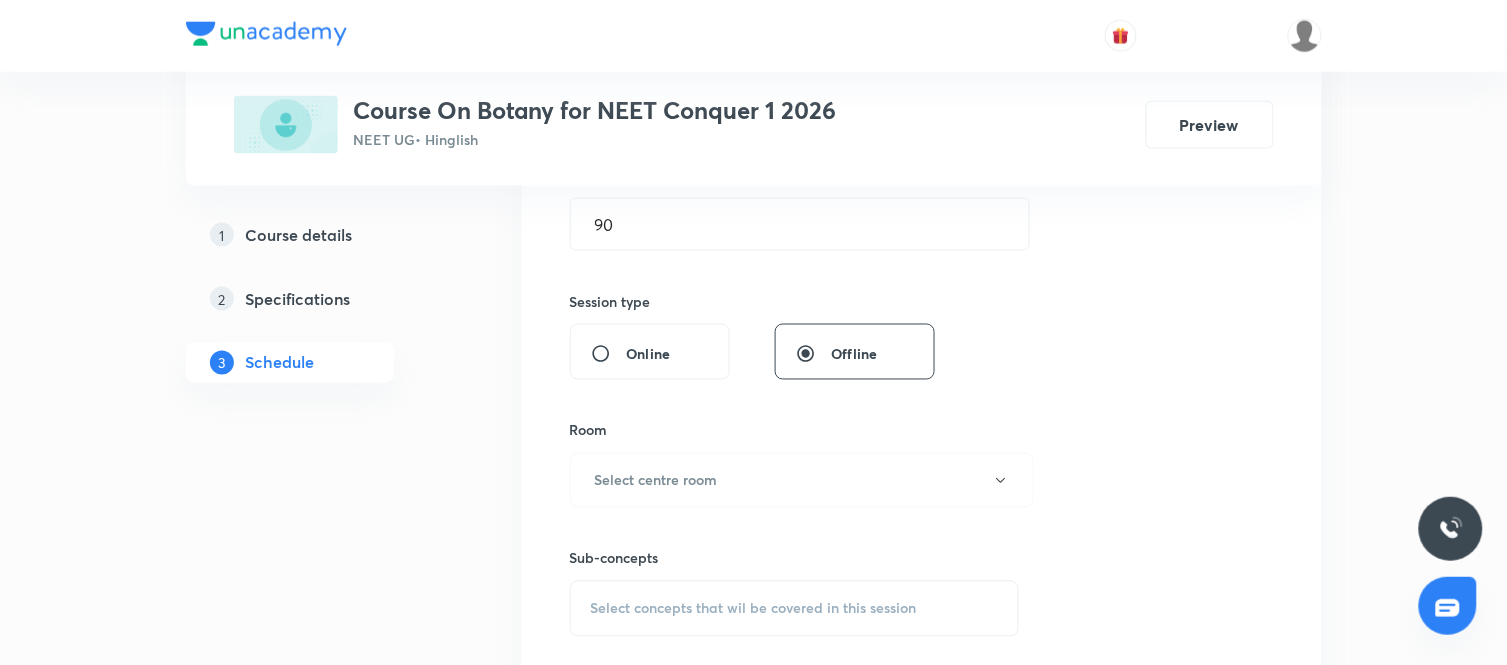 scroll, scrollTop: 660, scrollLeft: 0, axis: vertical 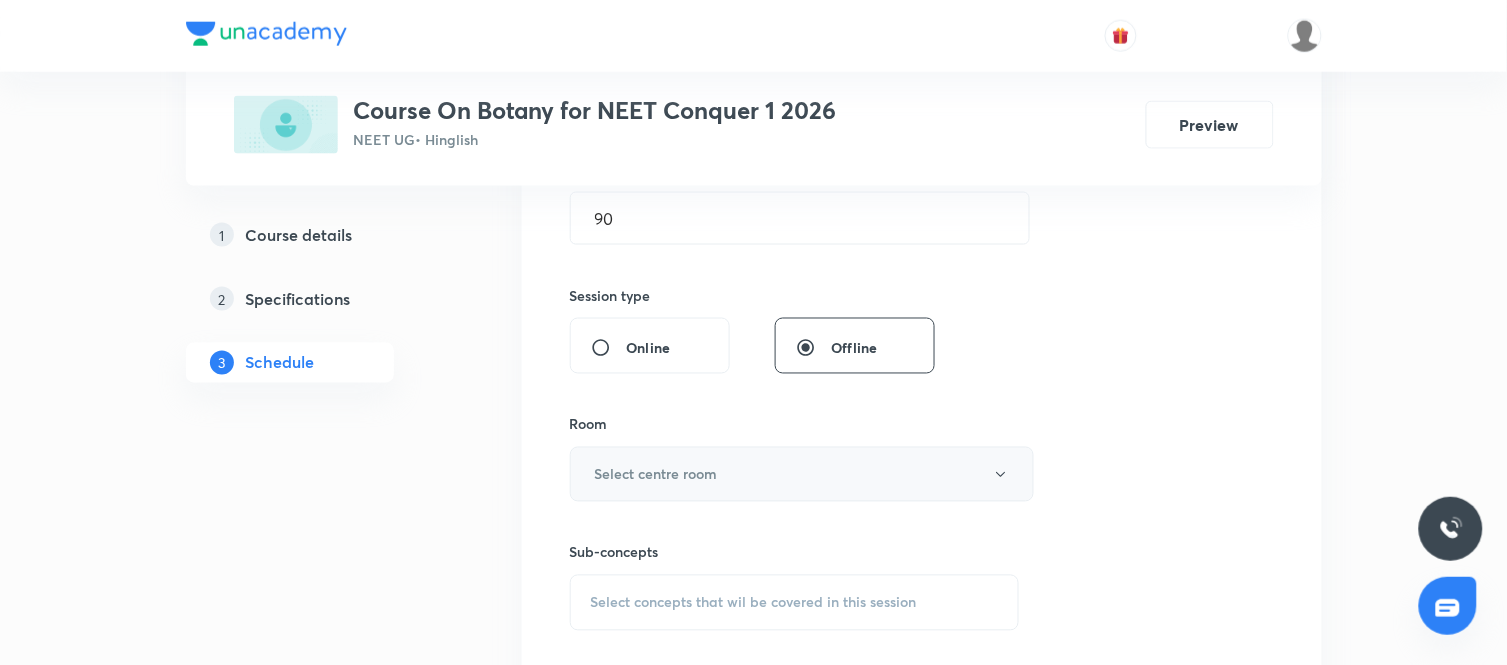 click on "Select centre room" at bounding box center (802, 474) 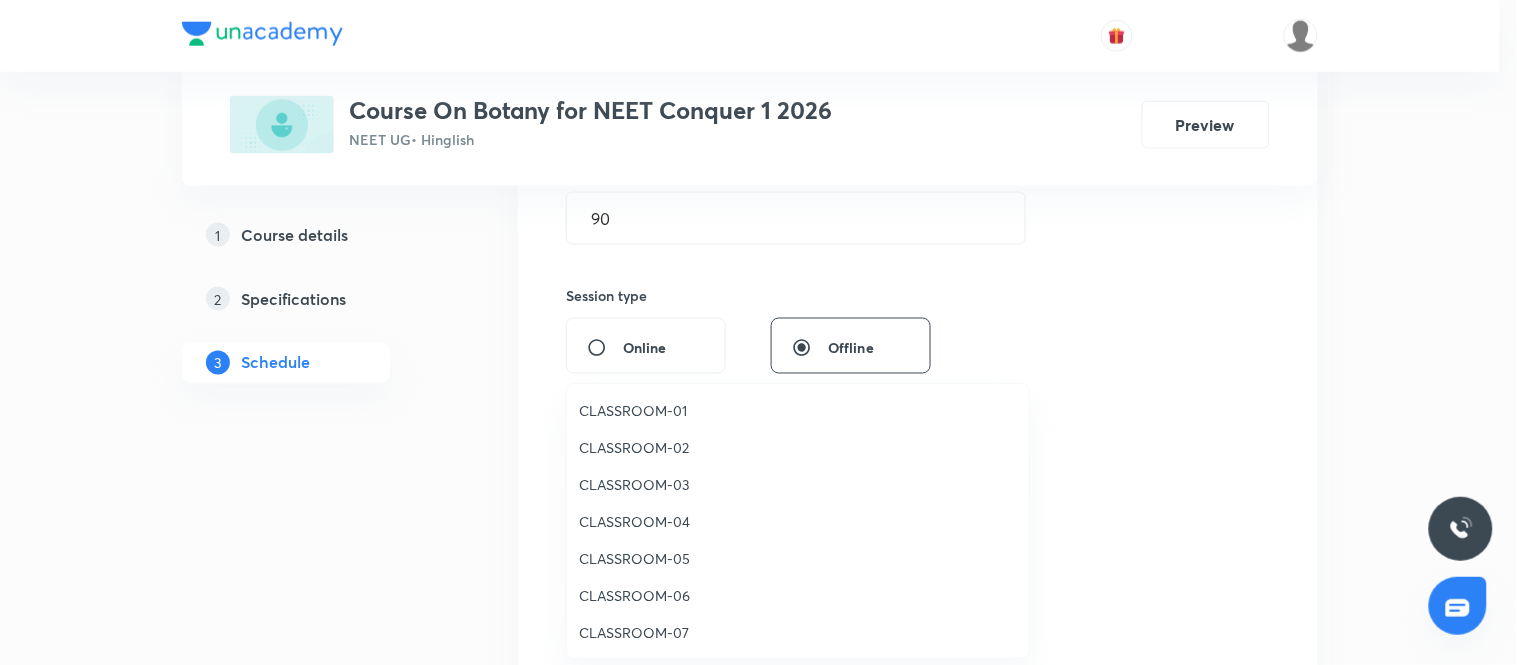 click on "CLASSROOM-03" at bounding box center [798, 484] 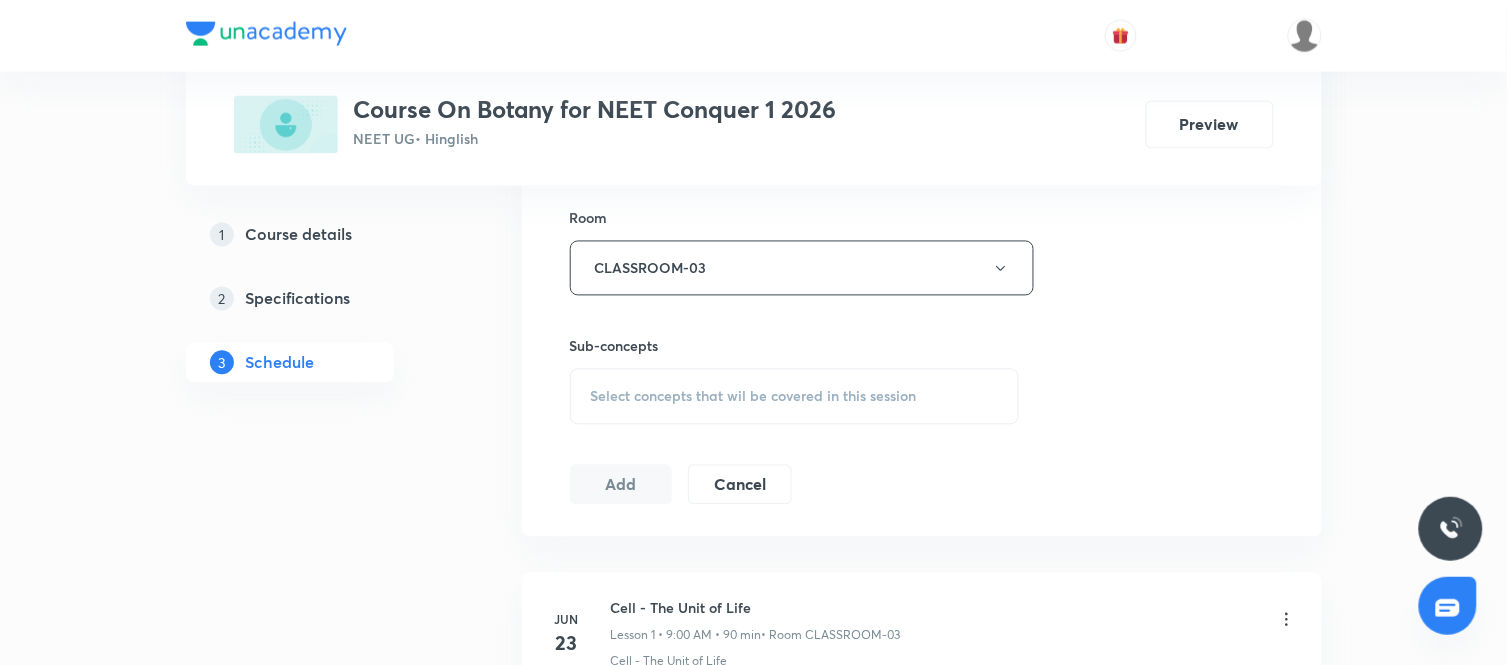 scroll, scrollTop: 868, scrollLeft: 0, axis: vertical 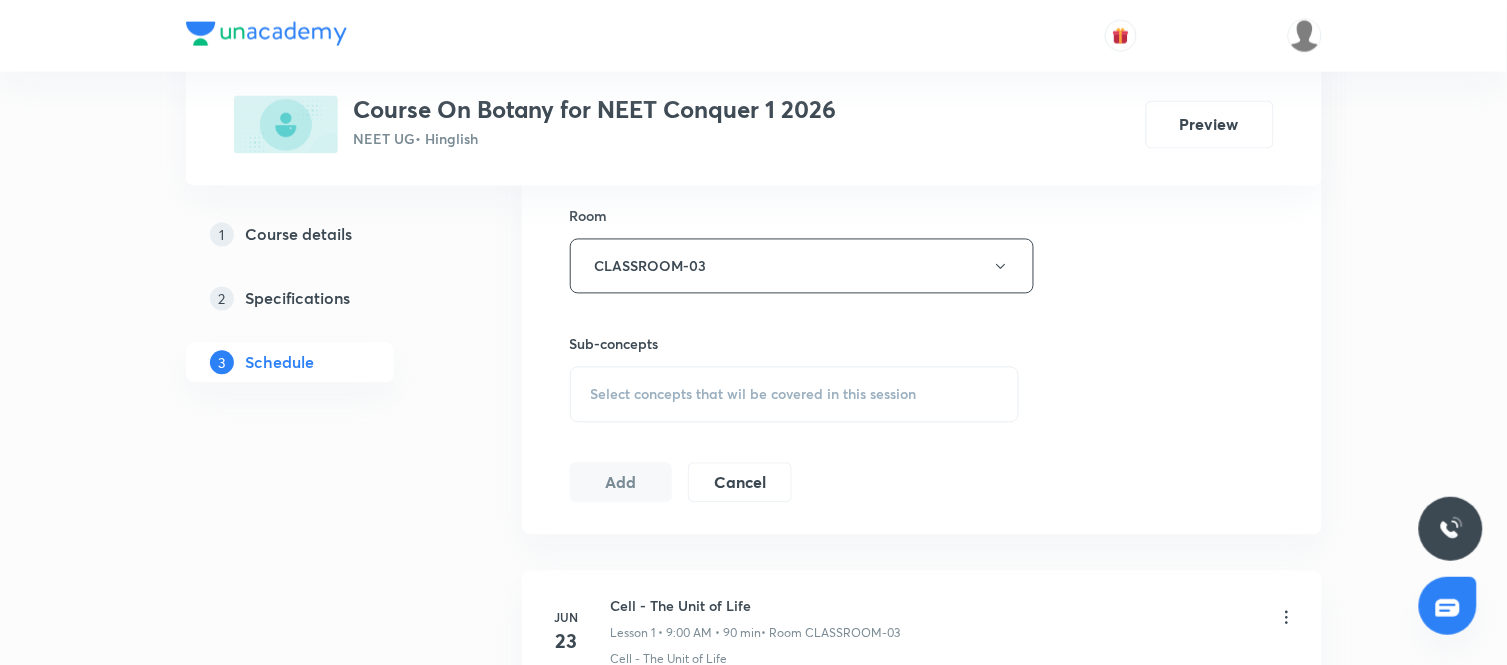 click on "Select concepts that wil be covered in this session" at bounding box center [795, 395] 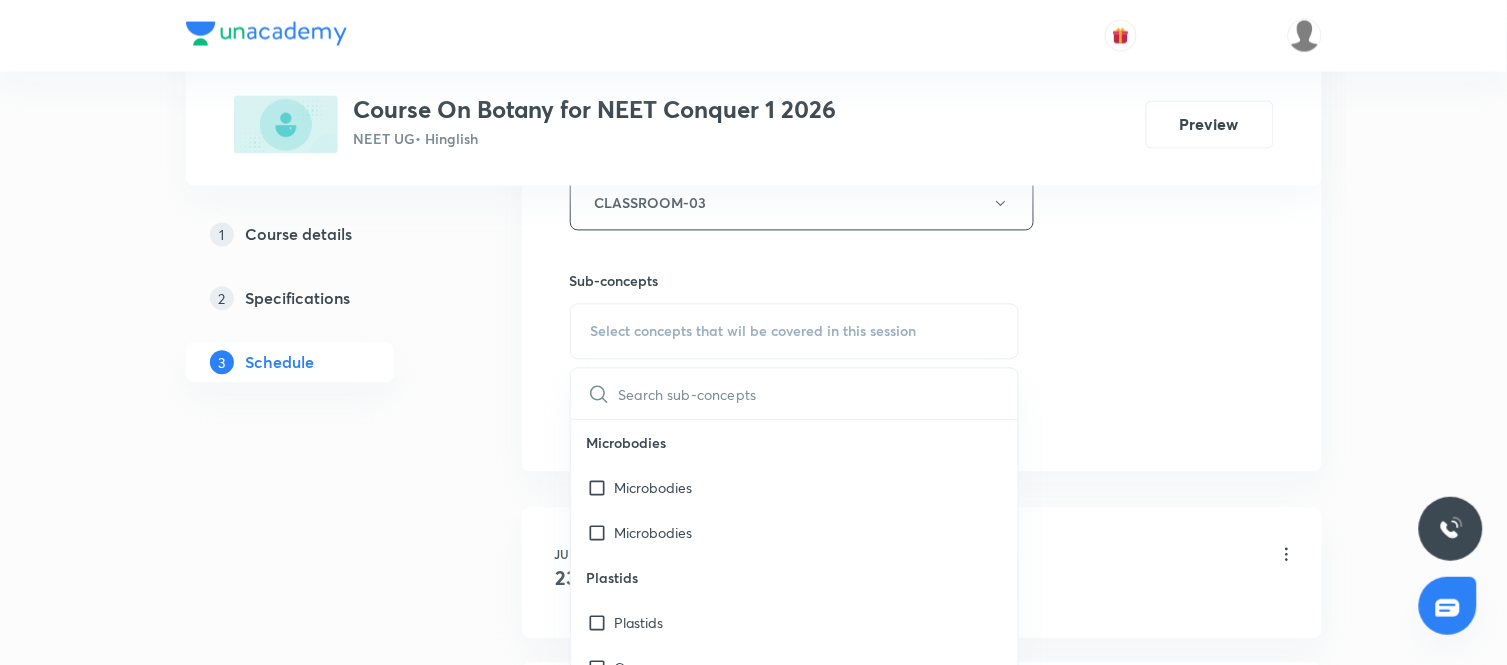 scroll, scrollTop: 934, scrollLeft: 0, axis: vertical 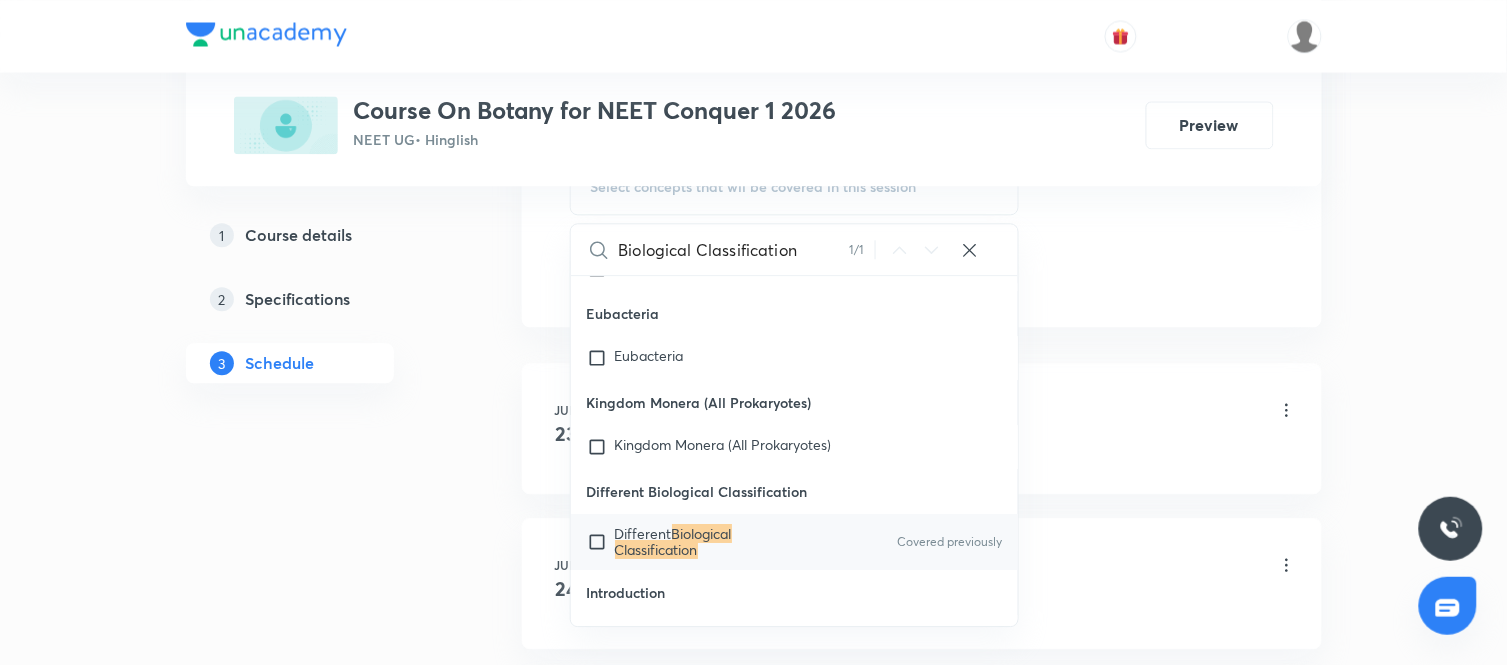 type on "Biological Classification" 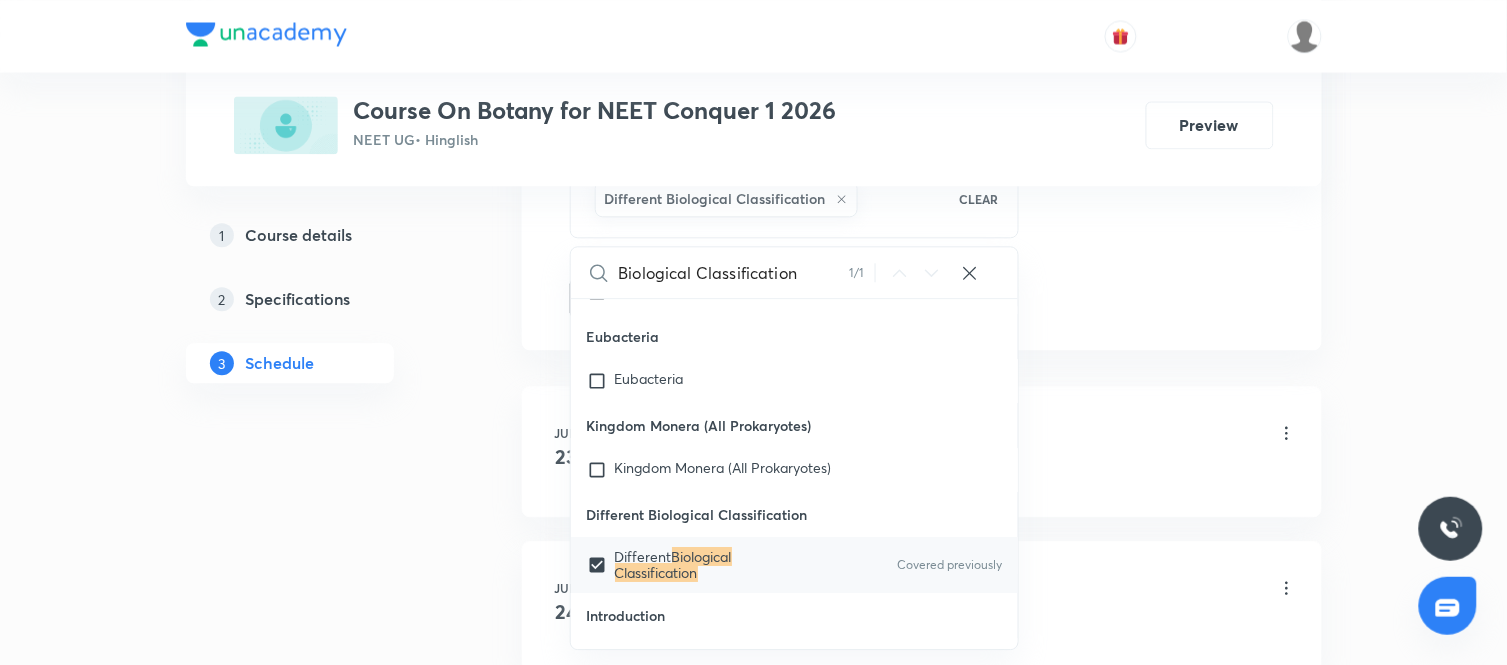 click on "Plus Courses Course On Botany for NEET Conquer 1 2026 NEET UG  • Hinglish Preview 1 Course details 2 Specifications 3 Schedule Schedule 20  classes Session  21 Live class Session title 25/99 Biological Classification ​ Schedule for Aug 6, 2025, 12:30 PM ​ Duration (in minutes) 90 ​   Session type Online Offline Room CLASSROOM-03 Sub-concepts Different Biological Classification CLEAR Biological Classification 1 / 1 ​ Microbodies Microbodies Microbodies Plastids Plastids Occurrence Leucoplast Chloroplast Chloroplast Number Endomembrane System Endomembrane System Cell Organelles Functions ER GB Lysosome Vacuole Cell Wall Cell Wall Compositon Type of Cell wall Different Types Plasmodesmata Cell Membrane Cell Membrane Fluid Mosaic Model Types of proteins Types of lipids Eukaryotic Cell Eukaryotic Cell Difference between pro and eukaryotic cell Difference between plant and animal cell Prokaryotic Cell Prokaryotic Cell Different Shapes An overview of Cell An overview of Cell Cytoplasm is Main Arena RBC Man" at bounding box center [754, 1325] 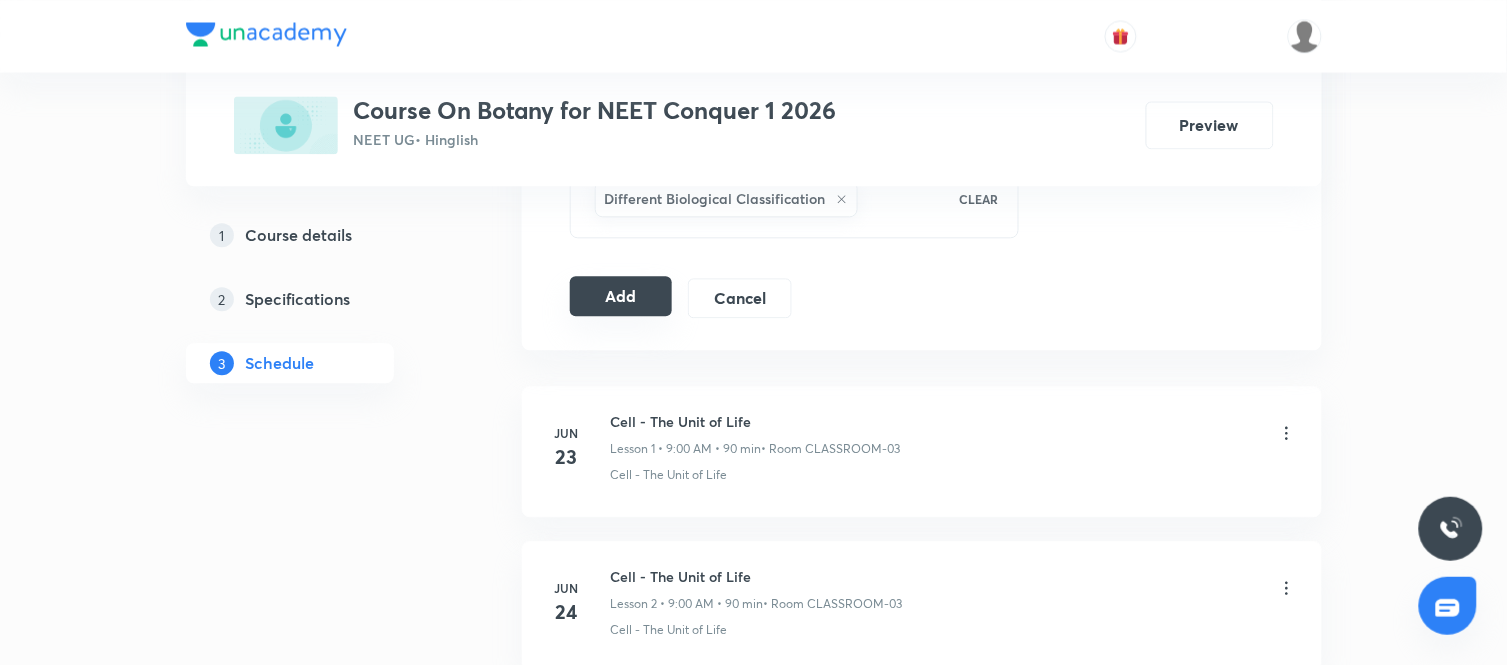 click on "Add" at bounding box center (621, 296) 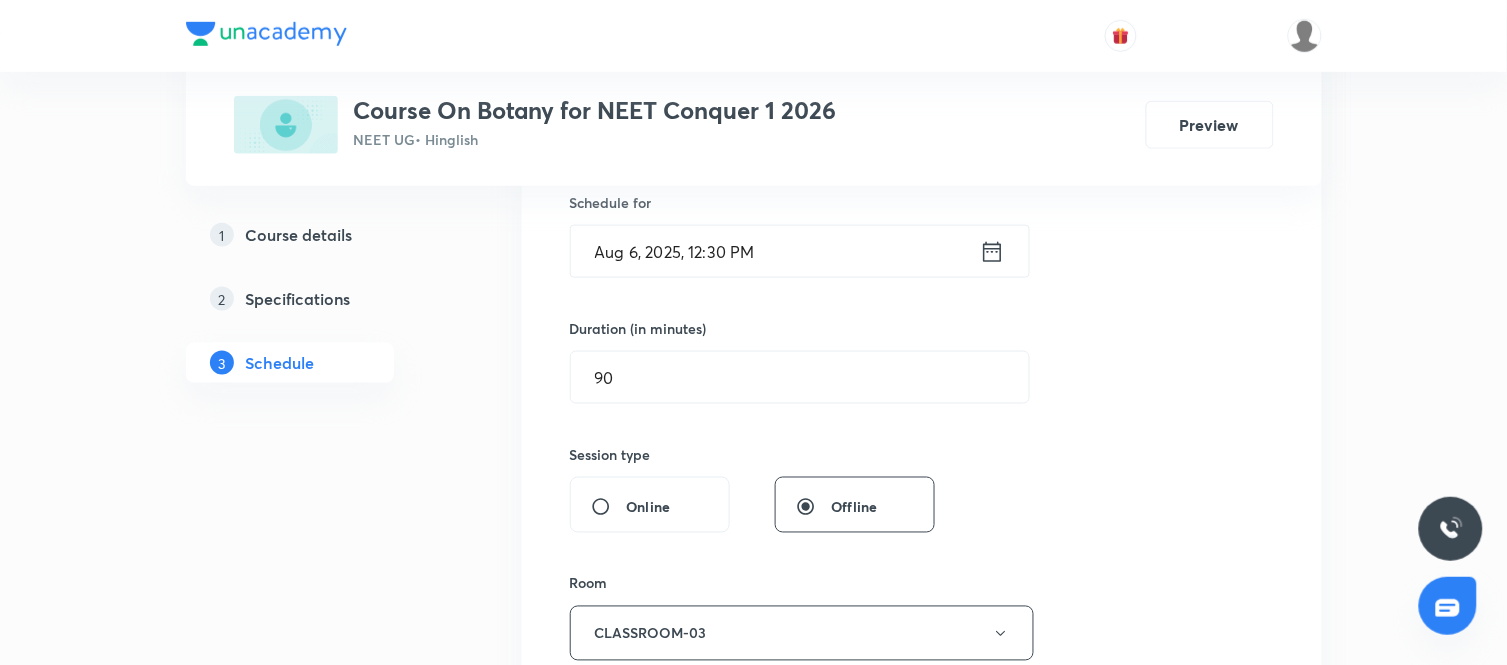 scroll, scrollTop: 498, scrollLeft: 0, axis: vertical 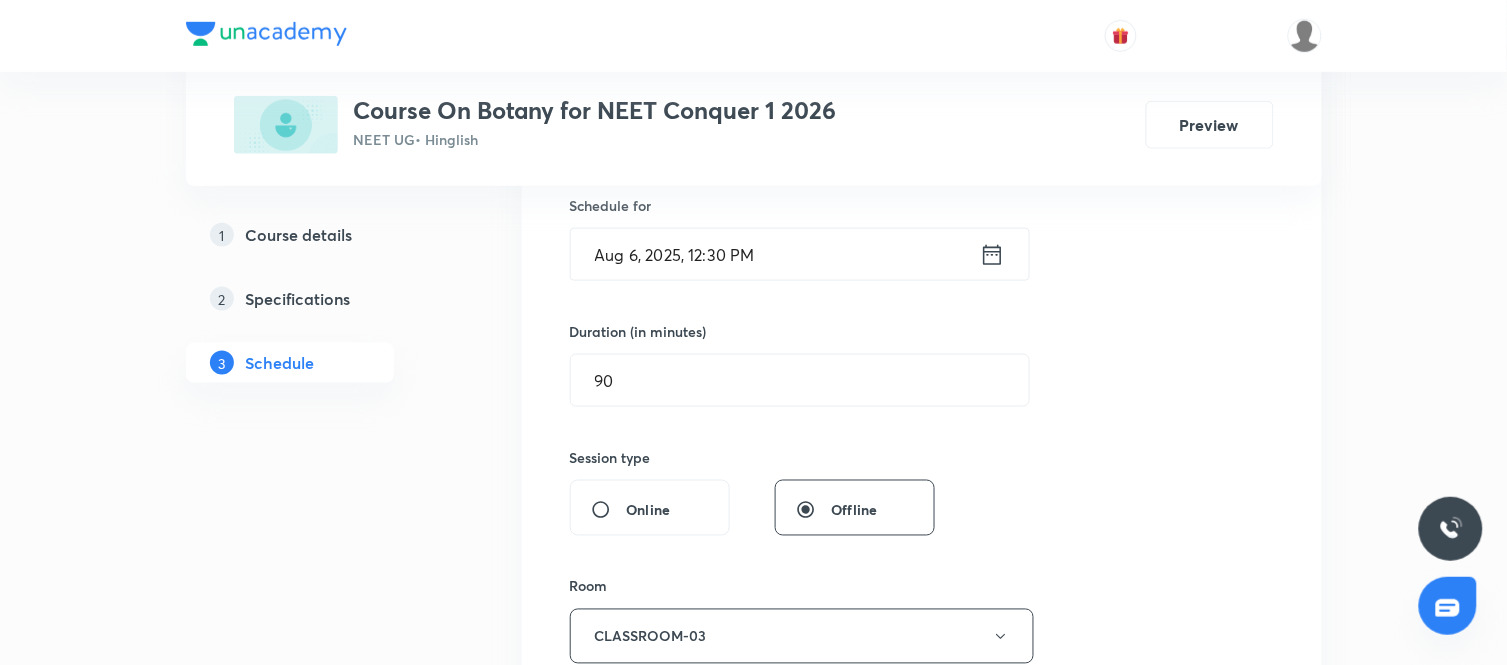 click on "Session  21 Live class Session title 25/99 Biological Classification ​ Schedule for Aug 6, 2025, 12:30 PM ​ Duration (in minutes) 90 ​   Session type Online Offline Room CLASSROOM-03 Sub-concepts Different Biological Classification CLEAR Add Cancel" at bounding box center (922, 415) 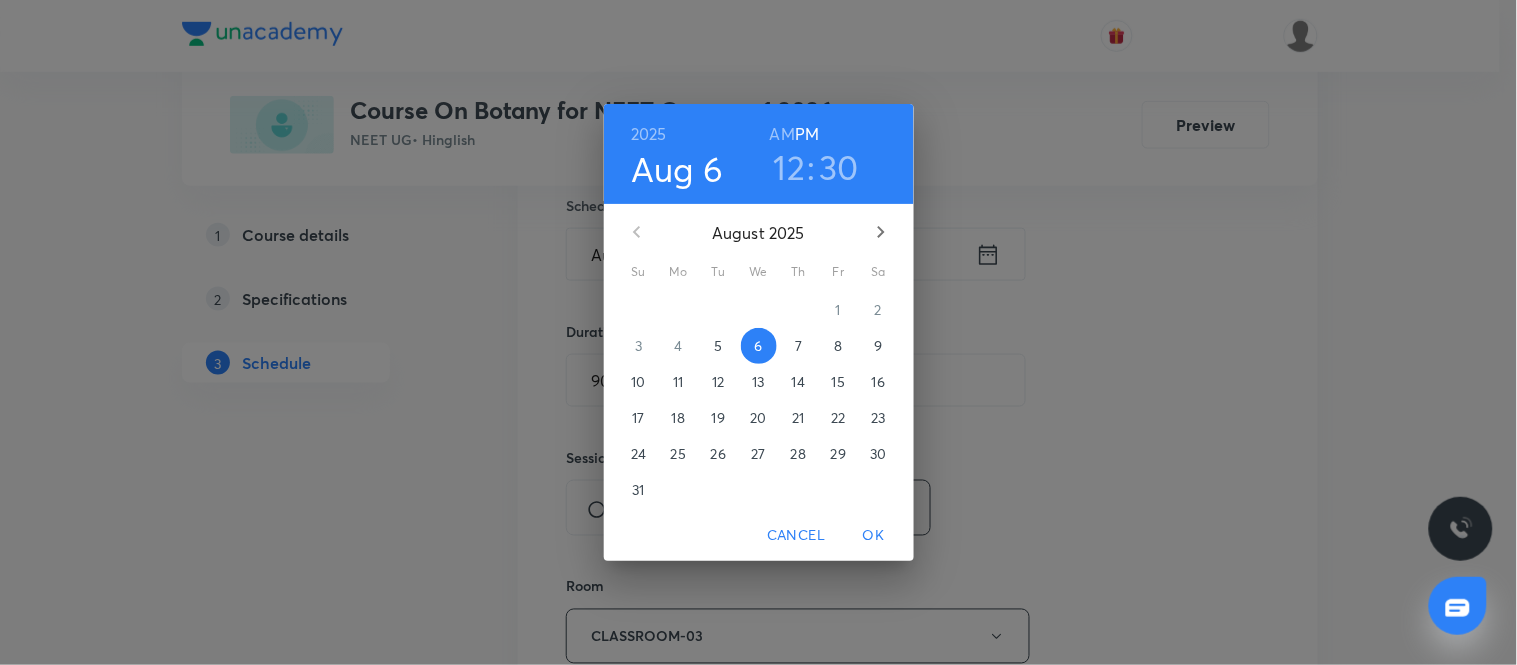 click on "AM" at bounding box center (782, 134) 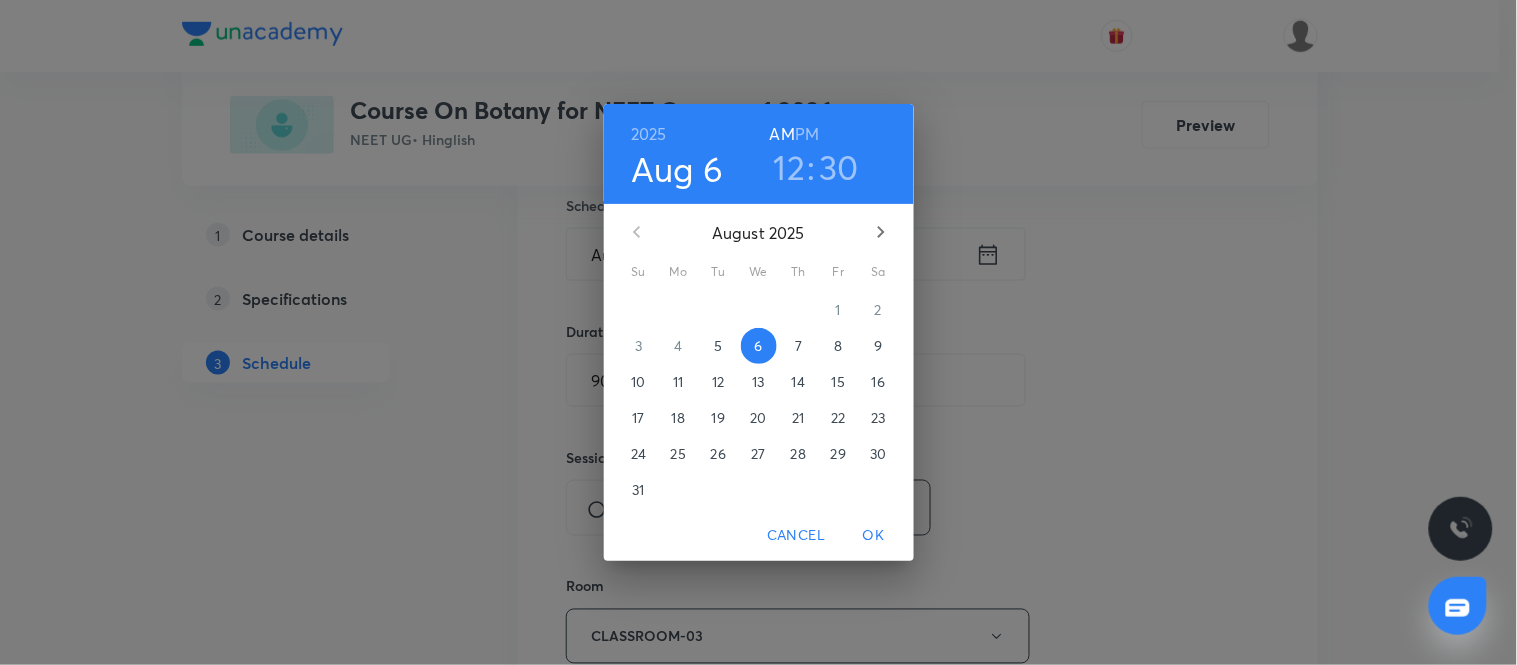 click on "12" at bounding box center [790, 167] 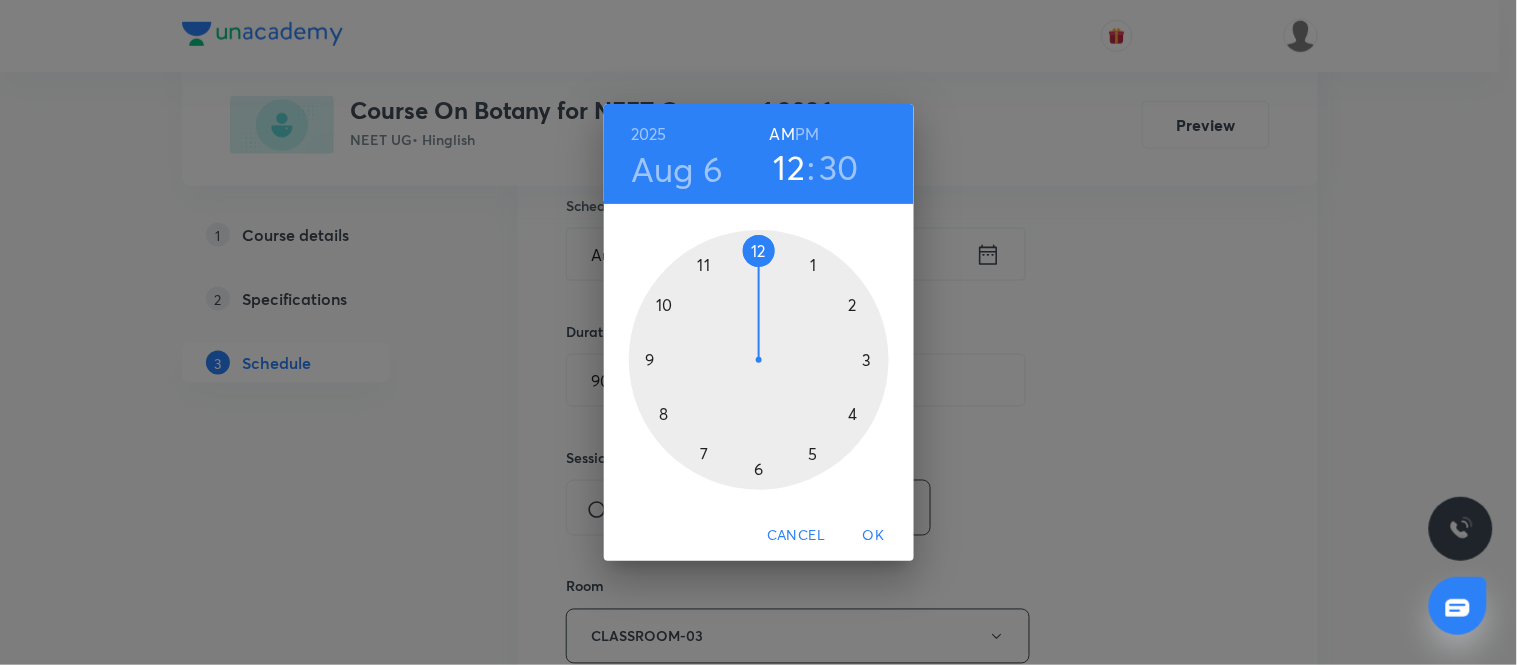 click at bounding box center [759, 360] 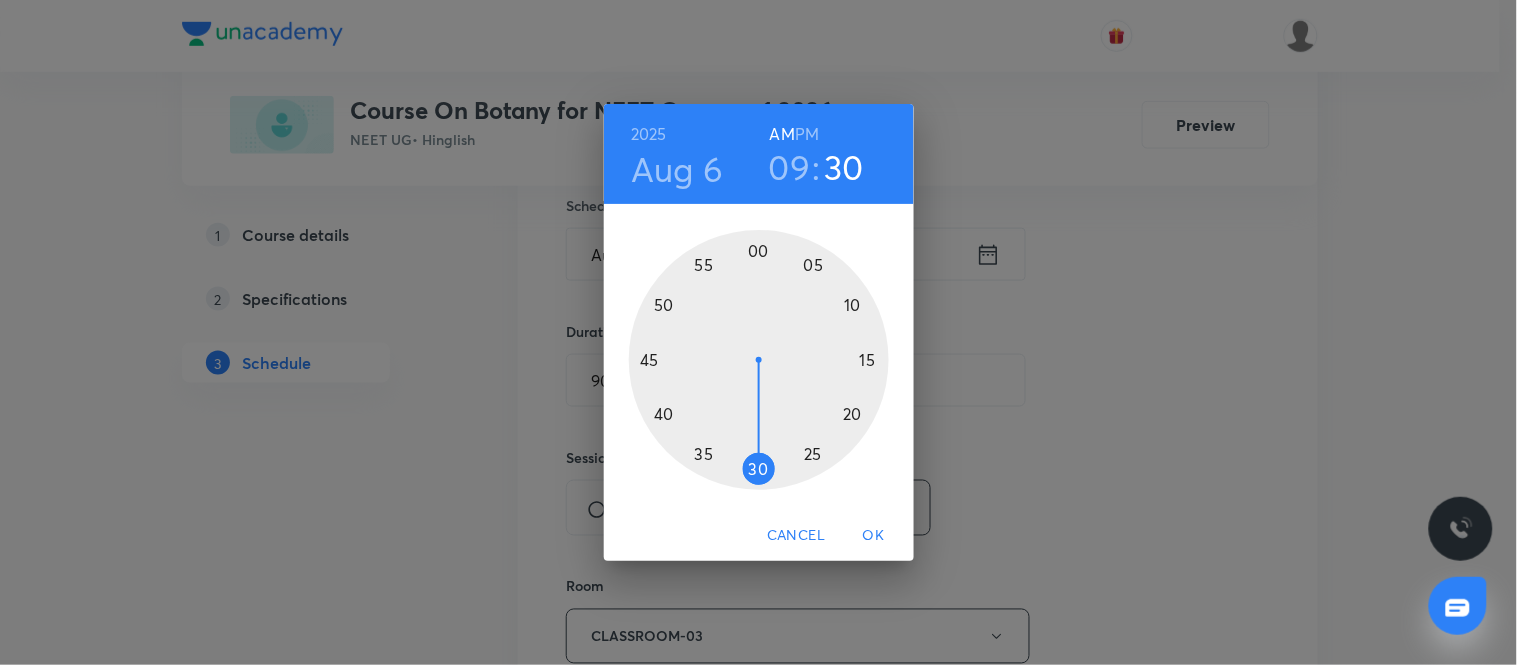 click at bounding box center (759, 360) 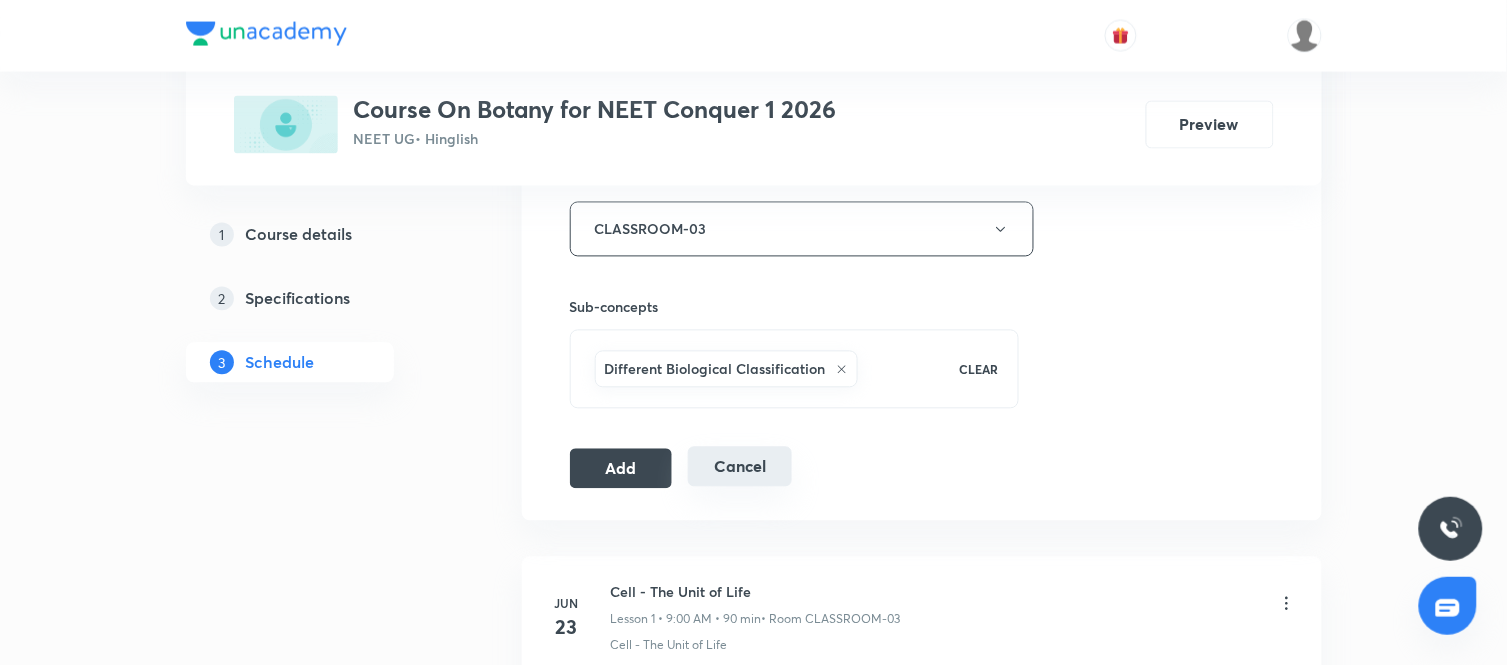 scroll, scrollTop: 906, scrollLeft: 0, axis: vertical 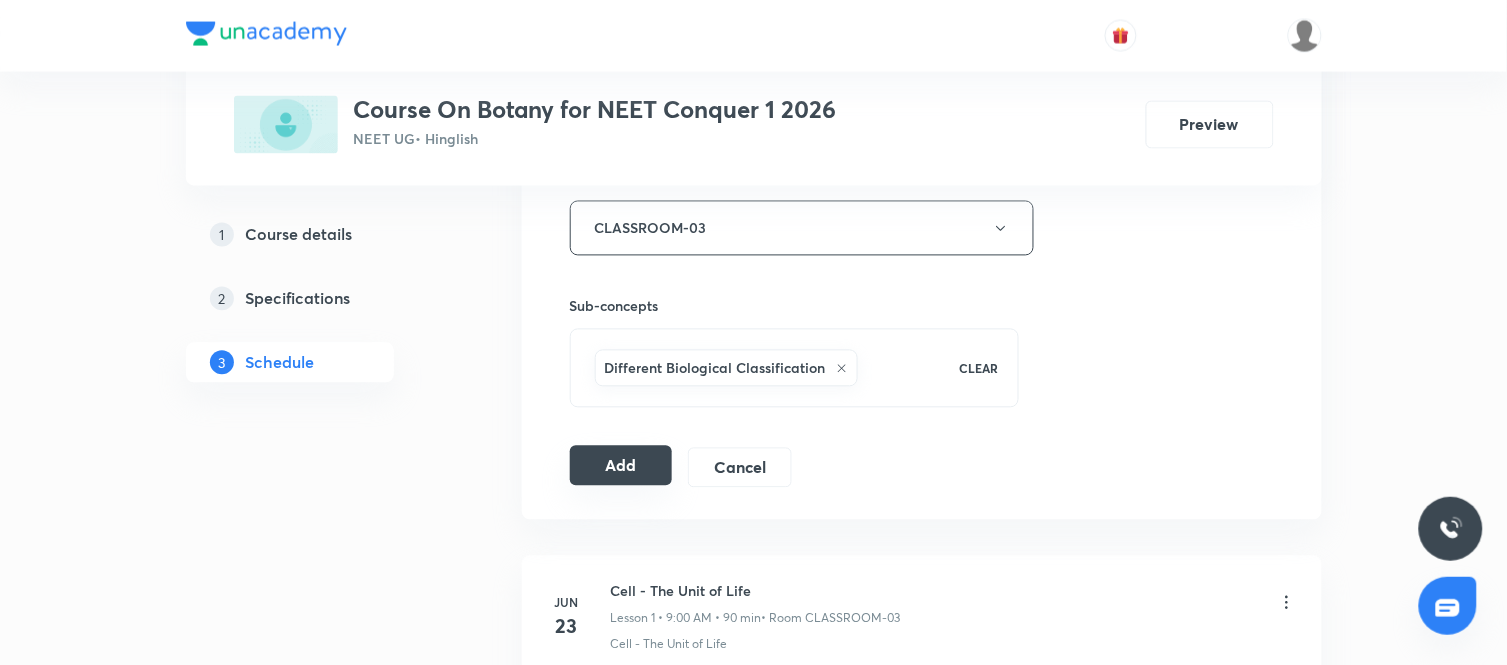 click on "Add" at bounding box center (621, 466) 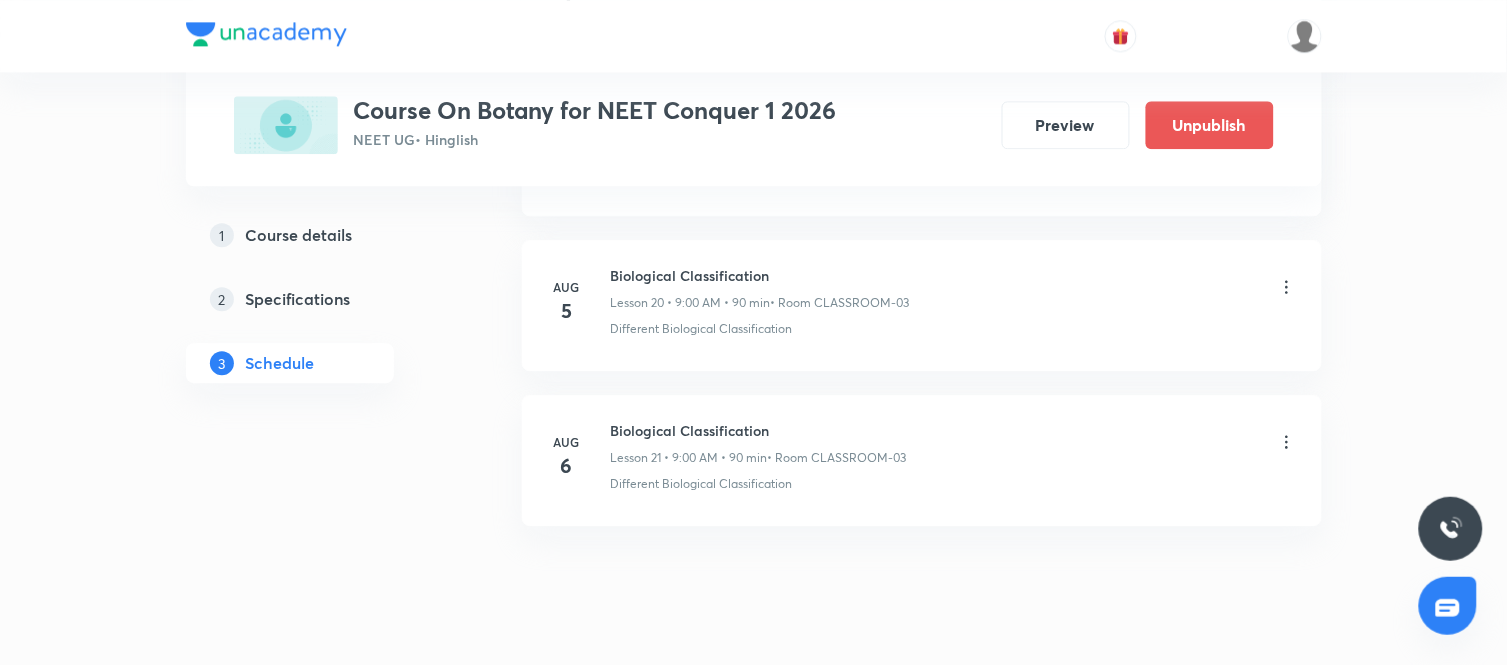 scroll, scrollTop: 3226, scrollLeft: 0, axis: vertical 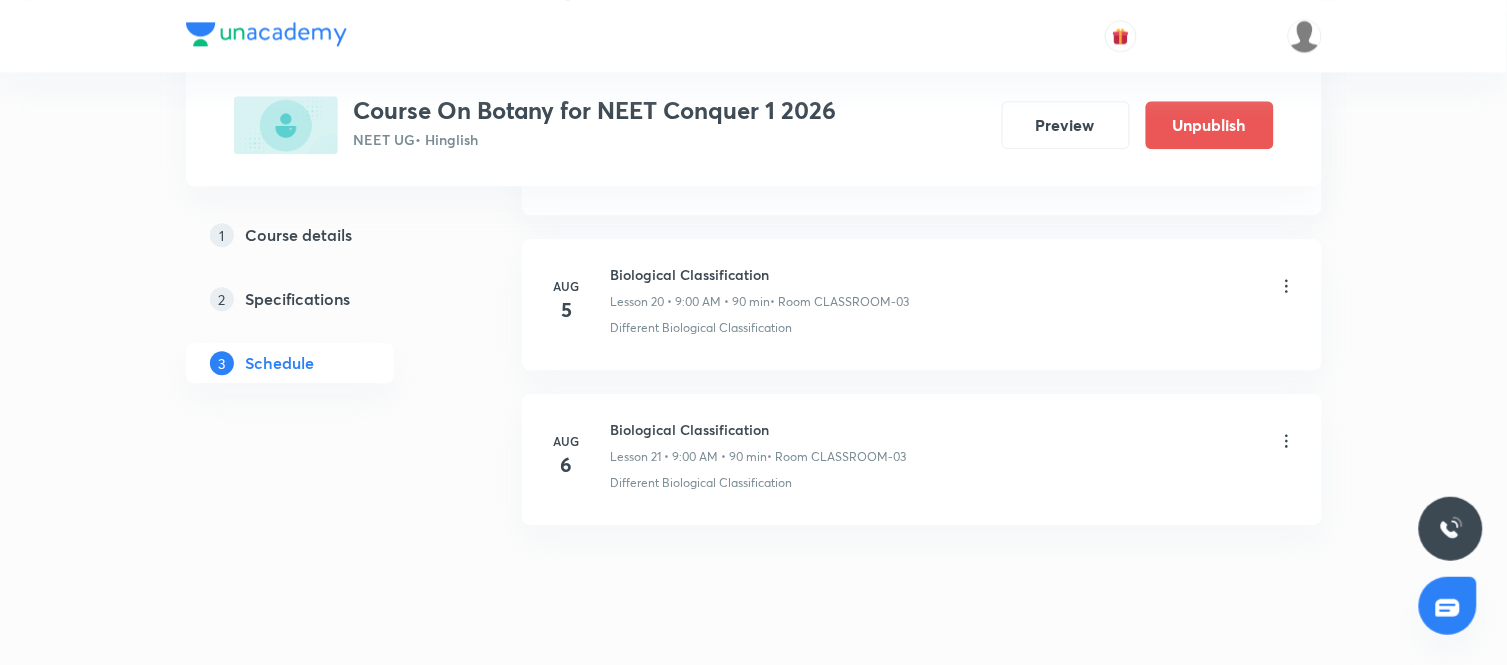 click on "Biological Classification" at bounding box center [759, 429] 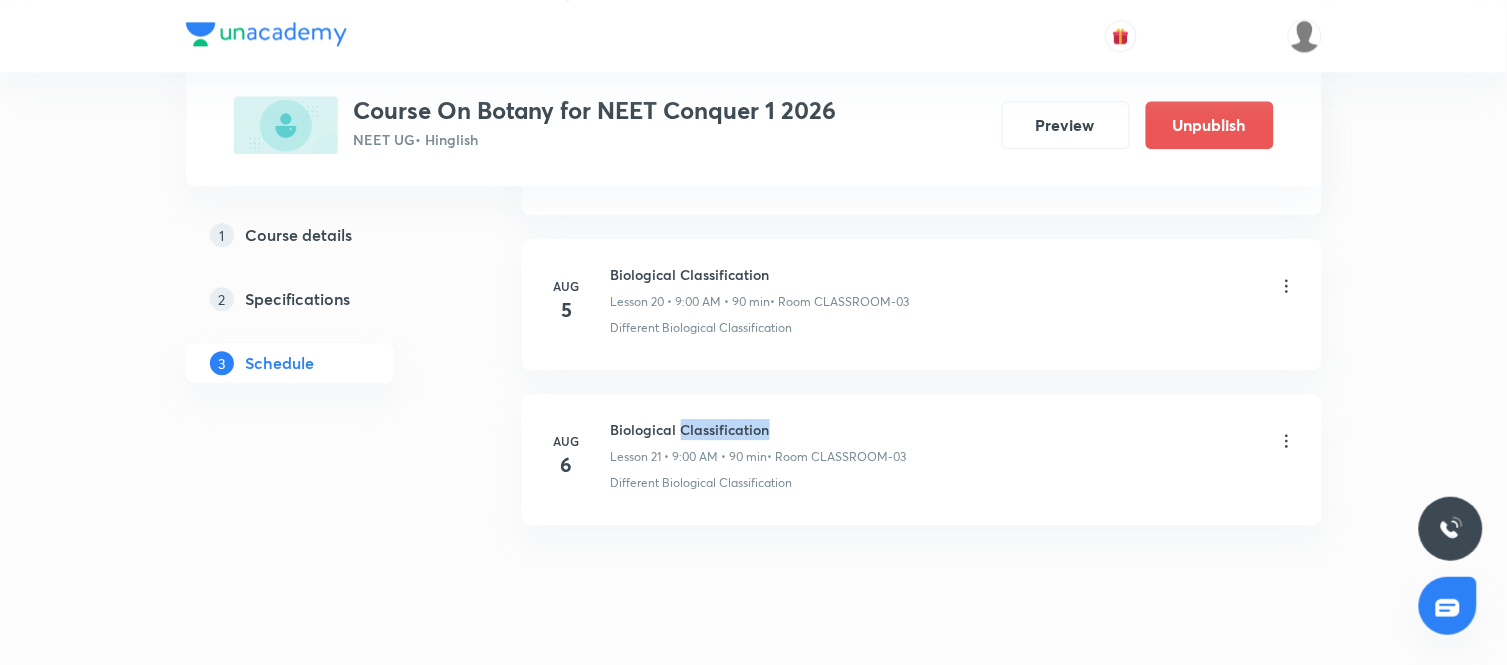 click on "Biological Classification" at bounding box center [759, 429] 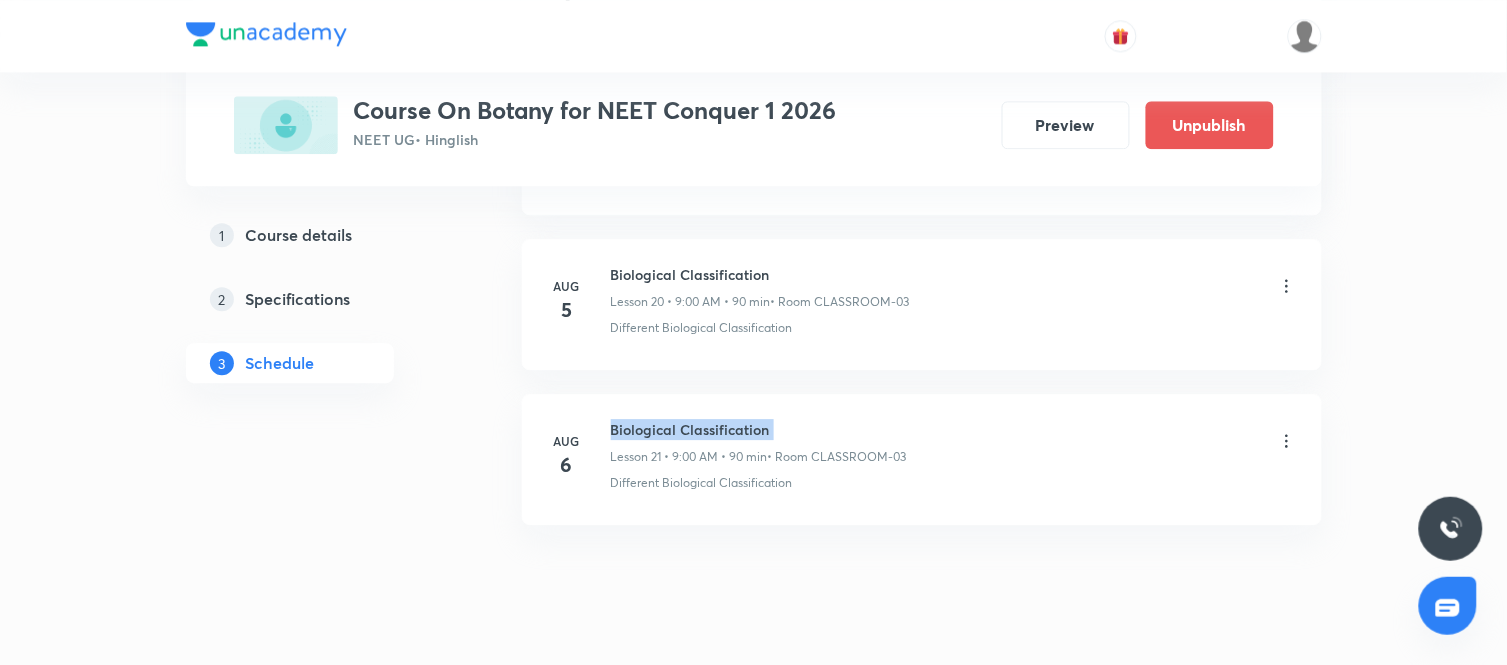 click on "Biological Classification" at bounding box center (759, 429) 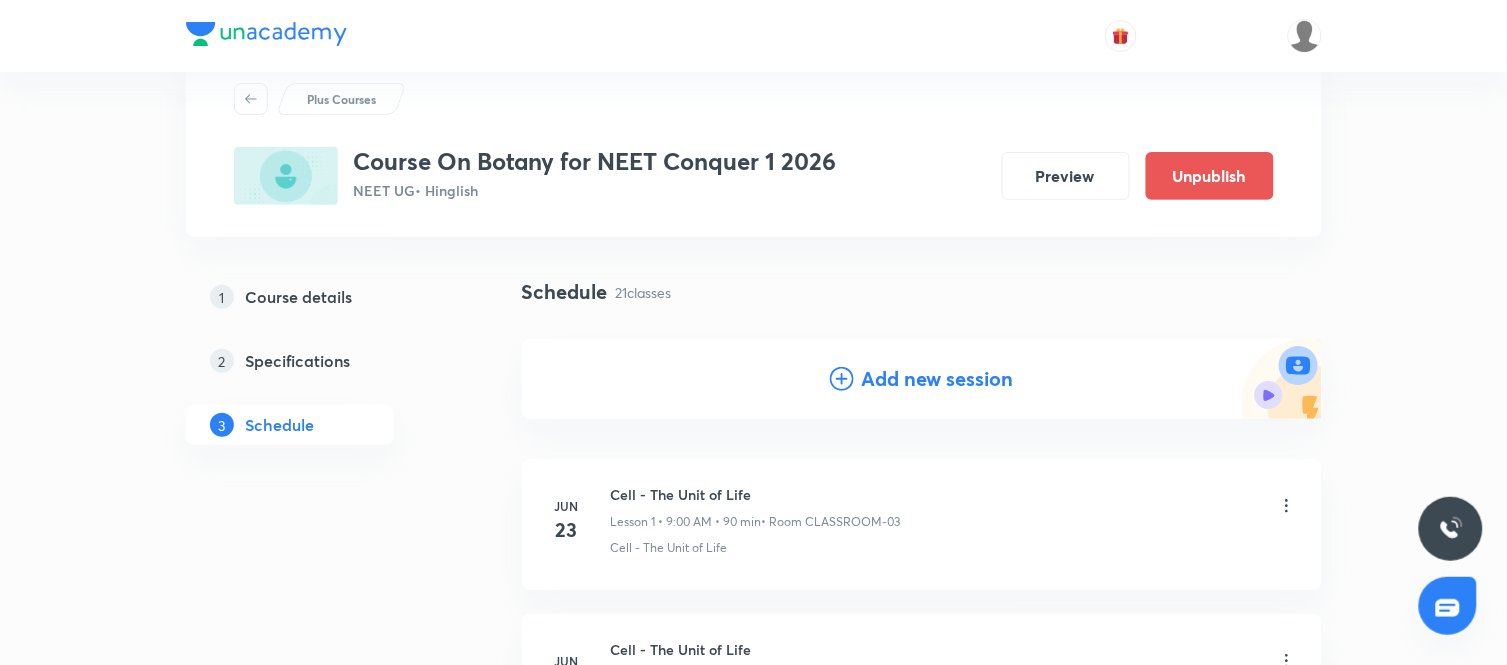 scroll, scrollTop: 0, scrollLeft: 0, axis: both 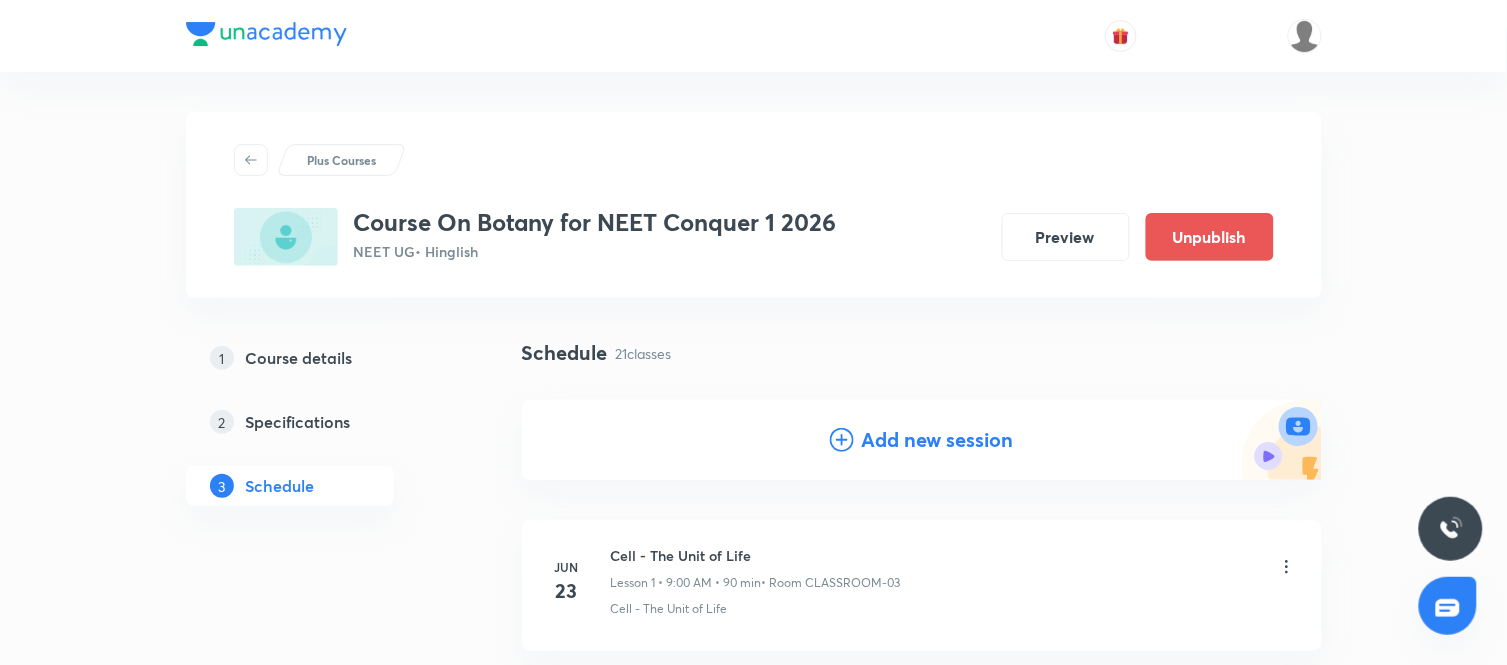 click on "Add new session" at bounding box center (938, 440) 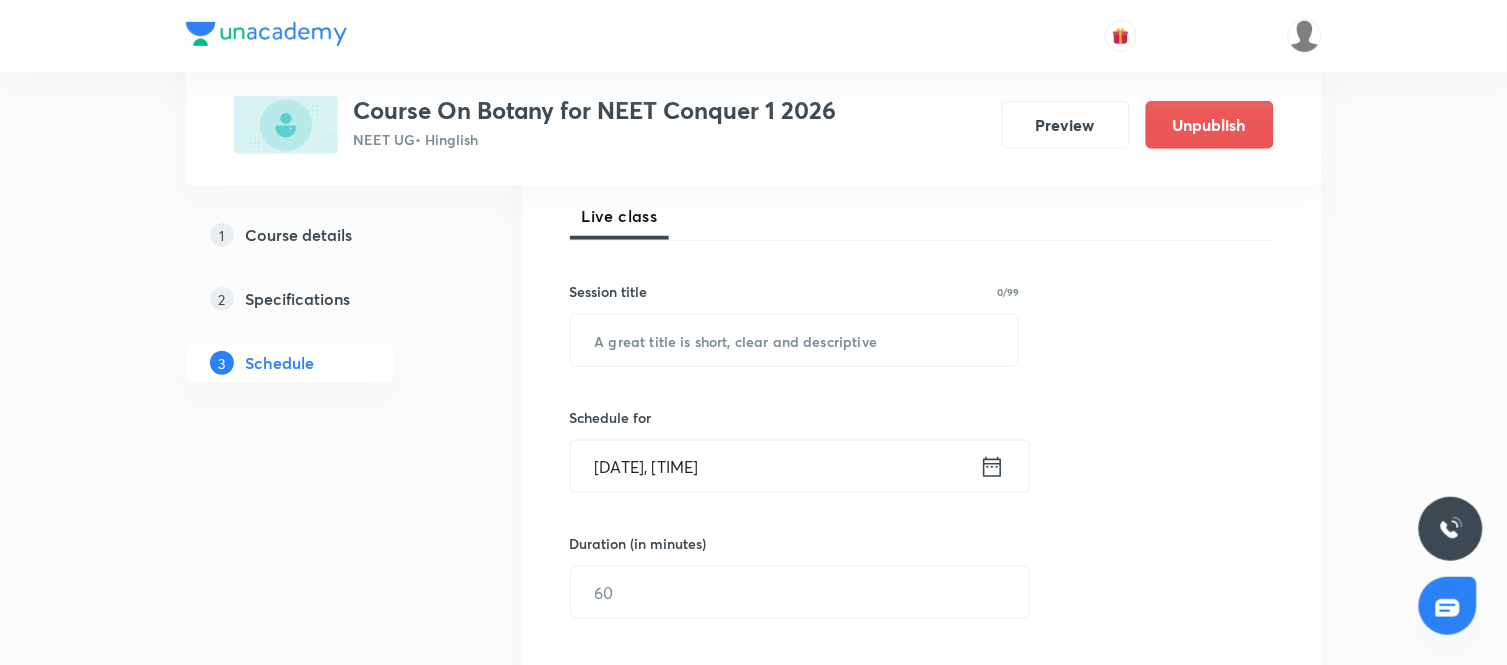 scroll, scrollTop: 292, scrollLeft: 0, axis: vertical 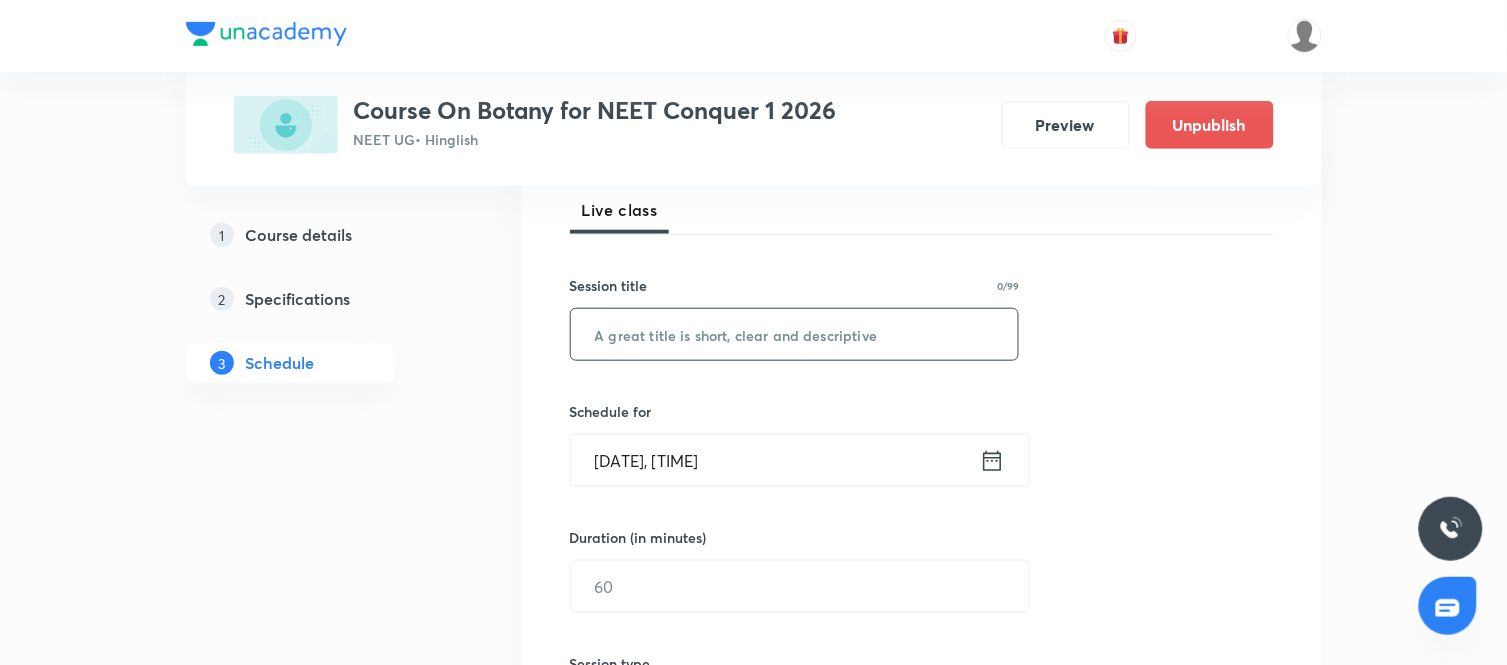 click at bounding box center [795, 334] 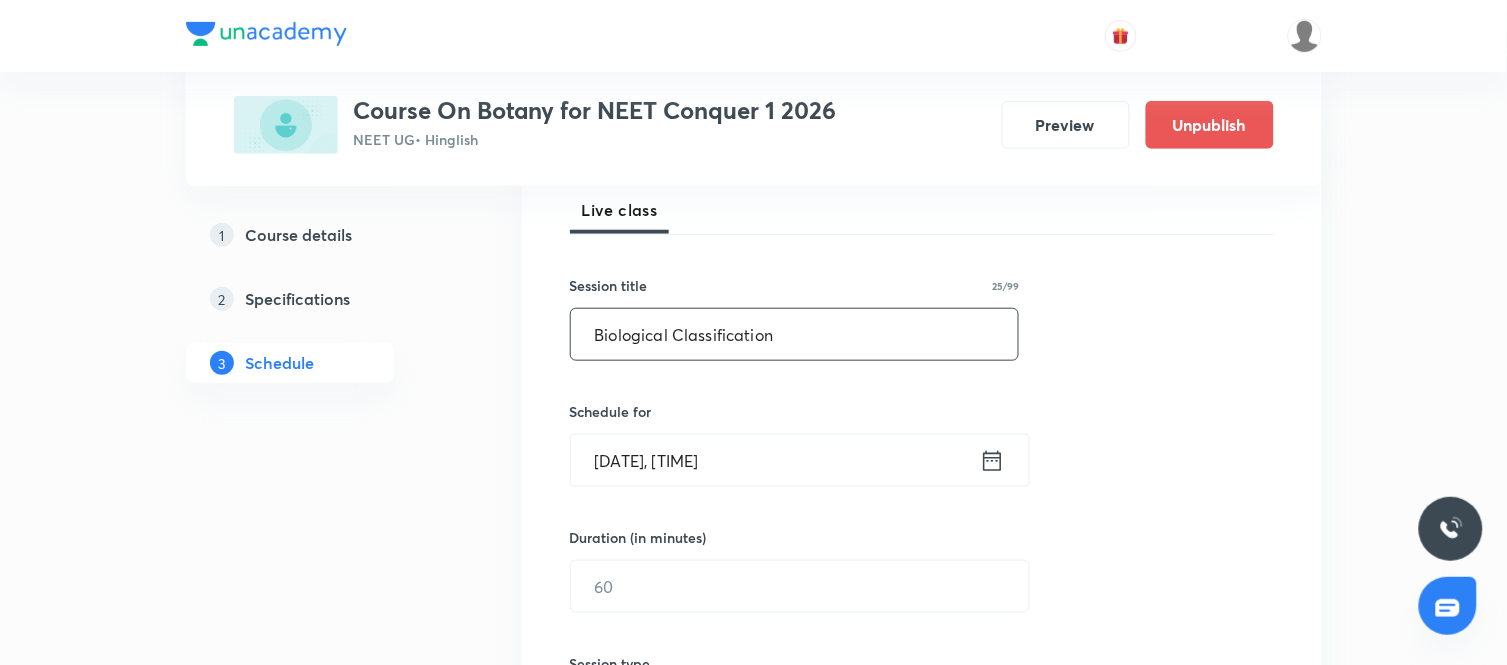 type on "Biological Classification" 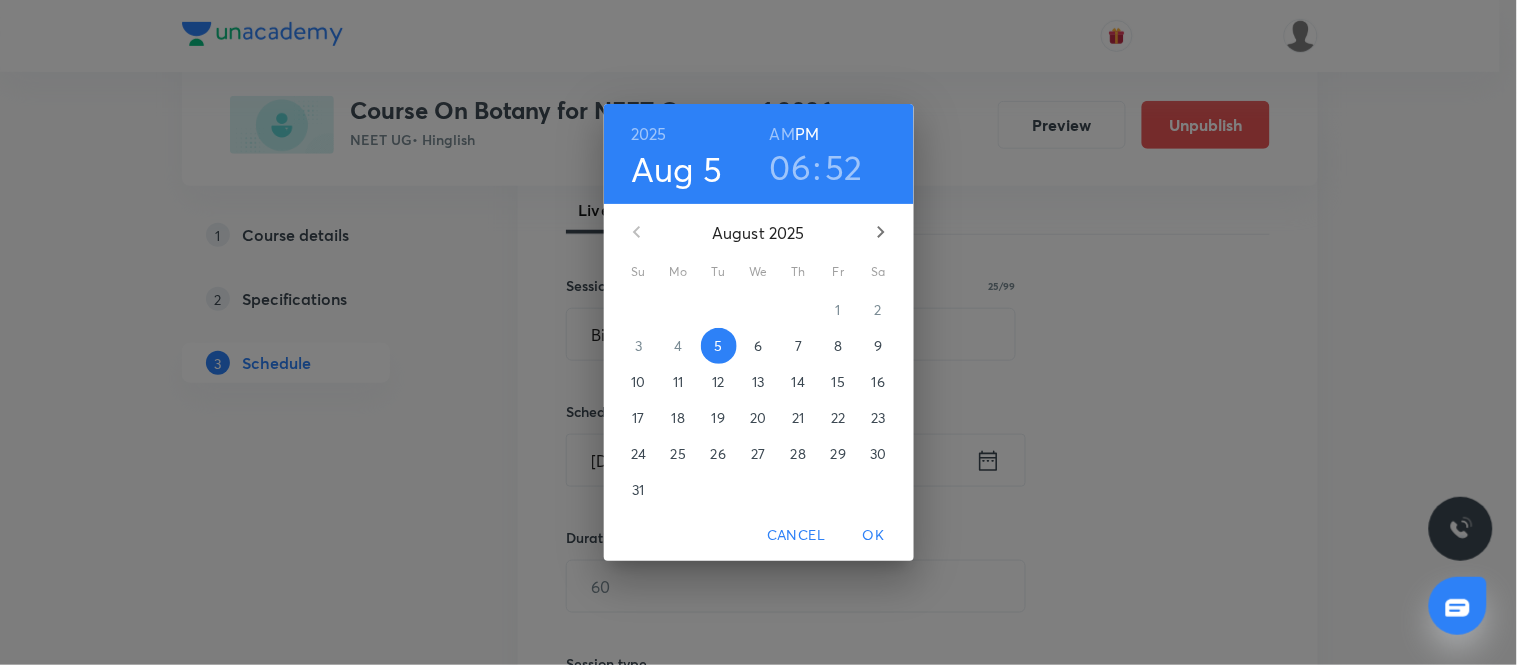 click on "7" at bounding box center (798, 346) 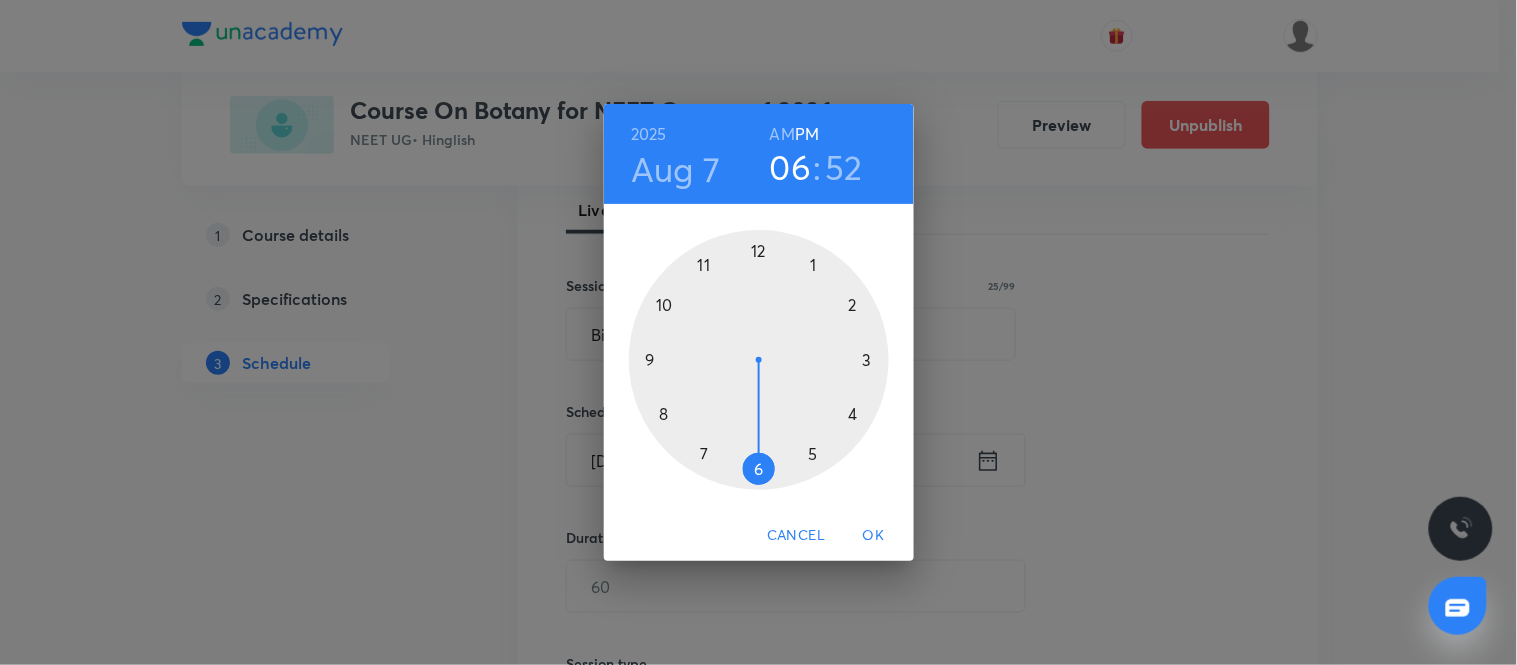 click at bounding box center (759, 360) 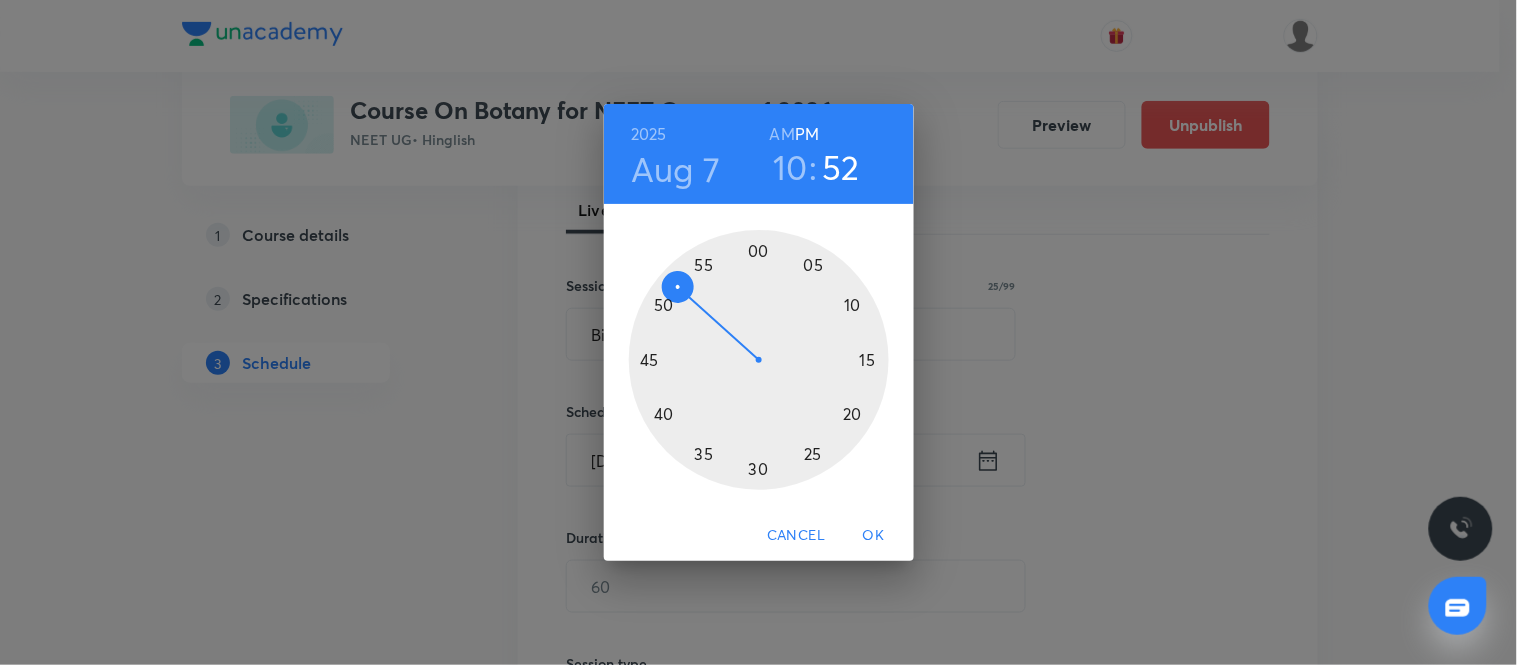 click on "AM" at bounding box center [782, 134] 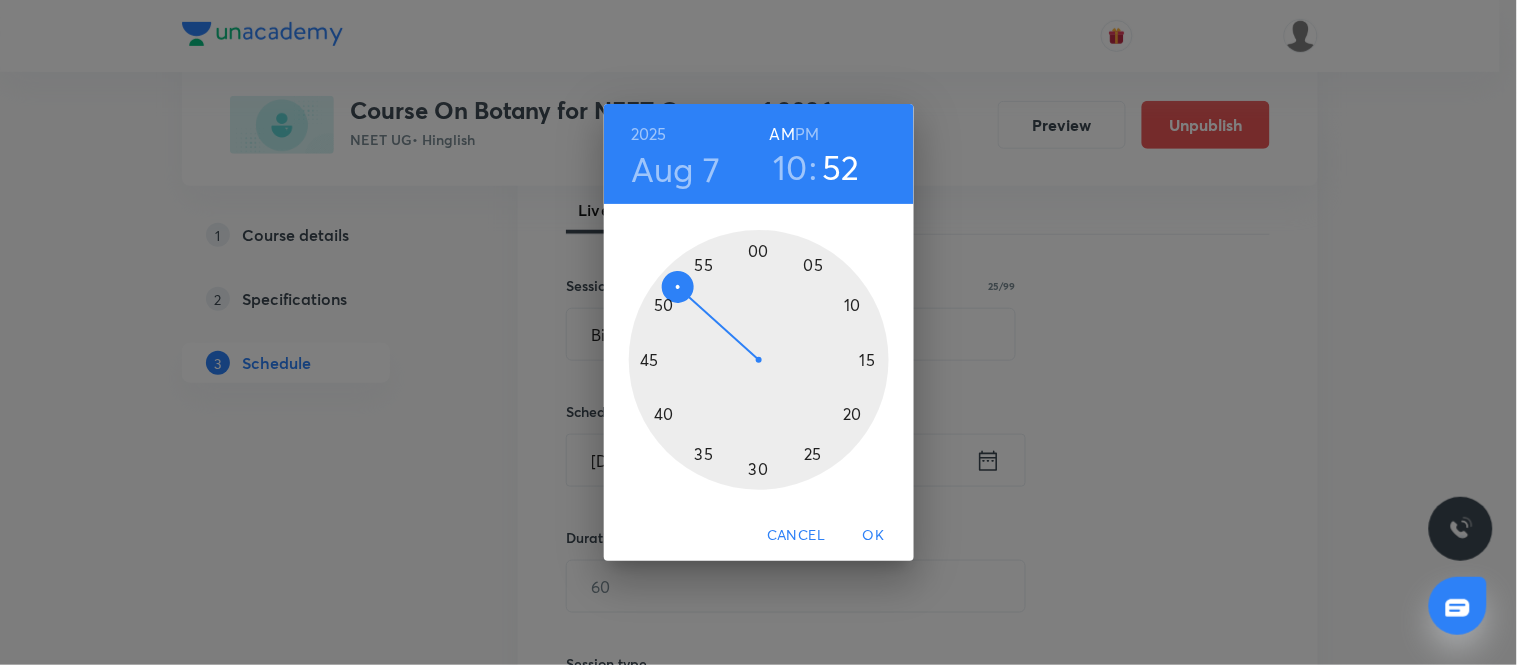 click at bounding box center (759, 360) 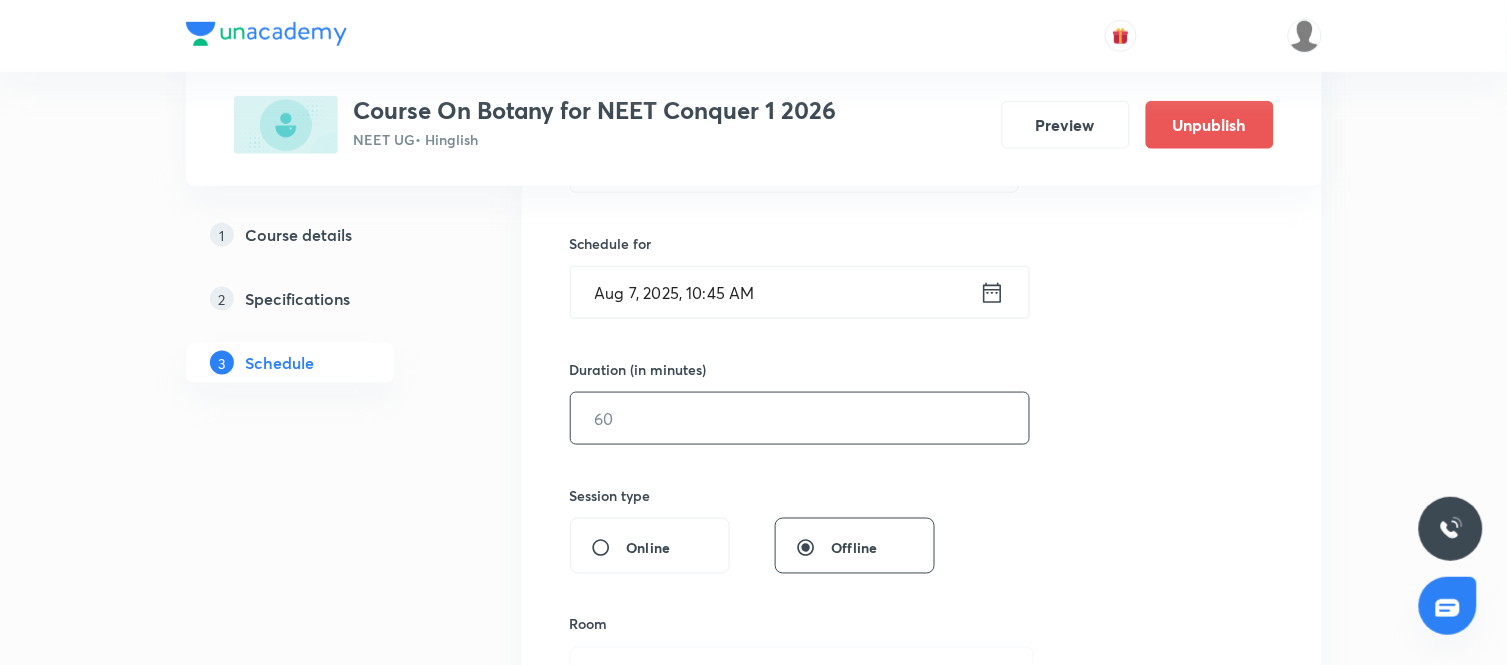scroll, scrollTop: 461, scrollLeft: 0, axis: vertical 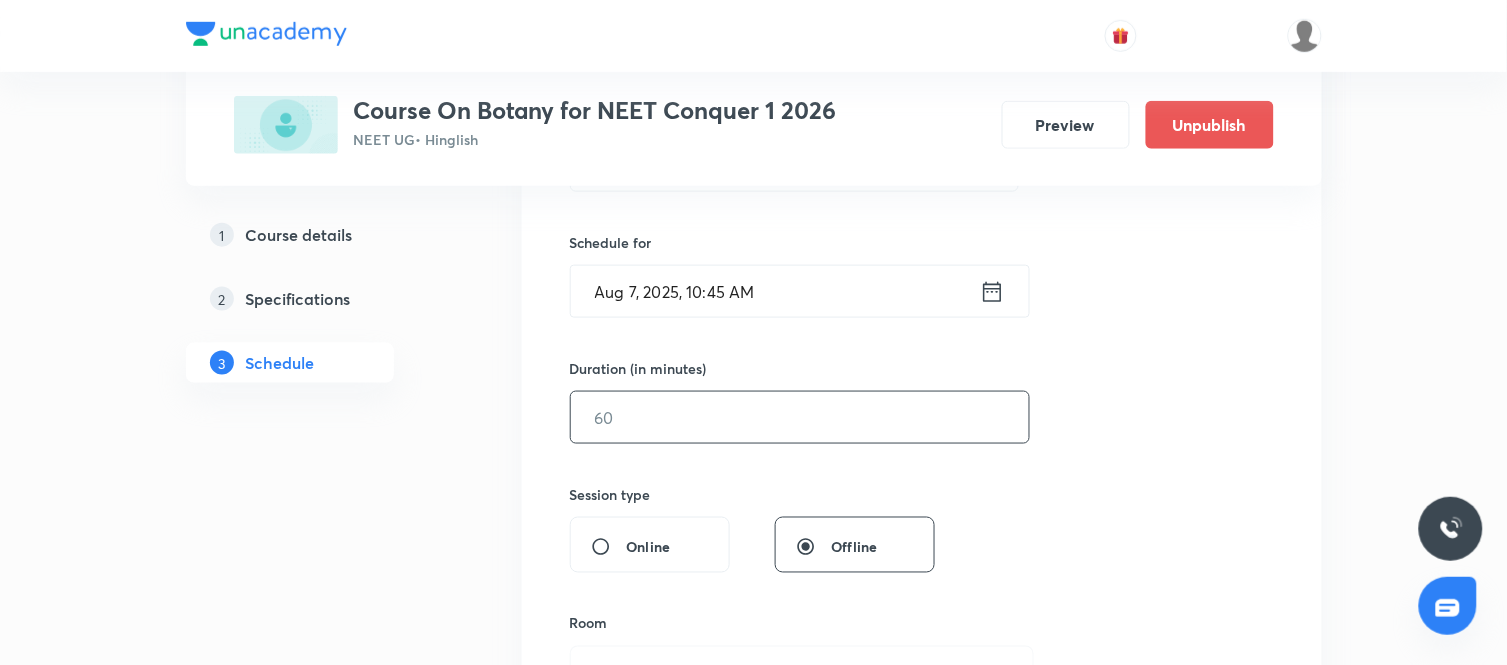 click at bounding box center [800, 417] 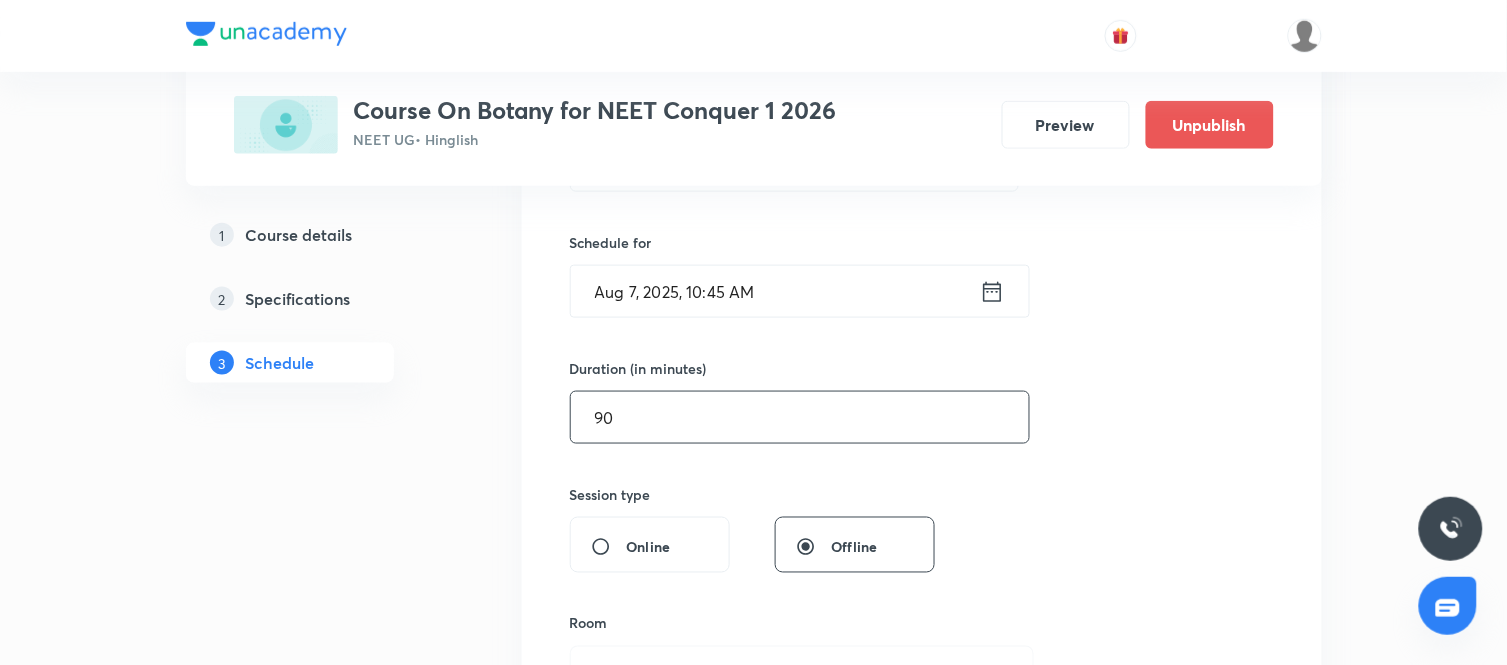 type on "90" 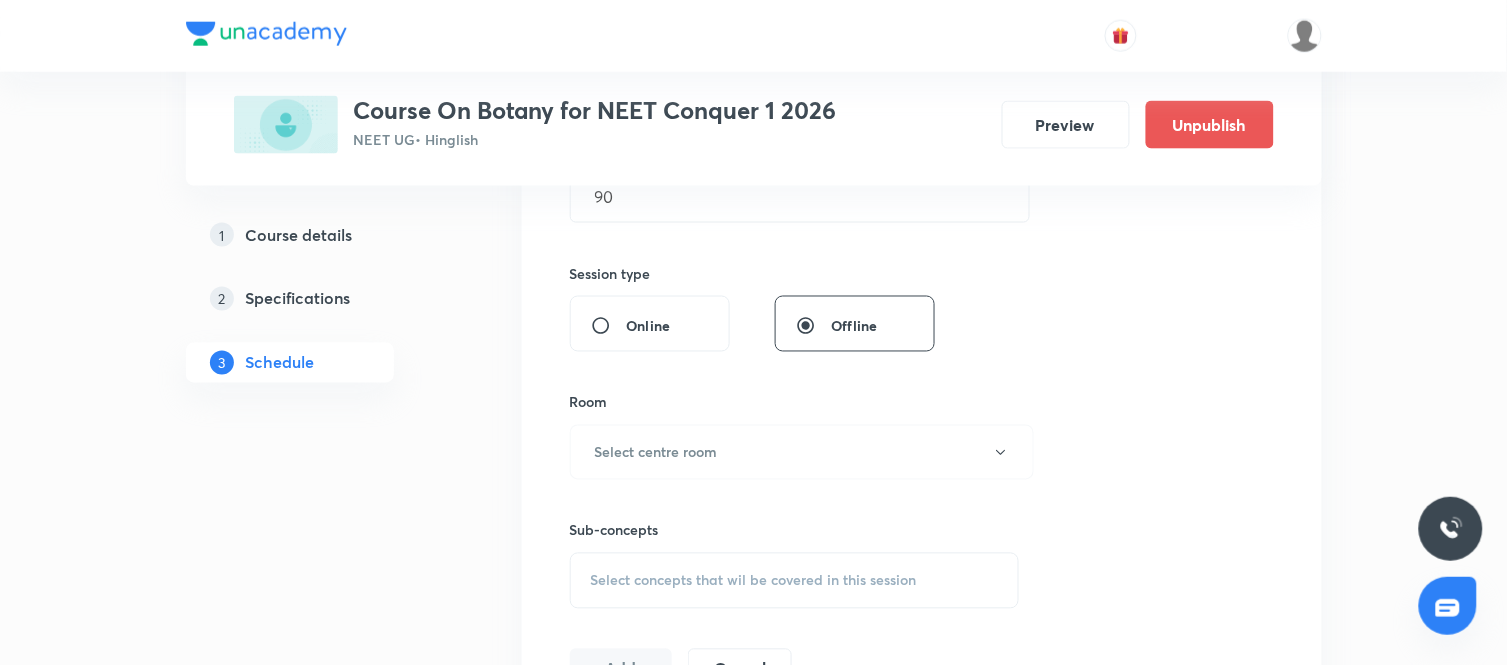 scroll, scrollTop: 688, scrollLeft: 0, axis: vertical 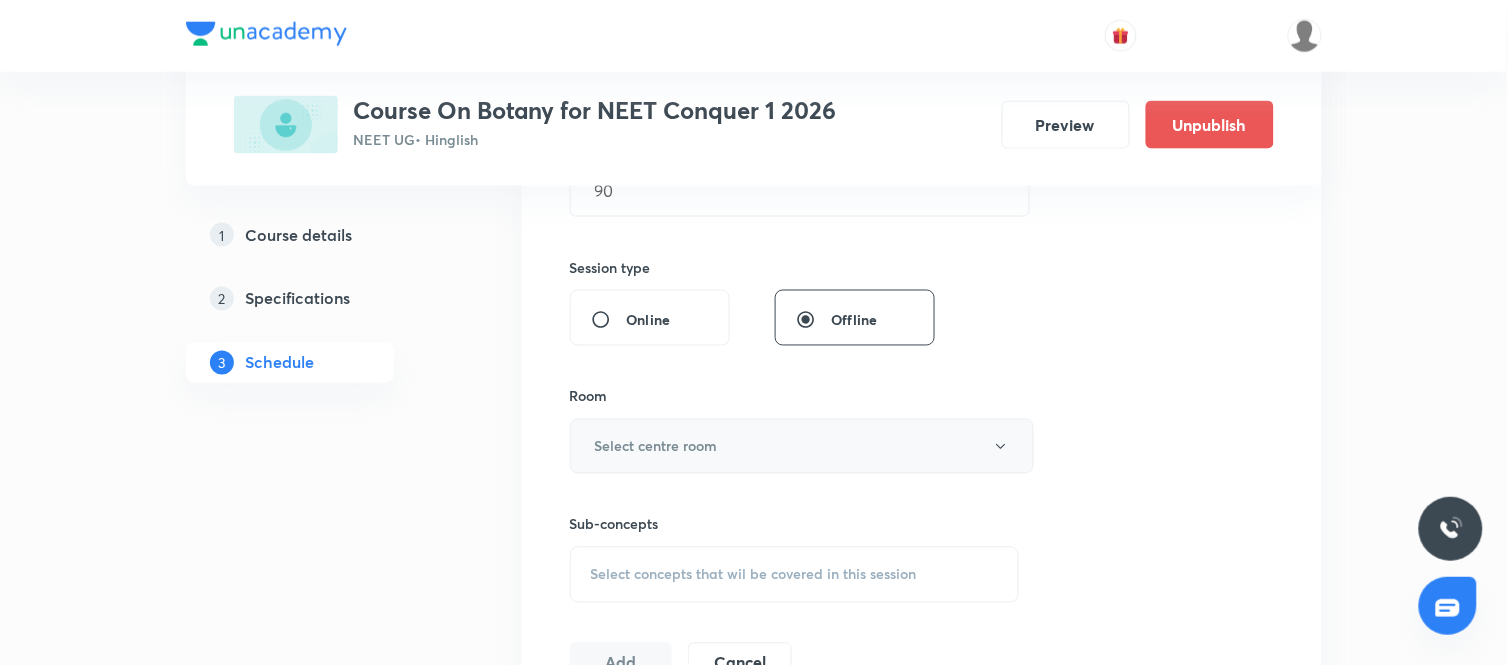 click on "Select centre room" at bounding box center (802, 446) 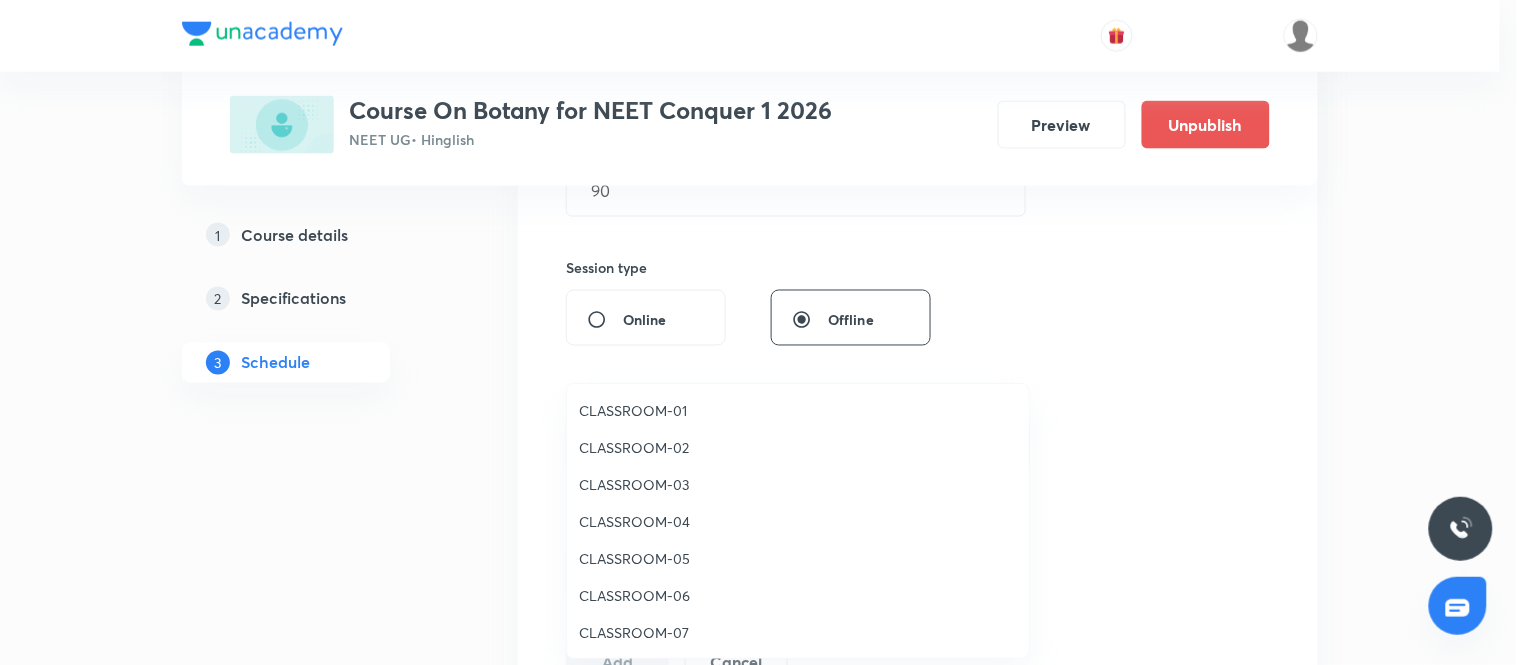 click on "CLASSROOM-03" at bounding box center [798, 484] 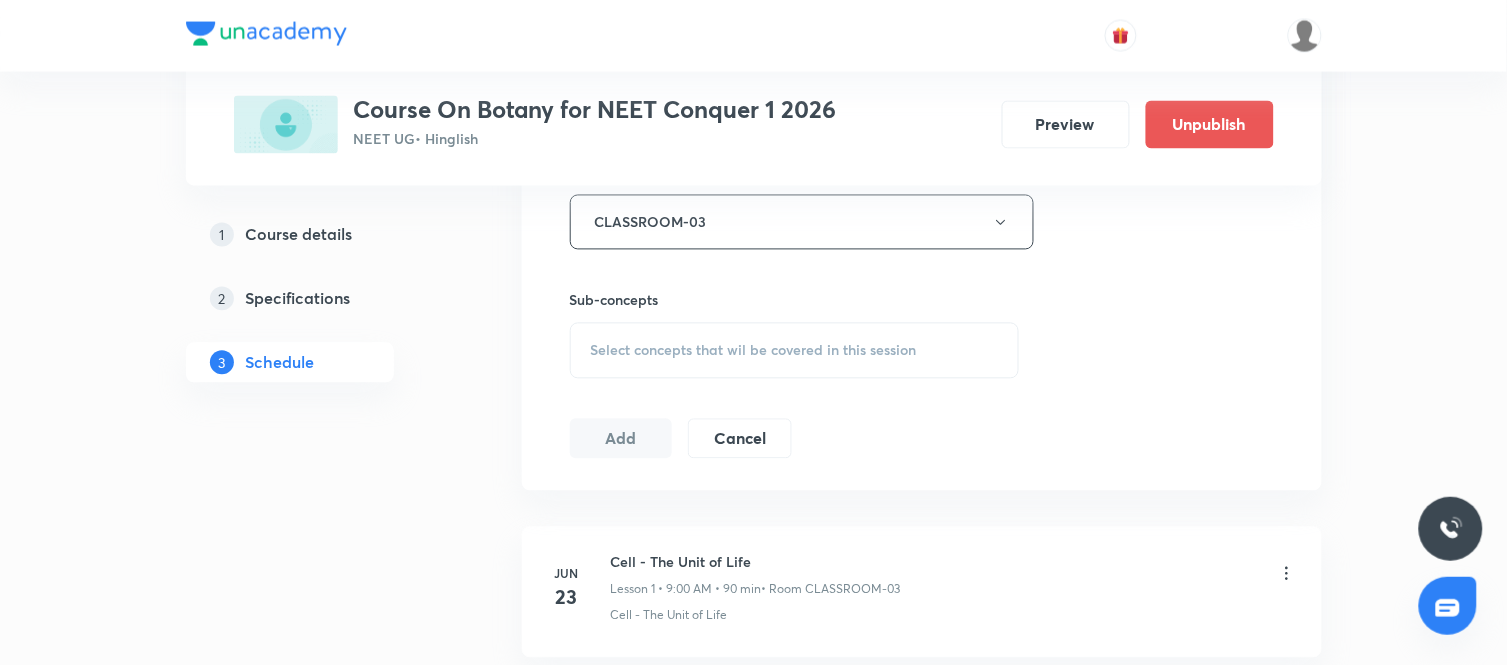 scroll, scrollTop: 913, scrollLeft: 0, axis: vertical 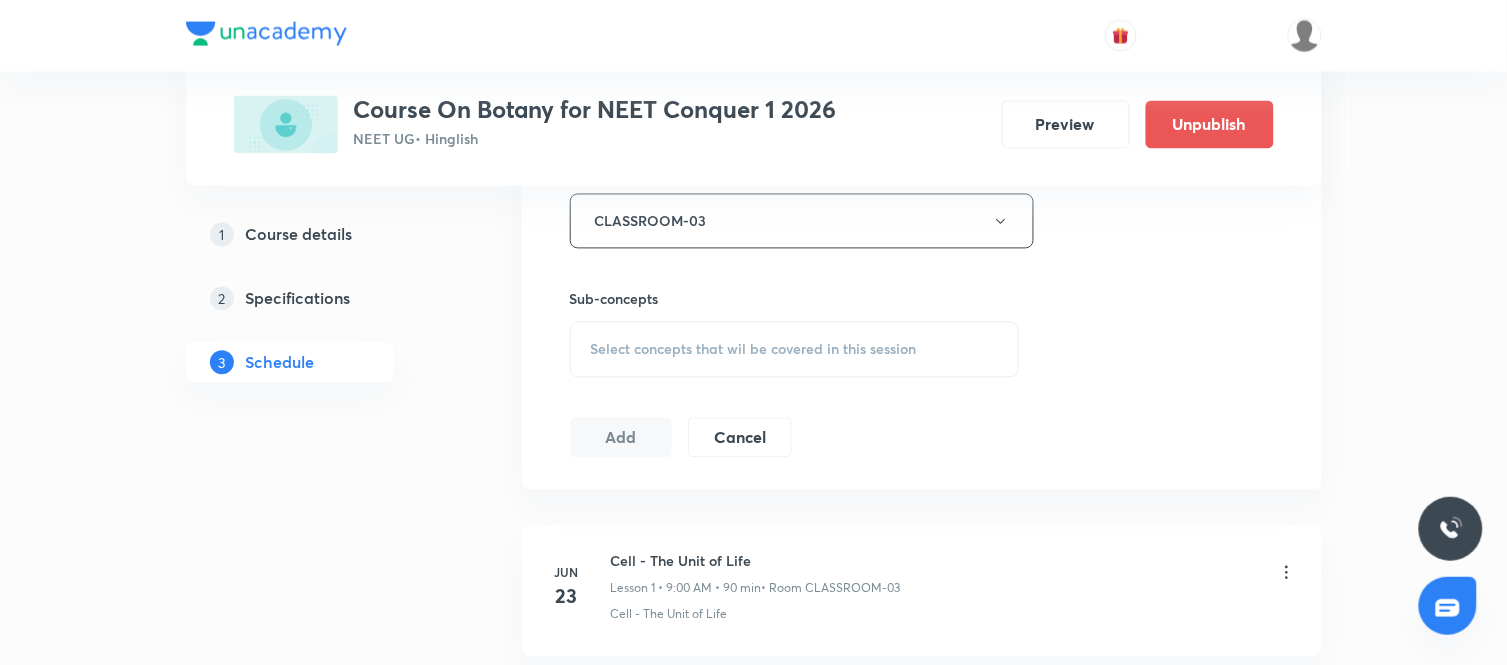 click on "Select concepts that wil be covered in this session" at bounding box center [795, 350] 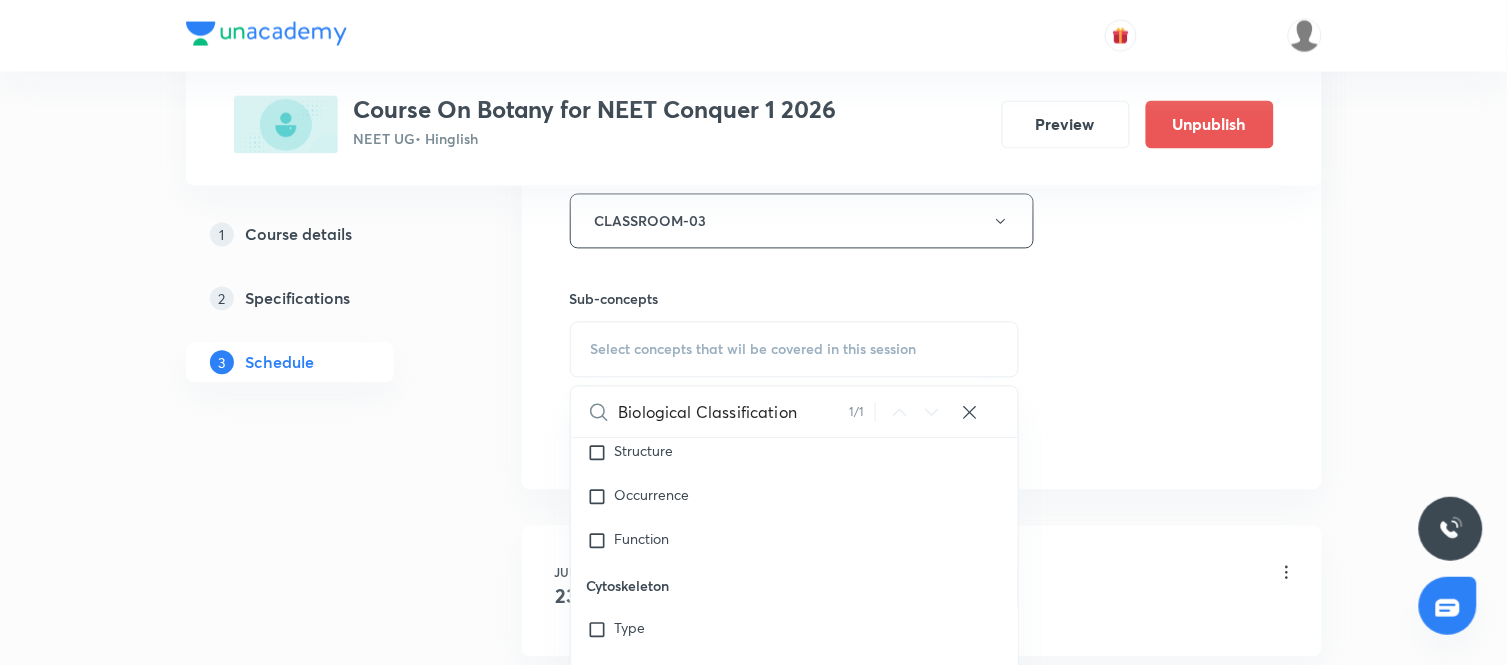 scroll, scrollTop: 8140, scrollLeft: 0, axis: vertical 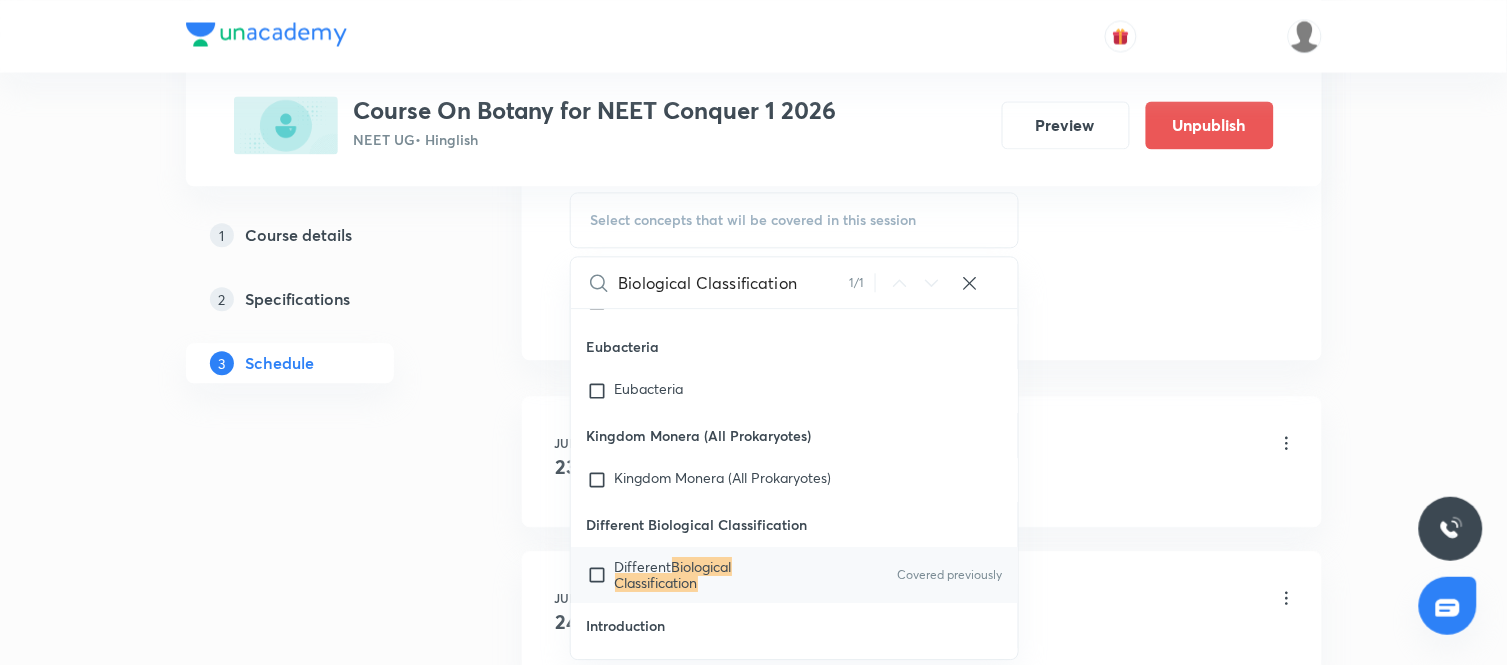 type on "Biological Classification" 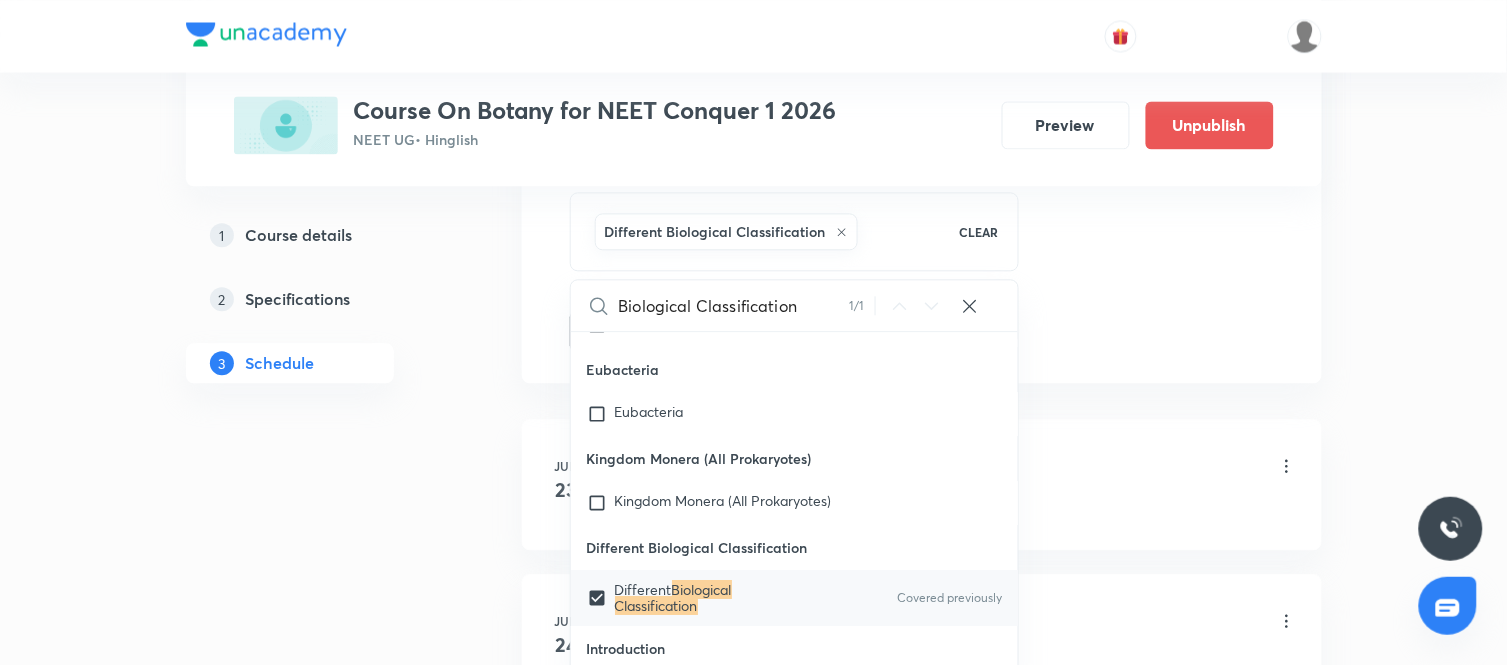 click on "Plus Courses Course On Botany for NEET Conquer 1 2026 NEET UG  • Hinglish Preview Unpublish 1 Course details 2 Specifications 3 Schedule Schedule 21  classes Session  22 Live class Session title 25/99 Biological Classification ​ Schedule for Aug 7, 2025, 10:45 AM ​ Duration (in minutes) 90 ​   Session type Online Offline Room CLASSROOM-03 Sub-concepts Different Biological Classification CLEAR Biological Classification 1 / 1 ​ Microbodies Microbodies Microbodies Plastids Plastids Occurrence Leucoplast Chloroplast Chloroplast Number Endomembrane System Endomembrane System Cell Organelles Functions ER GB Lysosome Vacuole Cell Wall Cell Wall Compositon Type of Cell wall Different Types Plasmodesmata Cell Membrane Cell Membrane Fluid Mosaic Model Types of proteins Types of lipids Eukaryotic Cell Eukaryotic Cell Difference between pro and eukaryotic cell Difference between plant and animal cell Prokaryotic Cell Prokaryotic Cell Different Shapes An overview of Cell An overview of Cell Cell Theory Cell Size" at bounding box center (754, 1435) 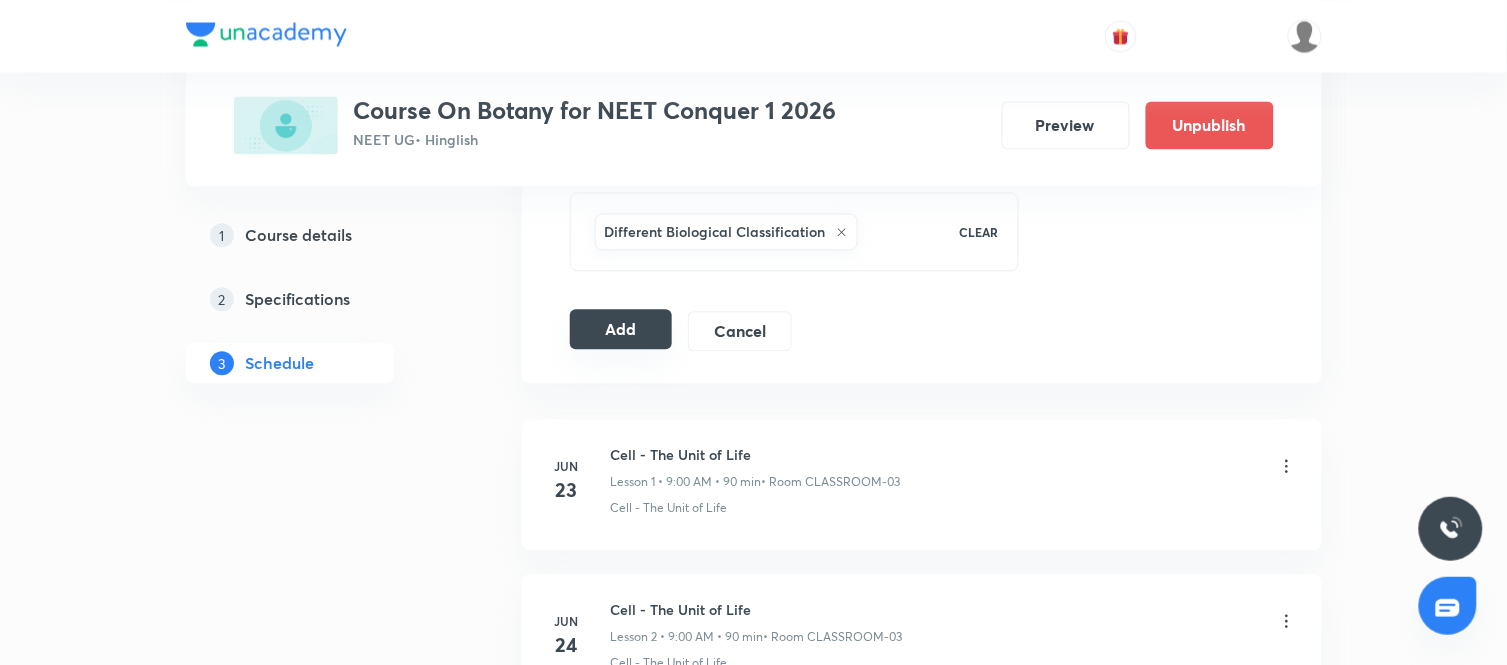 click on "Add" at bounding box center (621, 329) 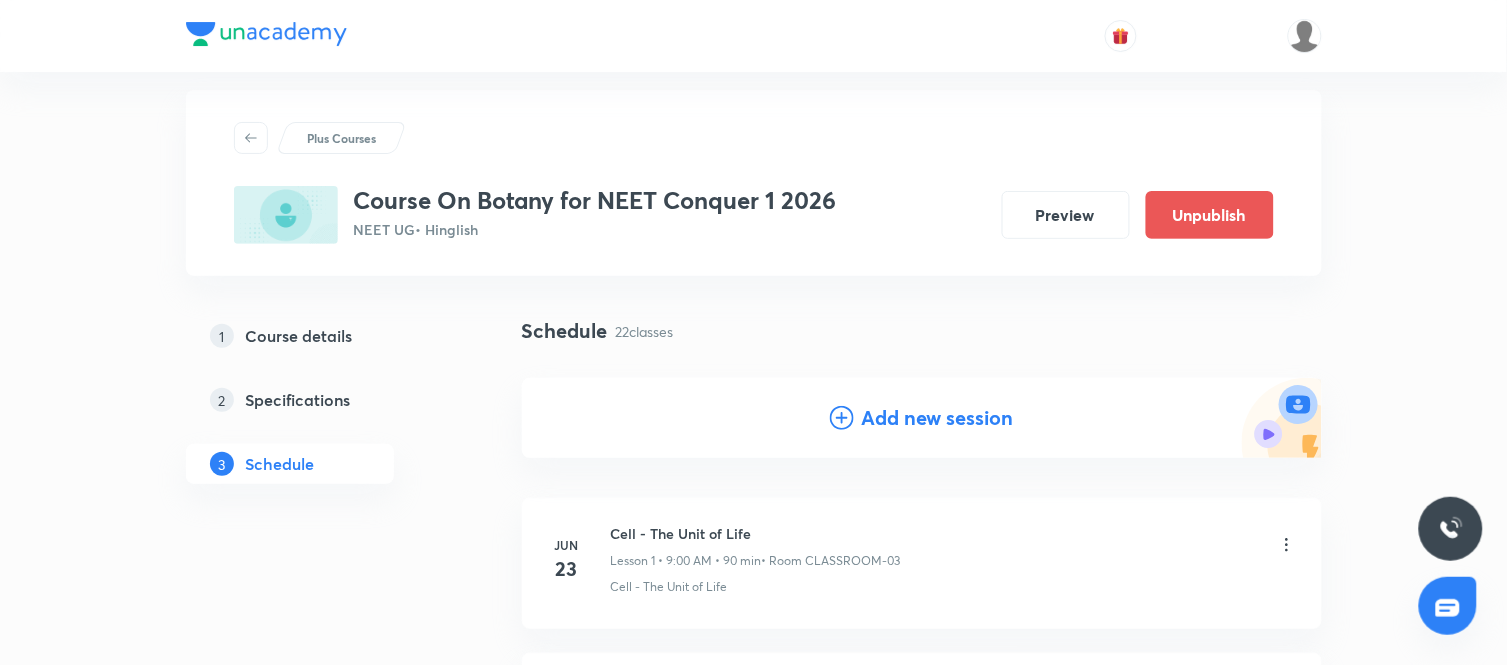 scroll, scrollTop: 0, scrollLeft: 0, axis: both 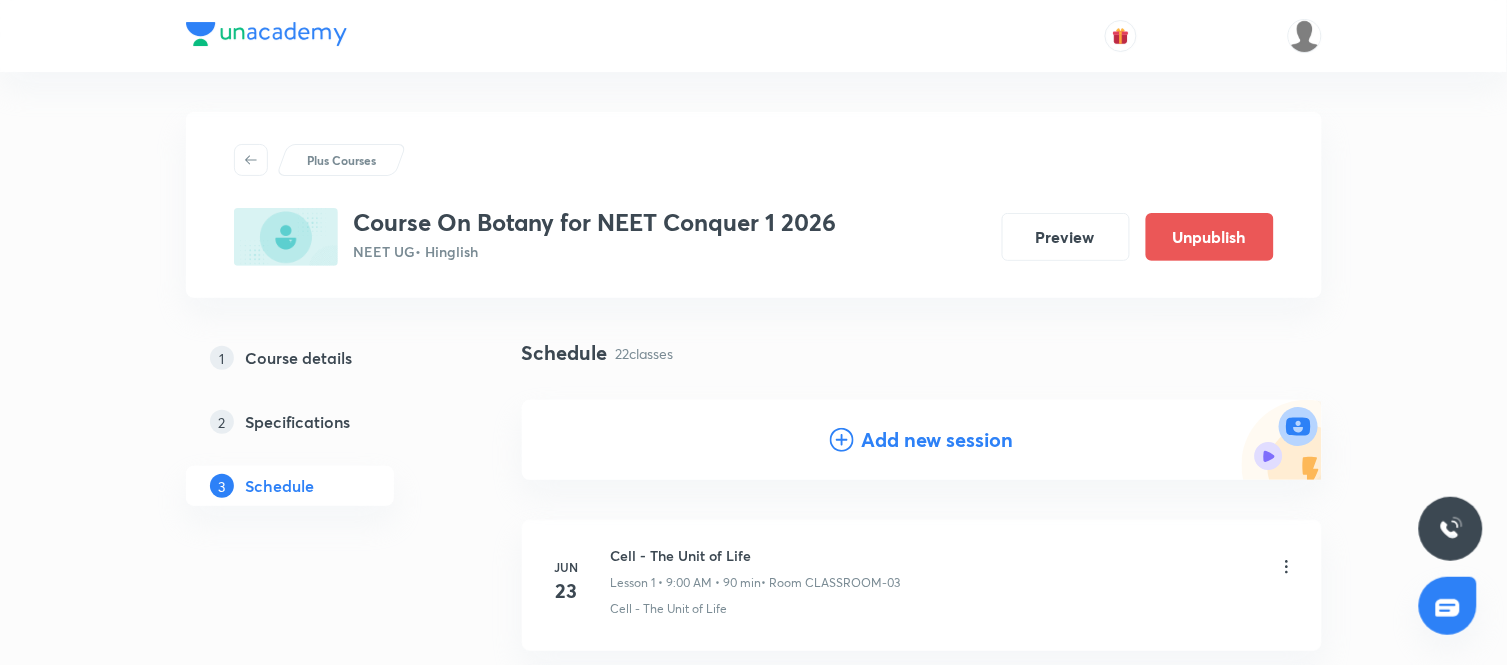 click on "Add new session" at bounding box center (938, 440) 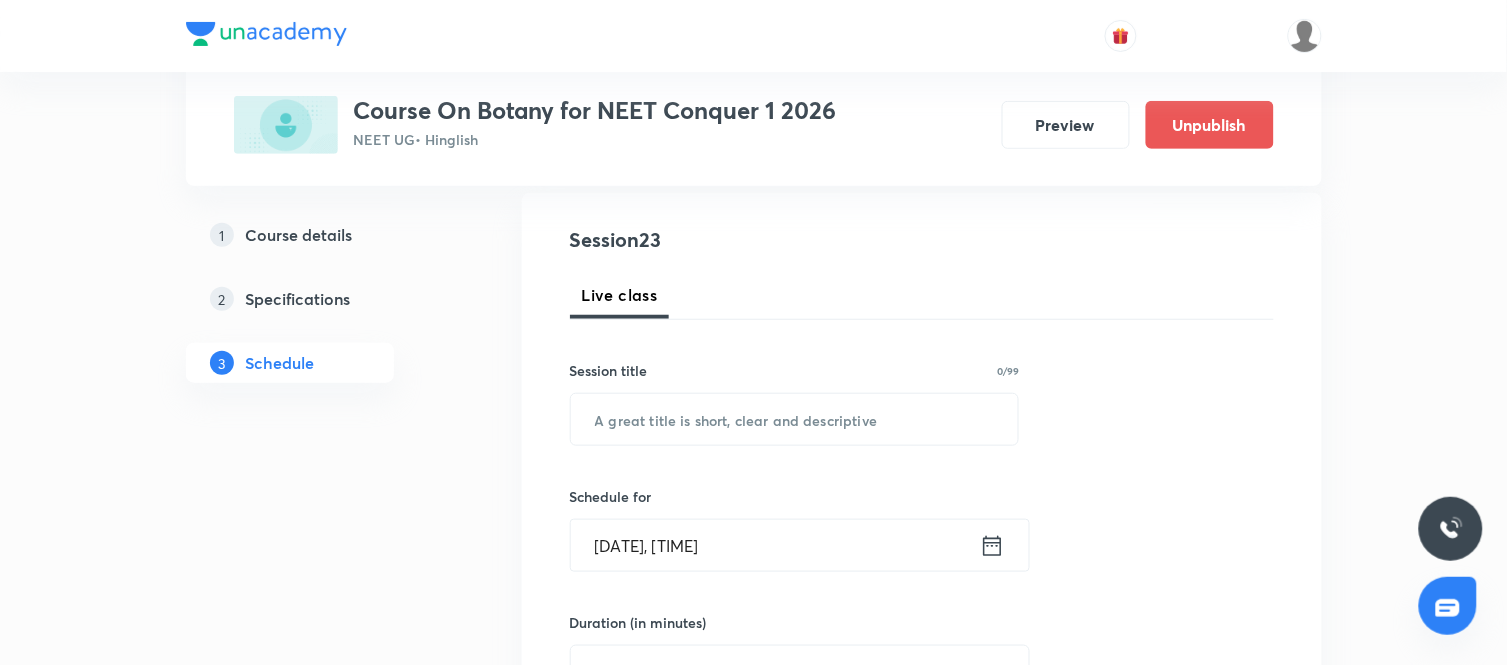 scroll, scrollTop: 208, scrollLeft: 0, axis: vertical 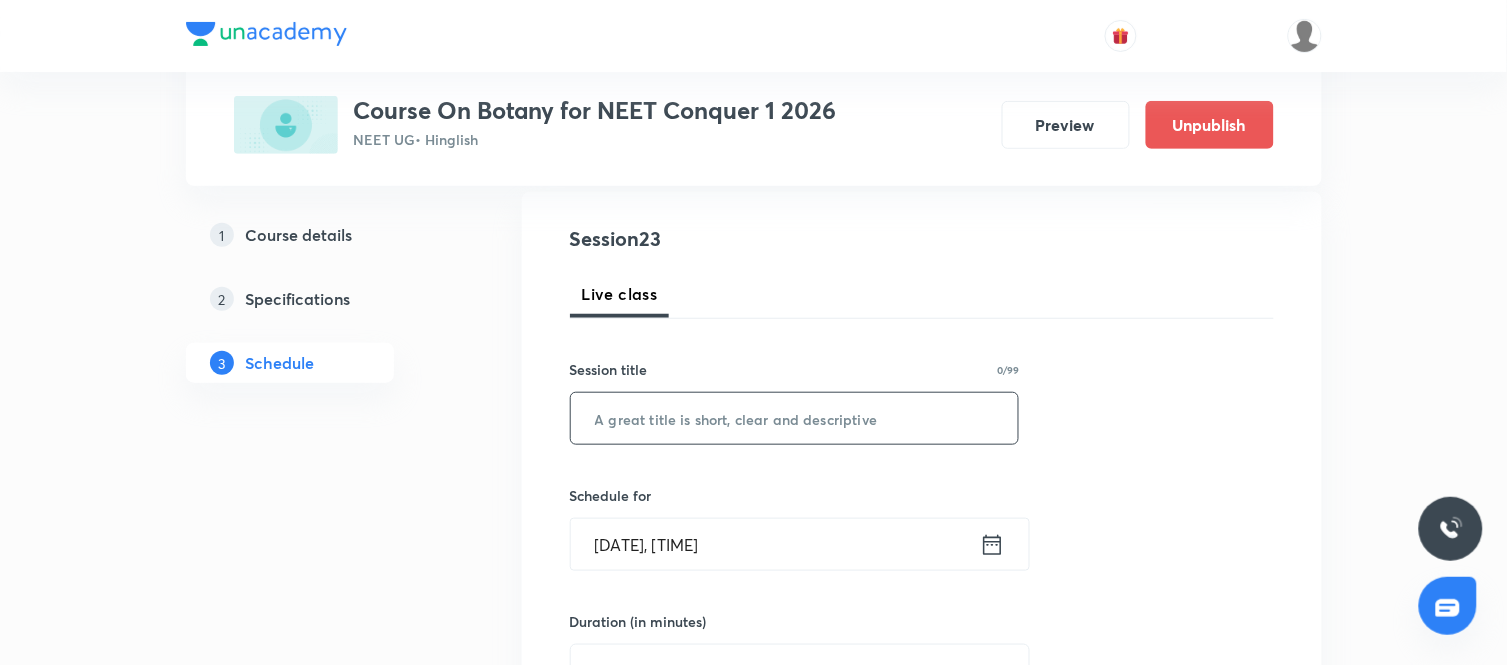 click at bounding box center [795, 418] 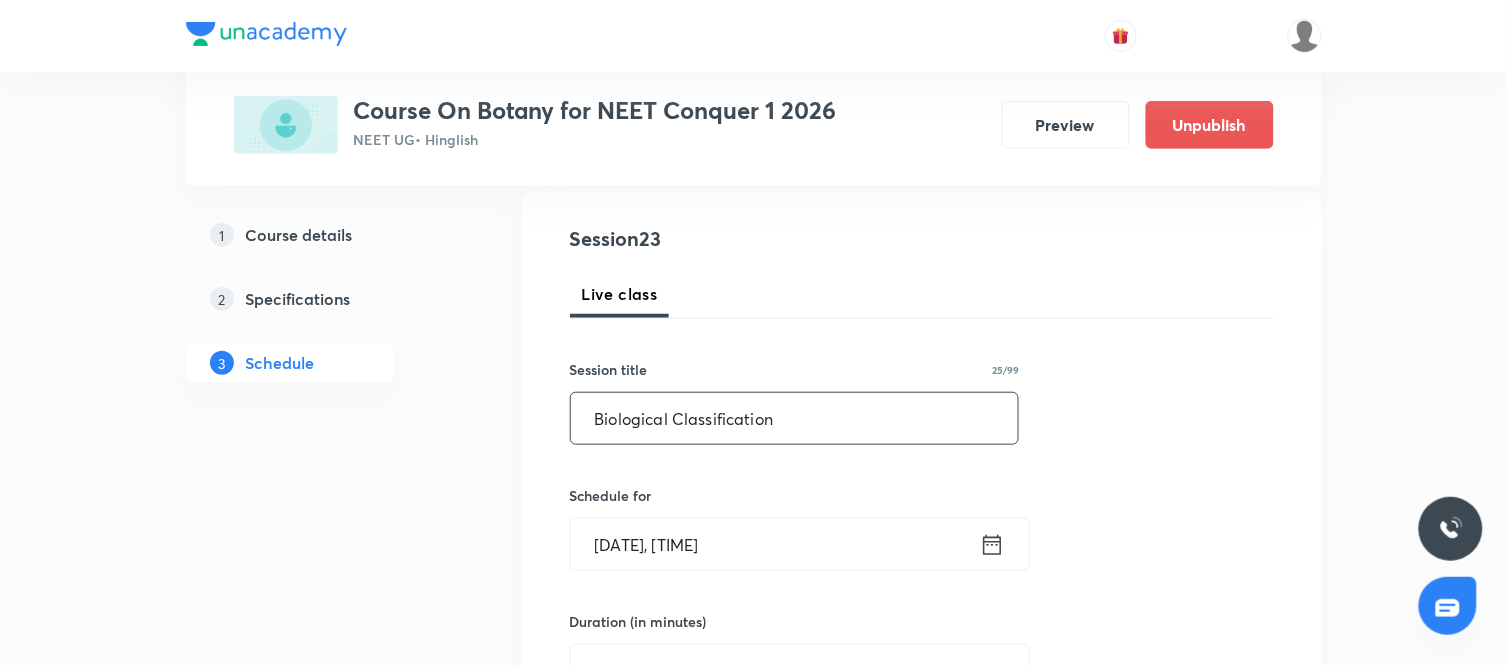 type on "Biological Classification" 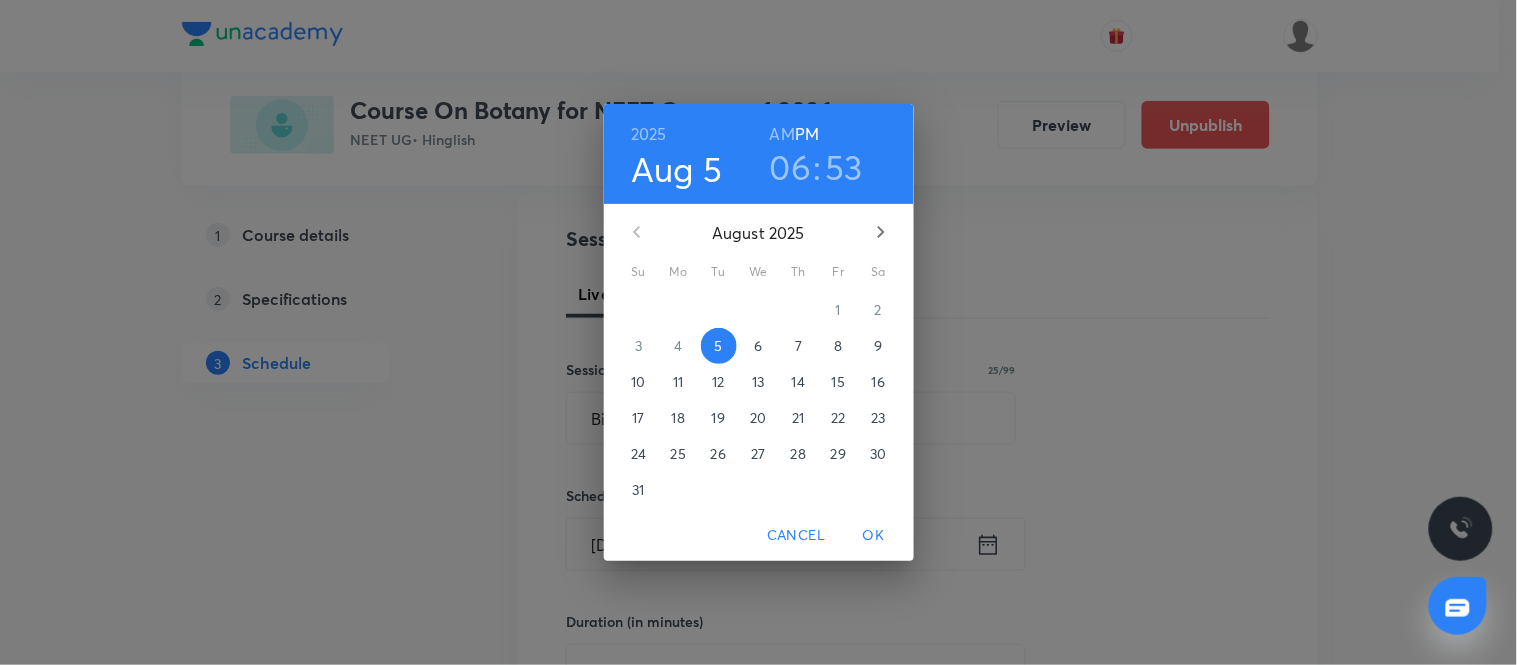 click on "8" at bounding box center [838, 346] 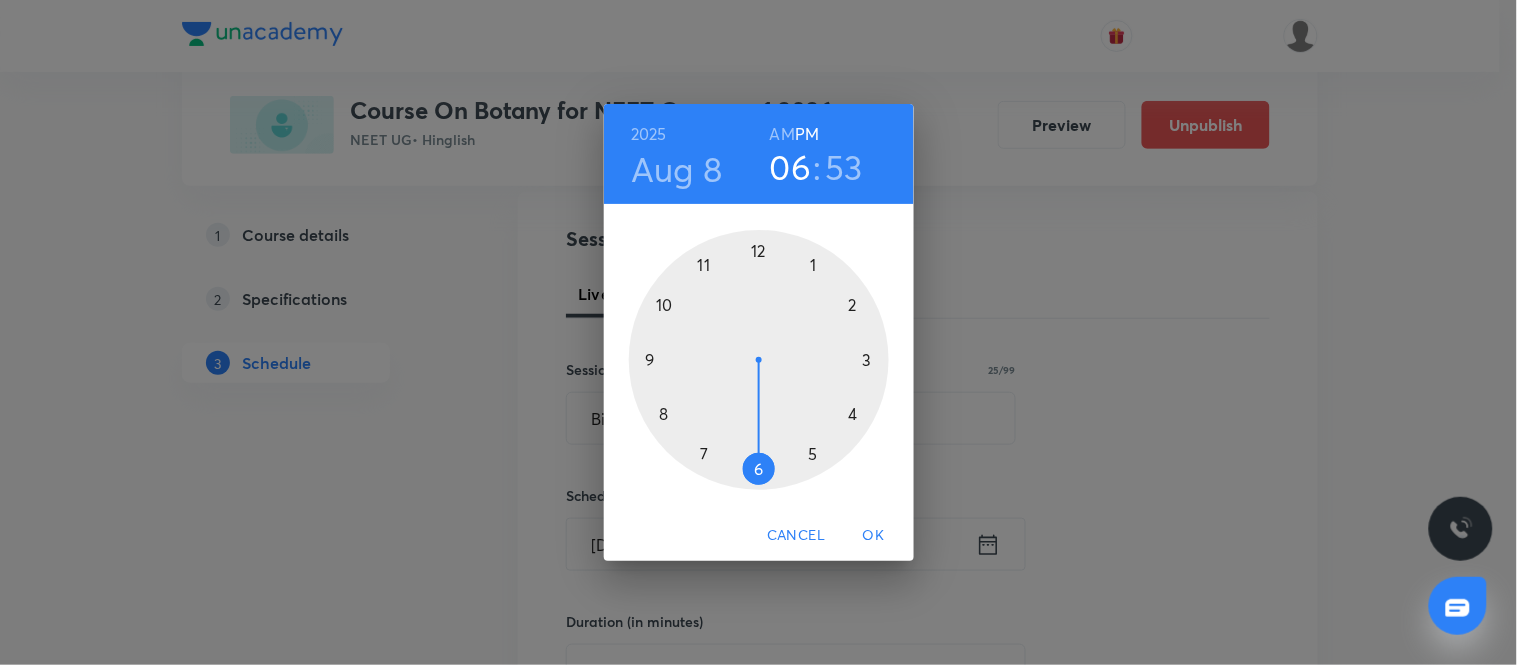 click on "AM" at bounding box center [782, 134] 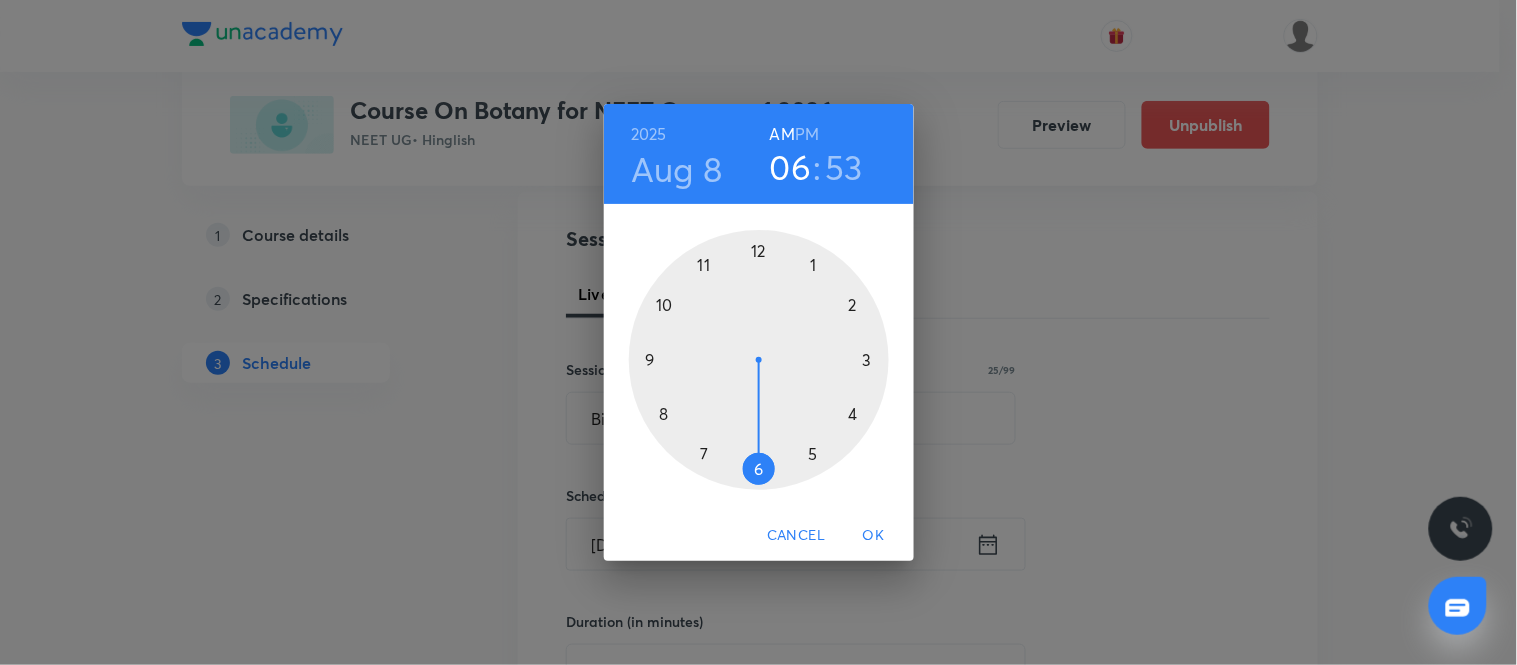 click at bounding box center [759, 360] 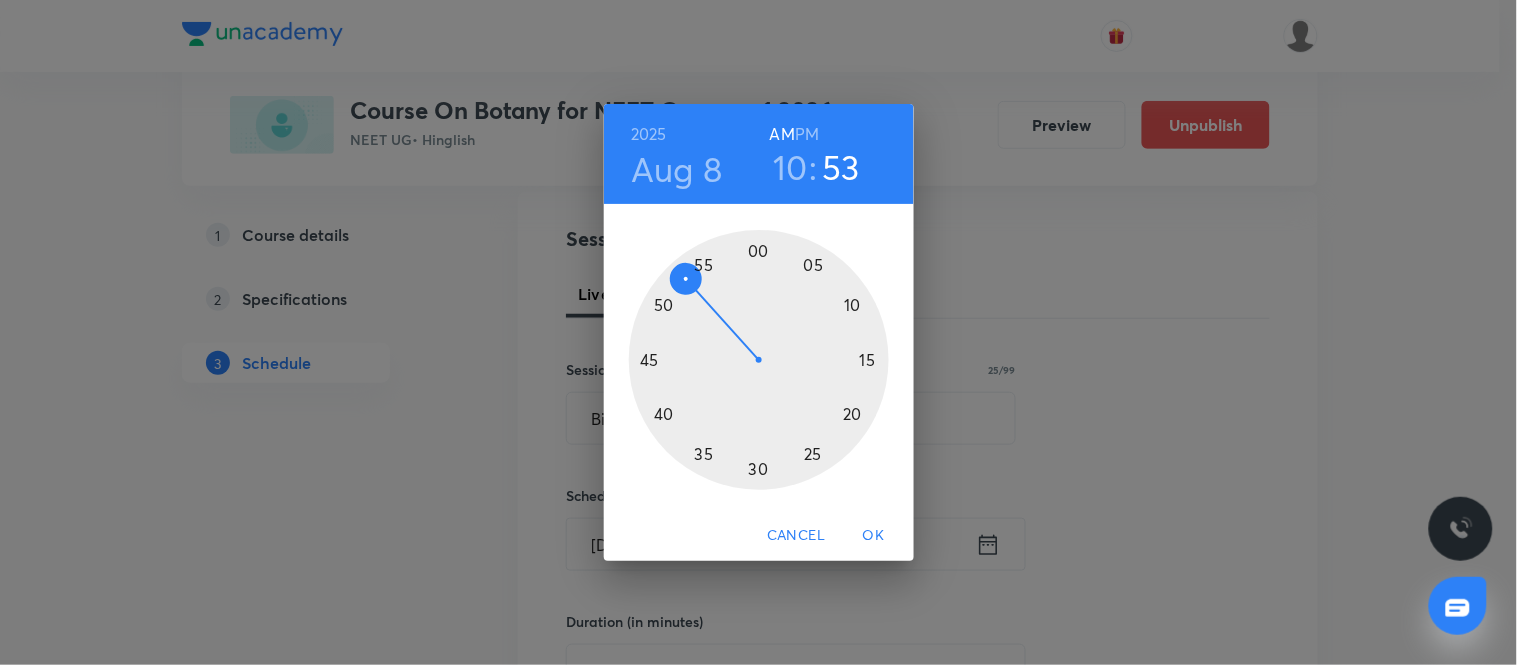 click at bounding box center [759, 360] 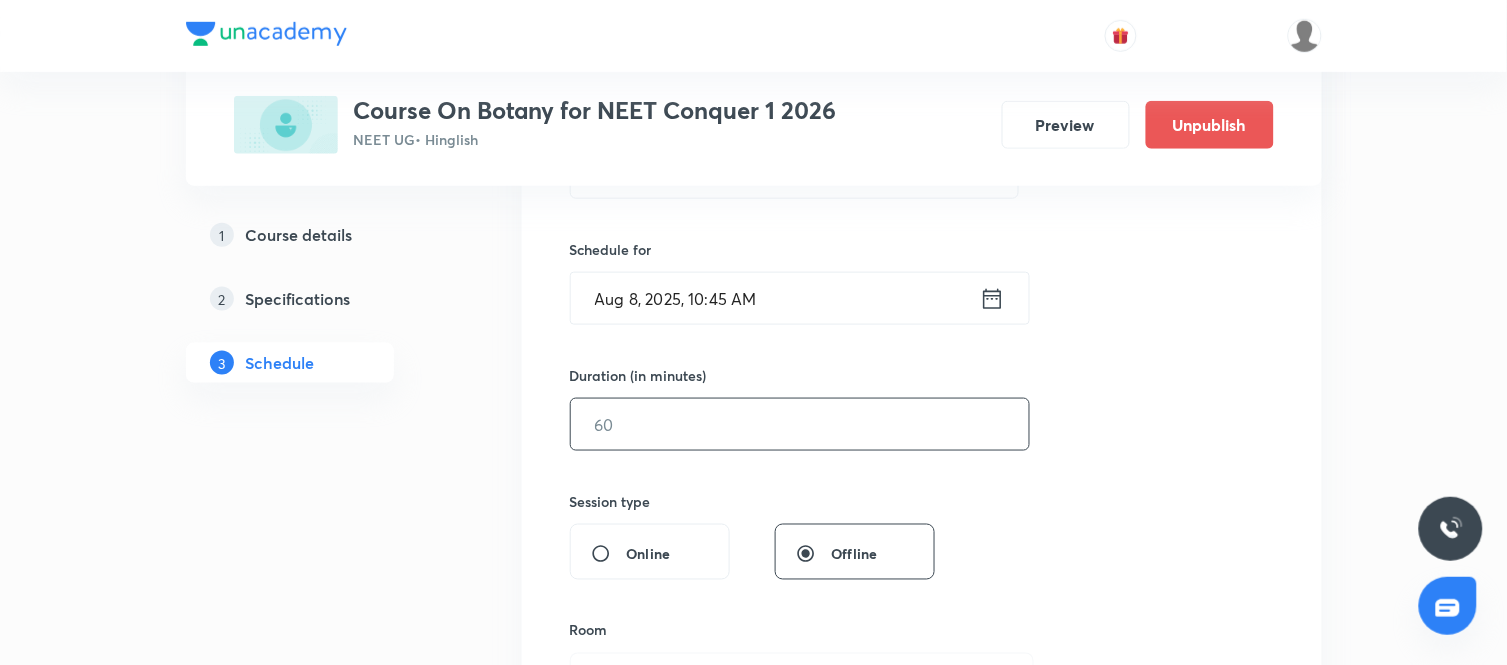scroll, scrollTop: 455, scrollLeft: 0, axis: vertical 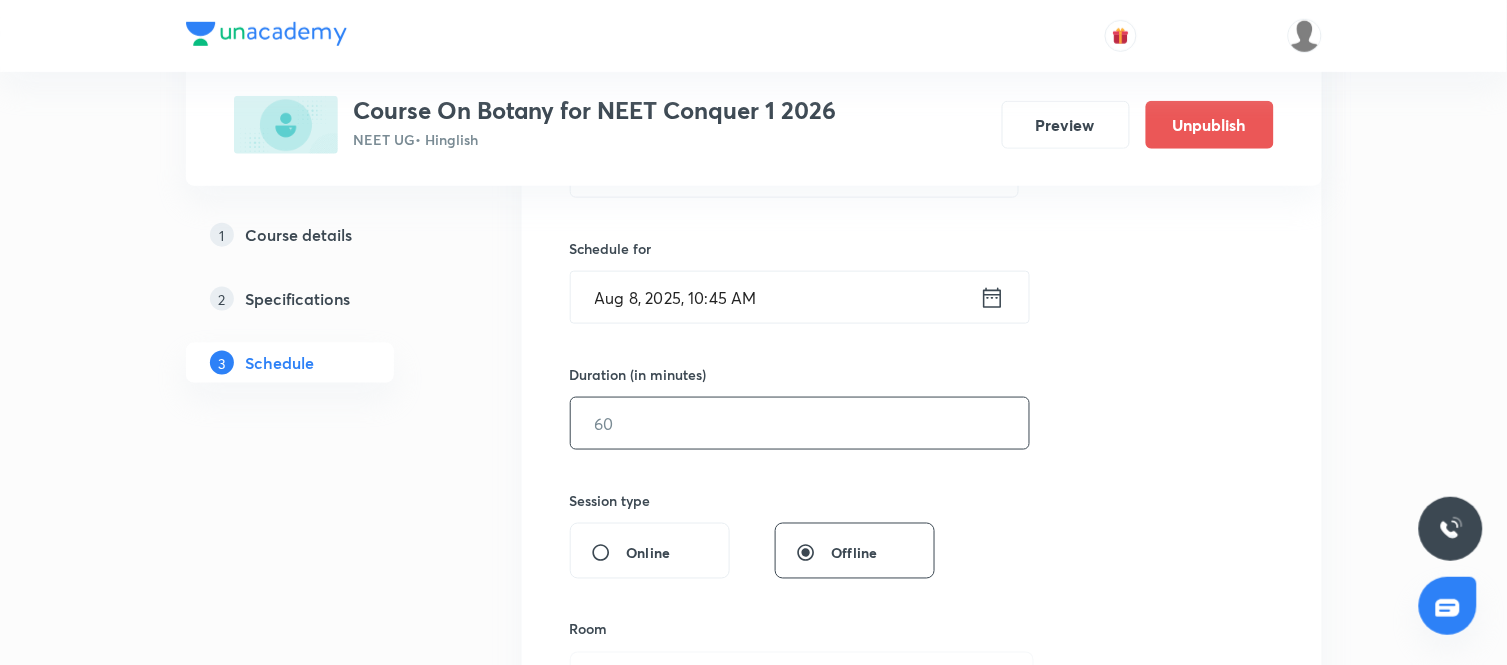 click at bounding box center (800, 423) 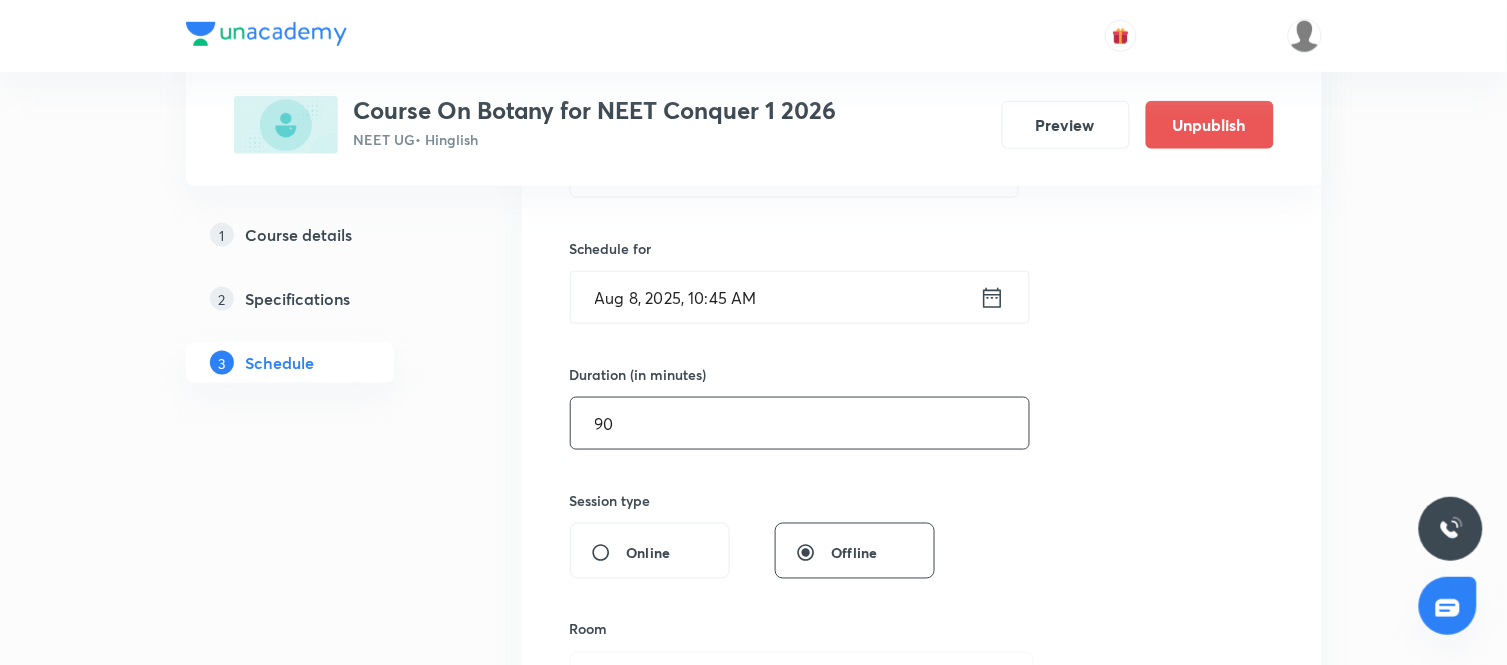 type on "90" 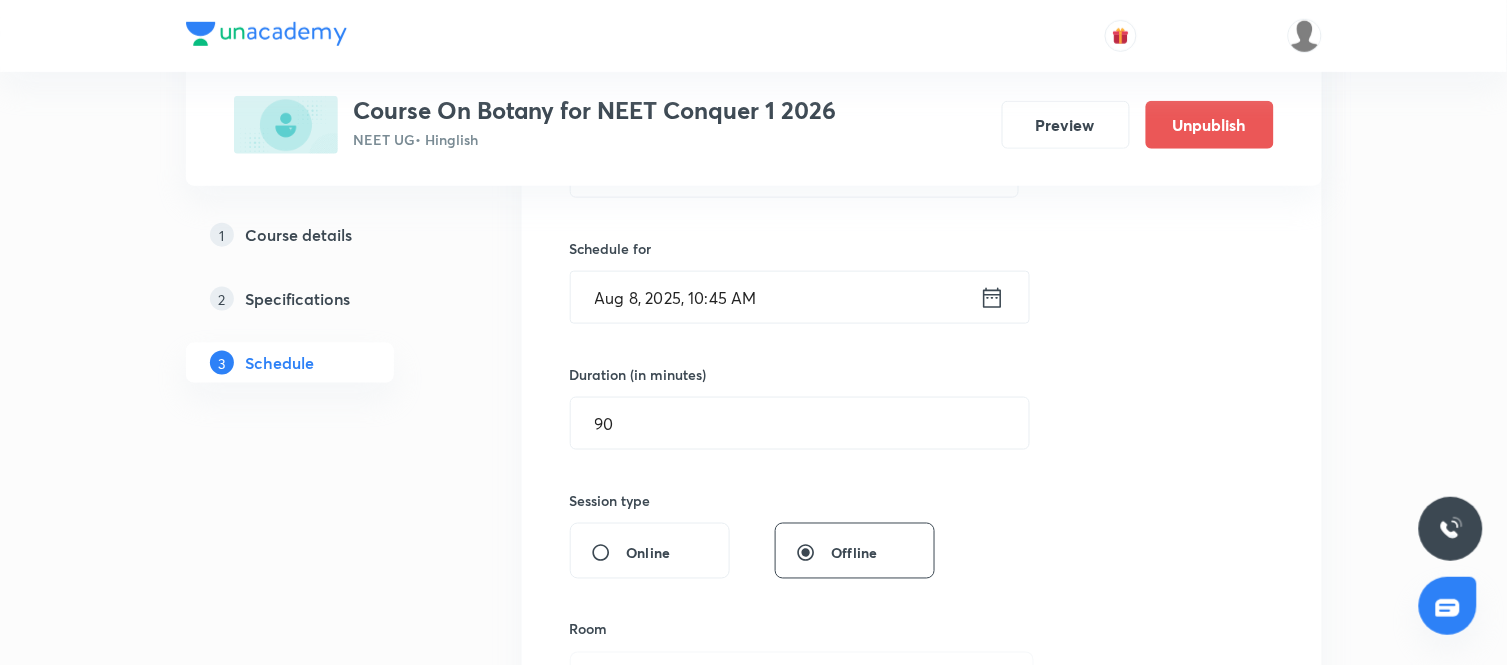 click on "Session  23 Live class Session title 25/99 Biological Classification ​ Schedule for Aug 8, 2025, 10:45 AM ​ Duration (in minutes) 90 ​   Session type Online Offline Room Select centre room Sub-concepts Select concepts that wil be covered in this session Add Cancel" at bounding box center [922, 446] 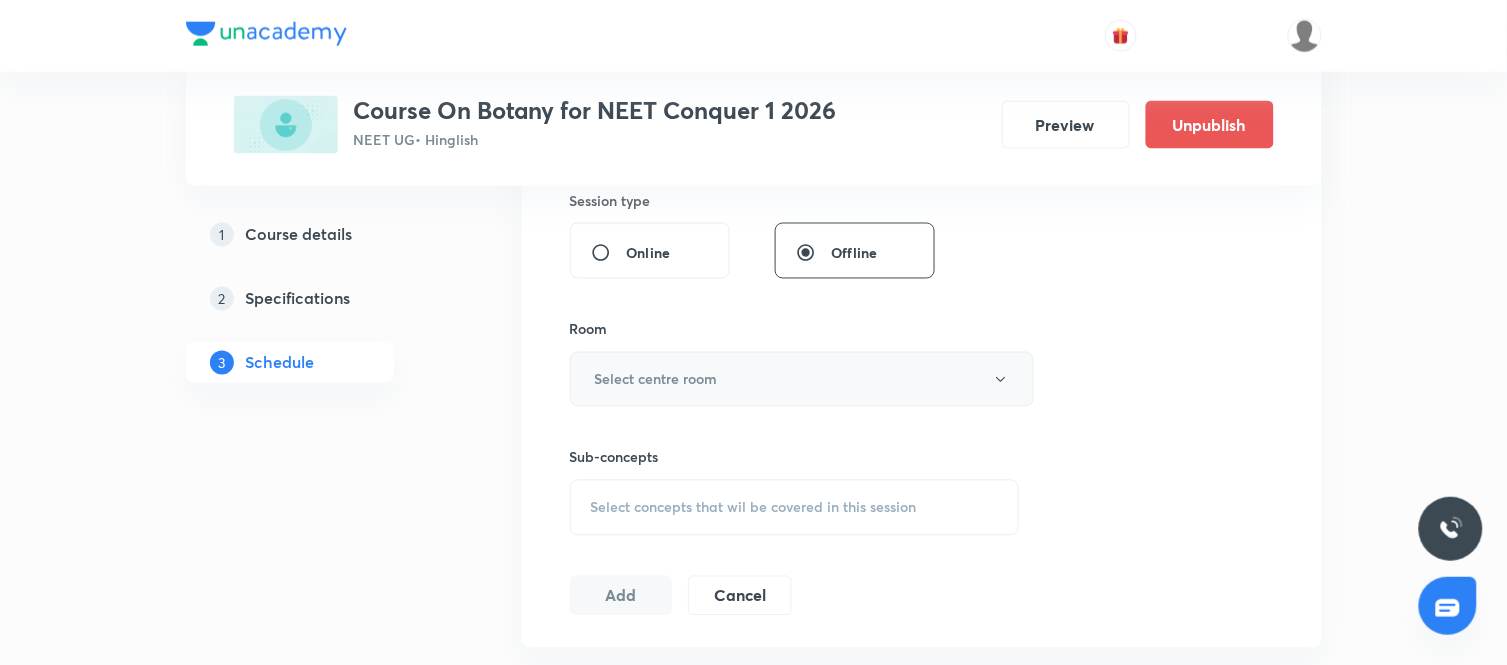 scroll, scrollTop: 756, scrollLeft: 0, axis: vertical 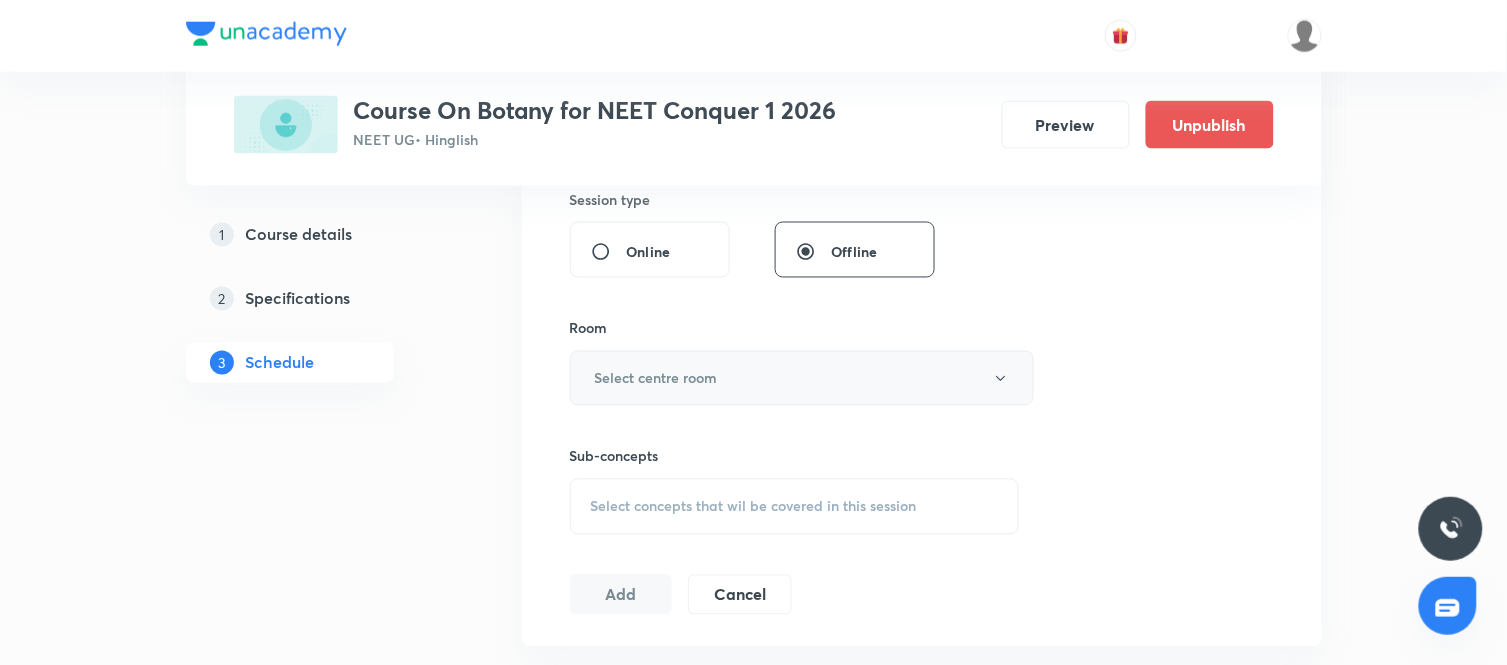 click on "Select centre room" at bounding box center [802, 378] 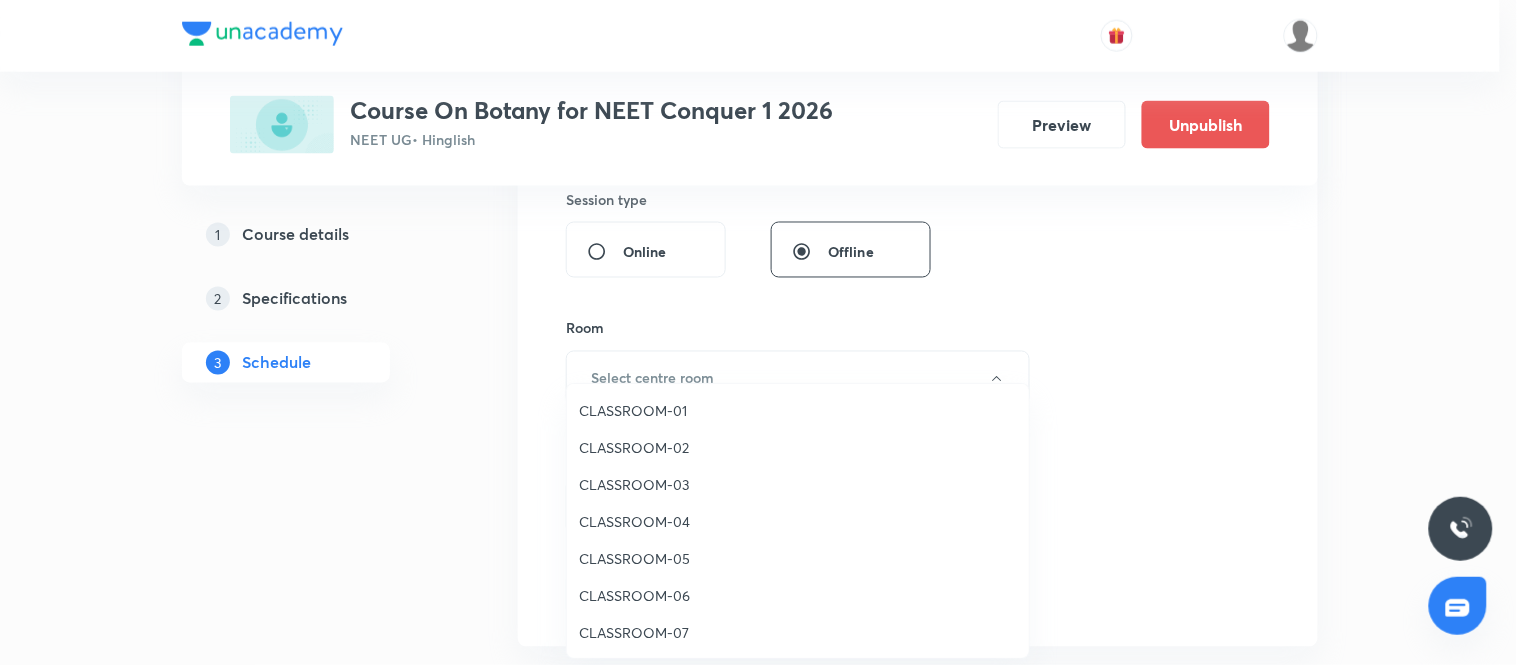 click on "CLASSROOM-03" at bounding box center [798, 484] 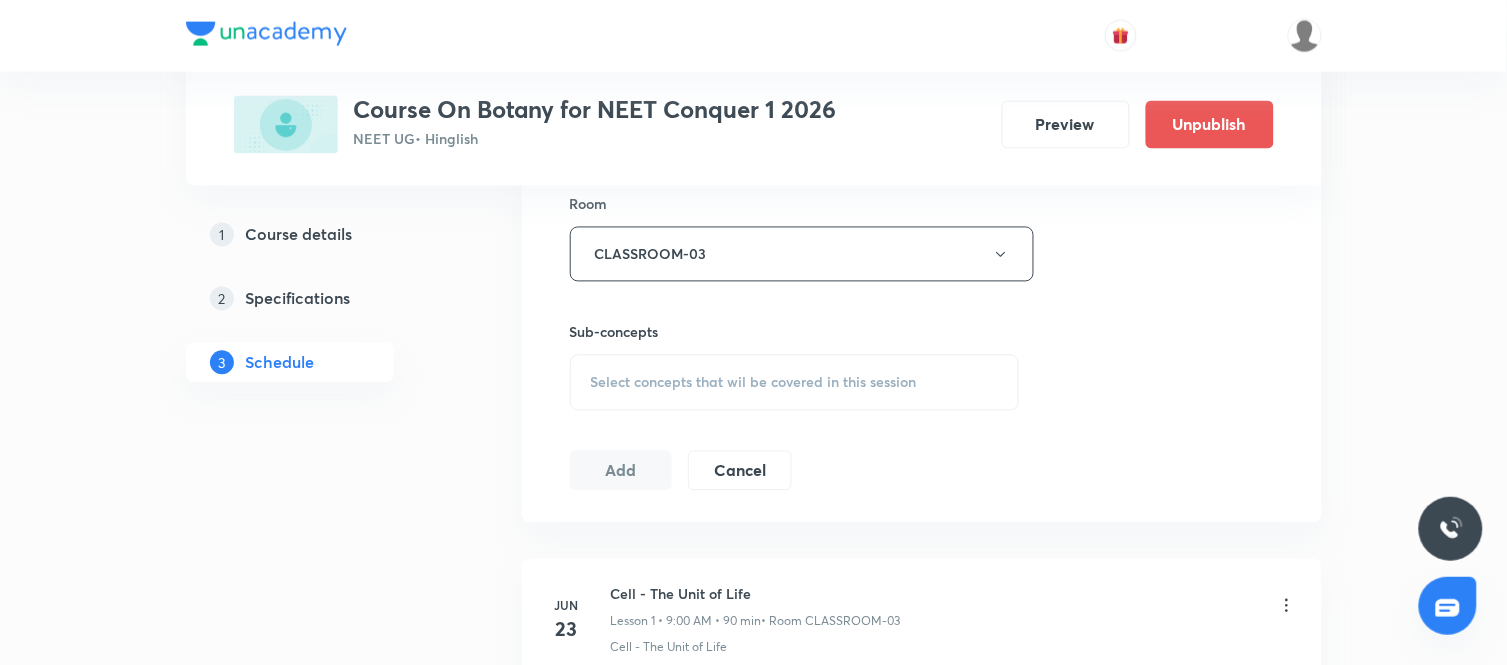 scroll, scrollTop: 881, scrollLeft: 0, axis: vertical 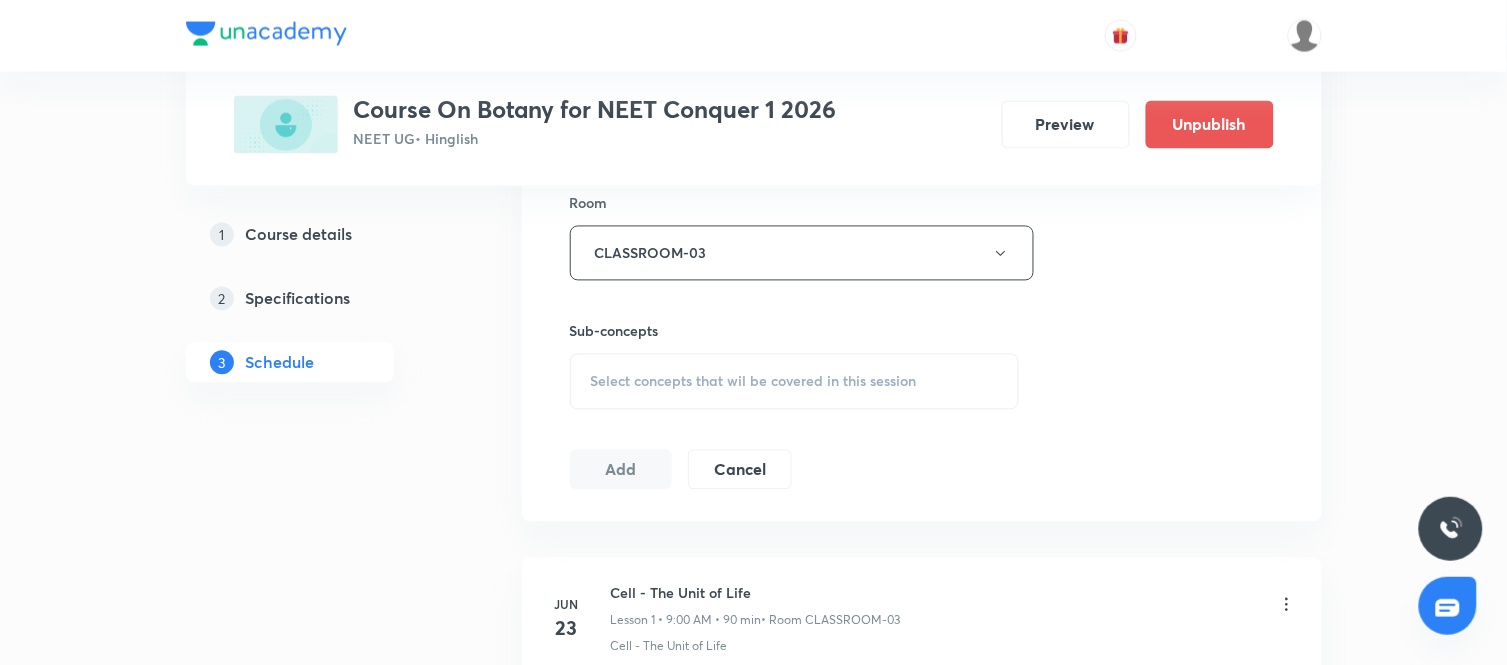 click on "Select concepts that wil be covered in this session" at bounding box center [754, 382] 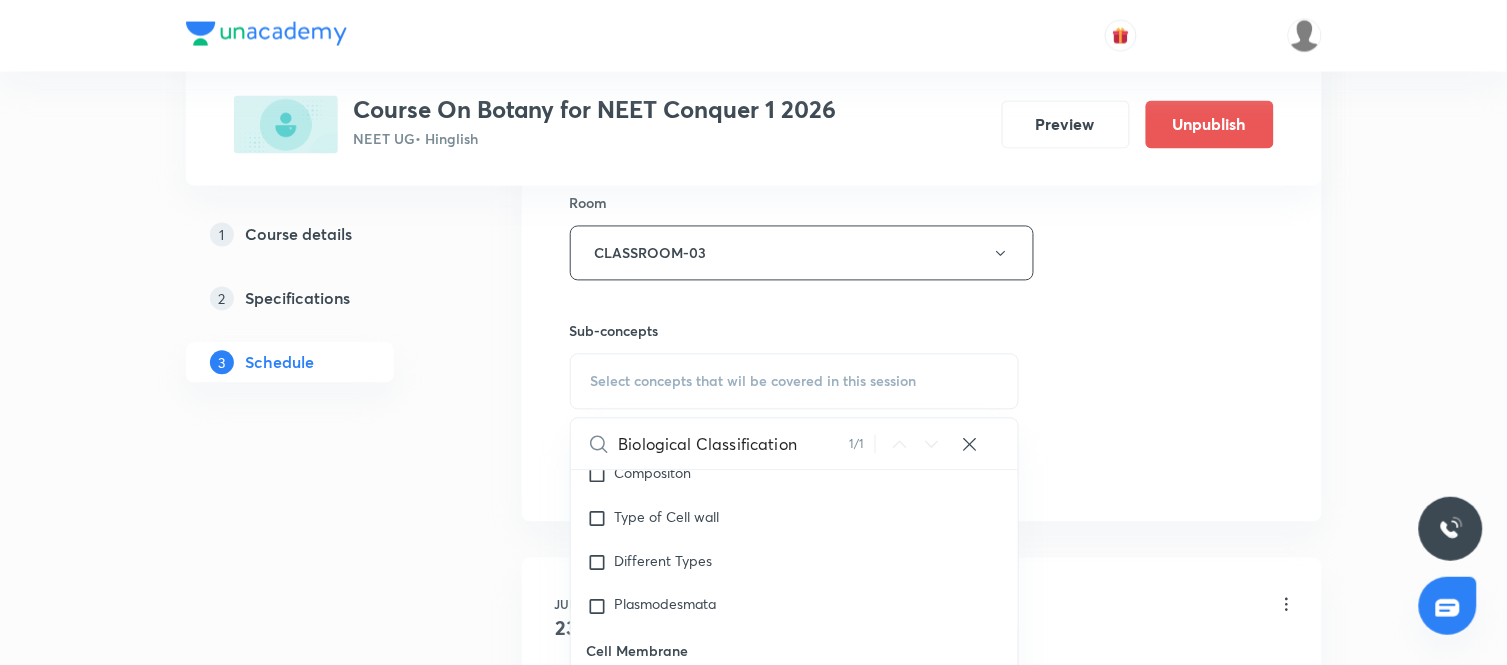 scroll, scrollTop: 8132, scrollLeft: 0, axis: vertical 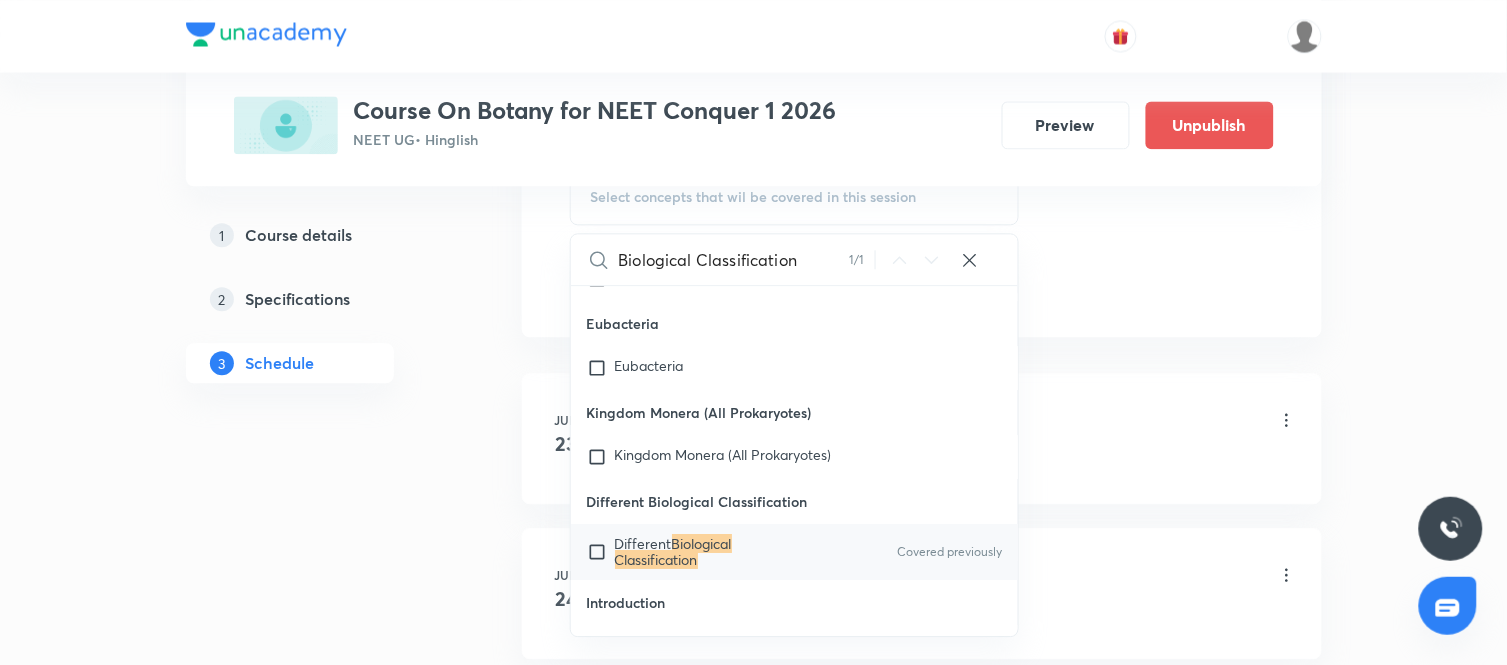type on "Biological Classification" 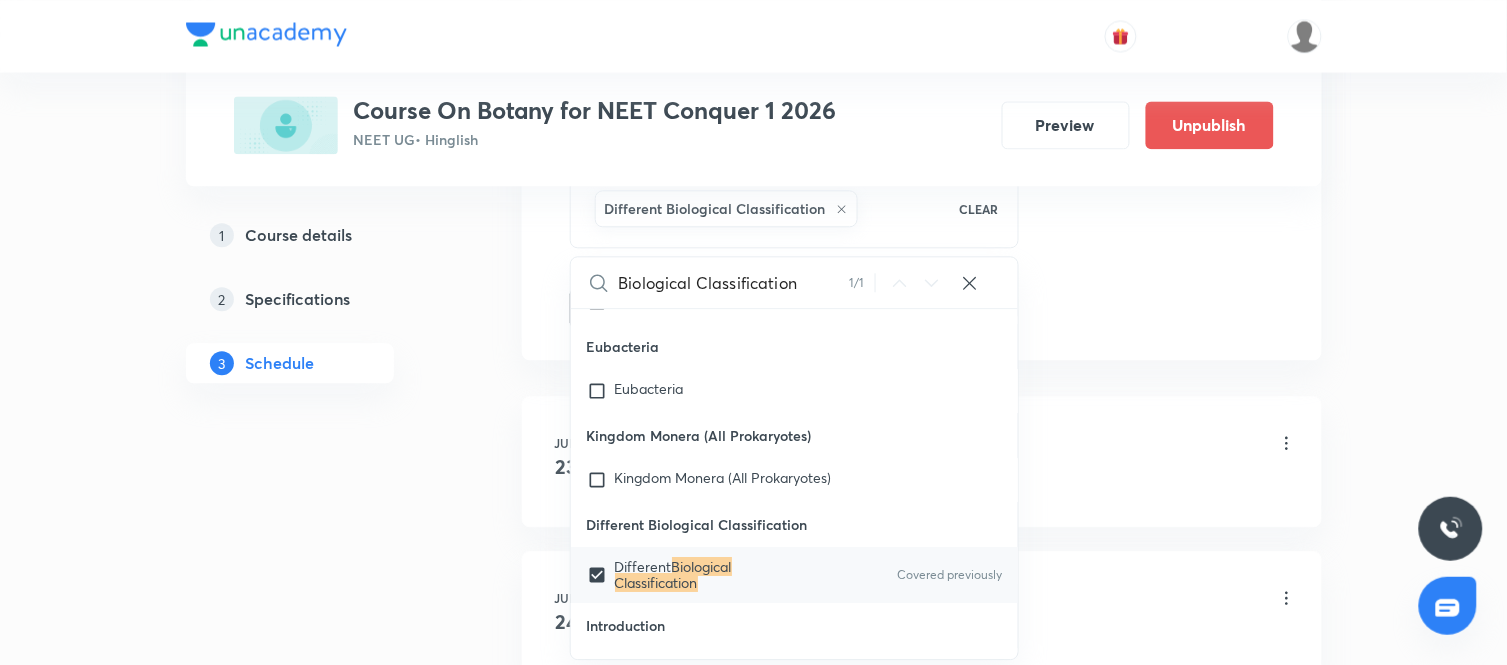 click on "Plus Courses Course On Botany for NEET Conquer 1 2026 NEET UG  • Hinglish Preview Unpublish 1 Course details 2 Specifications 3 Schedule Schedule 22  classes Session  23 Live class Session title 25/99 Biological Classification ​ Schedule for Aug 8, 2025, 10:45 AM ​ Duration (in minutes) 90 ​   Session type Online Offline Room CLASSROOM-03 Sub-concepts Different Biological Classification CLEAR Biological Classification 1 / 1 ​ Microbodies Microbodies Microbodies Plastids Plastids Occurrence Leucoplast Chloroplast Chloroplast Number Endomembrane System Endomembrane System Cell Organelles Functions ER GB Lysosome Vacuole Cell Wall Cell Wall Compositon Type of Cell wall Different Types Plasmodesmata Cell Membrane Cell Membrane Fluid Mosaic Model Types of proteins Types of lipids Eukaryotic Cell Eukaryotic Cell Difference between pro and eukaryotic cell Difference between plant and animal cell Prokaryotic Cell Prokaryotic Cell Different Shapes An overview of Cell An overview of Cell Cell Theory Cell Size" at bounding box center (754, 1490) 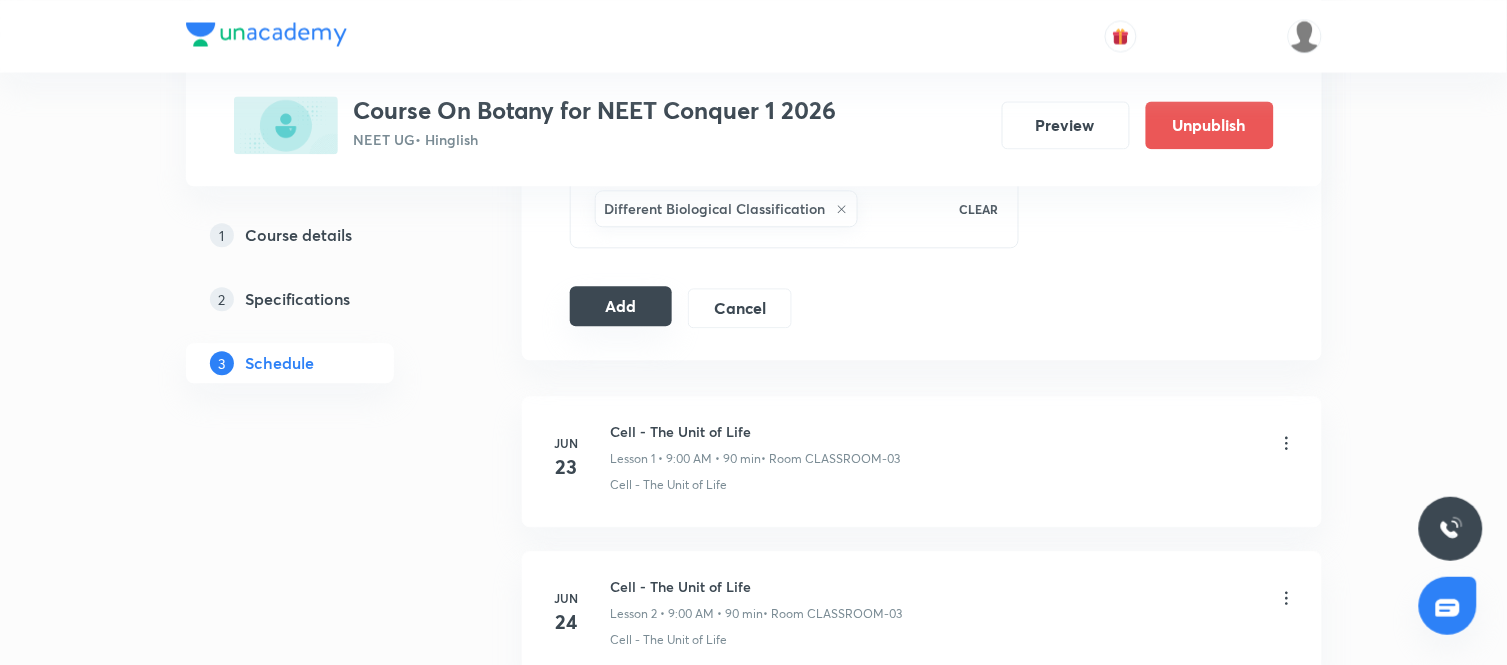 click on "Add" at bounding box center (621, 306) 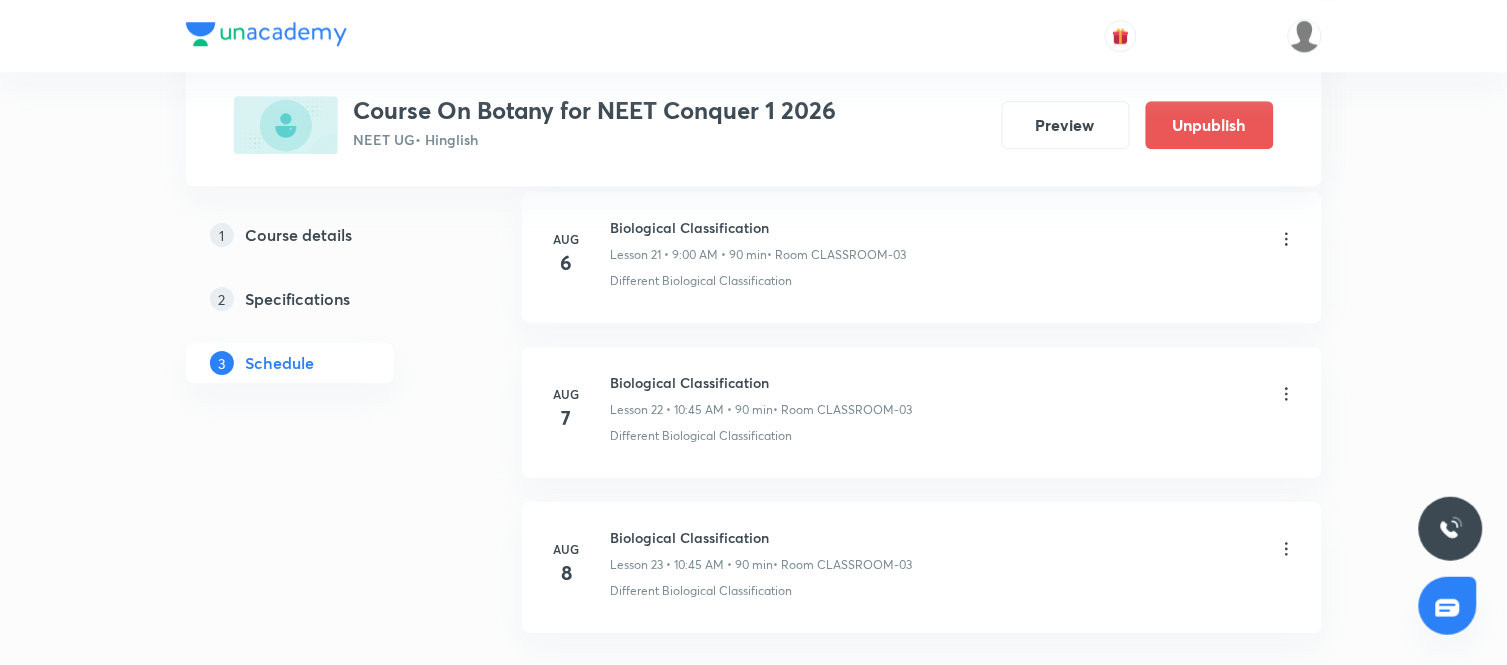 scroll, scrollTop: 3420, scrollLeft: 0, axis: vertical 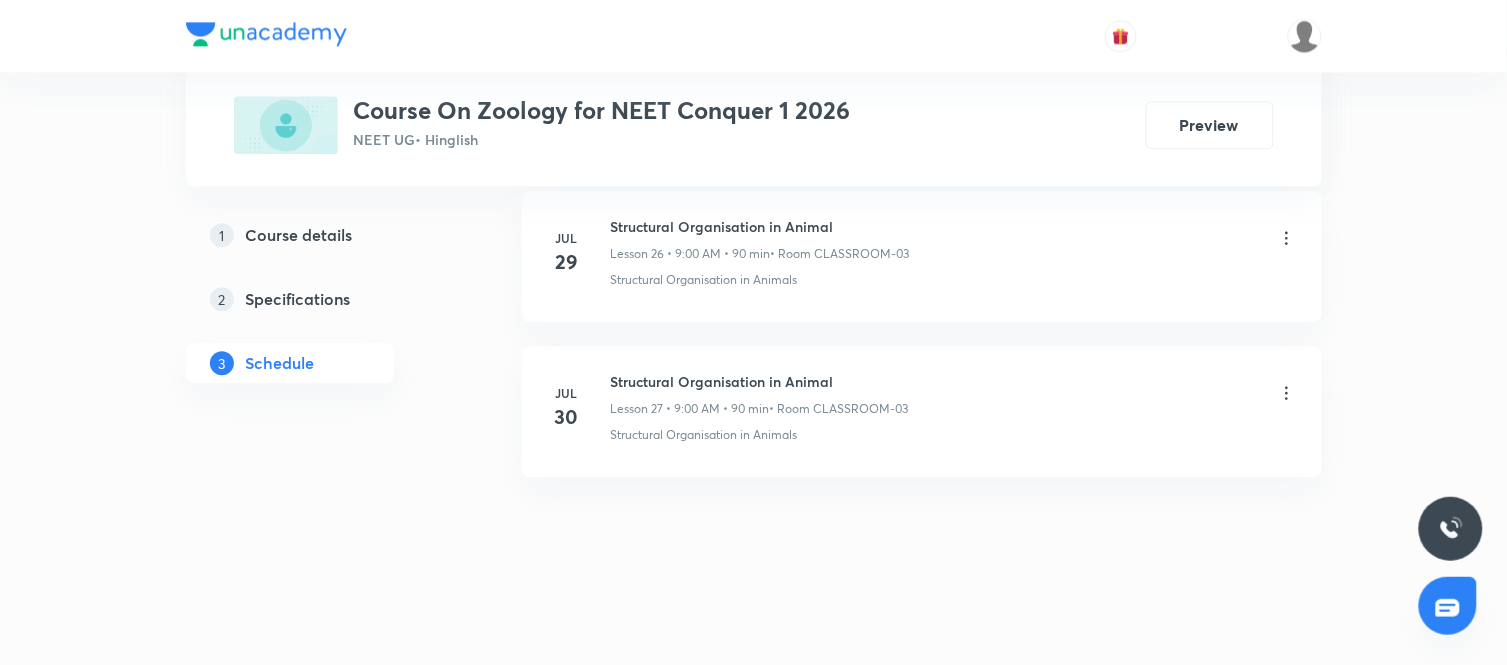 click on "Structural Organisation in Animal" at bounding box center (760, 381) 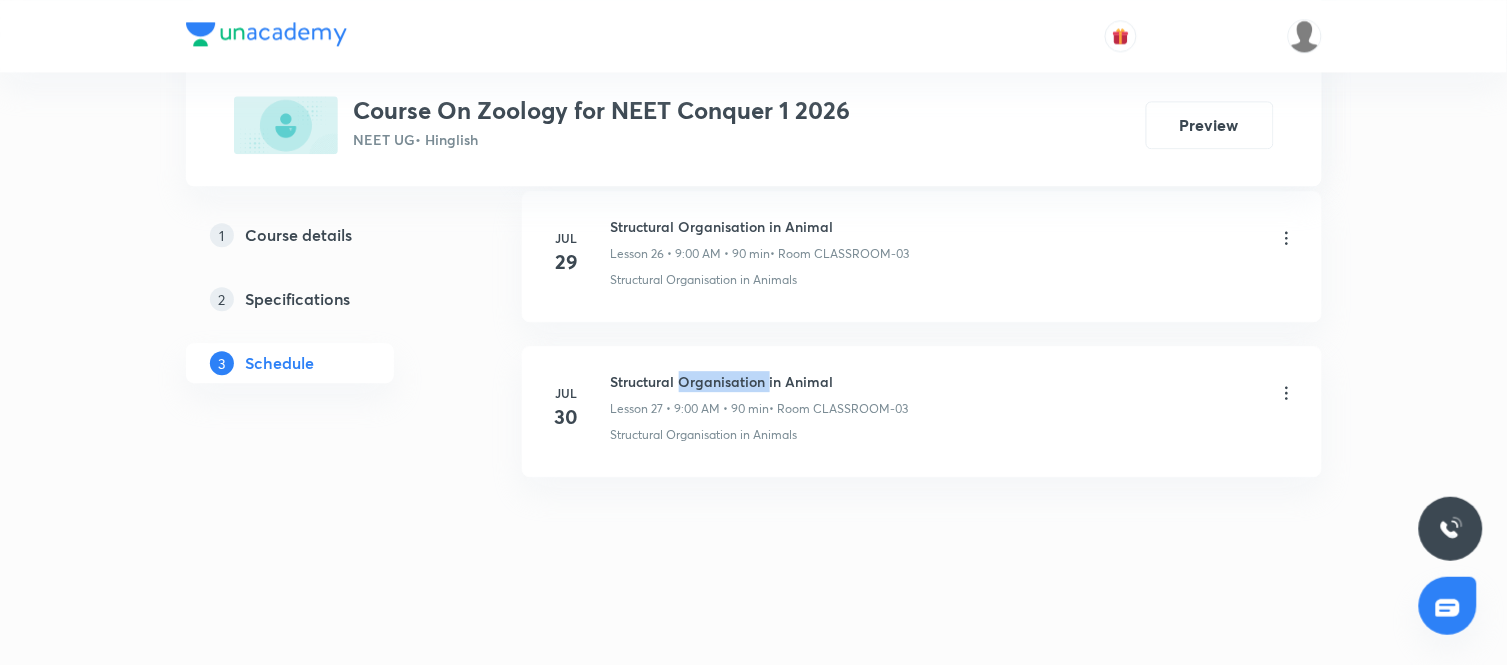 click on "Structural Organisation in Animal" at bounding box center [760, 381] 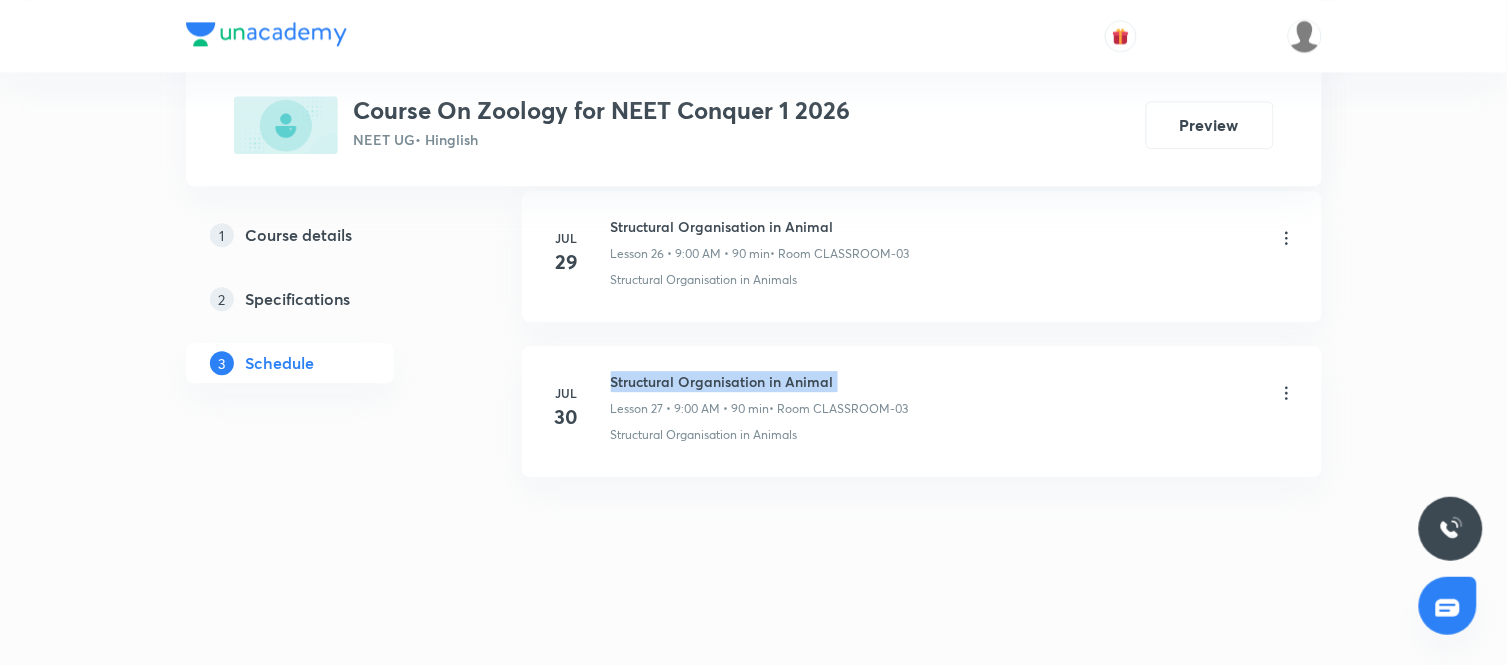 click on "Structural Organisation in Animal" at bounding box center [760, 381] 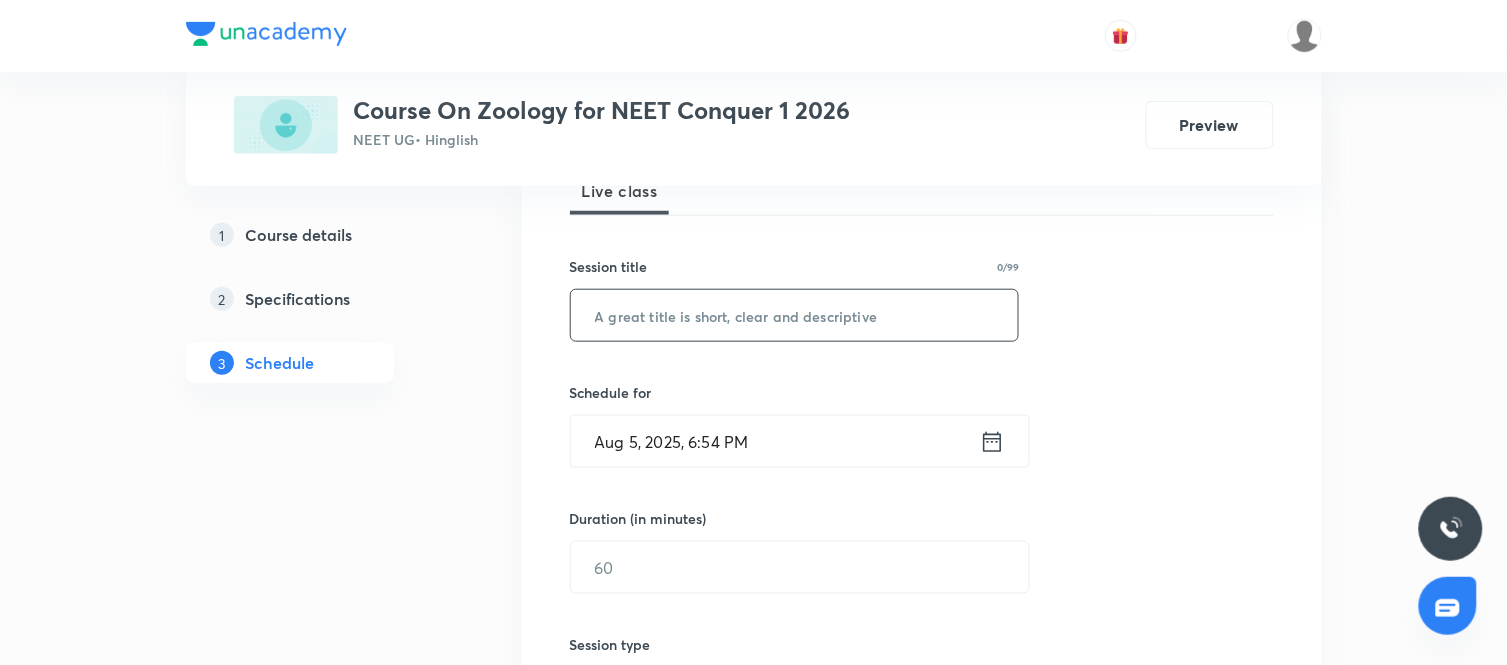scroll, scrollTop: 315, scrollLeft: 0, axis: vertical 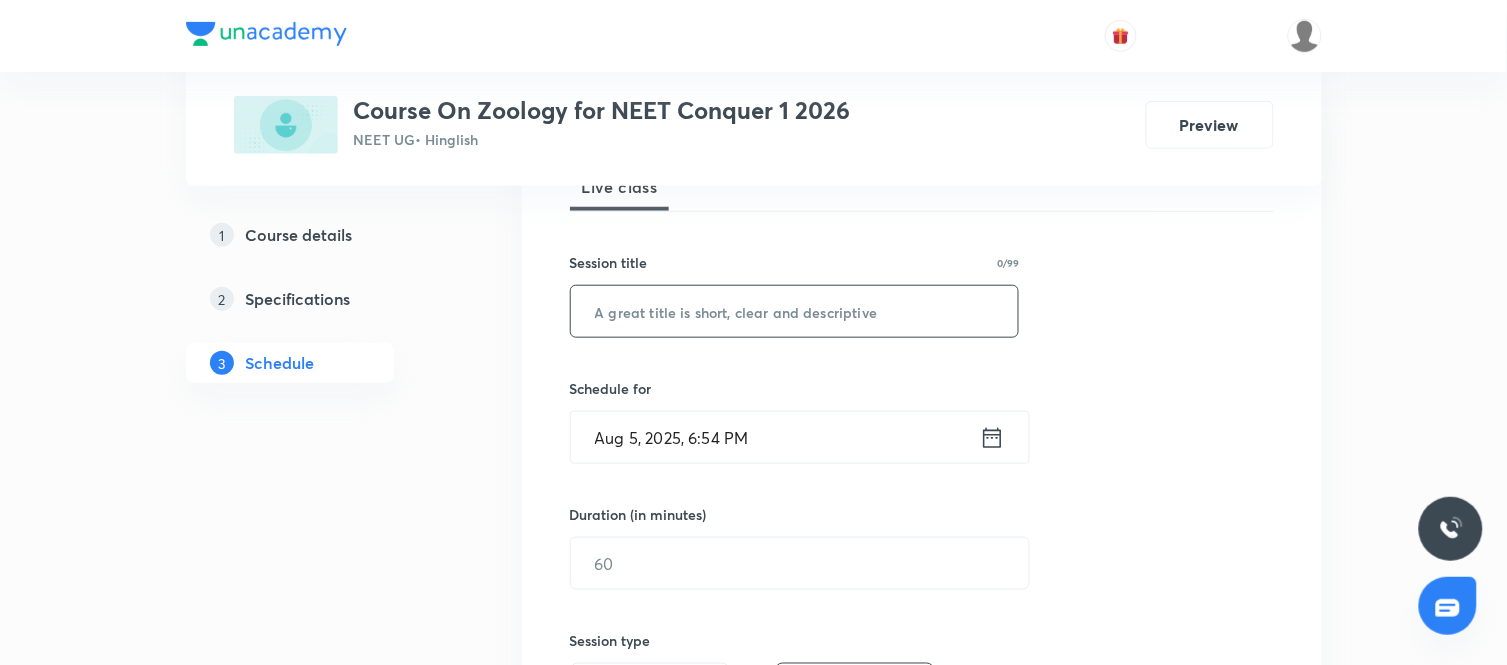 click at bounding box center [795, 311] 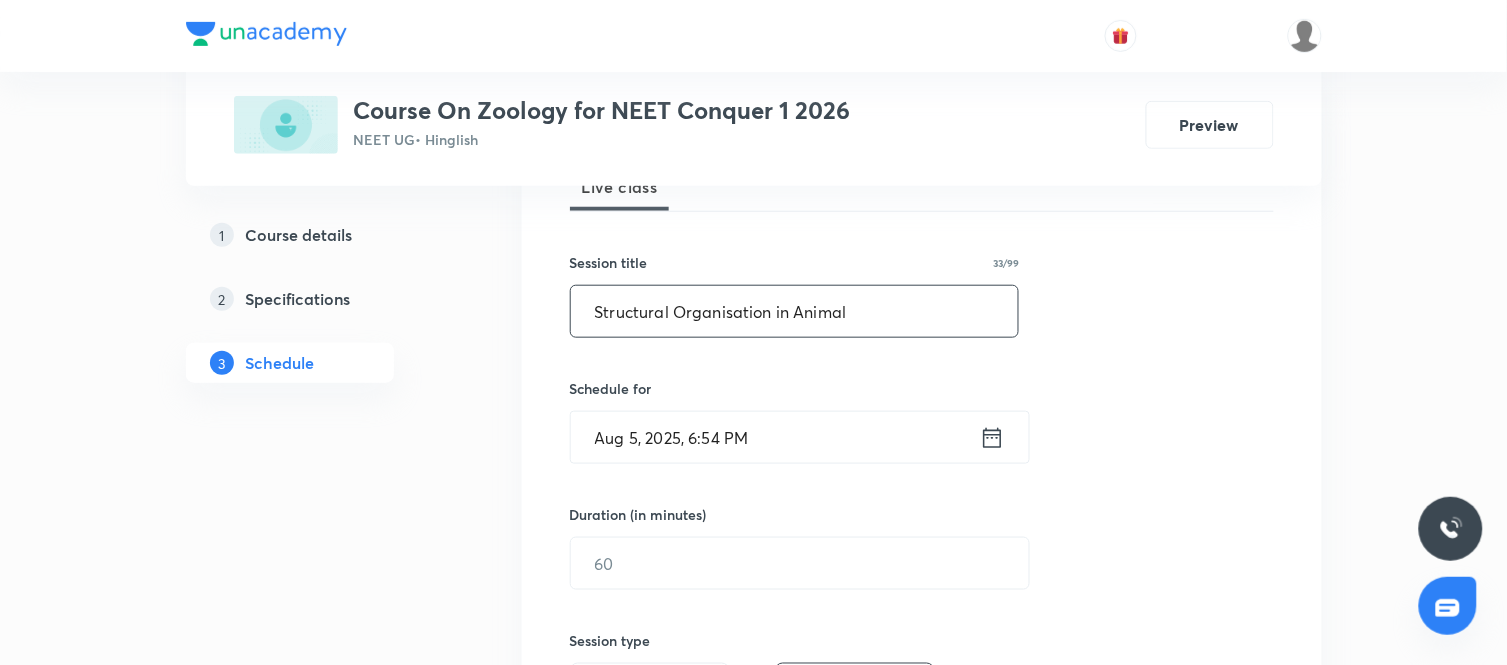 type on "Structural Organisation in Animal" 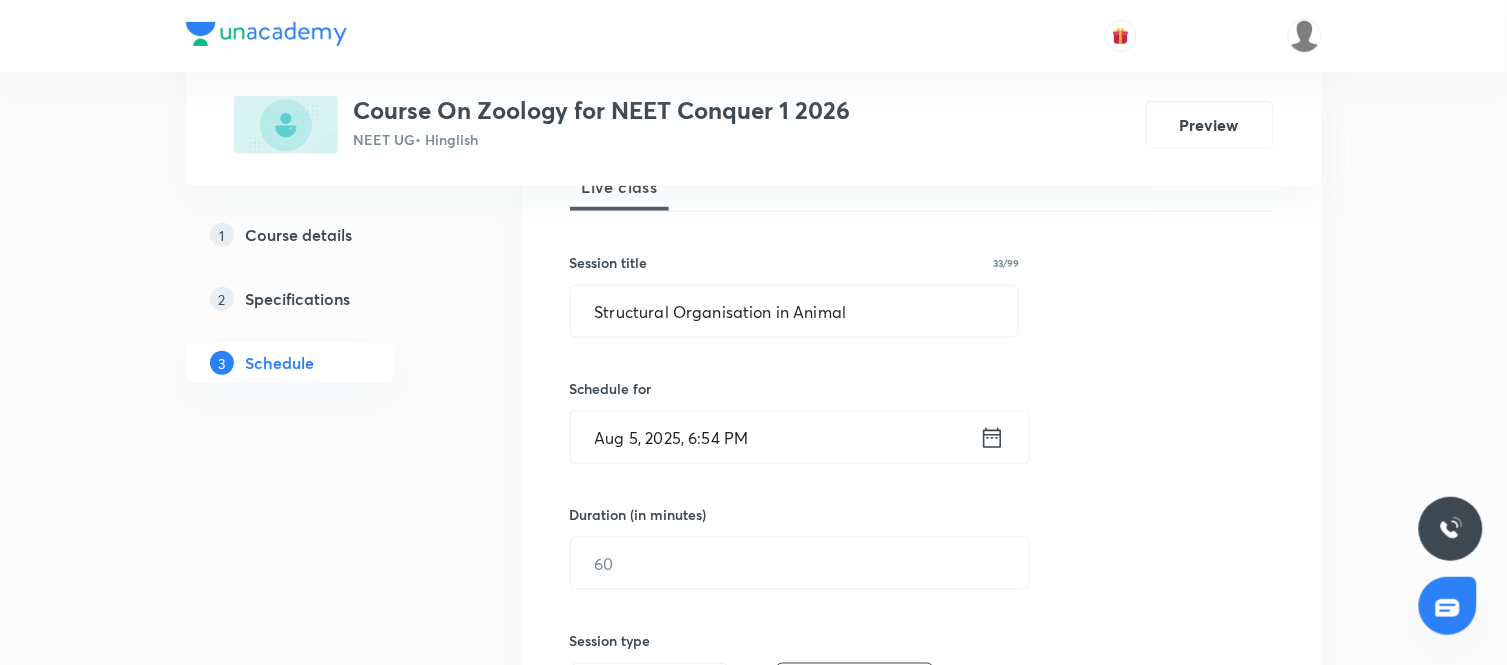 click 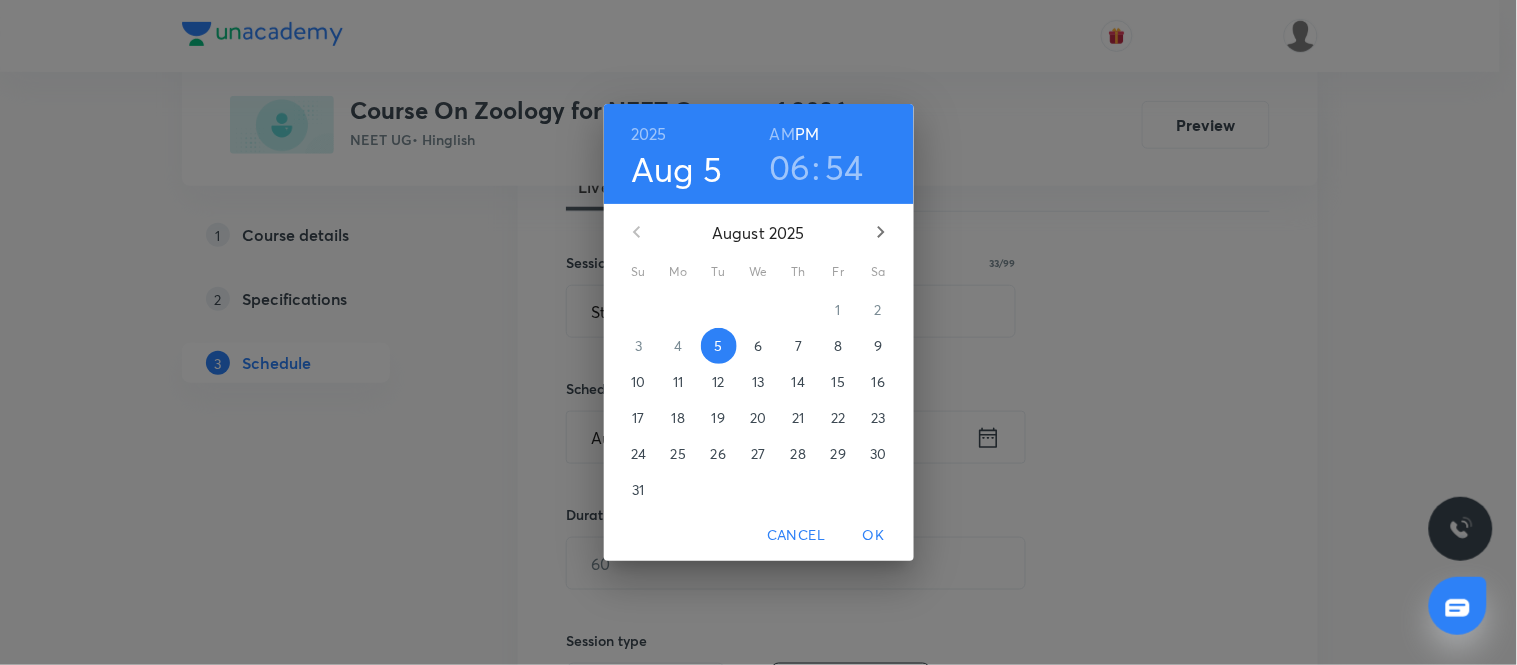 click on "7" at bounding box center [798, 346] 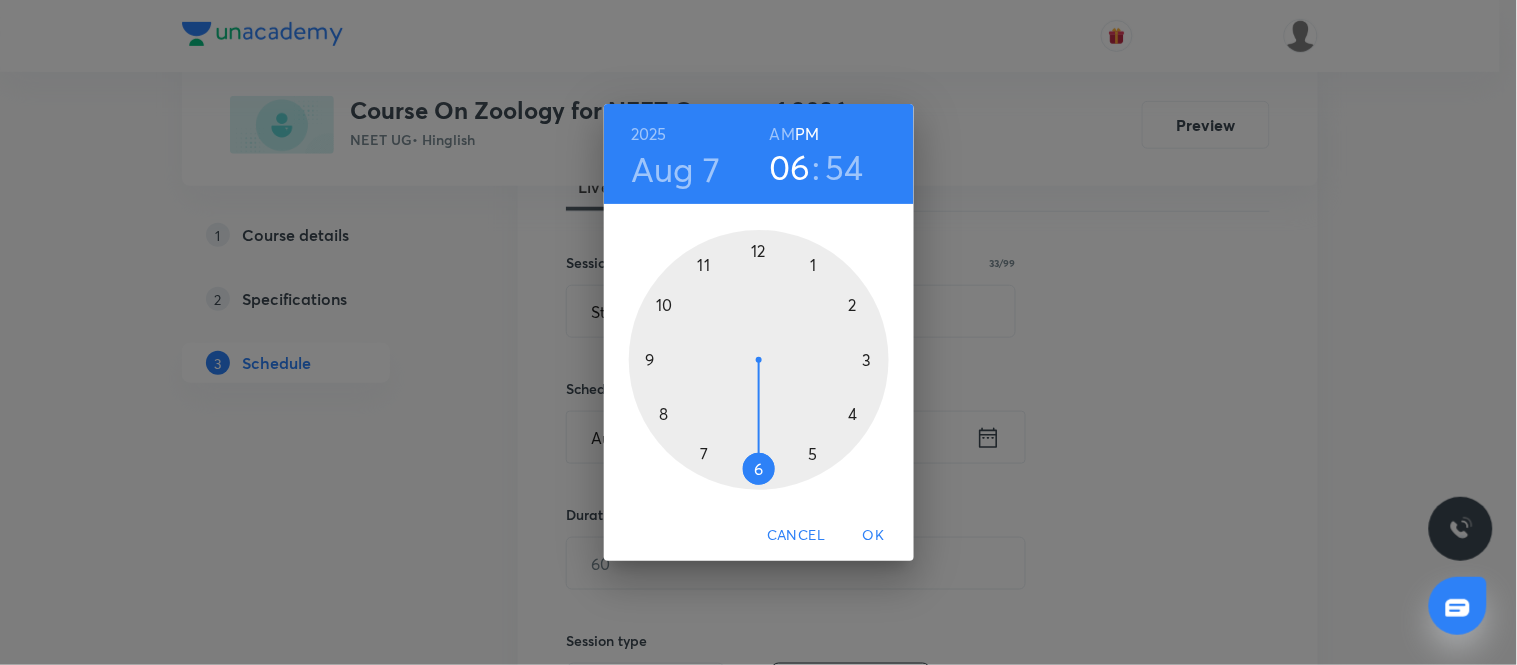 click on "AM" at bounding box center [782, 134] 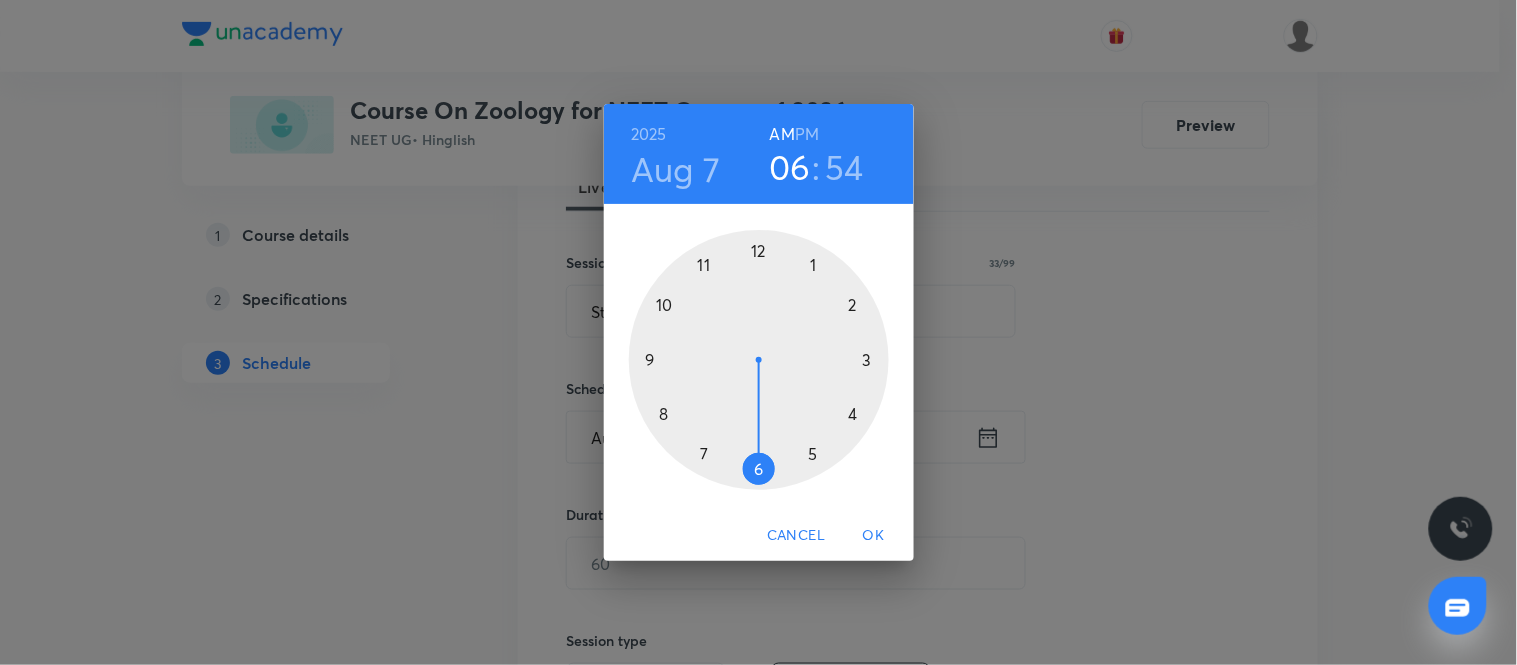 click at bounding box center (759, 360) 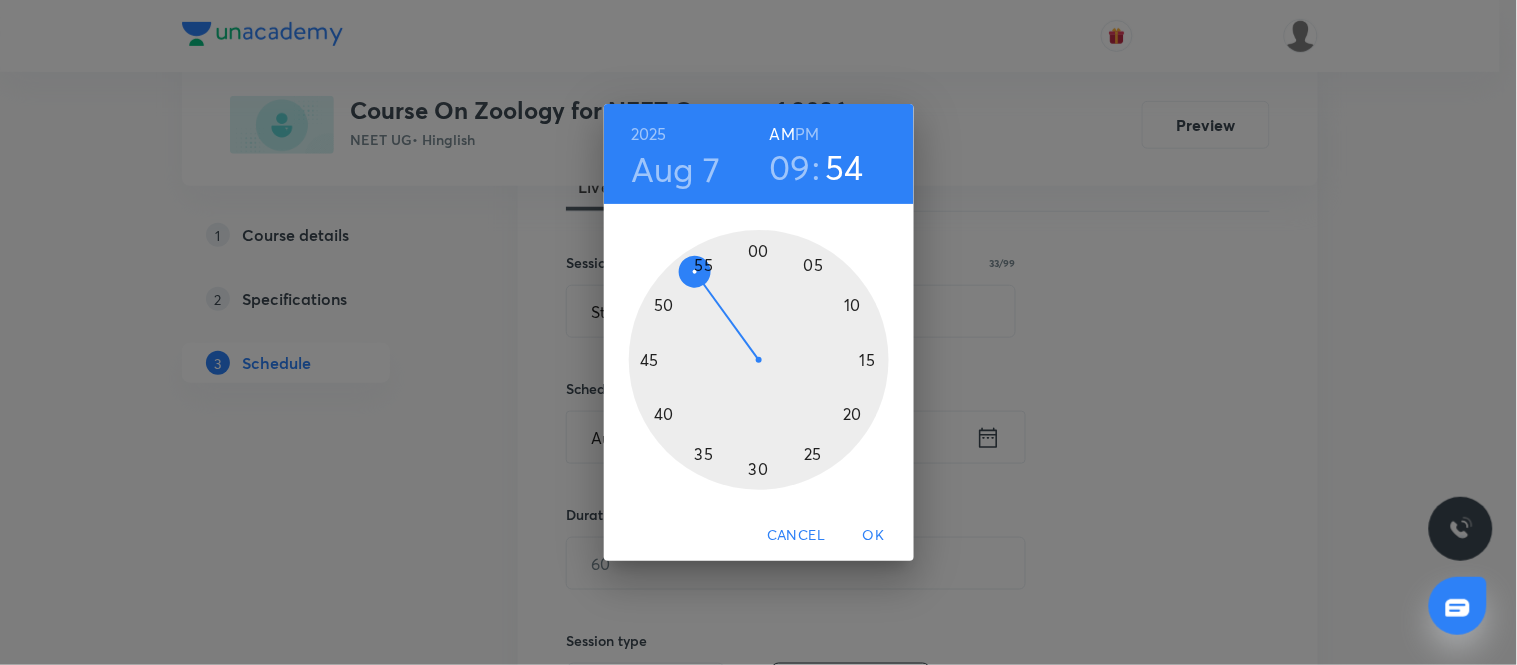 click at bounding box center [759, 360] 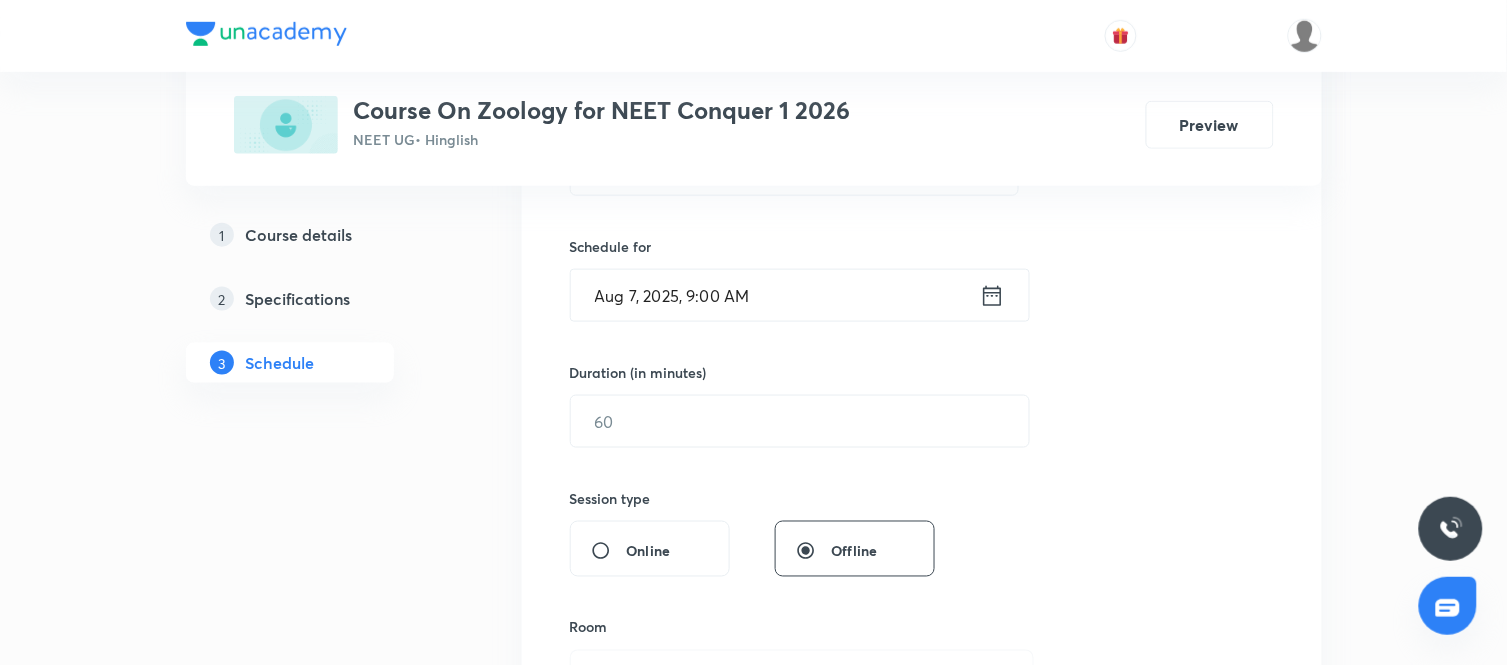 scroll, scrollTop: 462, scrollLeft: 0, axis: vertical 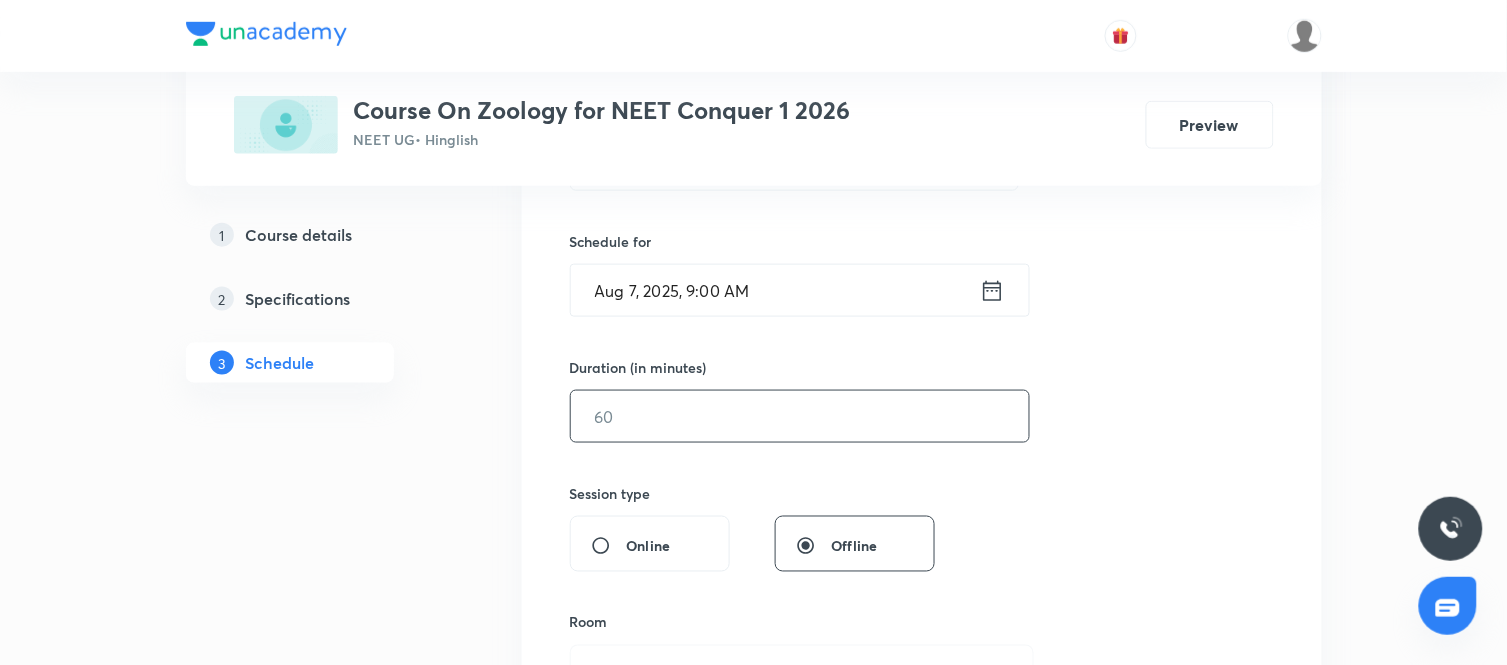 click at bounding box center (800, 416) 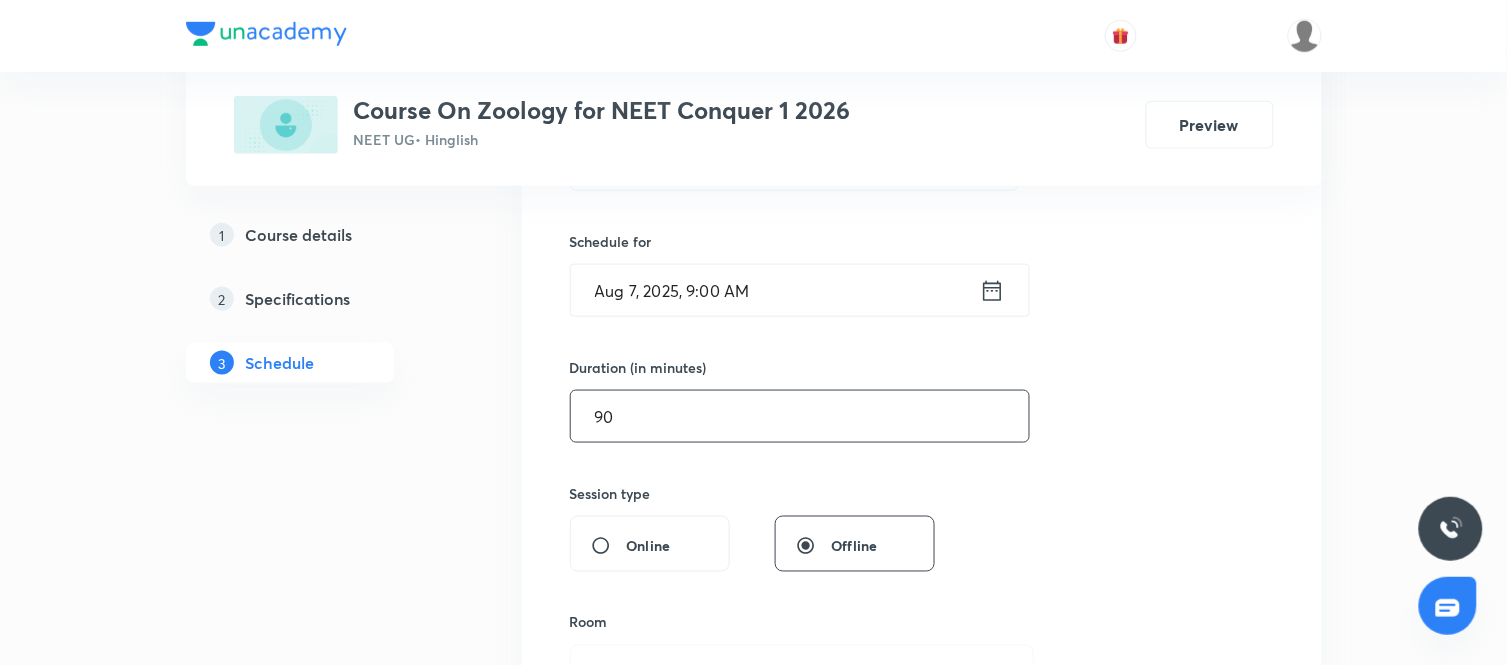 type on "90" 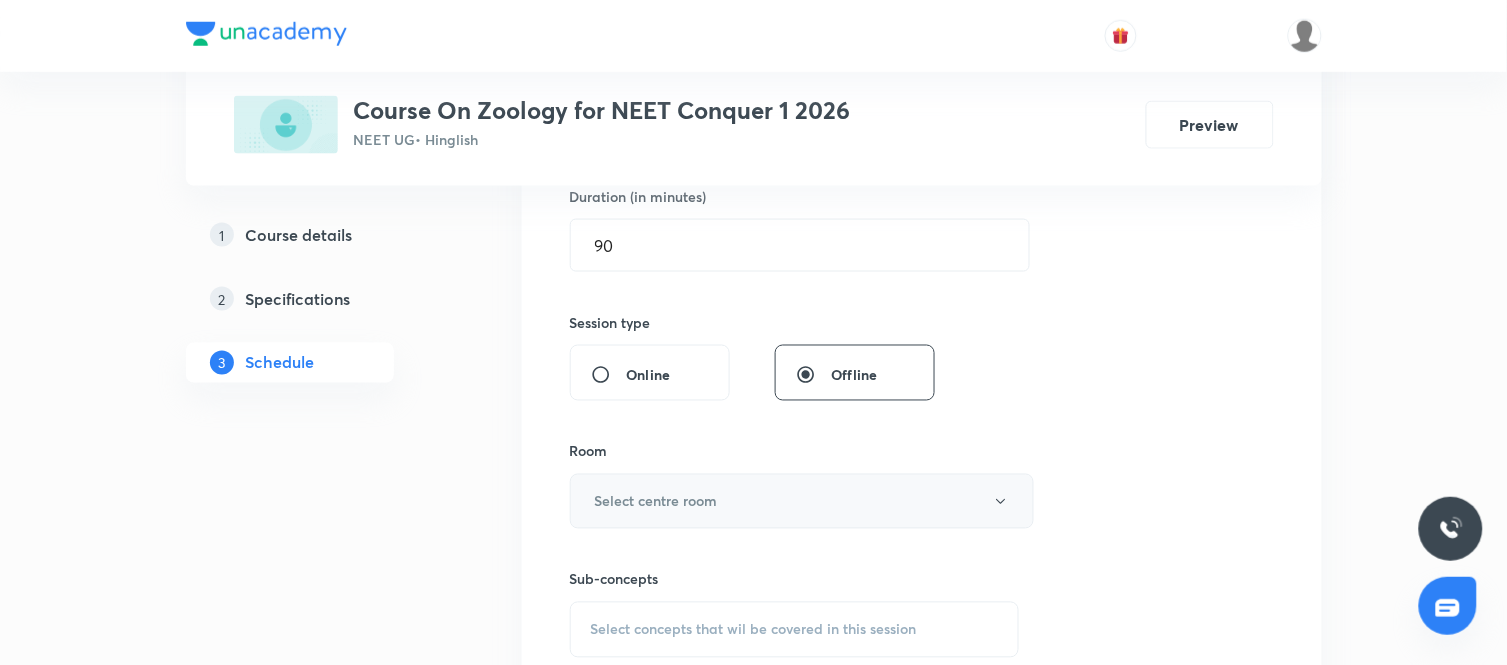 scroll, scrollTop: 634, scrollLeft: 0, axis: vertical 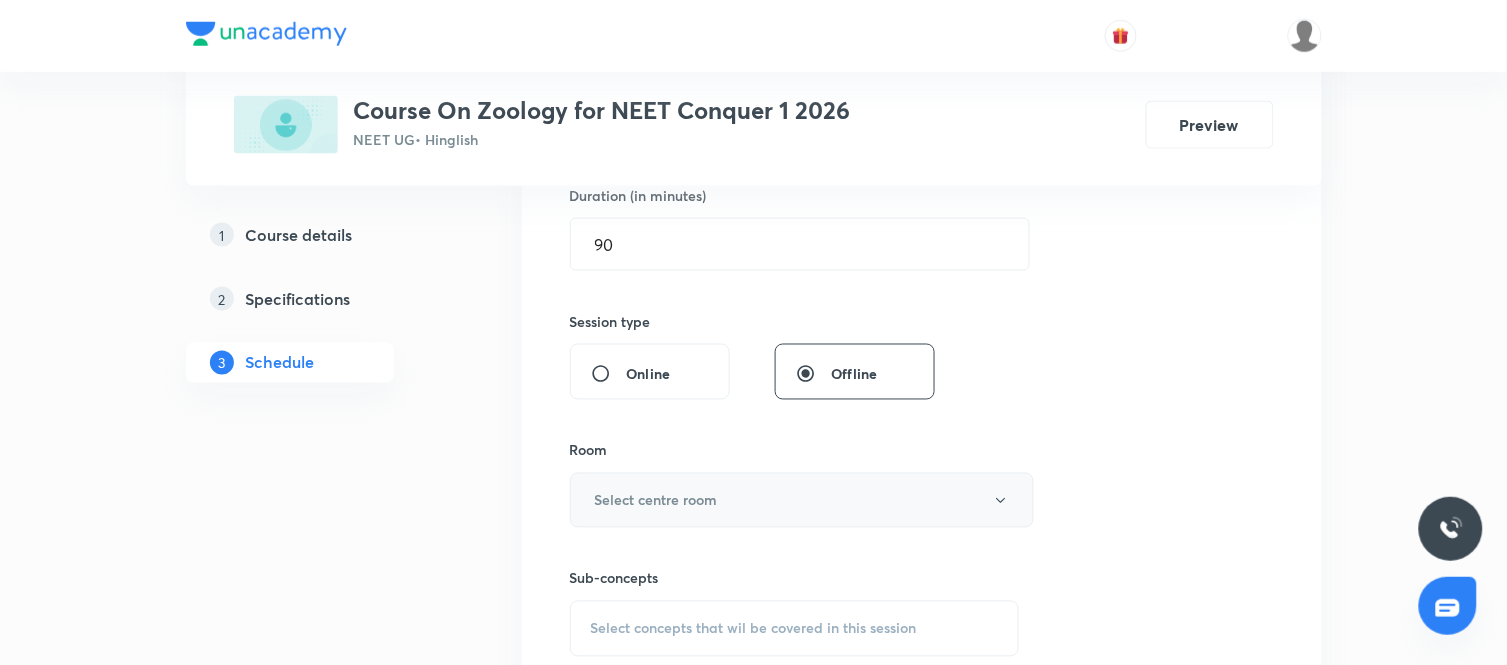 click on "Select centre room" at bounding box center [802, 500] 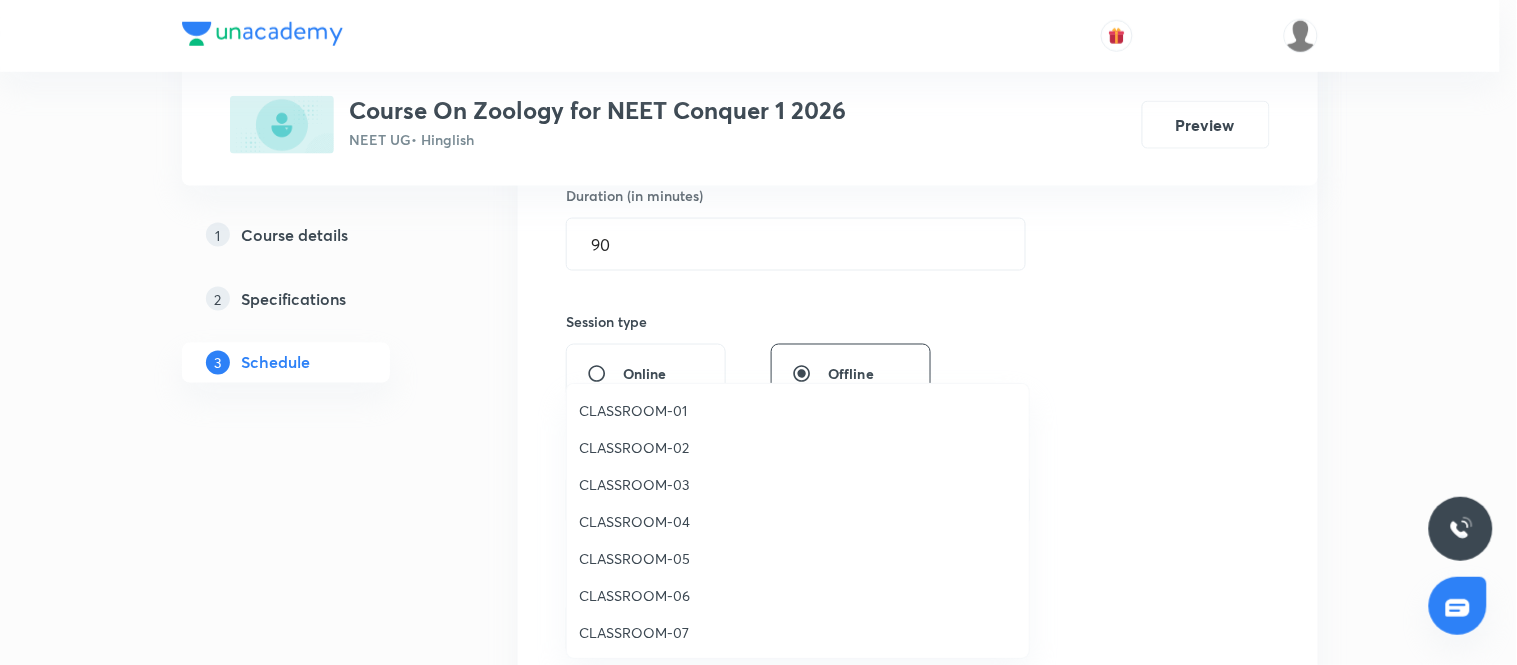 click on "CLASSROOM-03" at bounding box center [798, 484] 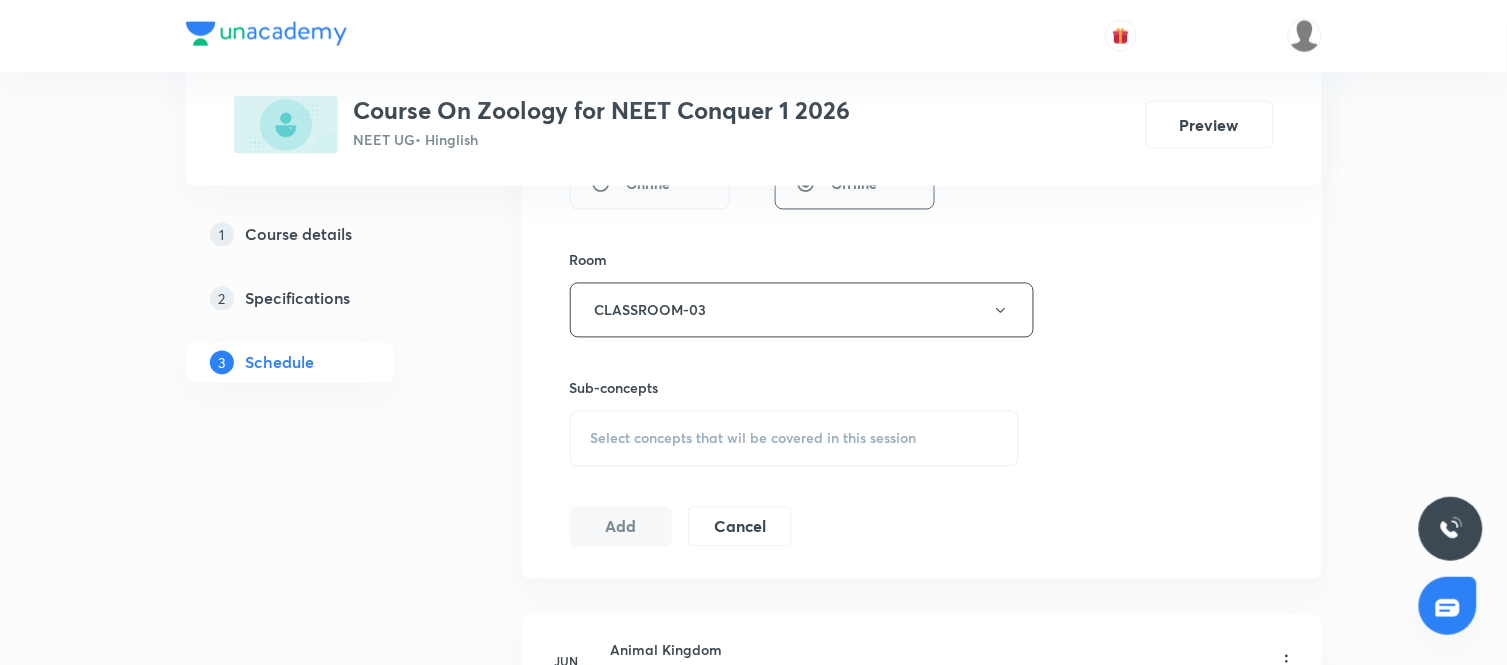 scroll, scrollTop: 825, scrollLeft: 0, axis: vertical 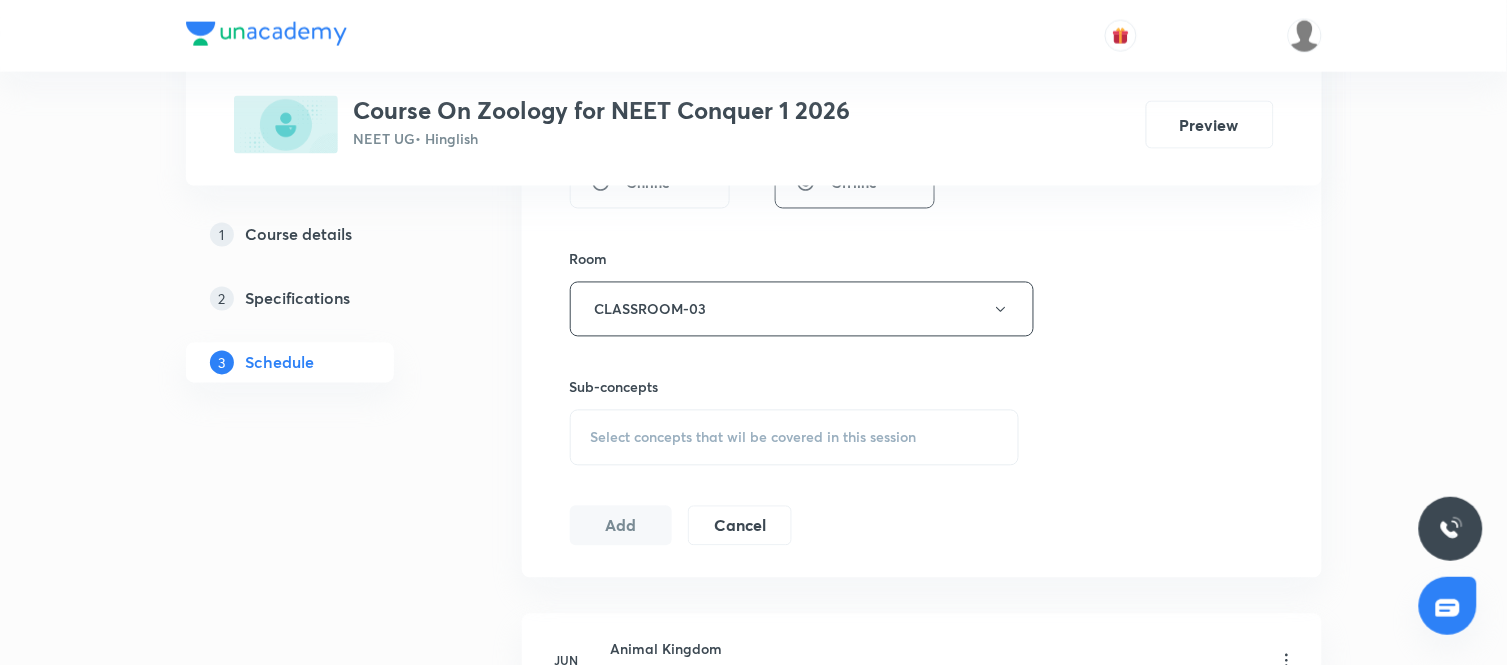 click on "Select concepts that wil be covered in this session" at bounding box center [754, 438] 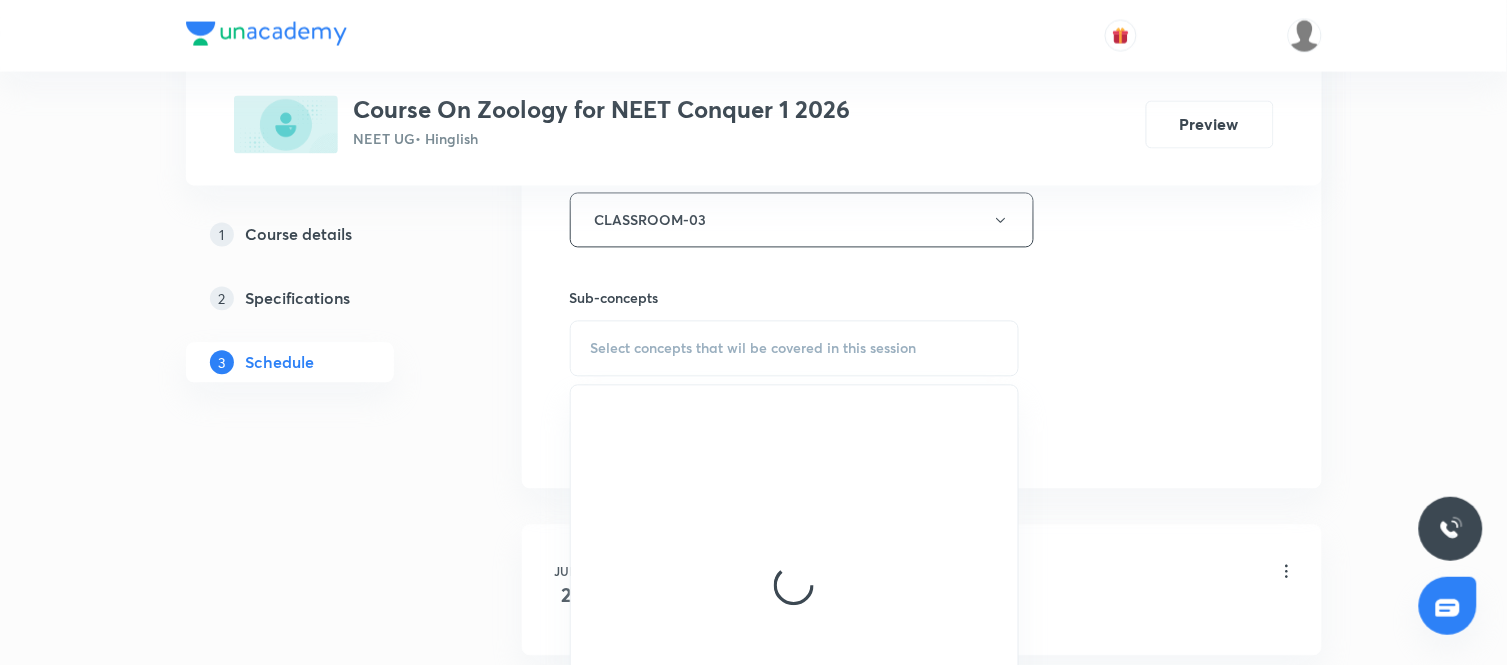 scroll, scrollTop: 915, scrollLeft: 0, axis: vertical 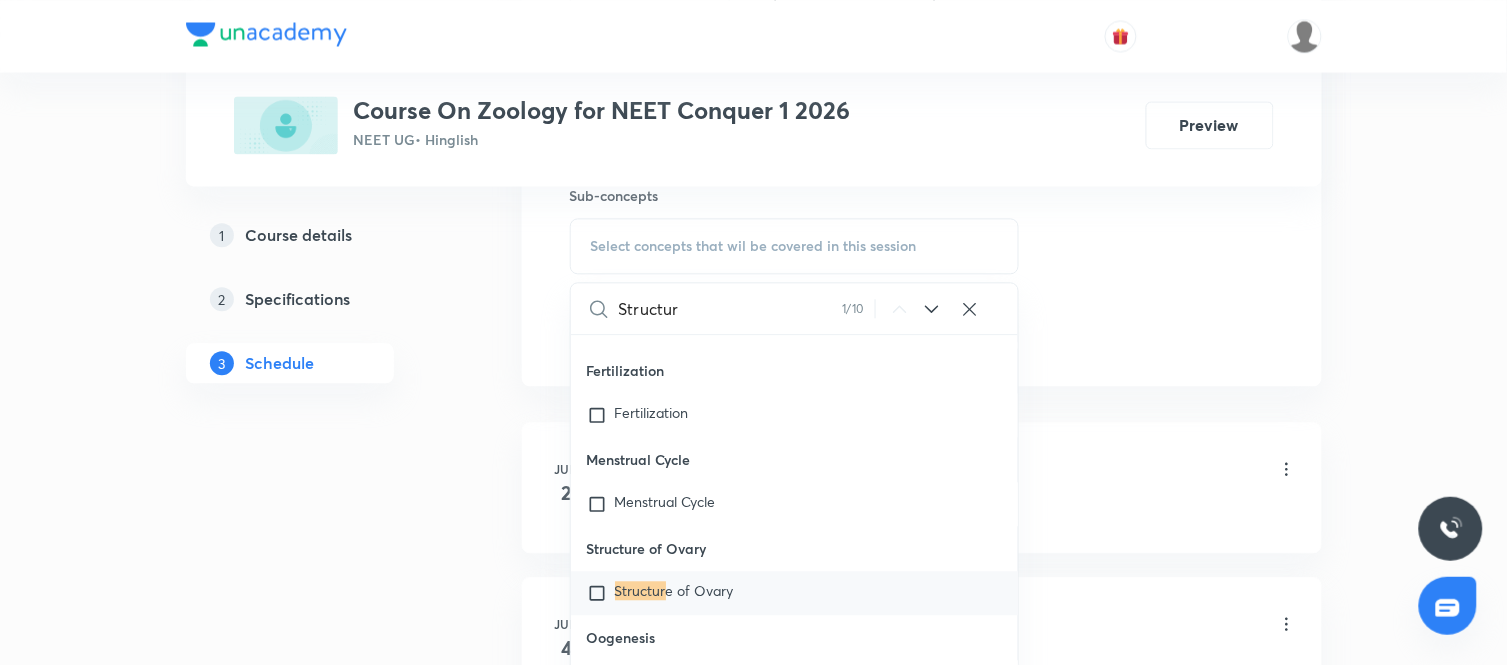 type on "Structur" 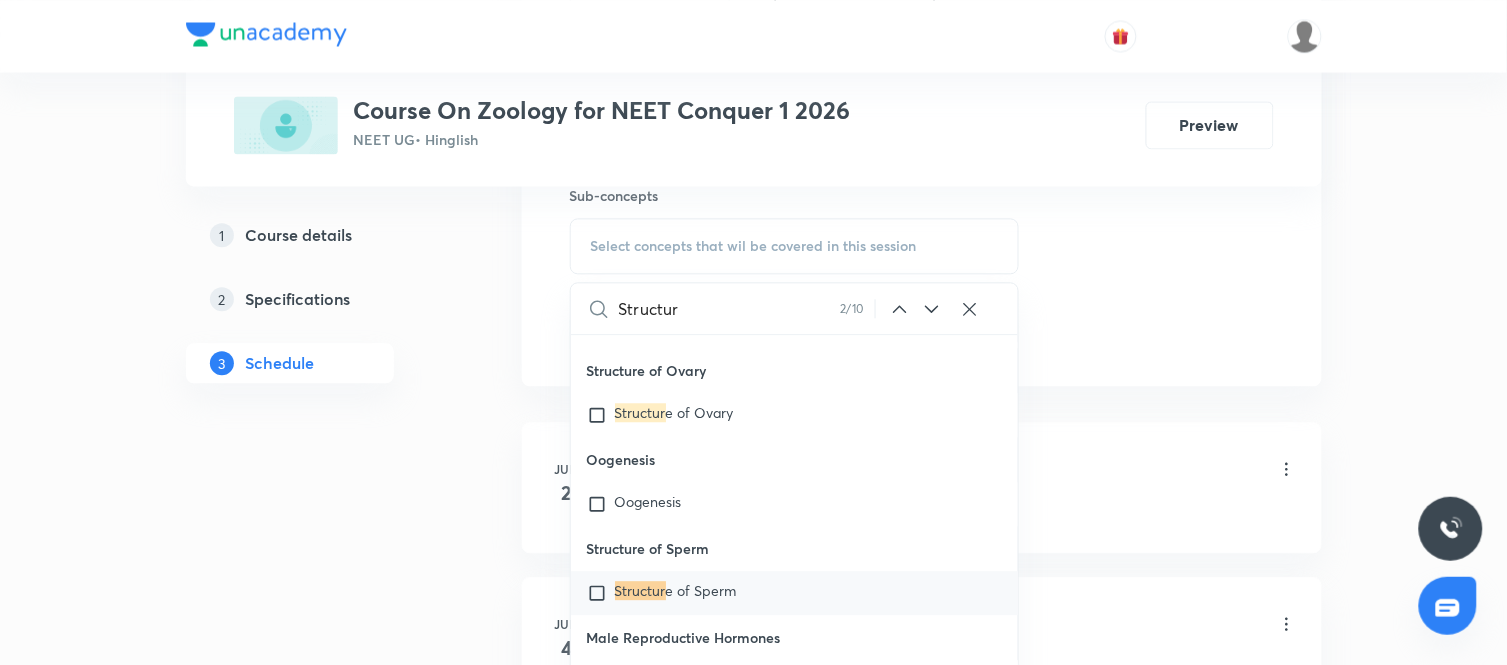 click 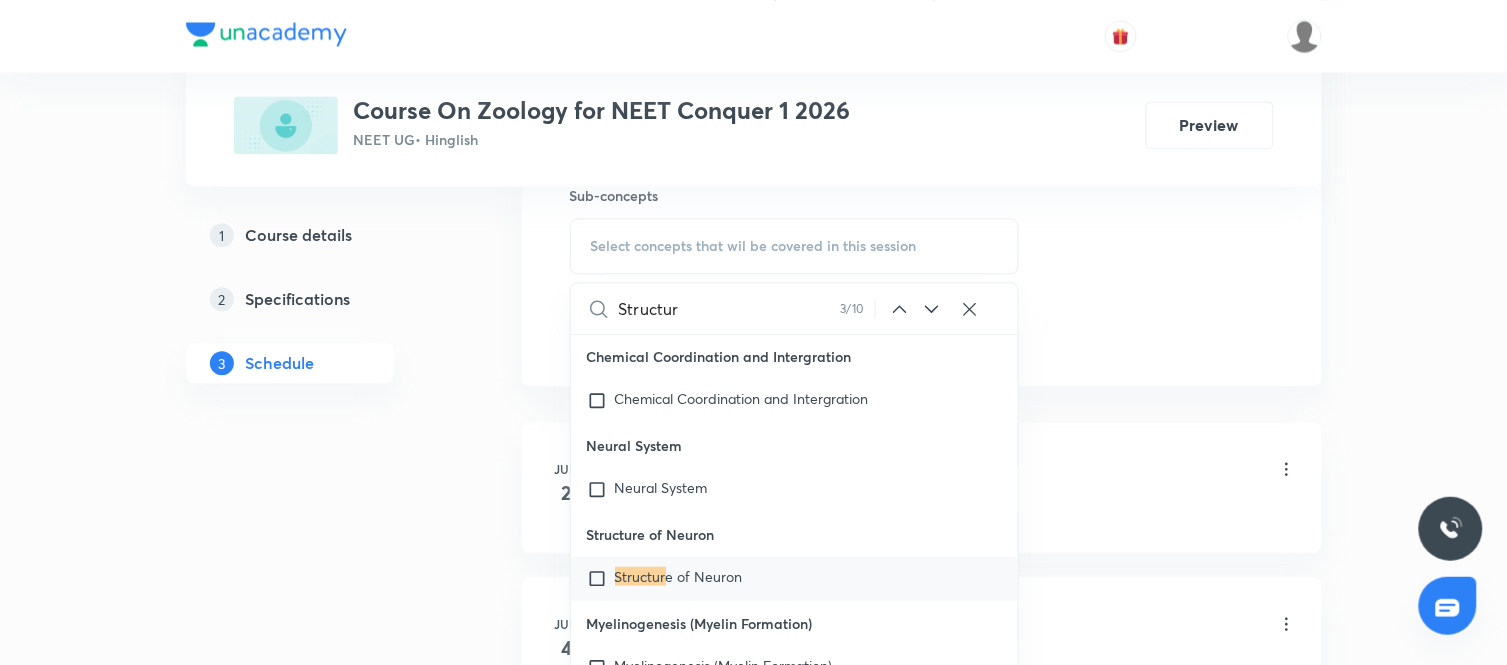 scroll, scrollTop: 14051, scrollLeft: 0, axis: vertical 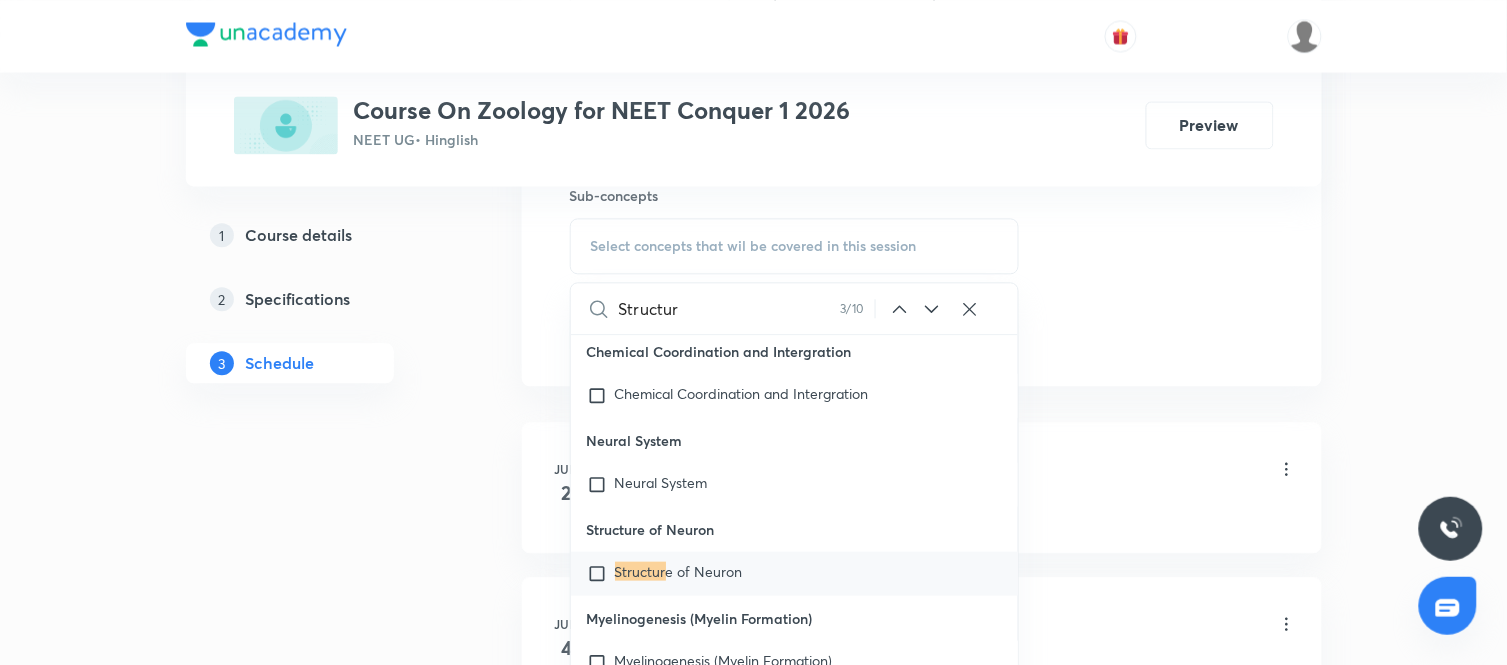 click on "e of Neuron" at bounding box center [704, 570] 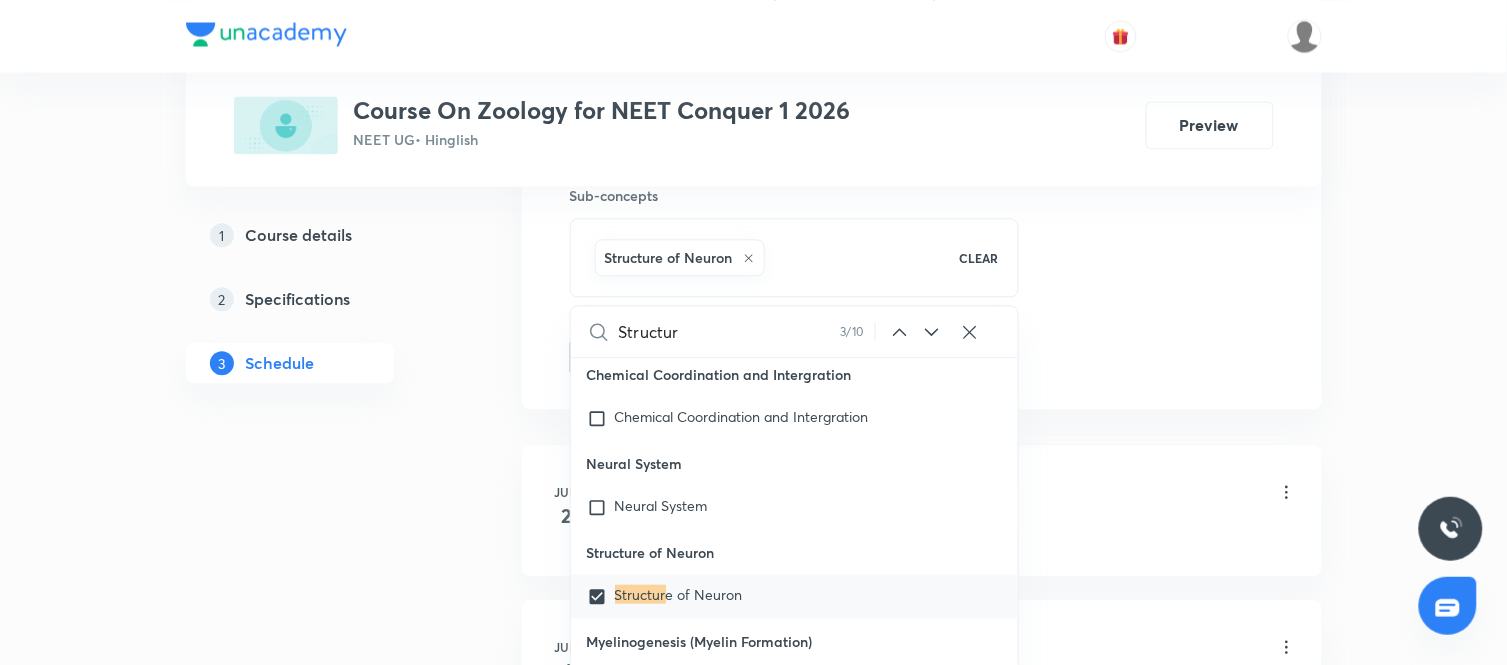 click on "1 Course details 2 Specifications 3 Schedule" at bounding box center (322, 2039) 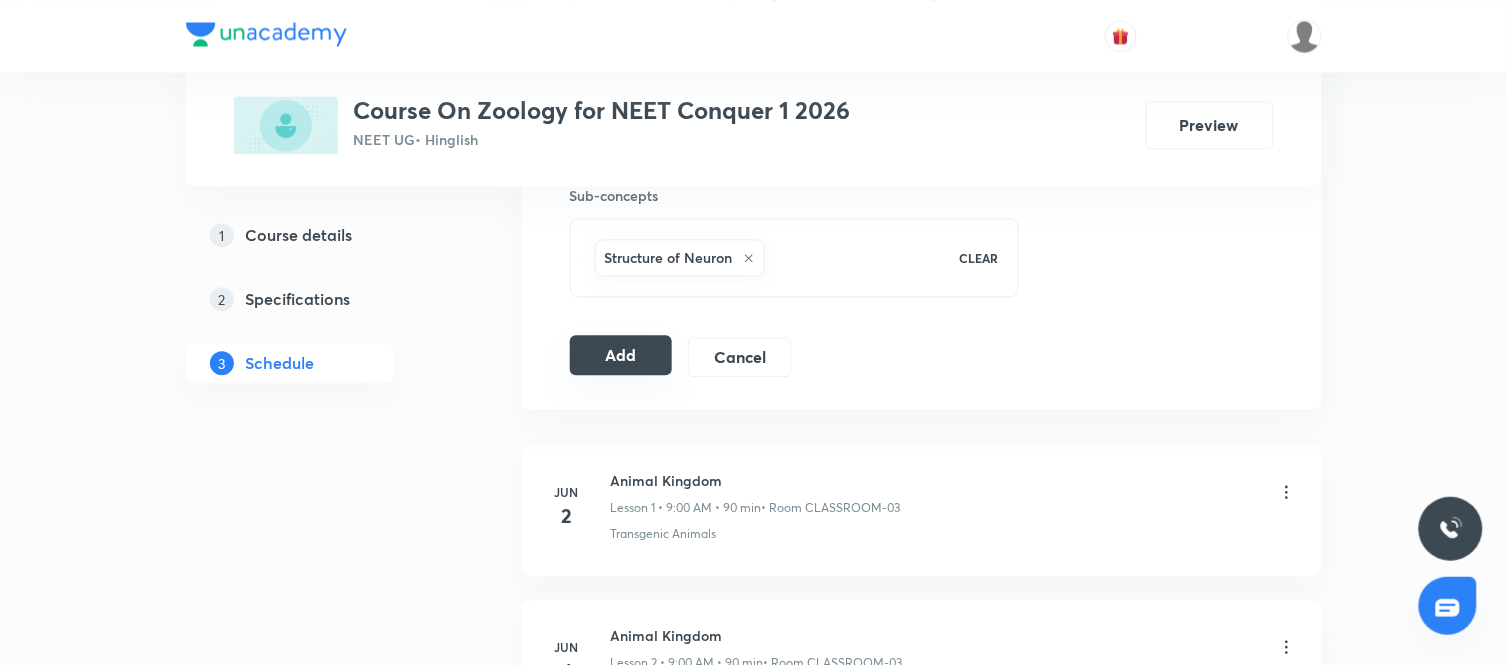 click on "Add" at bounding box center [621, 355] 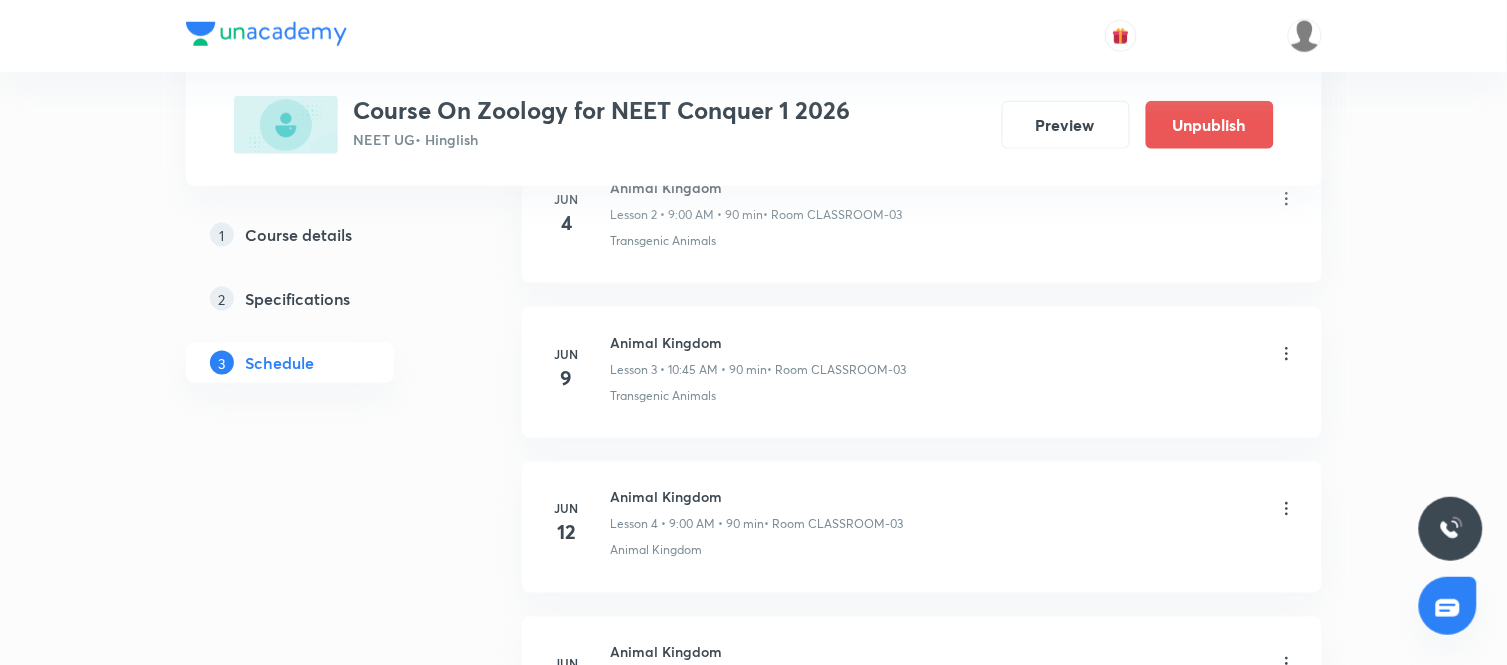 scroll, scrollTop: 0, scrollLeft: 0, axis: both 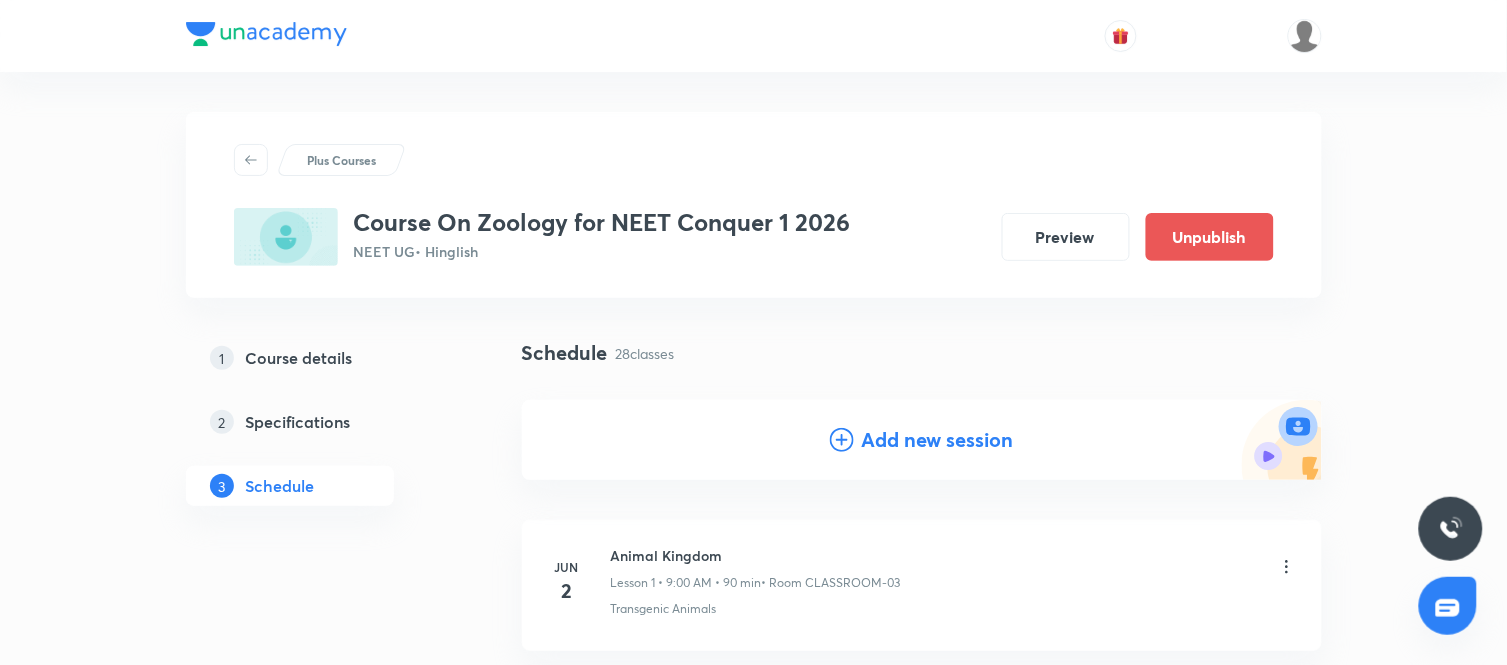 click on "Add new session" at bounding box center [938, 440] 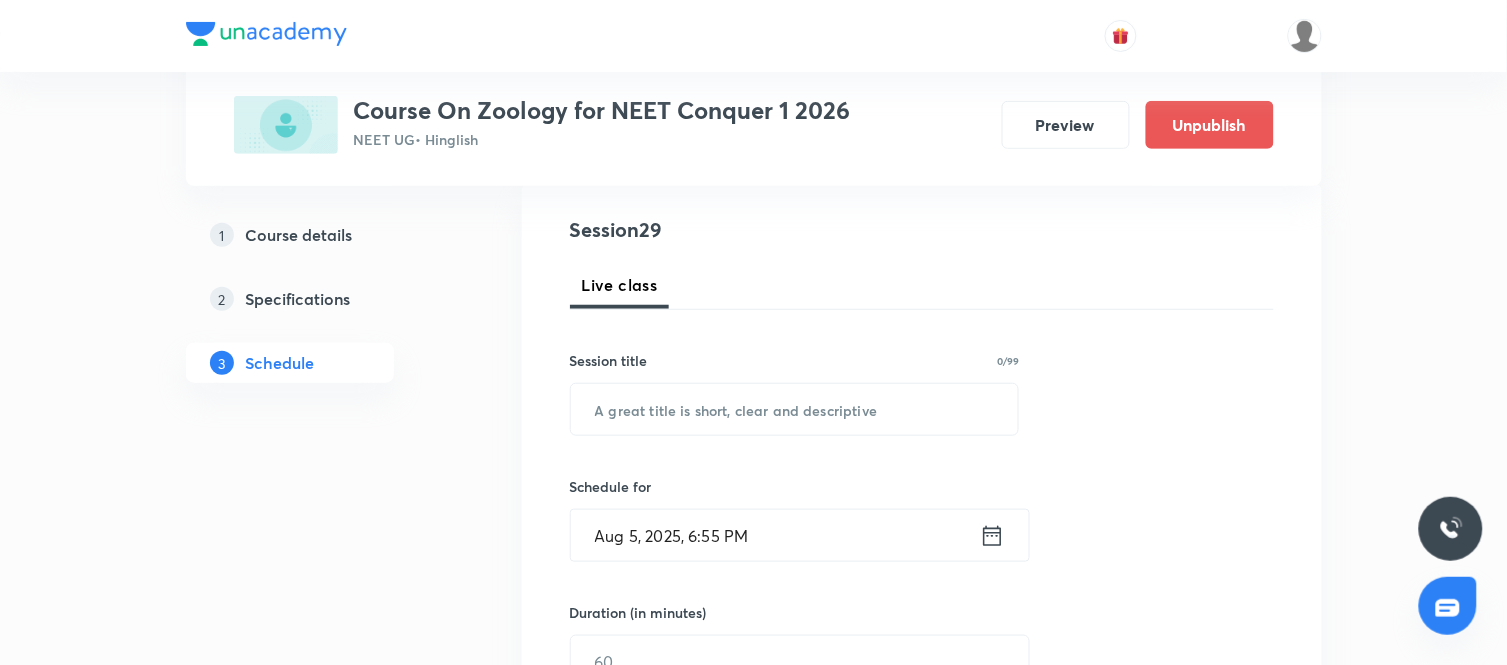 scroll, scrollTop: 218, scrollLeft: 0, axis: vertical 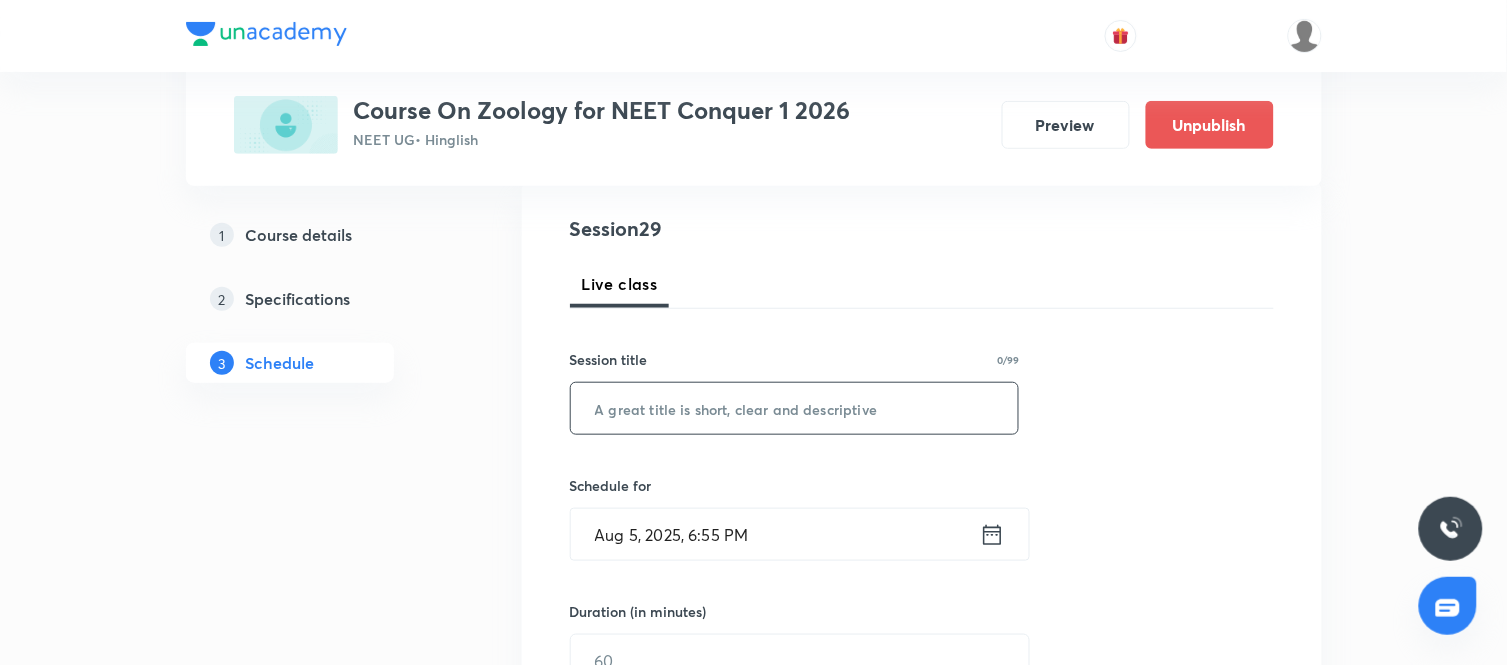 click at bounding box center (795, 408) 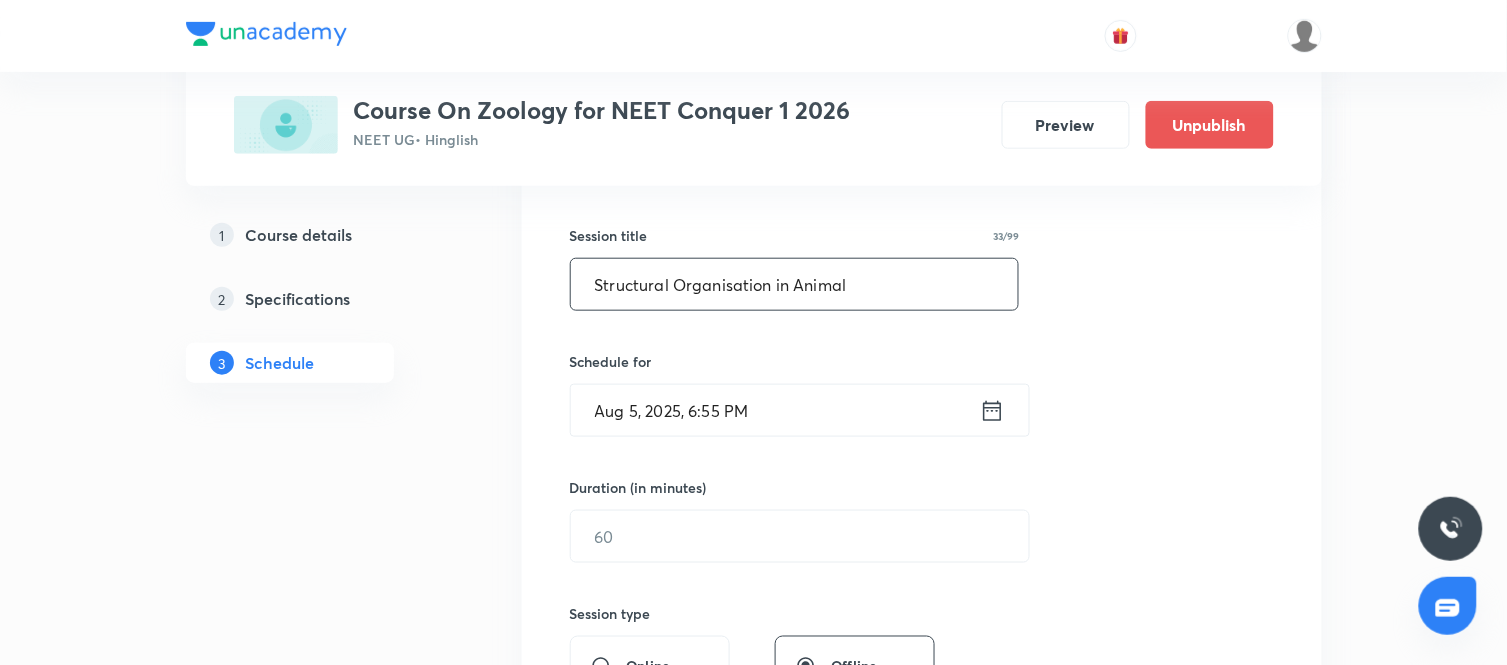 scroll, scrollTop: 343, scrollLeft: 0, axis: vertical 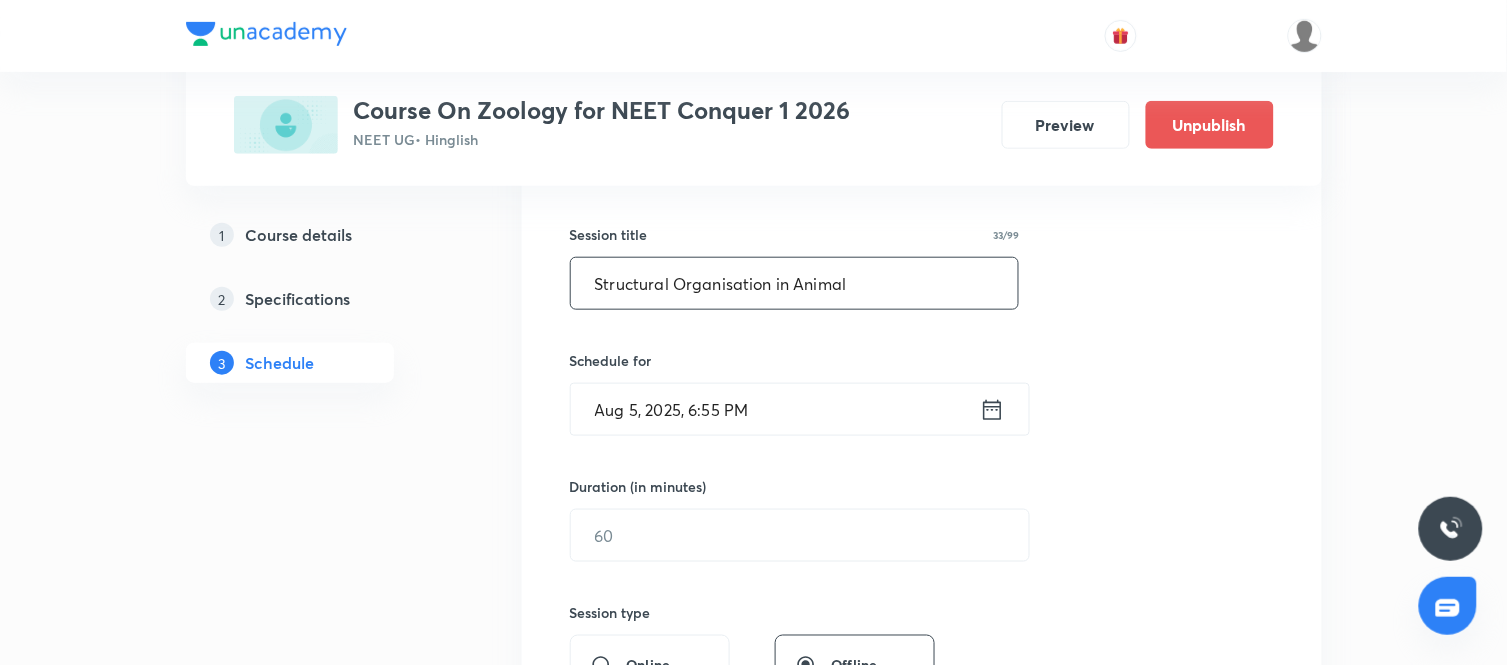 type on "Structural Organisation in Animal" 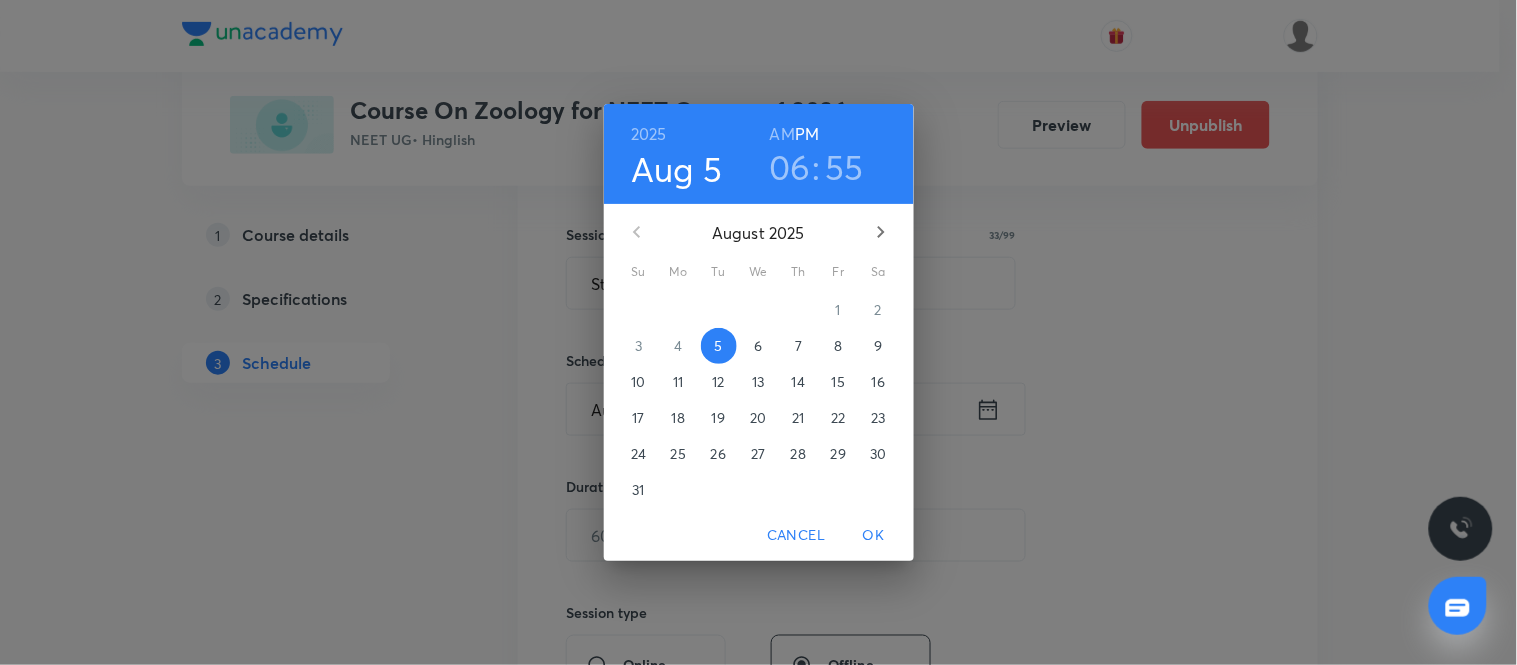 click on "8" at bounding box center [838, 346] 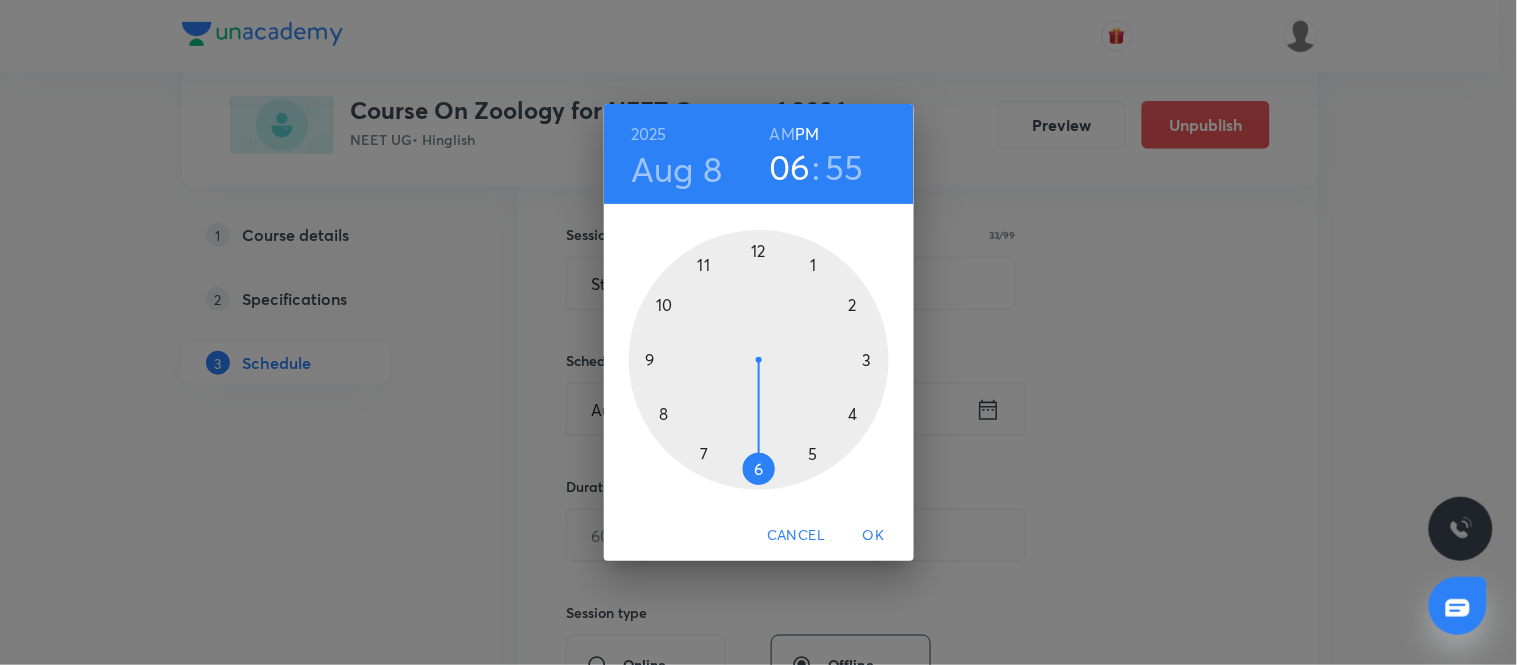 click on "AM" at bounding box center [782, 134] 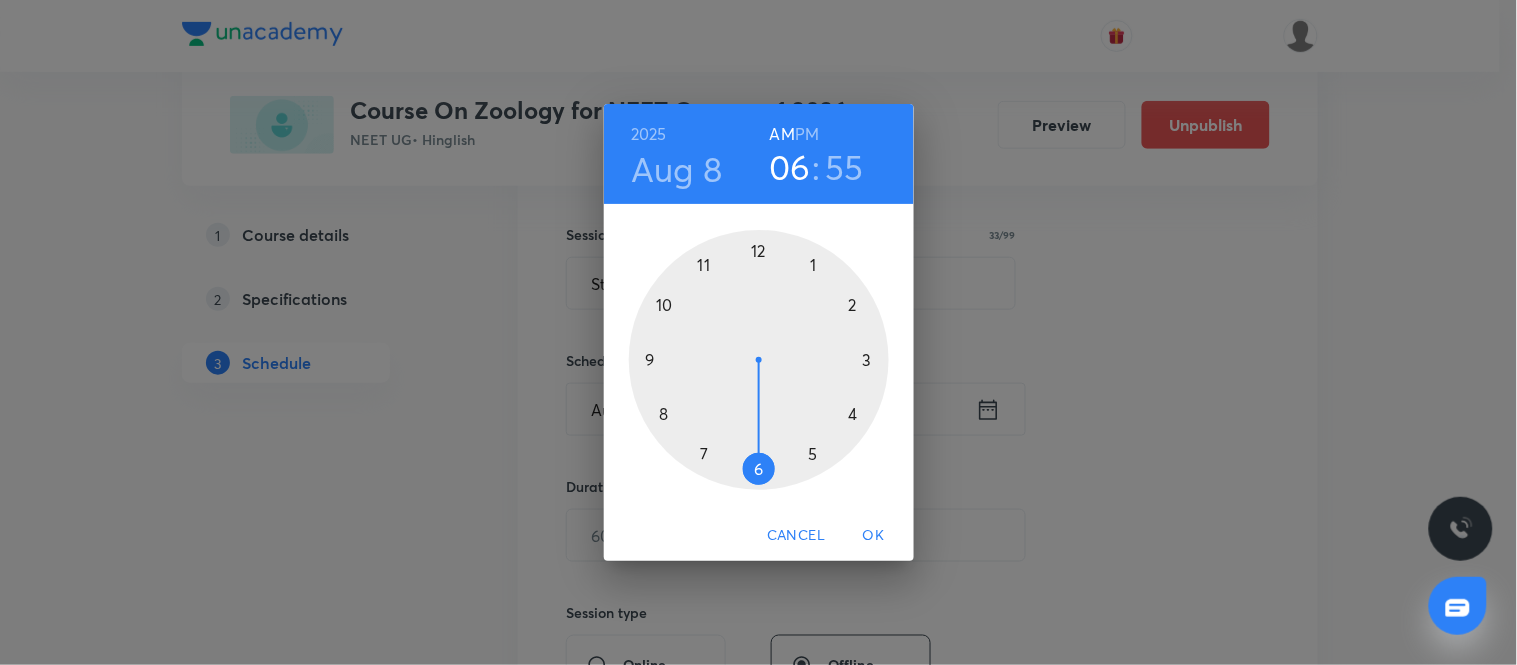 click at bounding box center (759, 360) 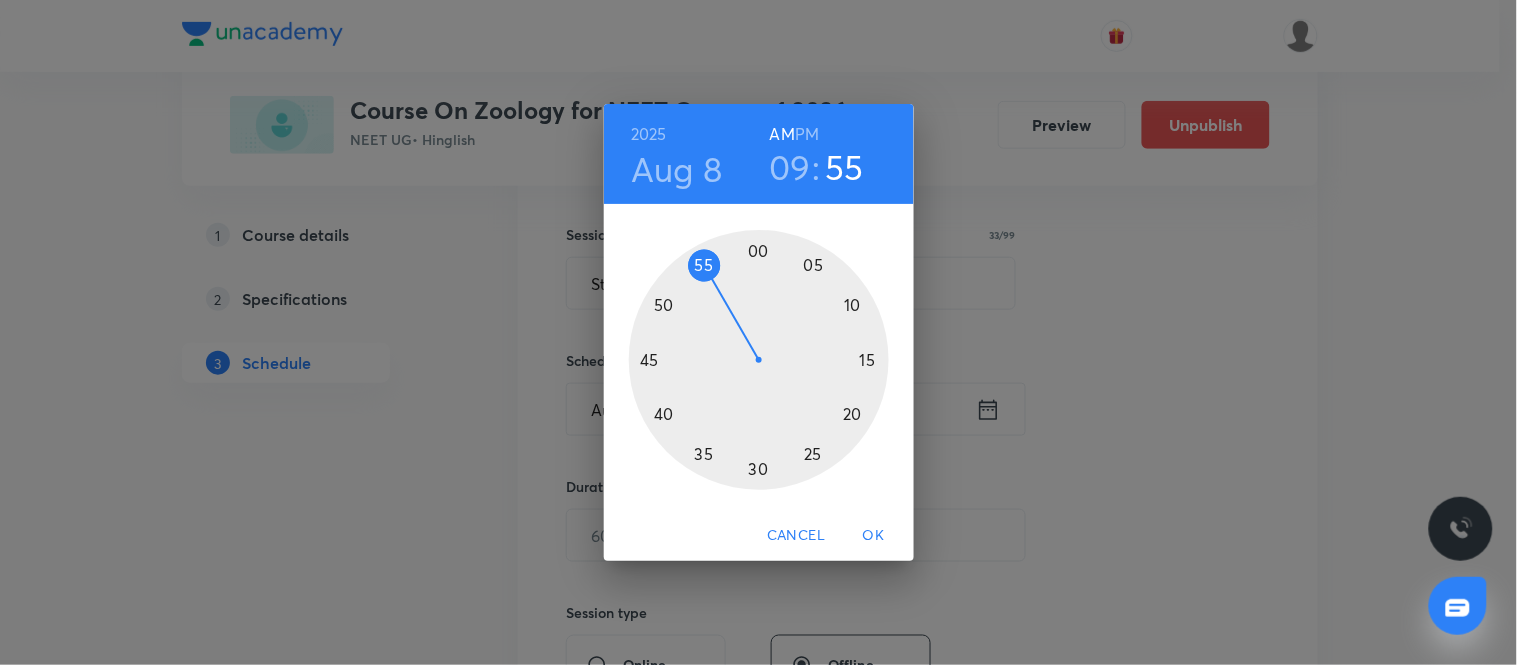 click at bounding box center [759, 360] 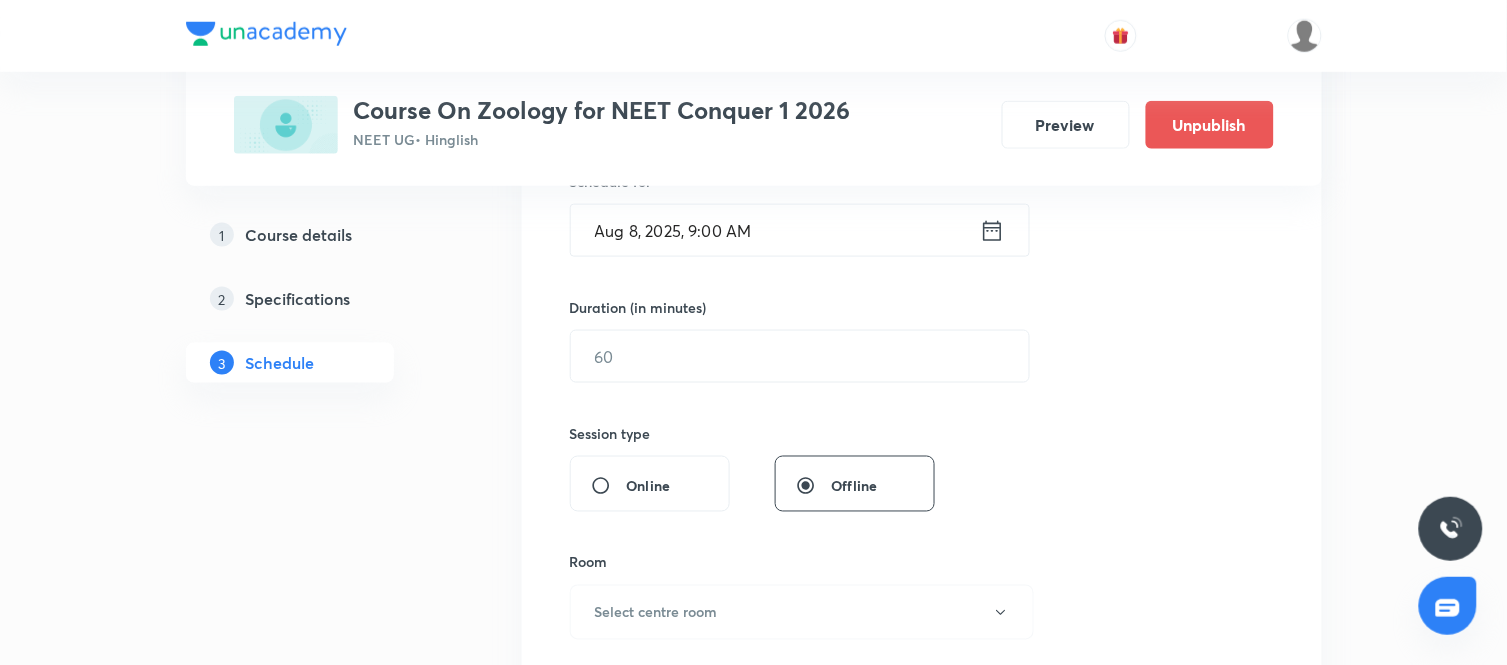 scroll, scrollTop: 527, scrollLeft: 0, axis: vertical 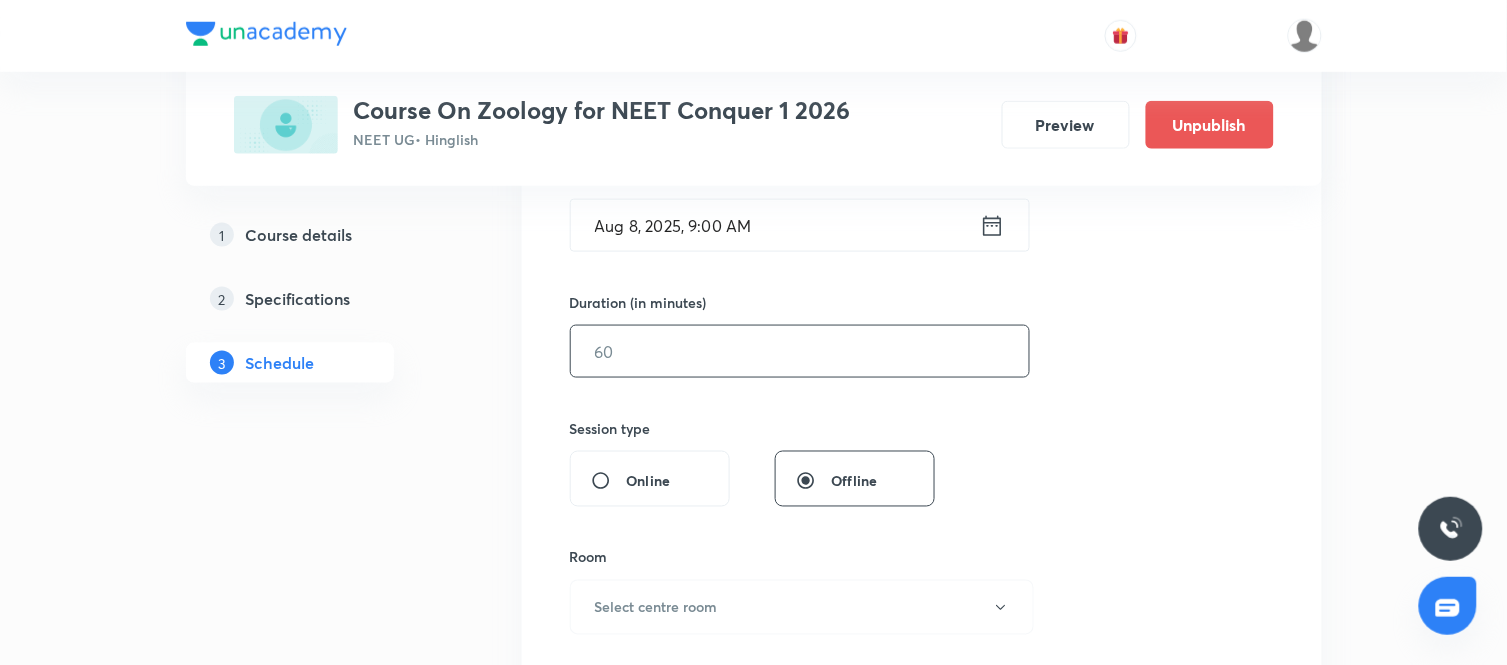 click at bounding box center [800, 351] 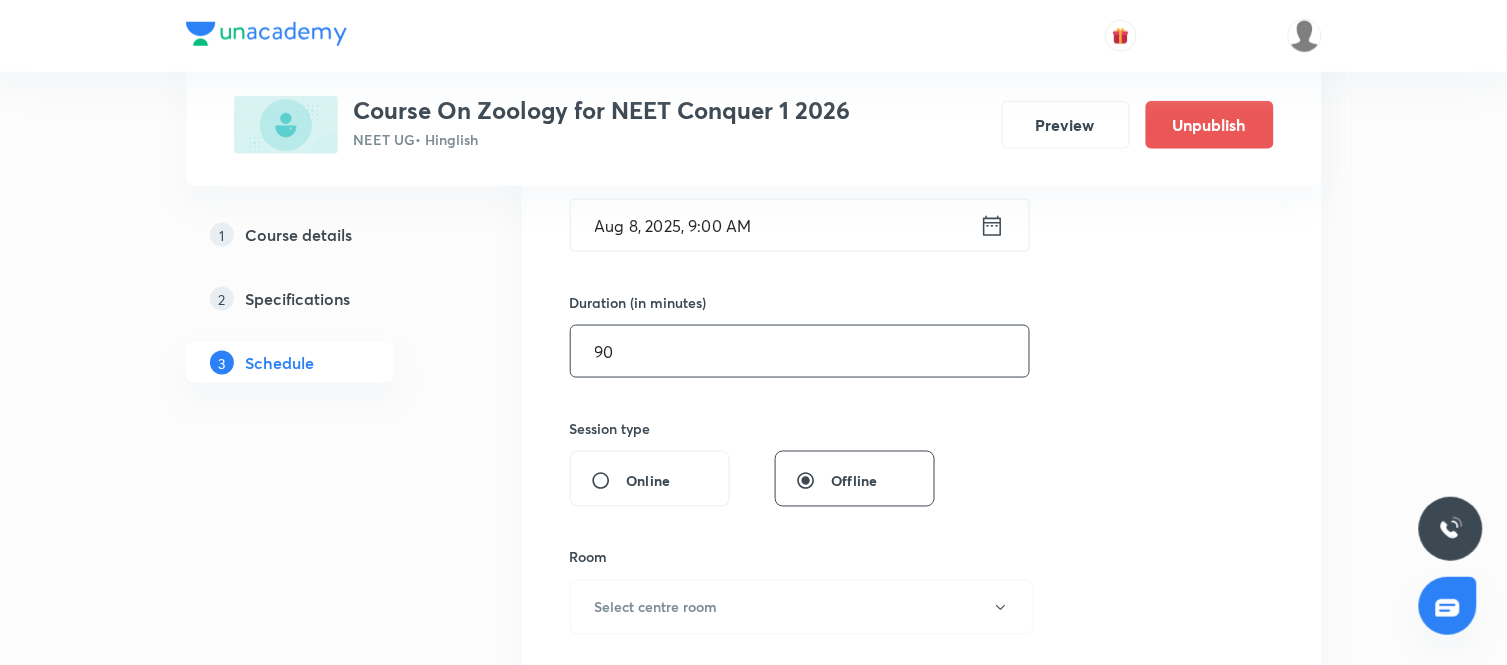 type on "90" 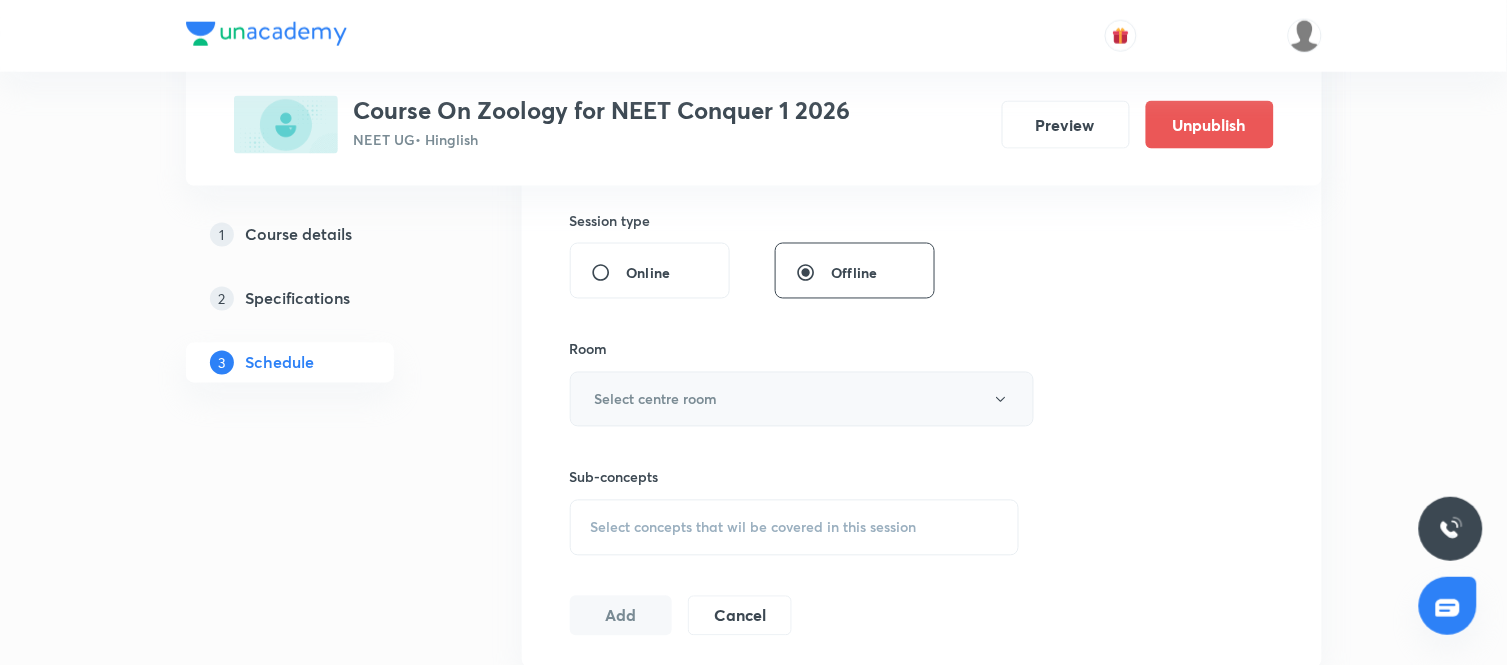 scroll, scrollTop: 736, scrollLeft: 0, axis: vertical 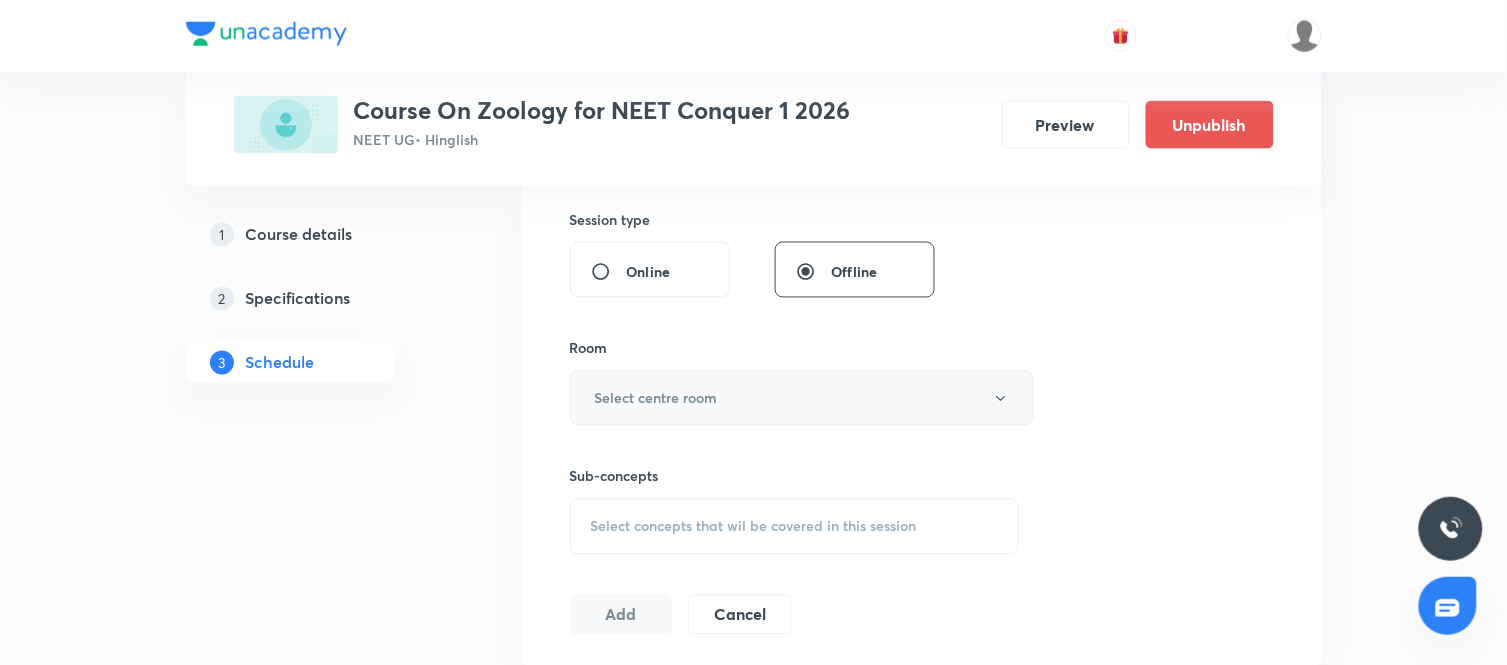 click on "Select centre room" at bounding box center (802, 398) 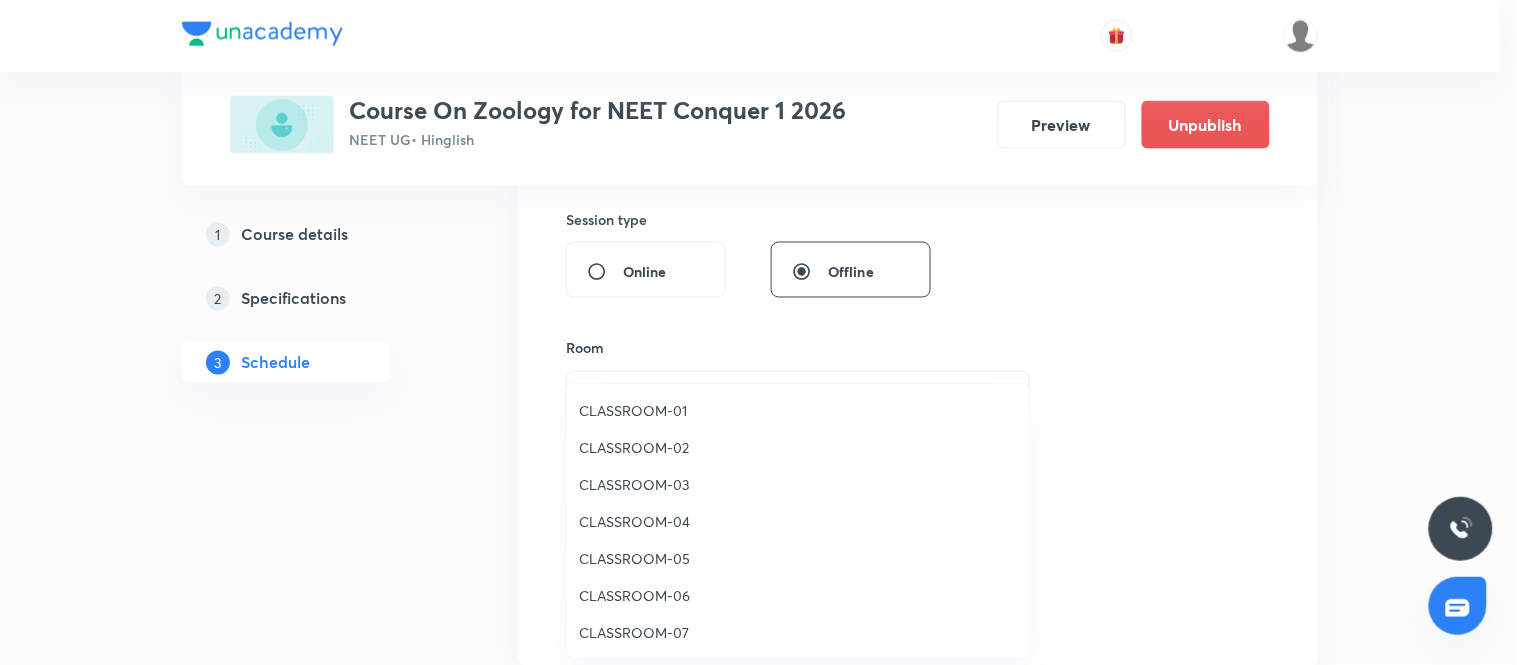 click on "CLASSROOM-03" at bounding box center [798, 484] 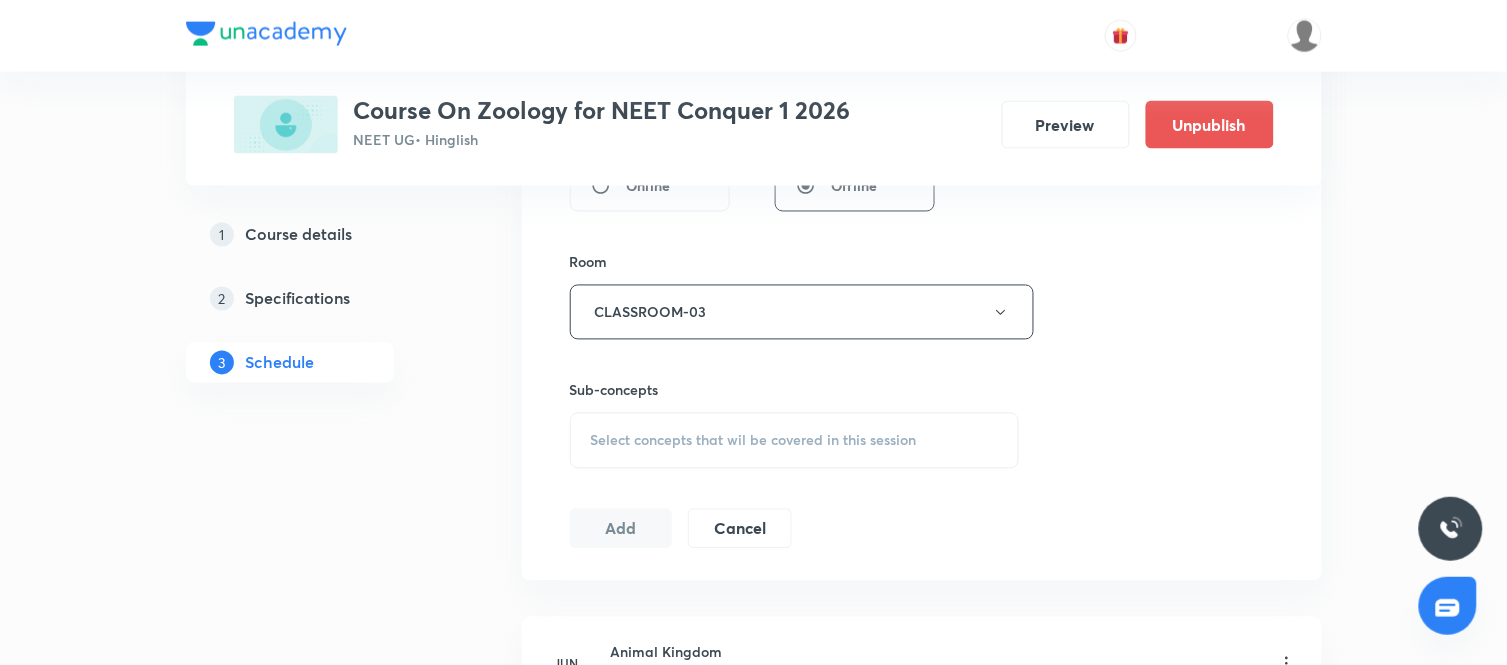 scroll, scrollTop: 823, scrollLeft: 0, axis: vertical 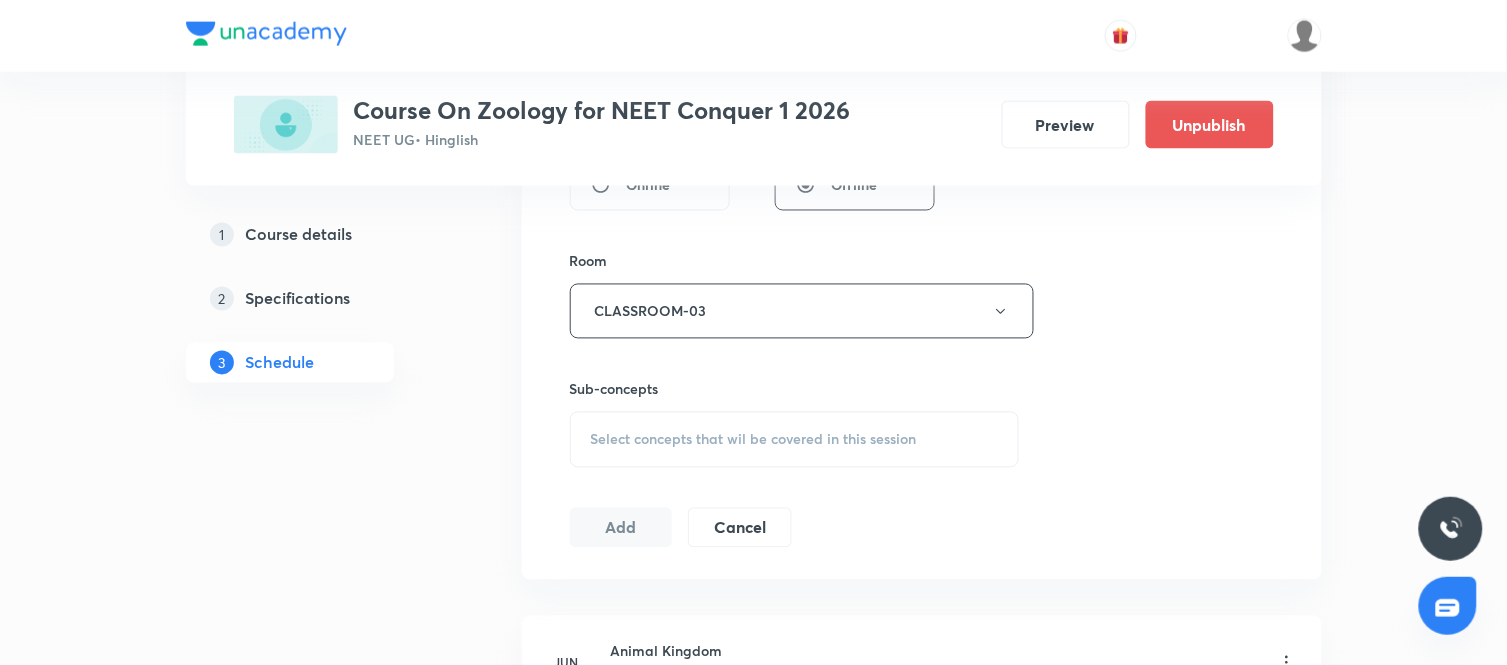 click on "Select concepts that wil be covered in this session" at bounding box center [754, 440] 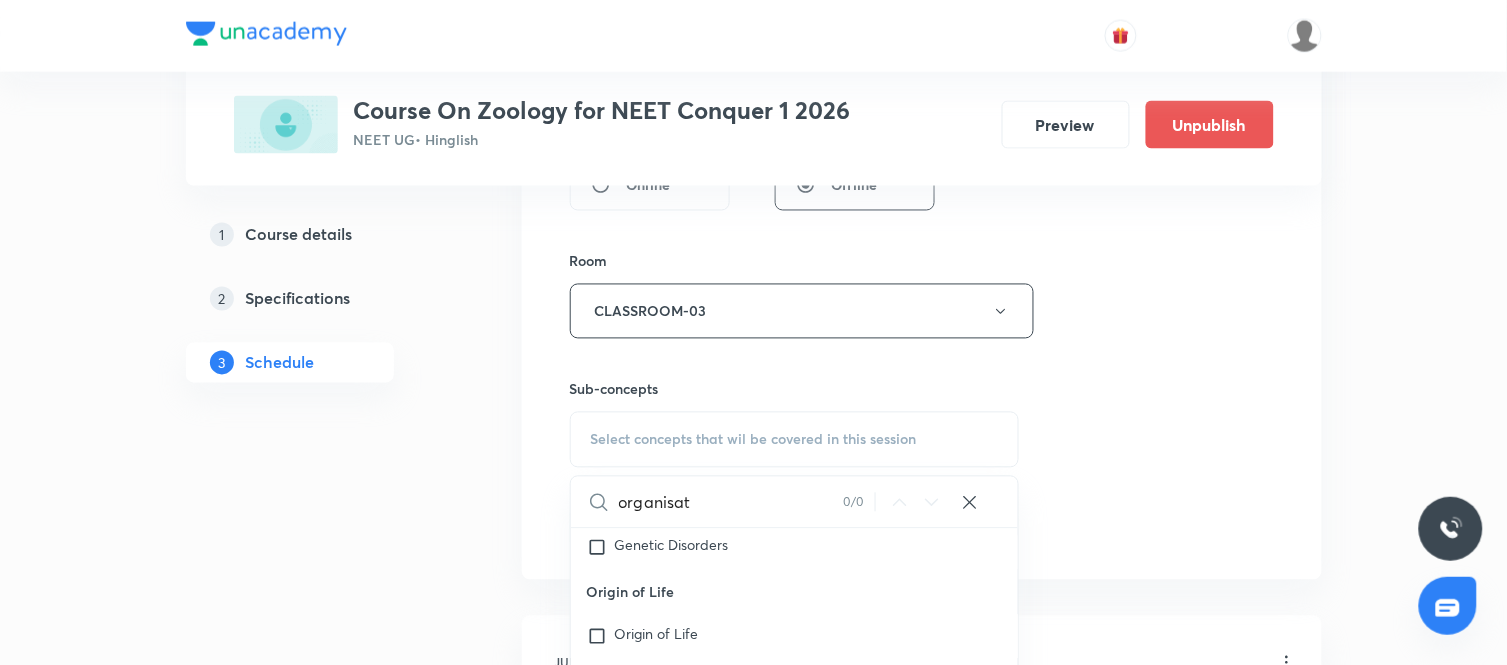 scroll, scrollTop: 5571, scrollLeft: 0, axis: vertical 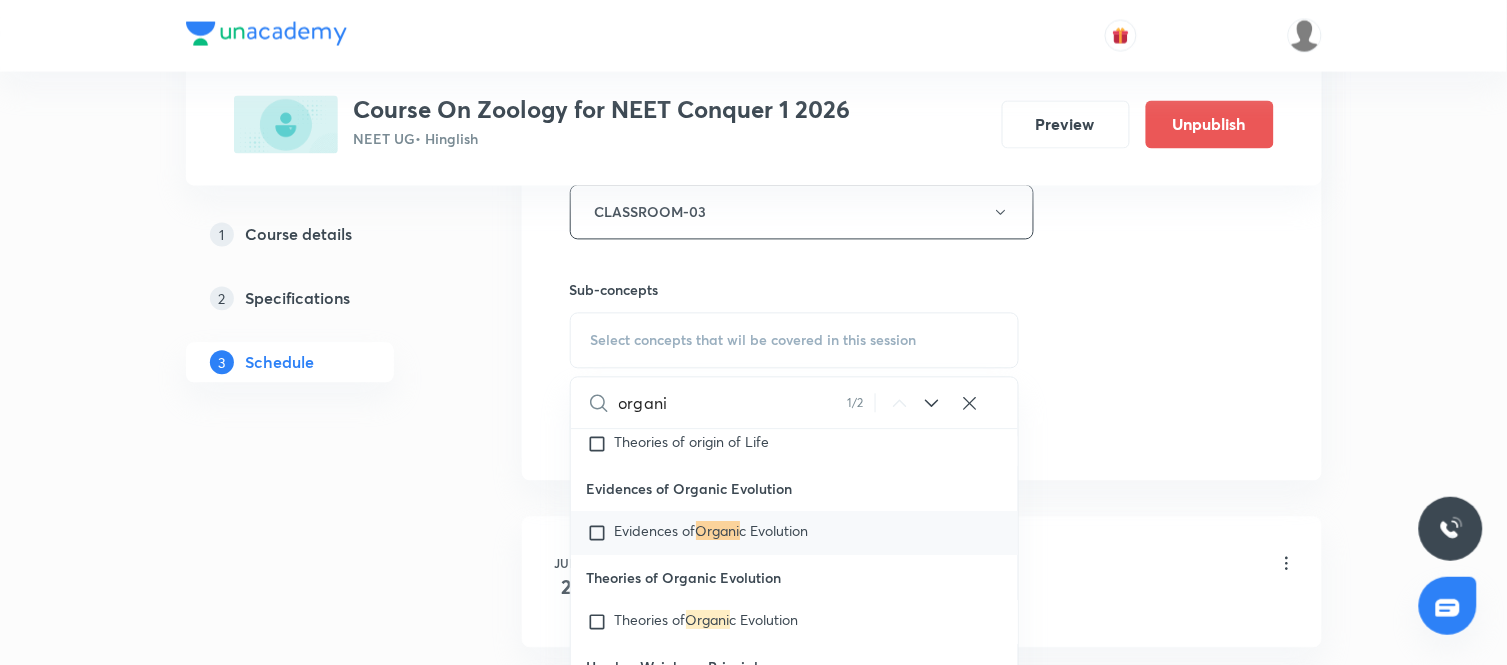 type on "organi" 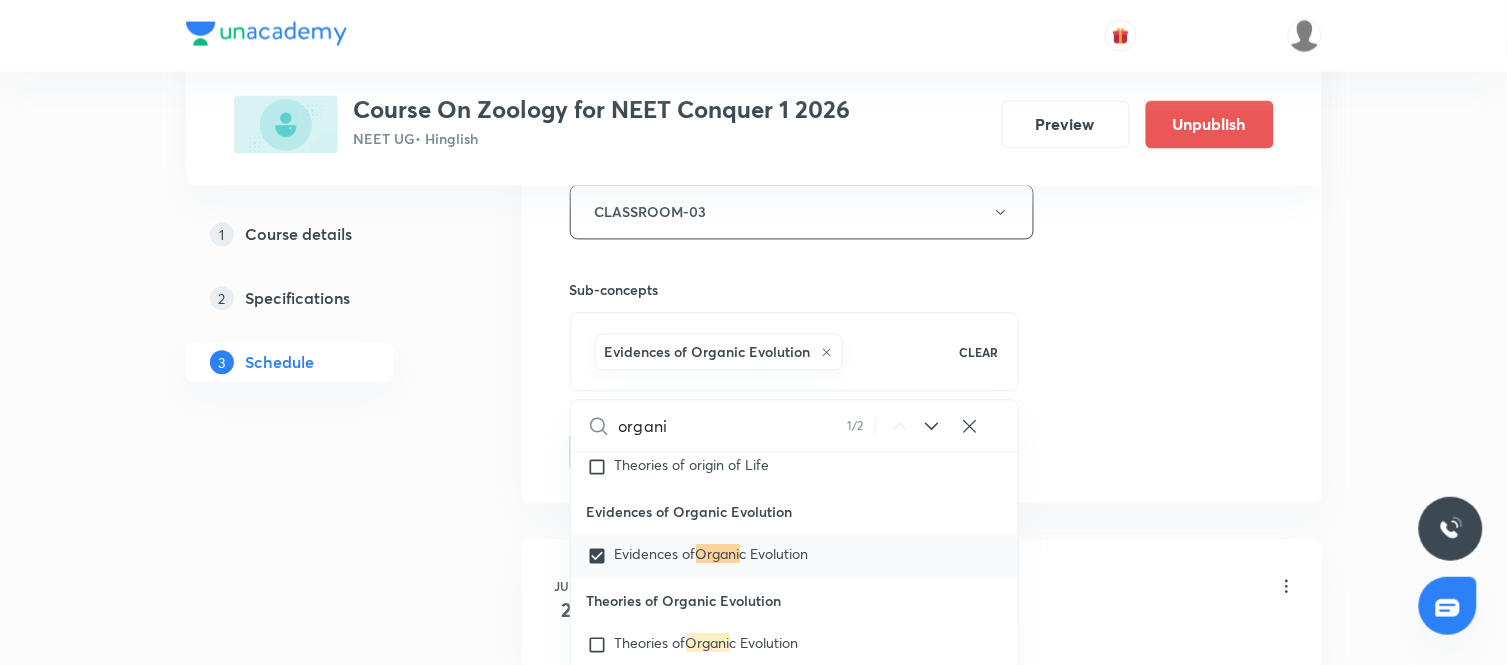 click on "Session  29 Live class Session title 33/99 Structural Organisation in Animal ​ Schedule for Aug 8, 2025, 9:00 AM ​ Duration (in minutes) 90 ​   Session type Online Offline Room CLASSROOM-03 Sub-concepts Evidences of Organic Evolution CLEAR organi 1 / 2 ​ Reproductive Health Reproductive Health Population Stabilization and Birth Control Population Stabilization and Birth Control Medical termination of Pregnancy (MTP) Medical termination of Pregnancy (MTP) Sexually Transmitted Infections (STIs) Sexually Transmitted Infections (STIs) Infertility Infertility Female Reproductive System Female Reproductive System Lactation Lactation Parturition Parturition Placenta Placenta Extra Embryonic membranes and Placenta Extra Embryonic membranes and Placenta Summary of Development Stages in Human Summary of Development Stages in Human General Stage of Embryonic Development General Stage of Embryonic Development Cleavage Cleavage Fertilization Fertilization Menstrual Cycle Menstrual Cycle Structure of Ovary Testes" at bounding box center (922, -9) 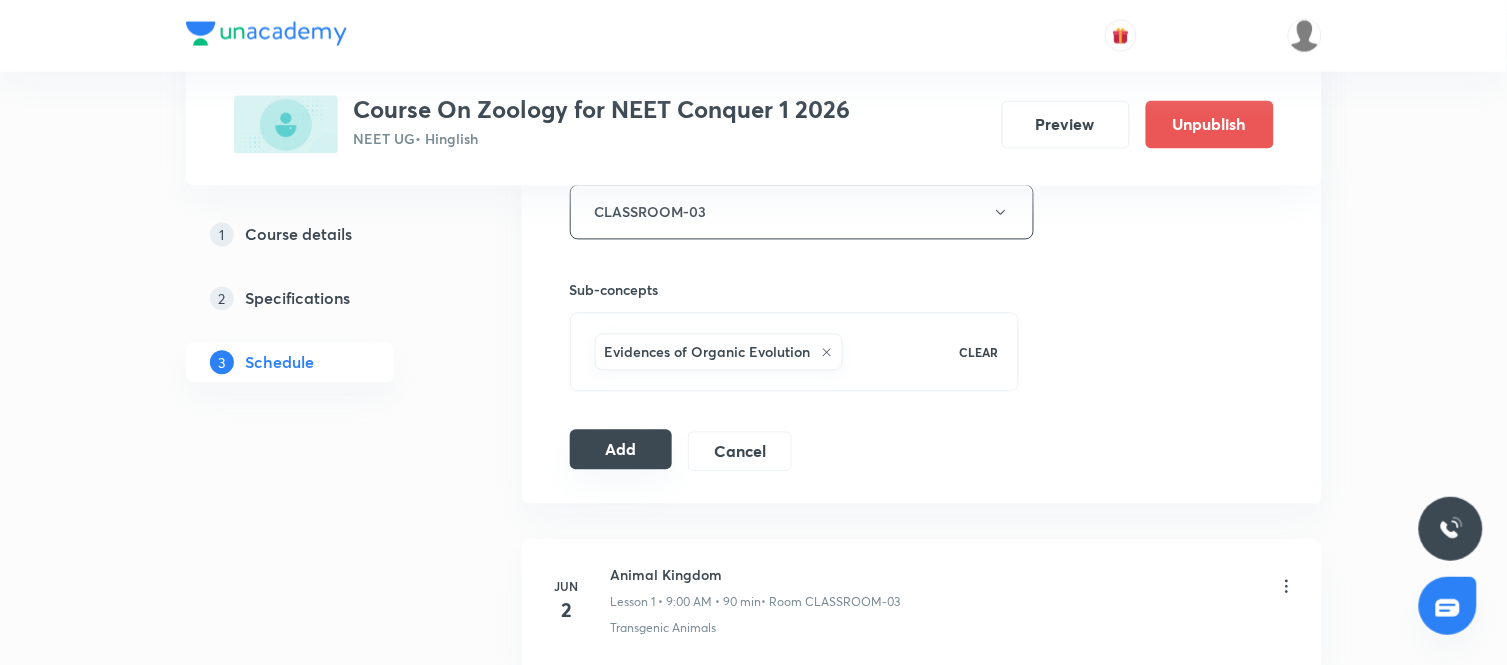 click on "Add" at bounding box center (621, 450) 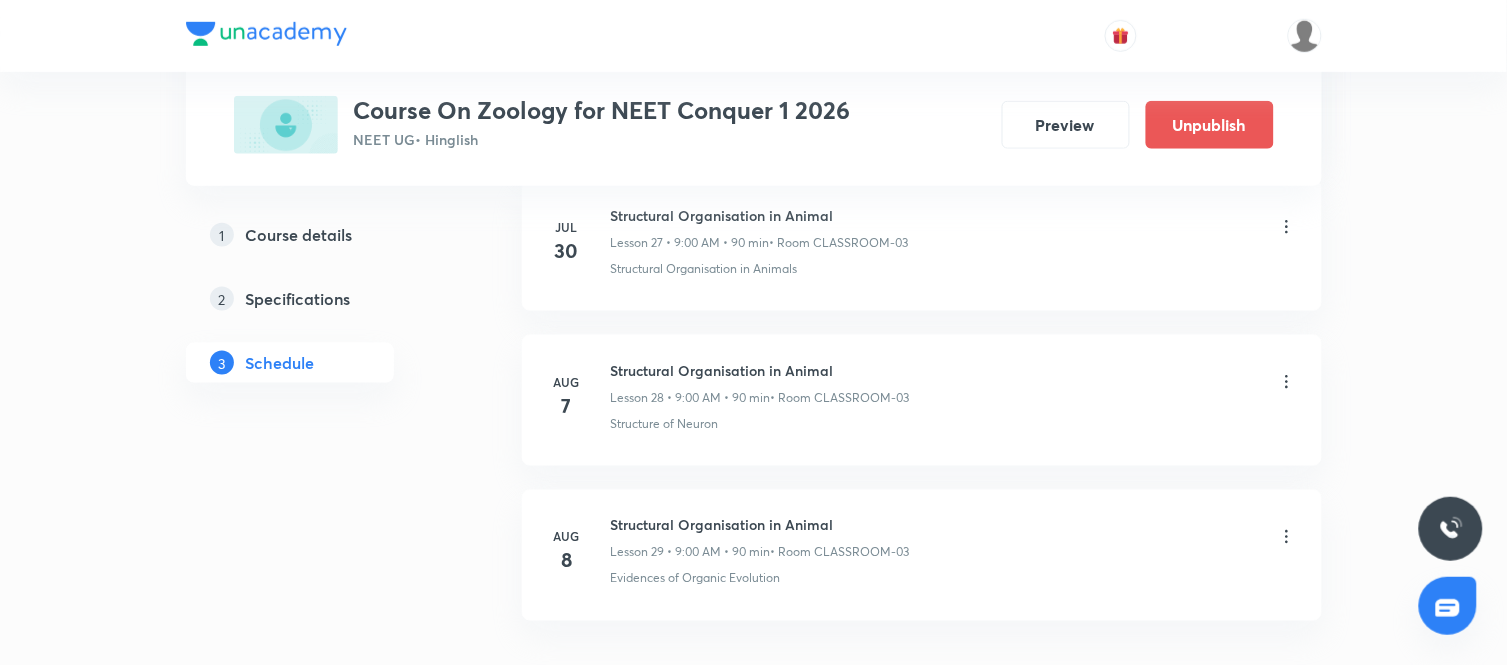 scroll, scrollTop: 4518, scrollLeft: 0, axis: vertical 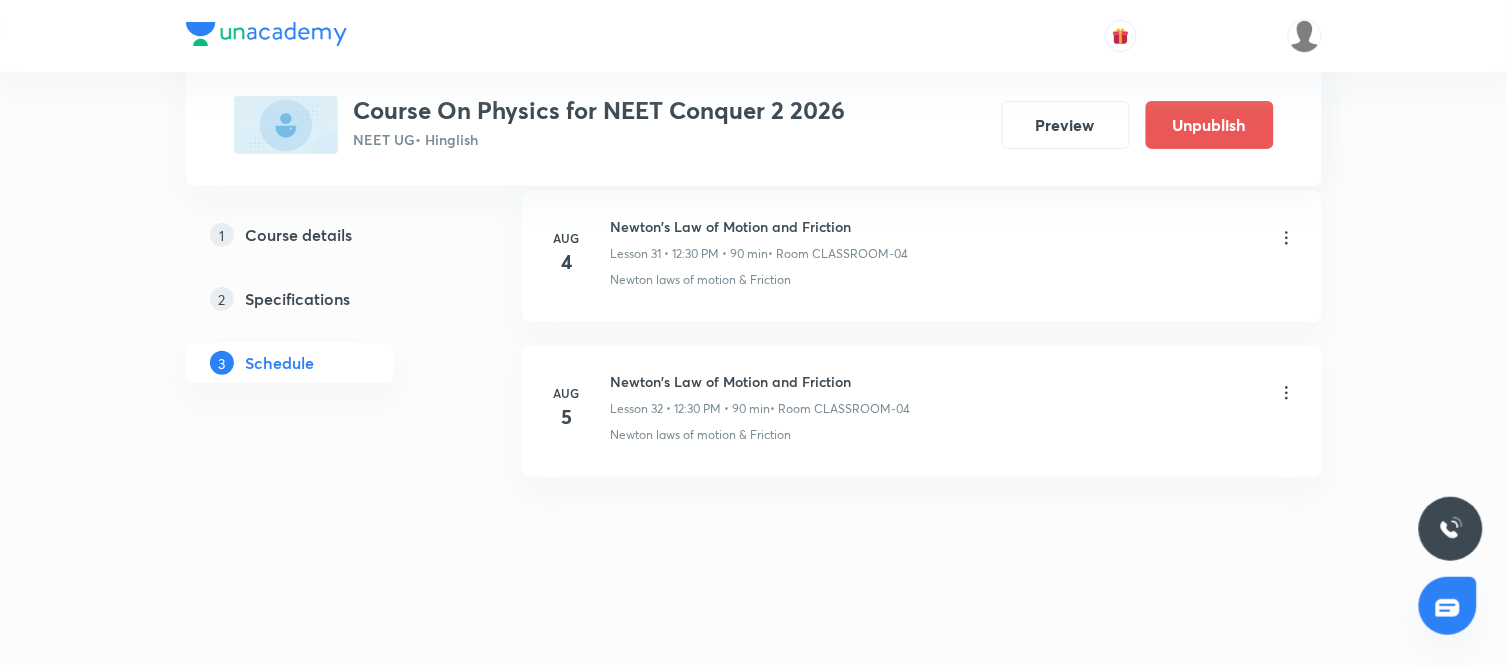 click on "Newton's Law of Motion and Friction" at bounding box center (761, 381) 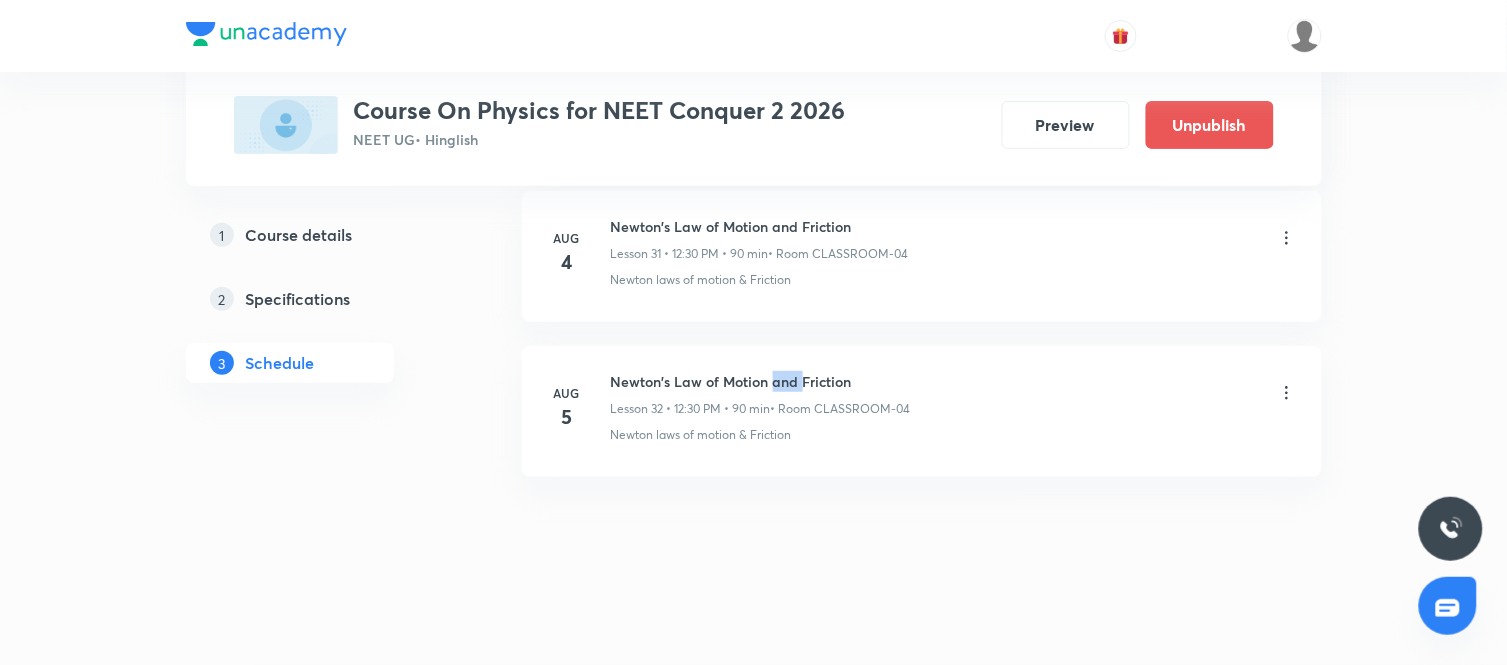 click on "Newton's Law of Motion and Friction" at bounding box center [761, 381] 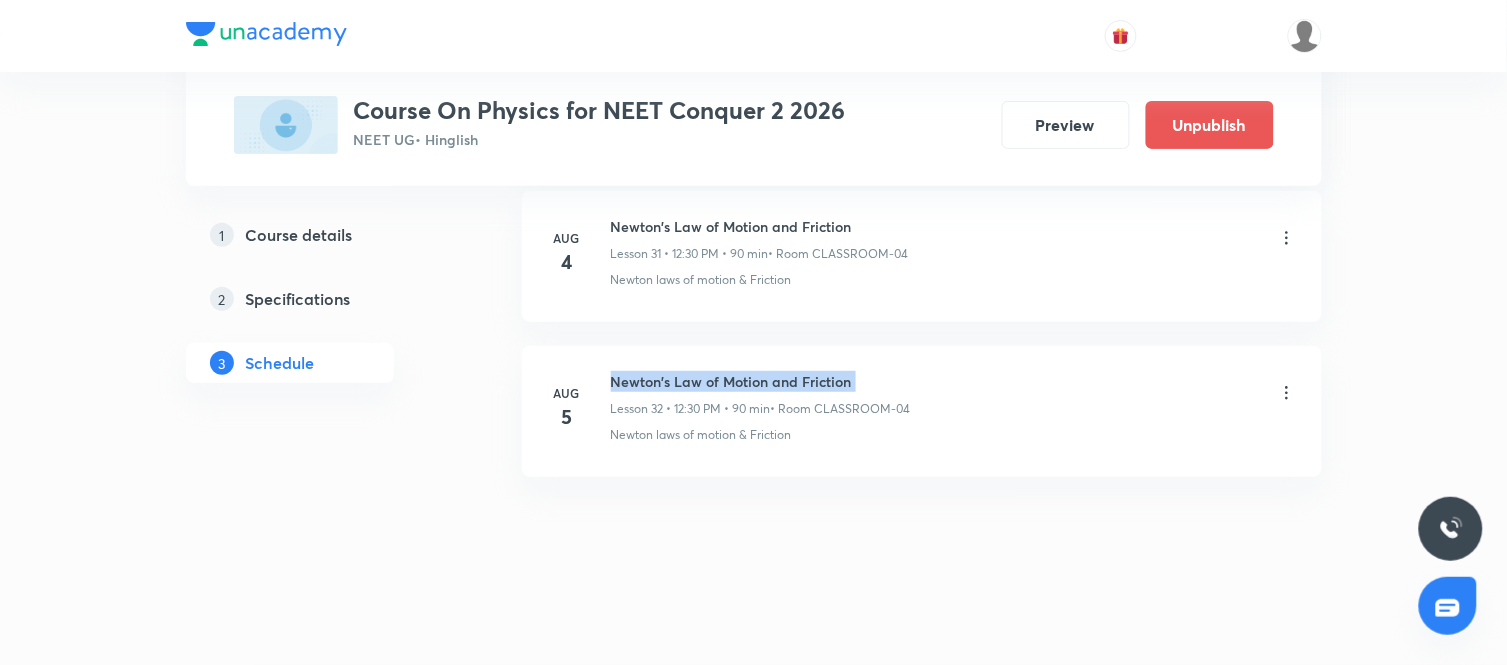 click on "Newton's Law of Motion and Friction" at bounding box center (761, 381) 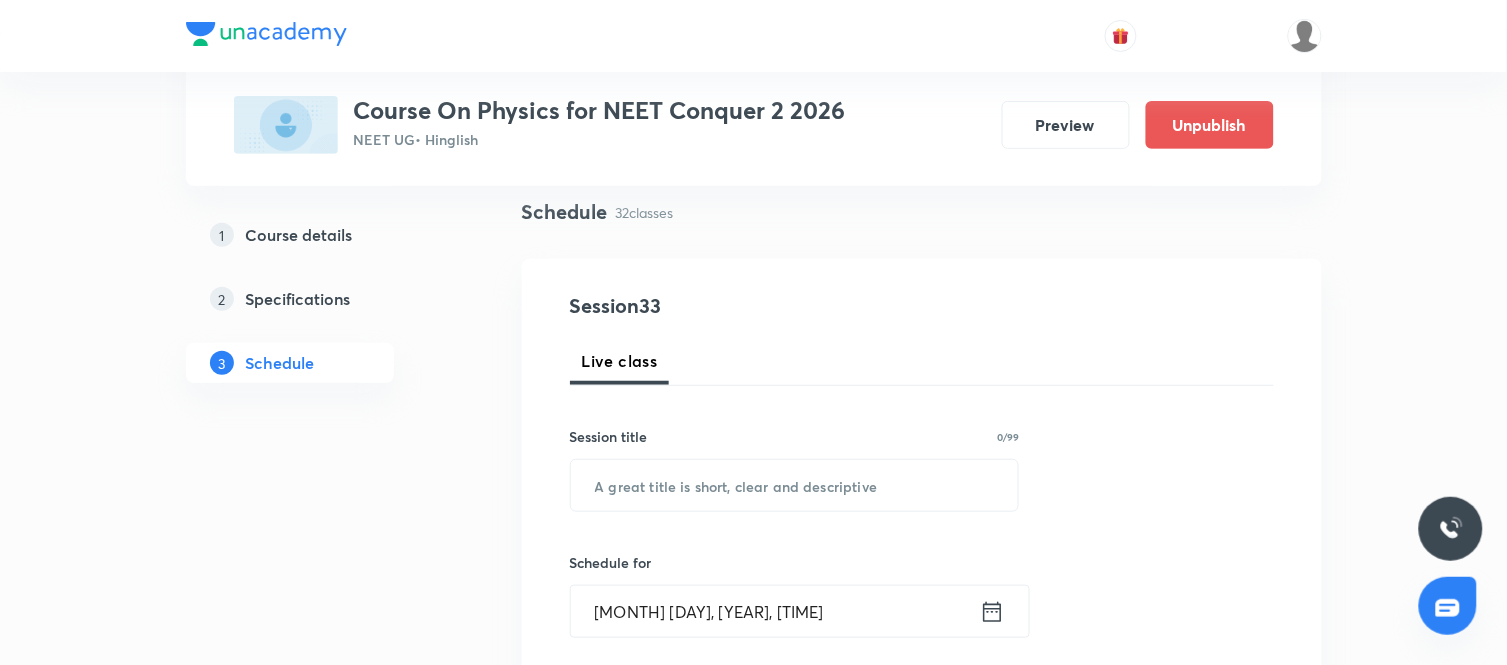 scroll, scrollTop: 153, scrollLeft: 0, axis: vertical 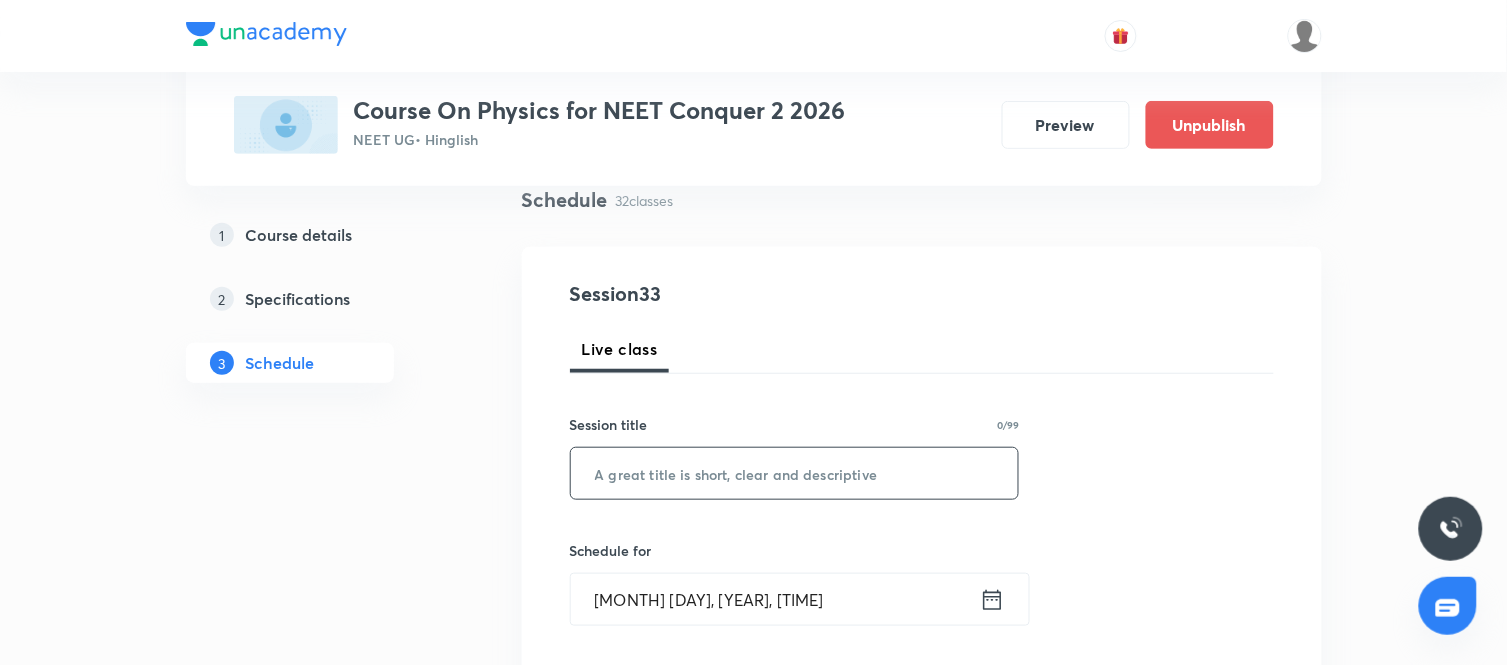 click at bounding box center [795, 473] 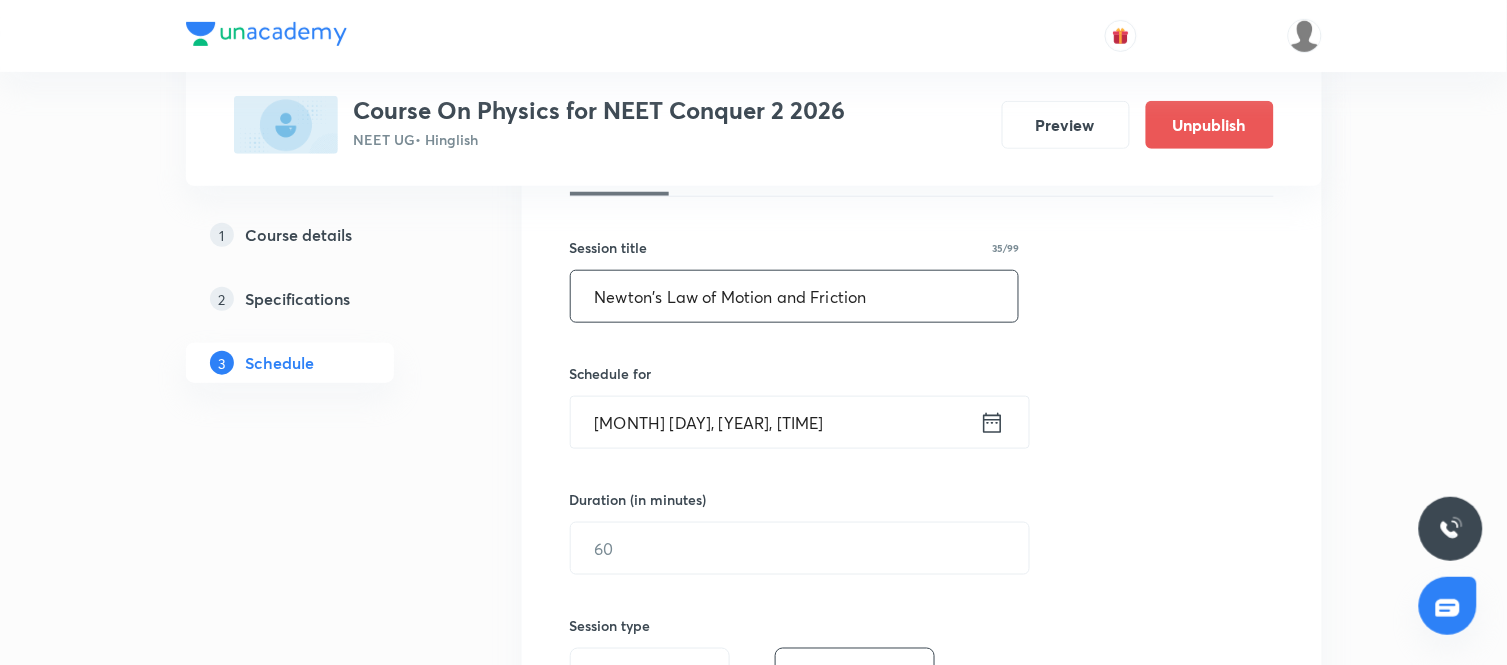 scroll, scrollTop: 332, scrollLeft: 0, axis: vertical 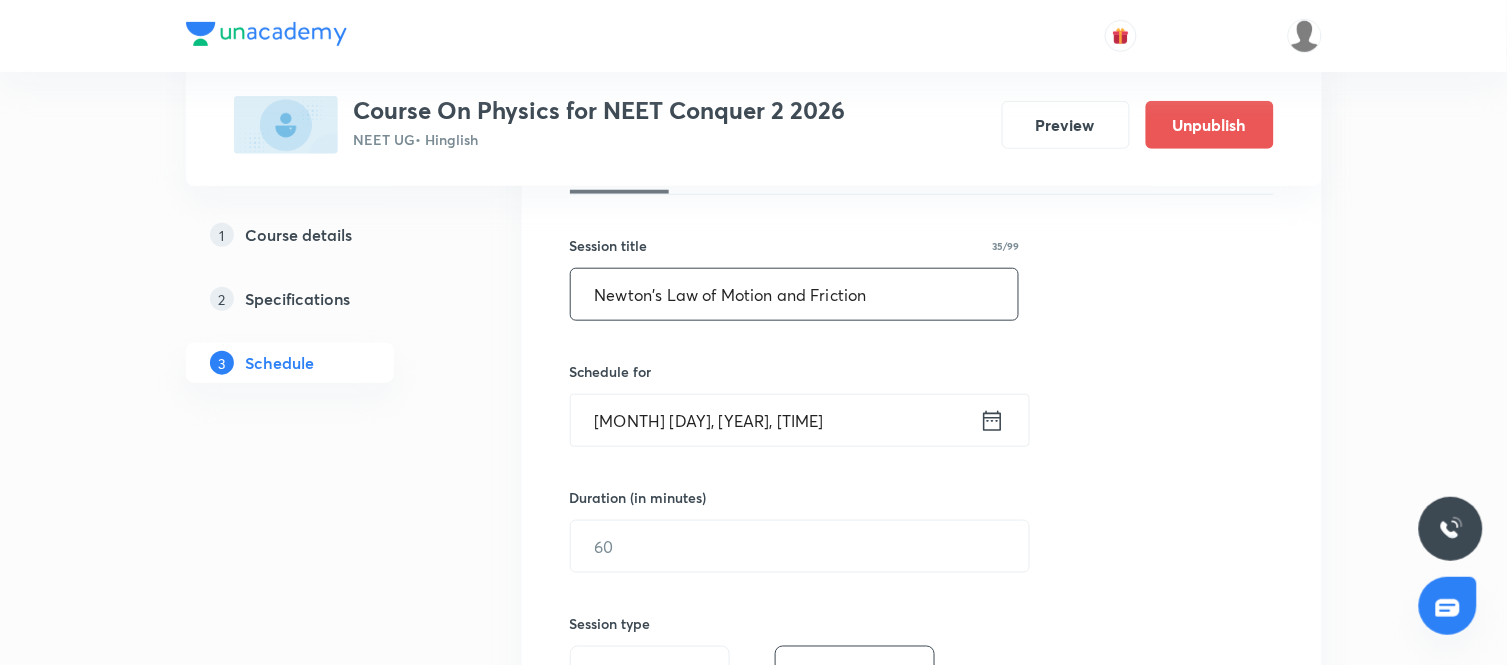 type on "Newton's Law of Motion and Friction" 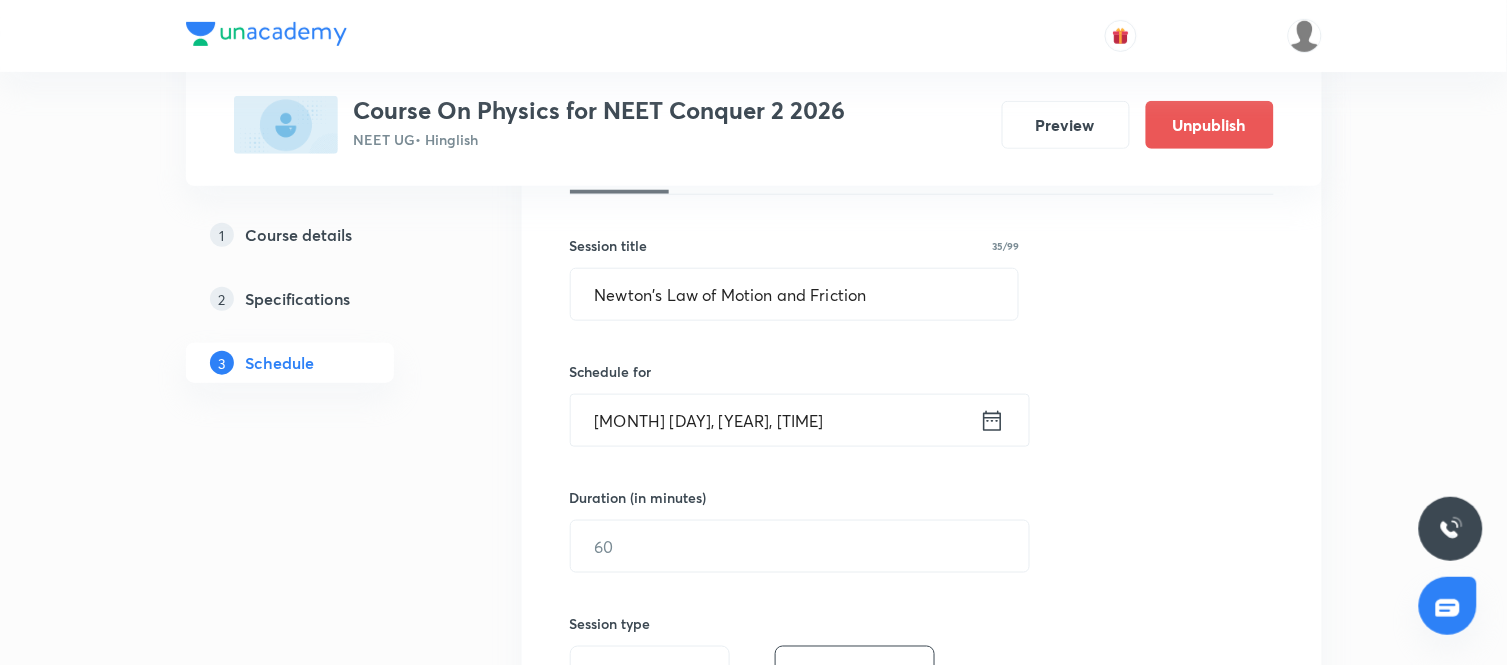 click 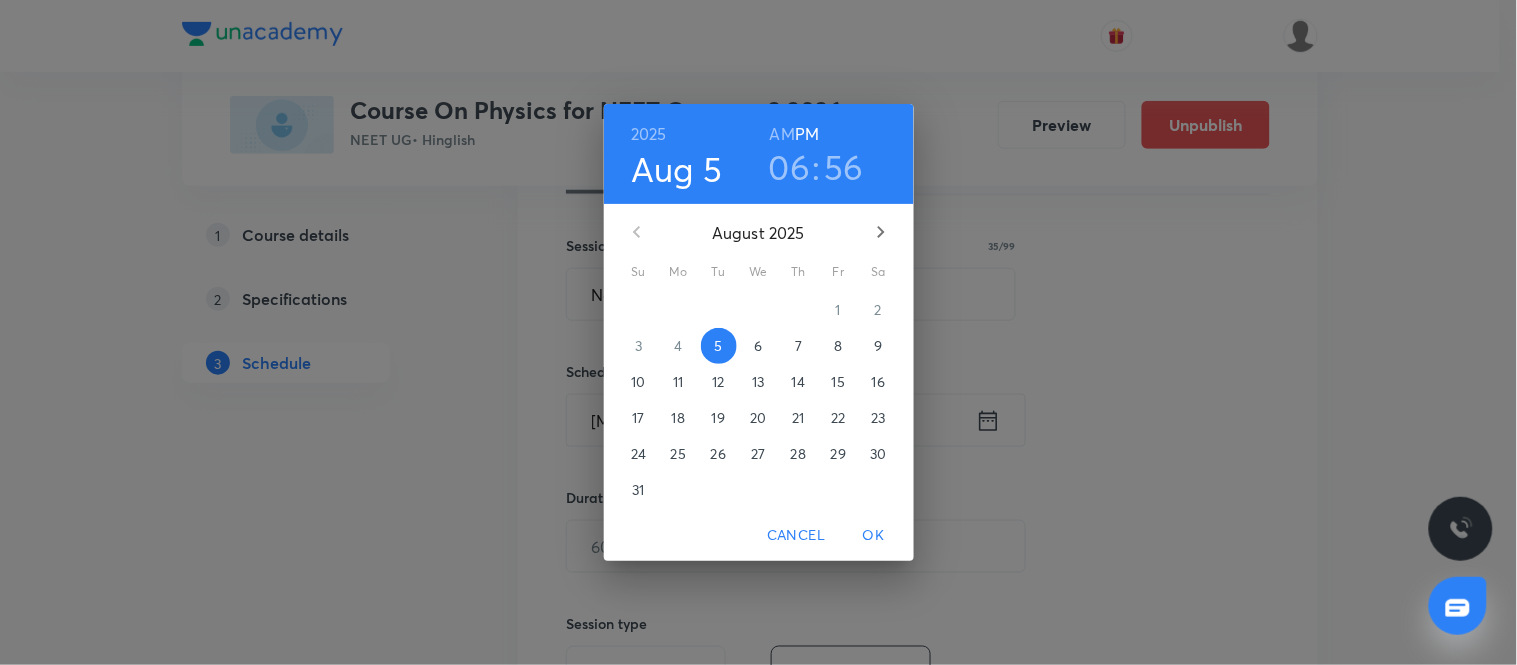 click on "6" at bounding box center [758, 346] 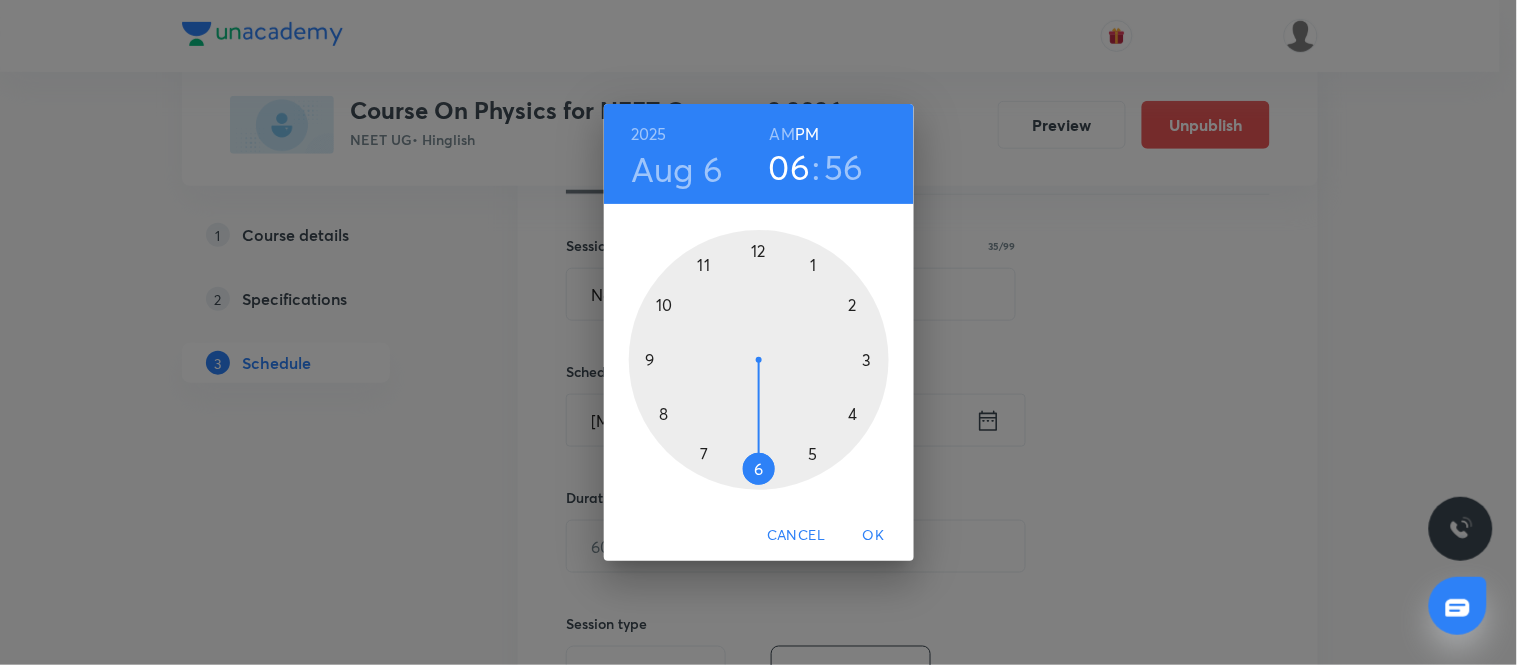 click at bounding box center [759, 360] 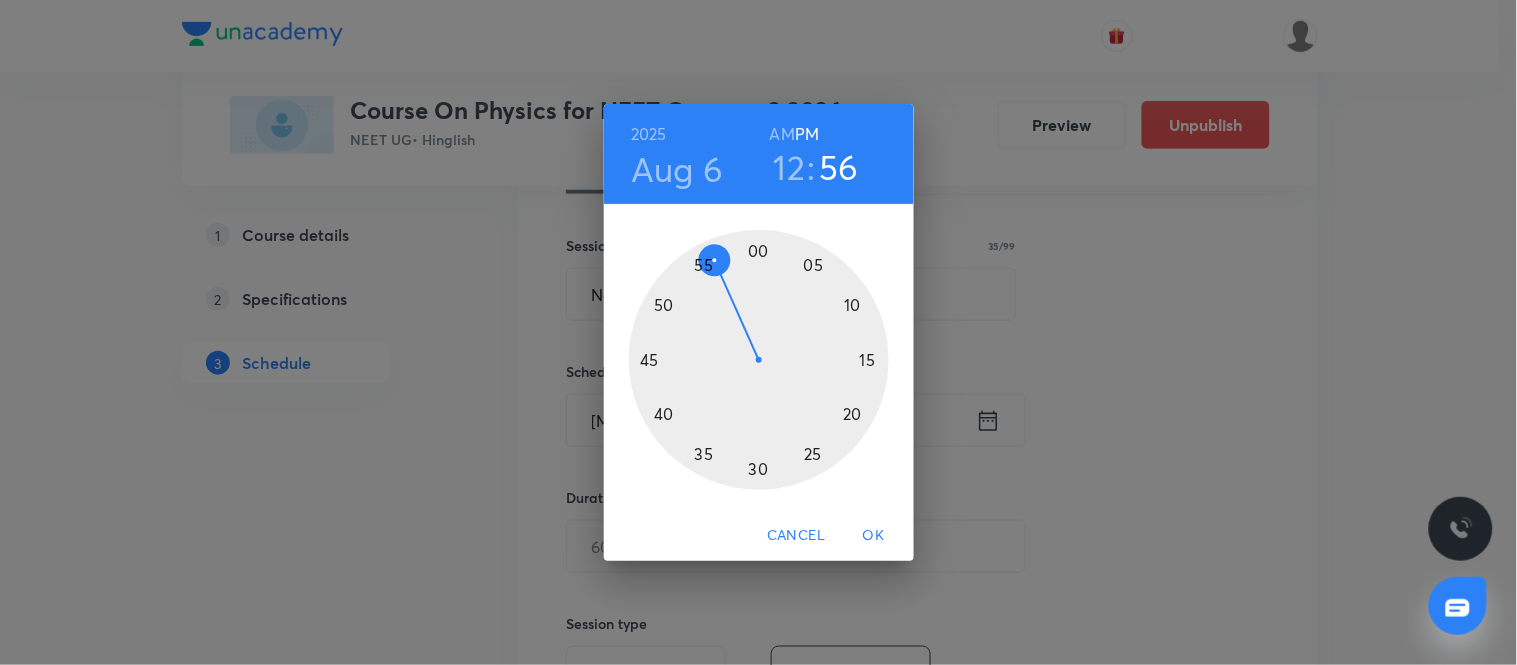 click at bounding box center (759, 360) 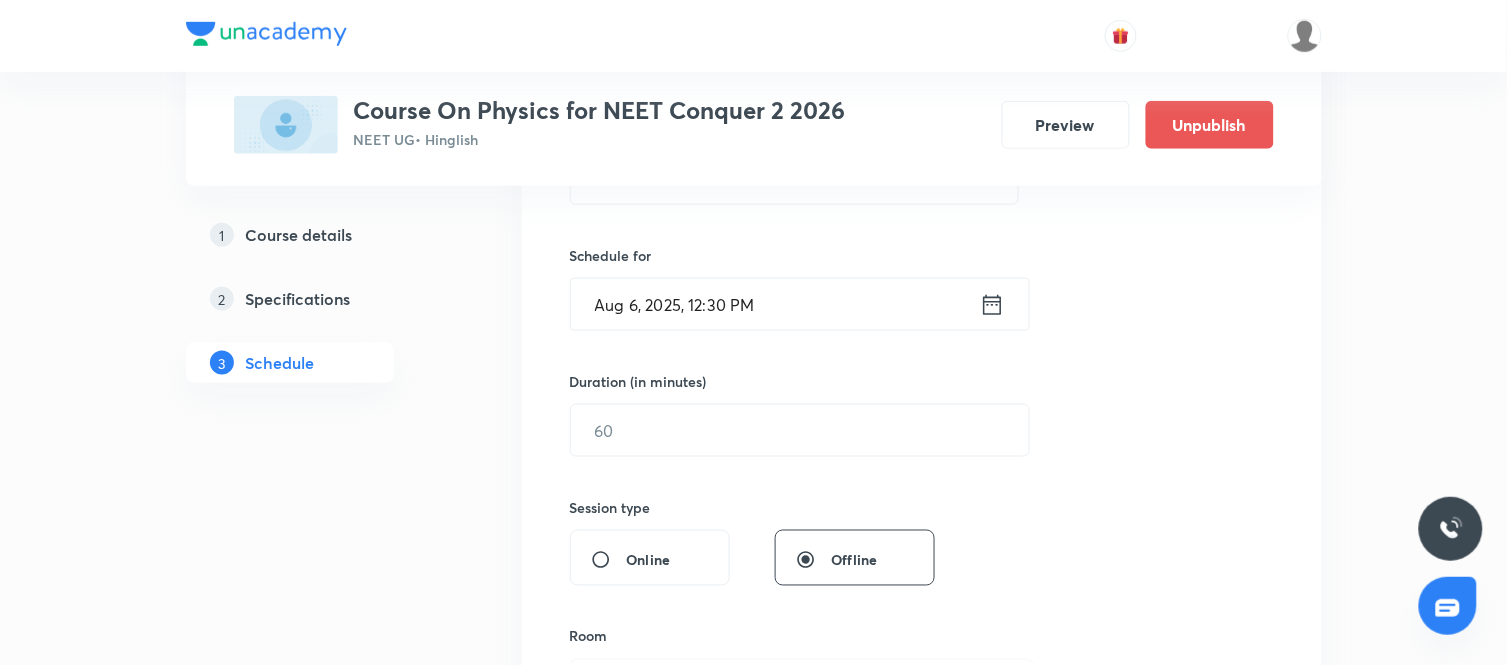 scroll, scrollTop: 454, scrollLeft: 0, axis: vertical 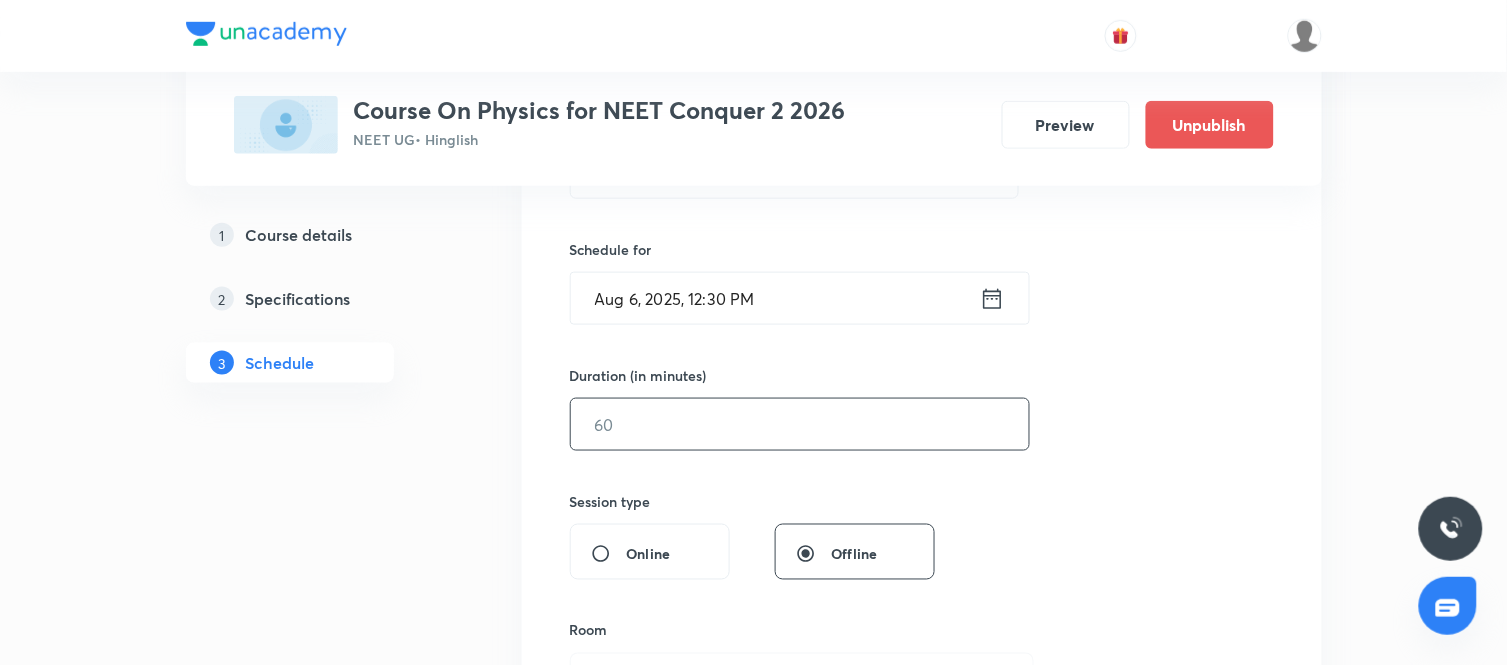click at bounding box center [800, 424] 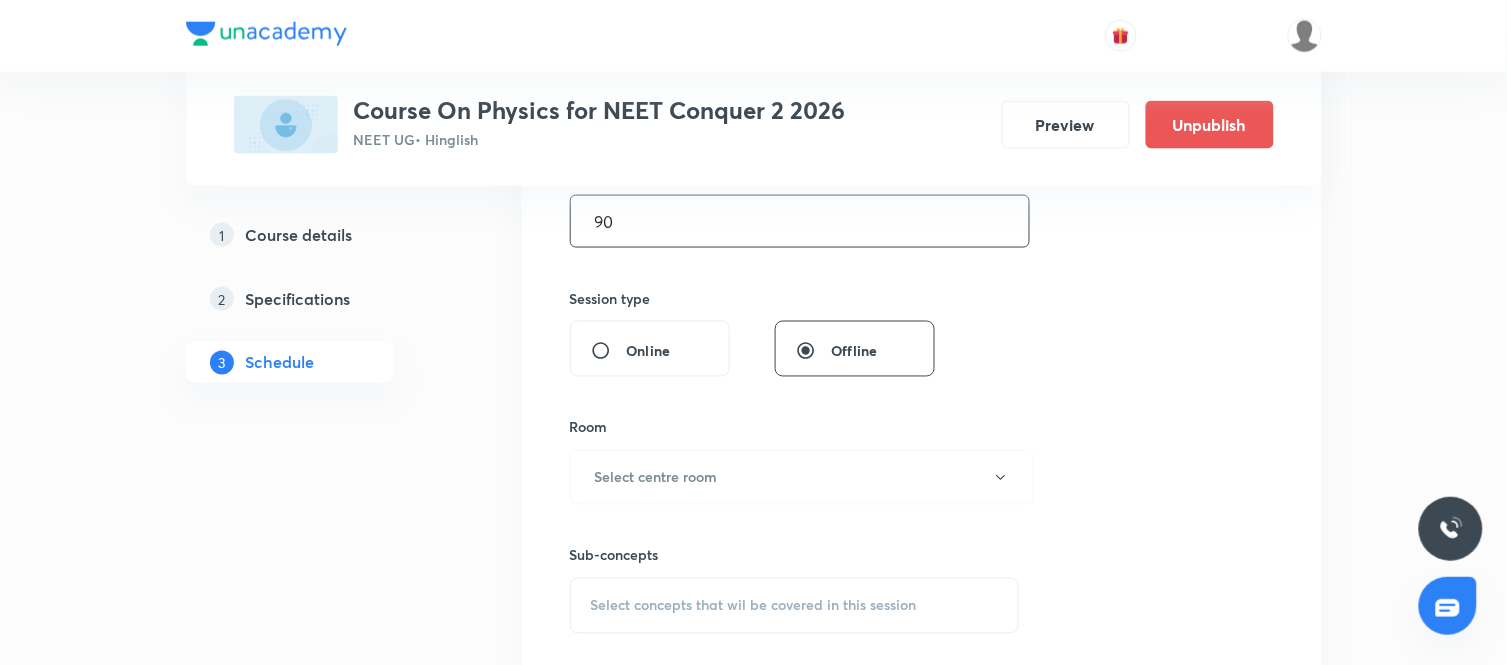 scroll, scrollTop: 658, scrollLeft: 0, axis: vertical 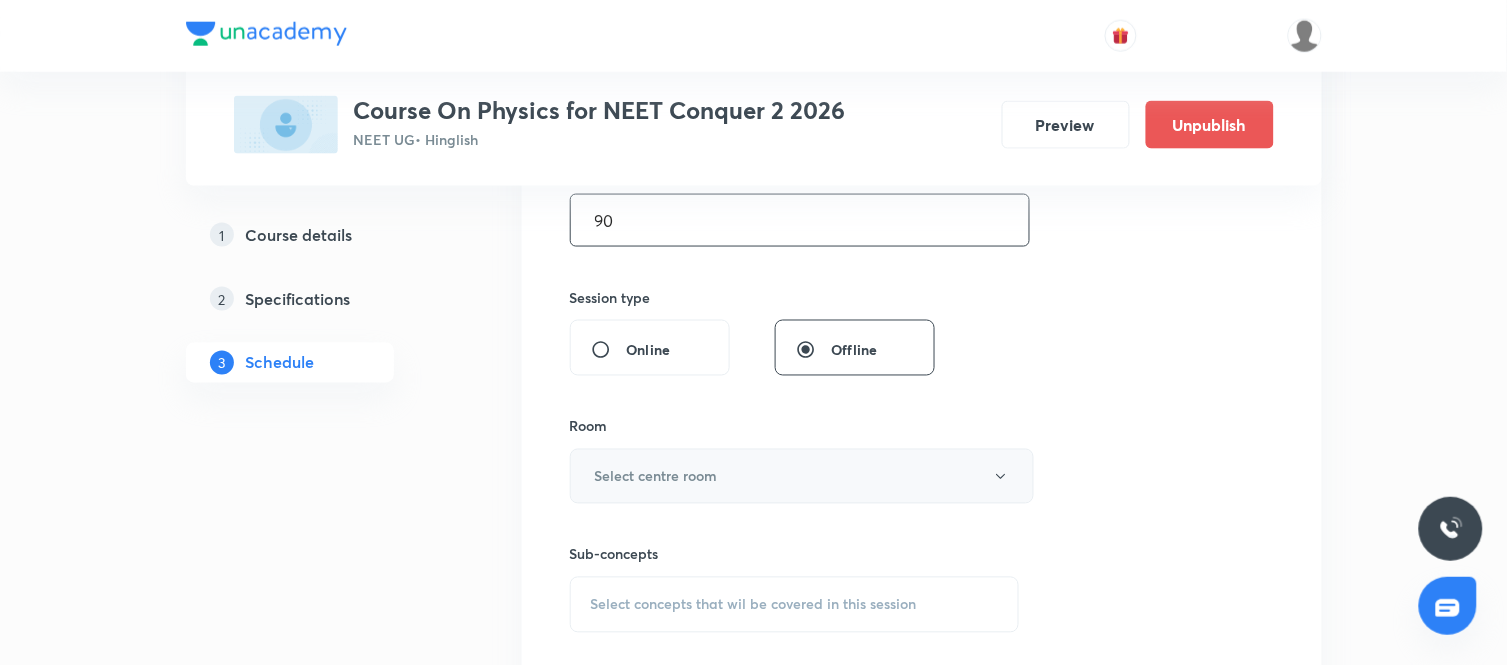 type on "90" 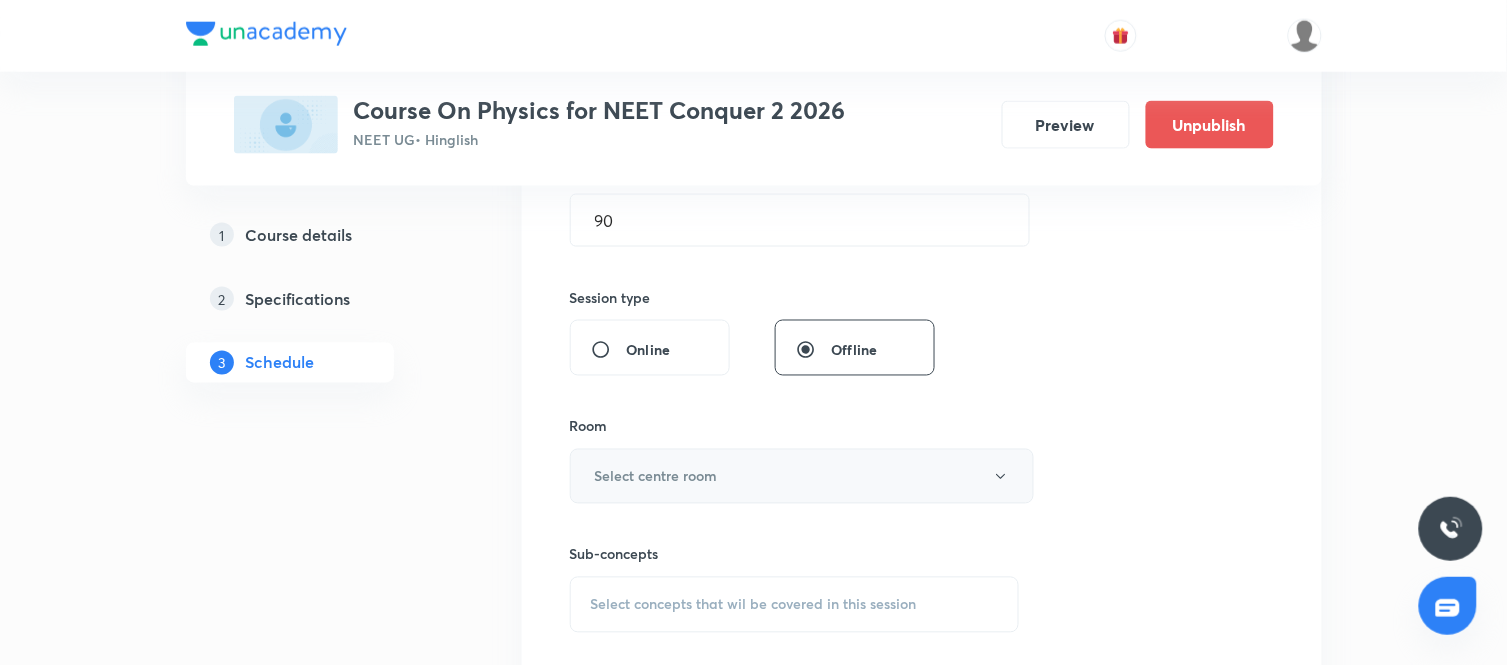 click on "Select centre room" at bounding box center (802, 476) 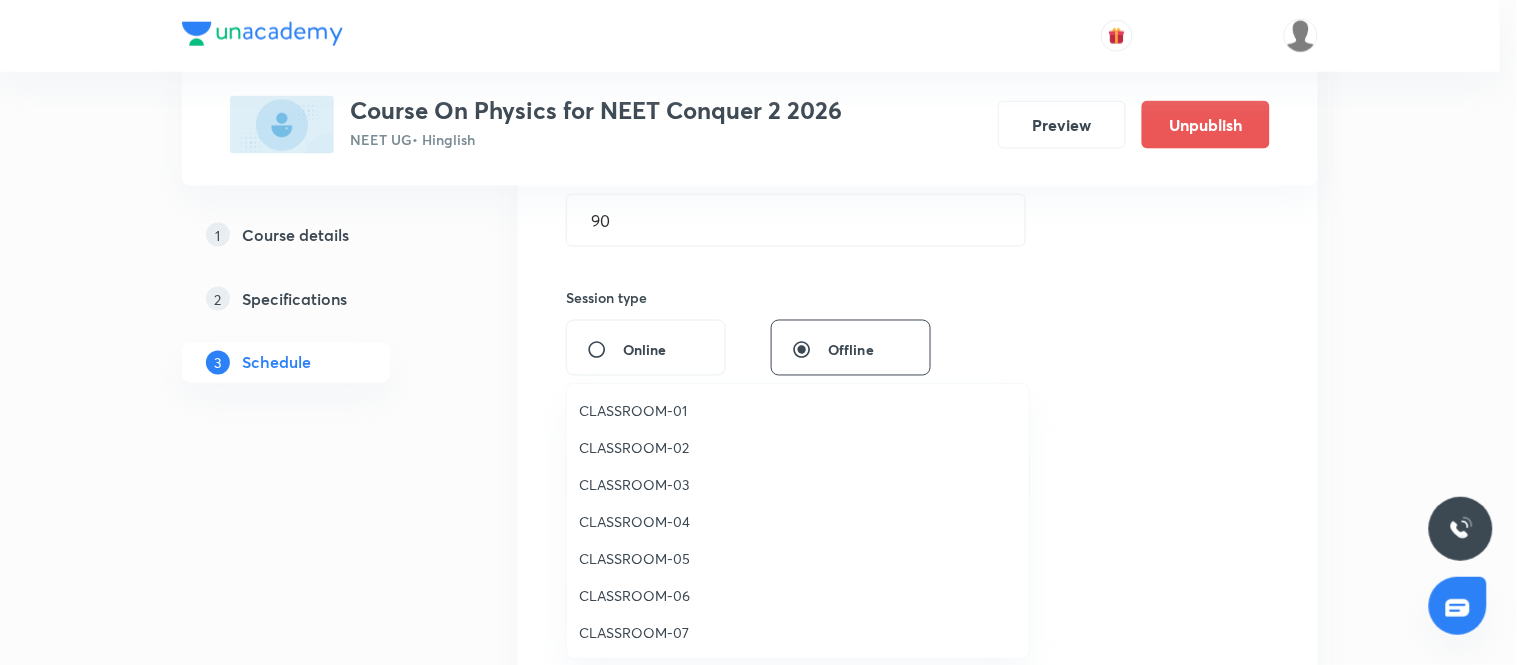 click on "CLASSROOM-04" at bounding box center [798, 521] 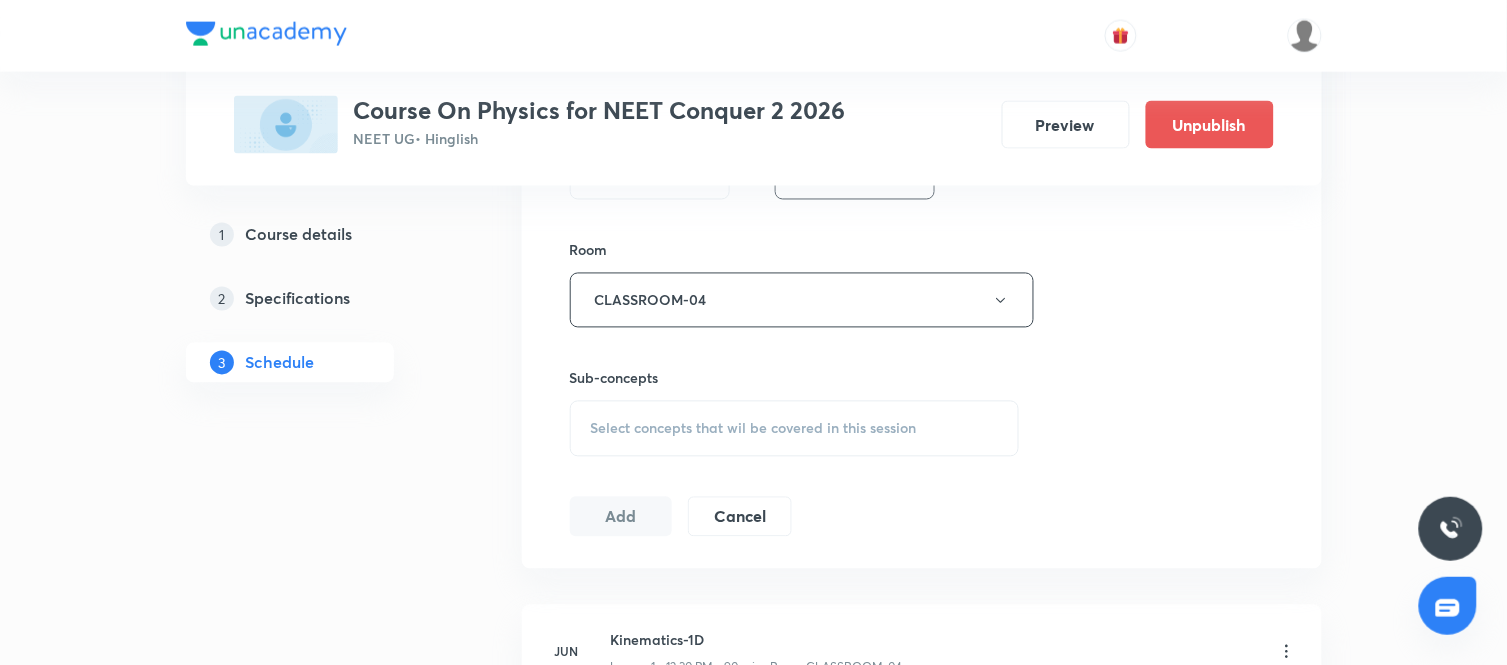 scroll, scrollTop: 836, scrollLeft: 0, axis: vertical 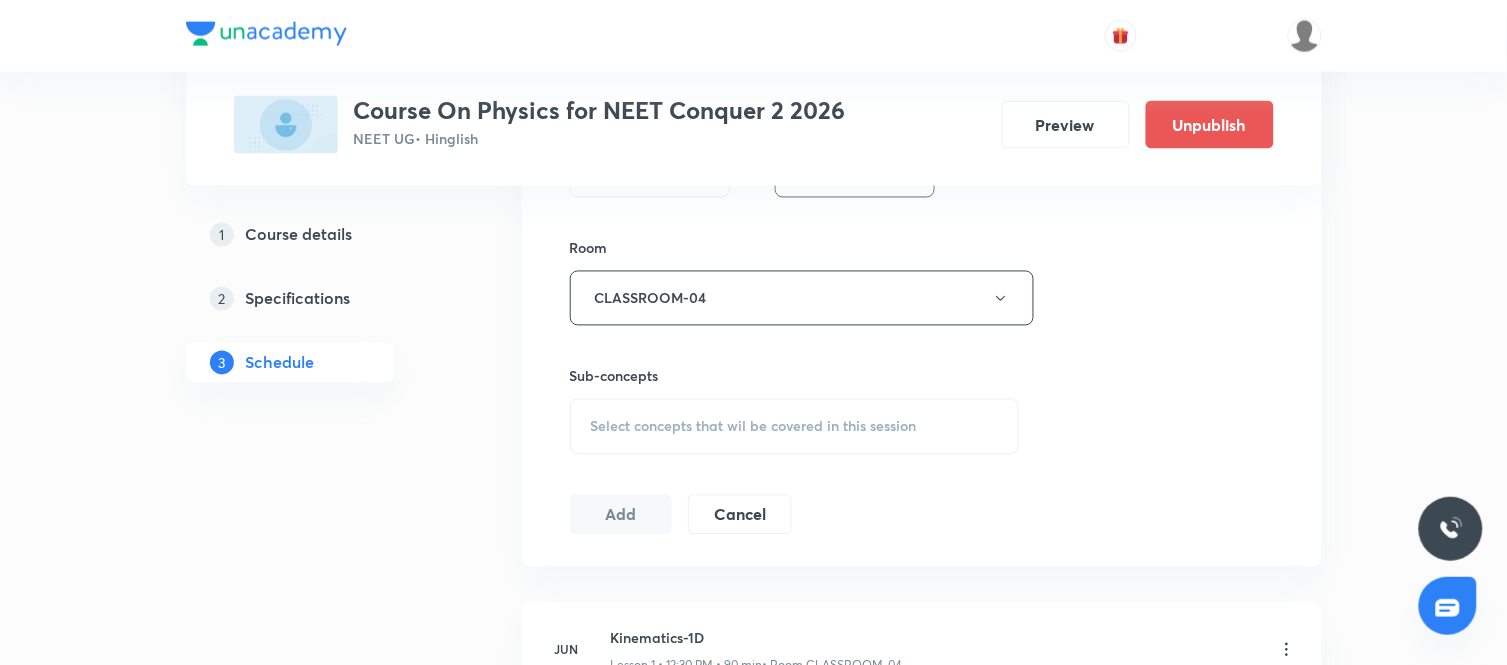 click on "Select concepts that wil be covered in this session" at bounding box center (795, 427) 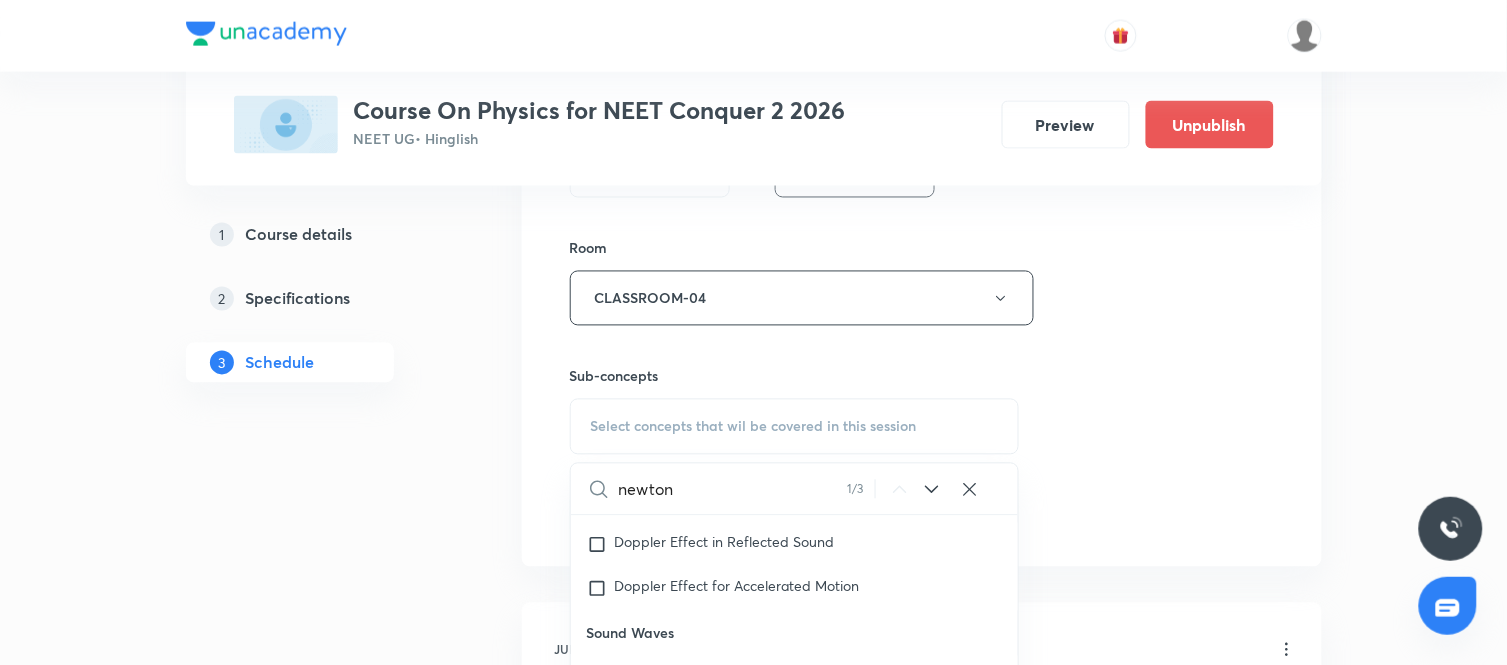 scroll, scrollTop: 12850, scrollLeft: 0, axis: vertical 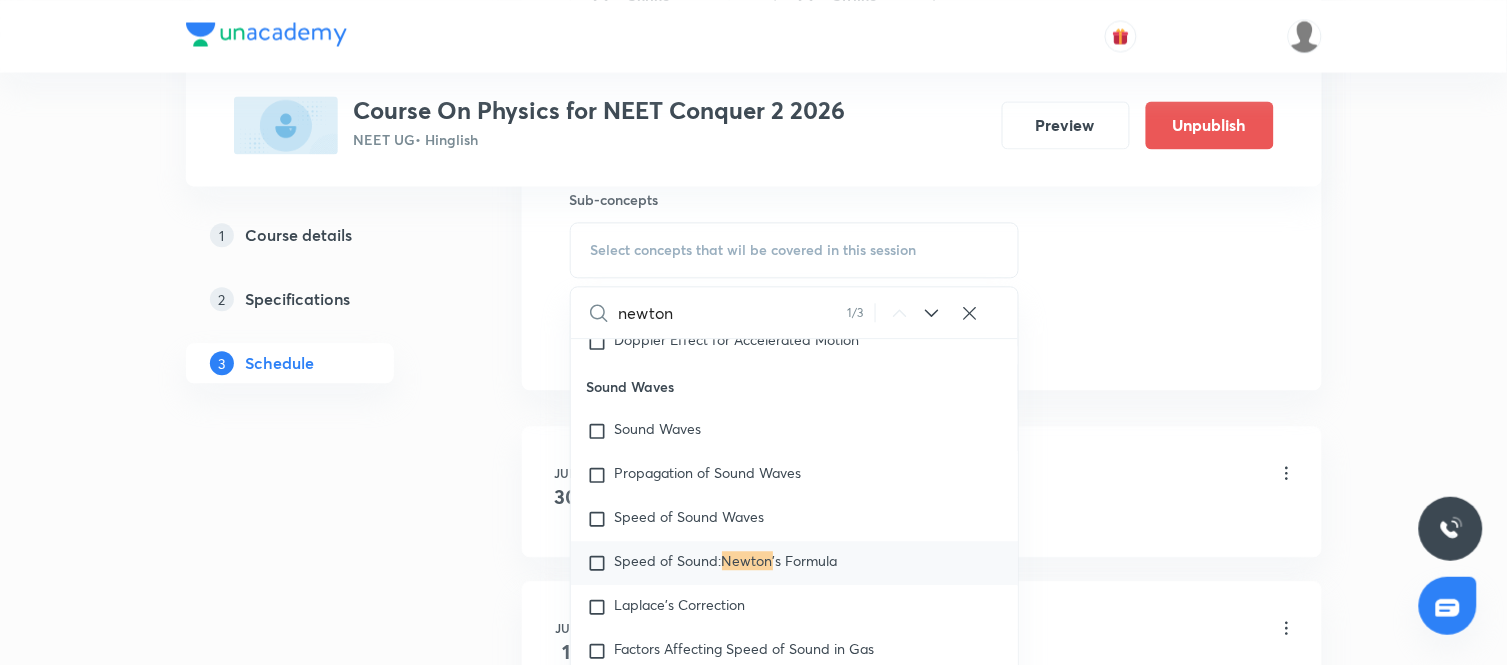 type on "newton" 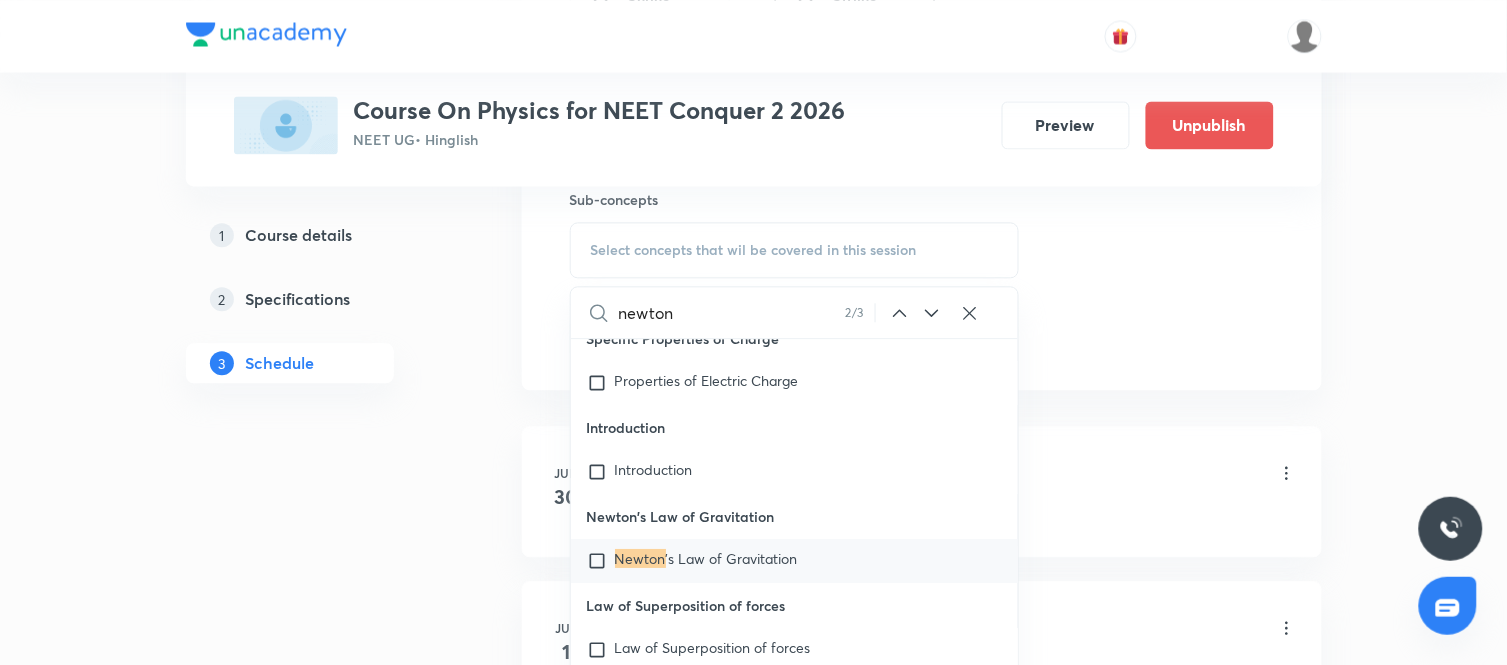 scroll, scrollTop: 23203, scrollLeft: 0, axis: vertical 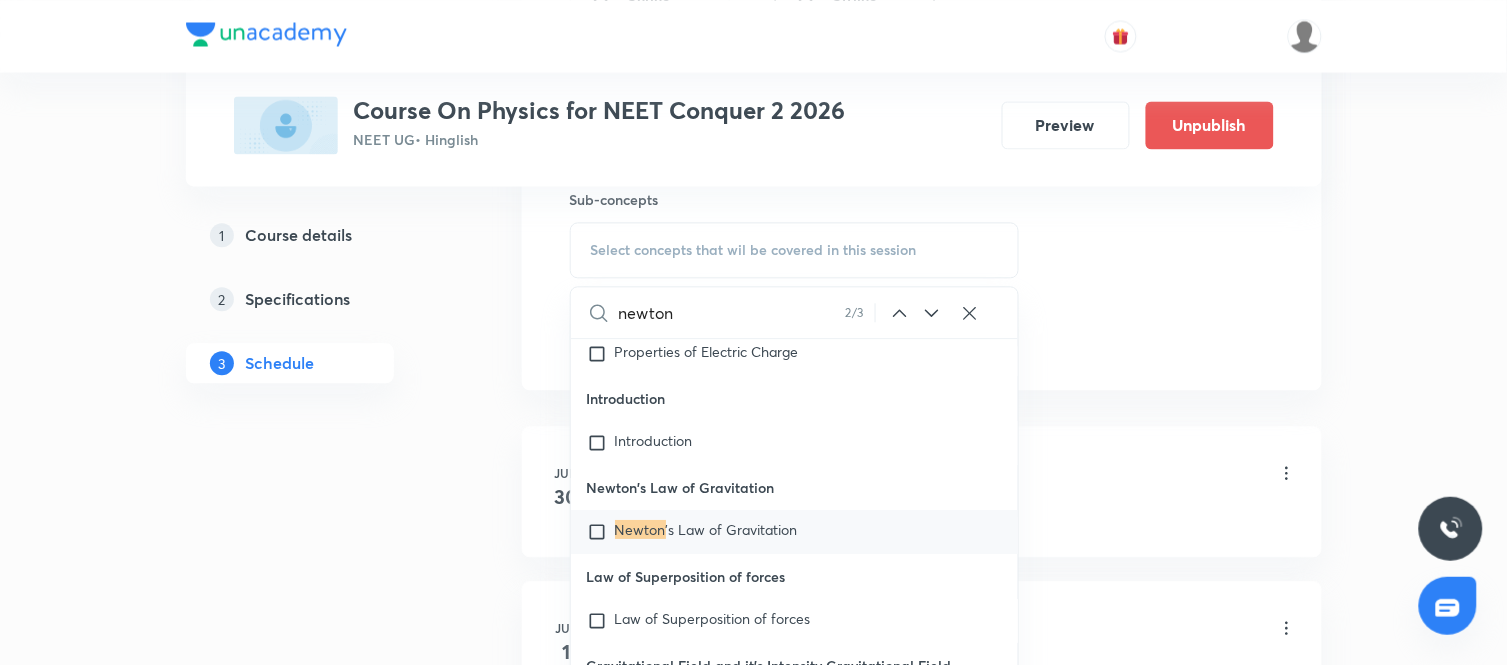 click 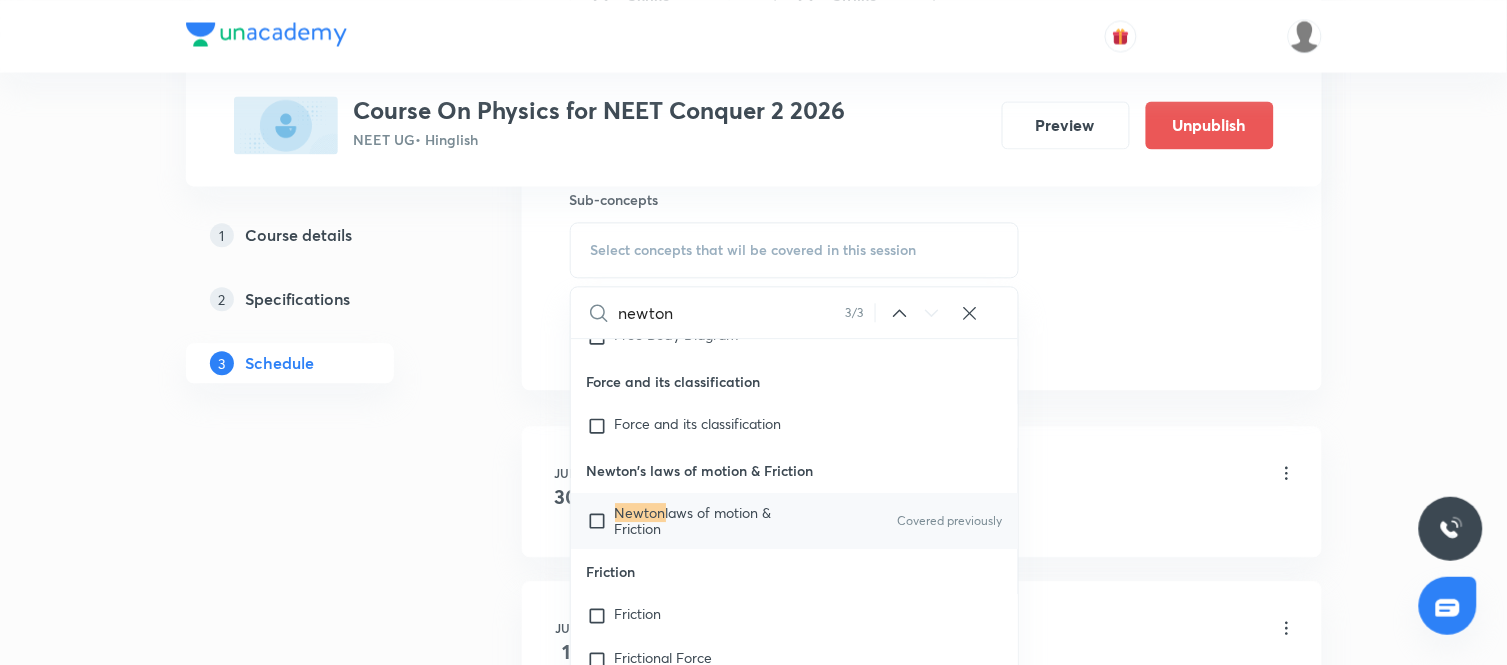 scroll, scrollTop: 36485, scrollLeft: 0, axis: vertical 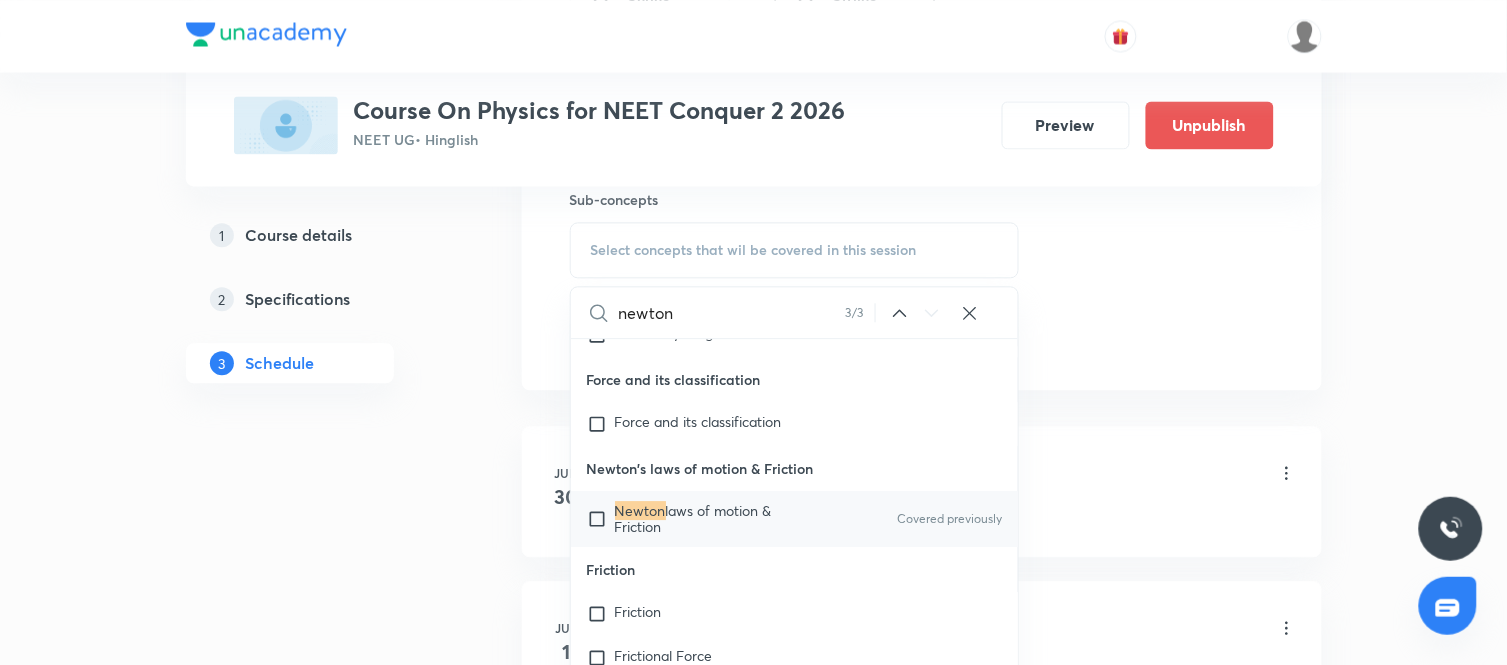 click on "laws of motion & Friction" at bounding box center (693, 518) 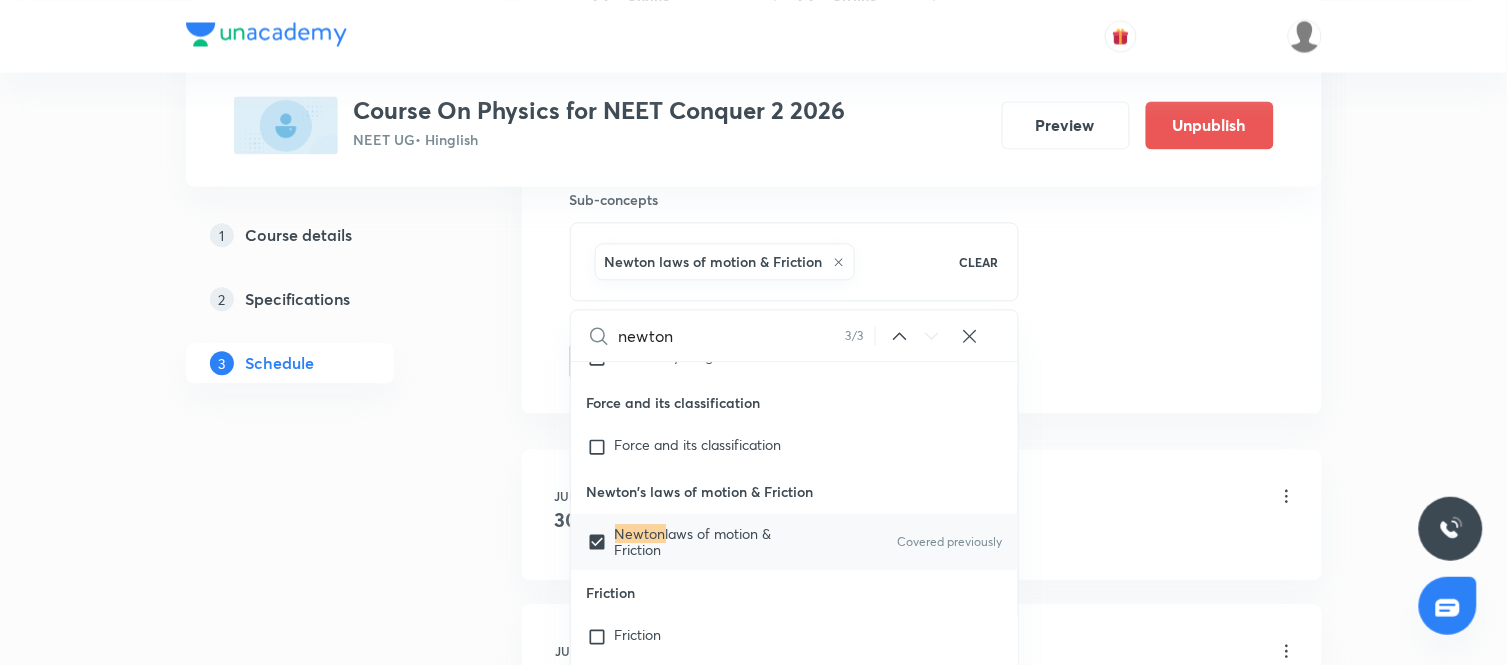 click on "Plus Courses Course On Physics for NEET Conquer 2 2026 NEET UG  • Hinglish Preview Unpublish 1 Course details 2 Specifications 3 Schedule Schedule 32  classes Session  33 Live class Session title 35/99 Newton's Law of Motion and Friction ​ Schedule for Aug 6, 2025, 12:30 PM ​ Duration (in minutes) 90 ​   Session type Online Offline Room CLASSROOM-04 Sub-concepts Newton laws of motion & Friction CLEAR newton 3 / 3 ​ Units & Dimensions Physical quantity Applications of Dimensional Analysis Significant Figures Units of Physical Quantities System of Units Dimensions of Some Mathematical Functions Unit and Dimension Product of Two Vectors Subtraction of Vectors Cross Product Least Count Analysis Errors of Measurement Vernier Callipers Screw Gauge Zero Error Basic Mathematics Elementary Algebra Elementary Trigonometry Basic Coordinate Geometry Functions Differentiation Integral of a Function Use of Differentiation & Integration in One Dimensional Motion Derivatives of Equations of Motion by Calculus Error" at bounding box center [754, 2318] 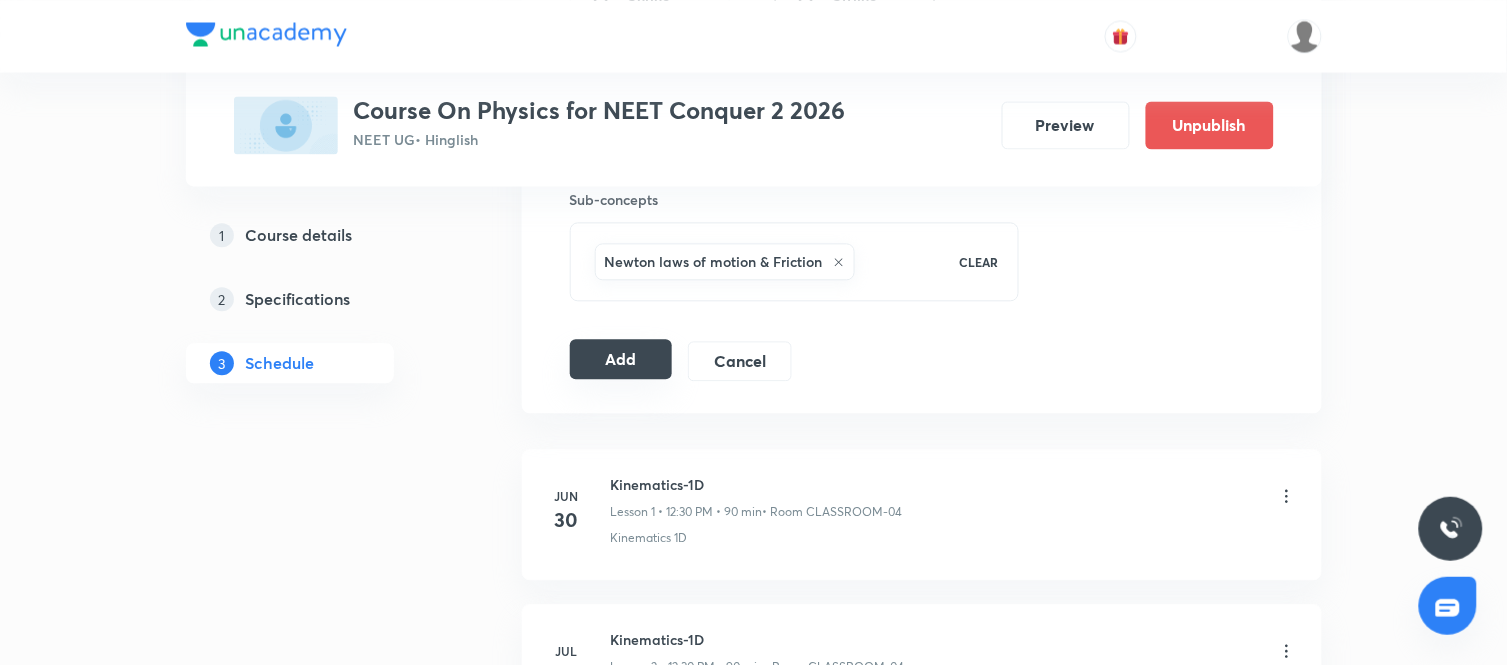 click on "Add" at bounding box center [621, 359] 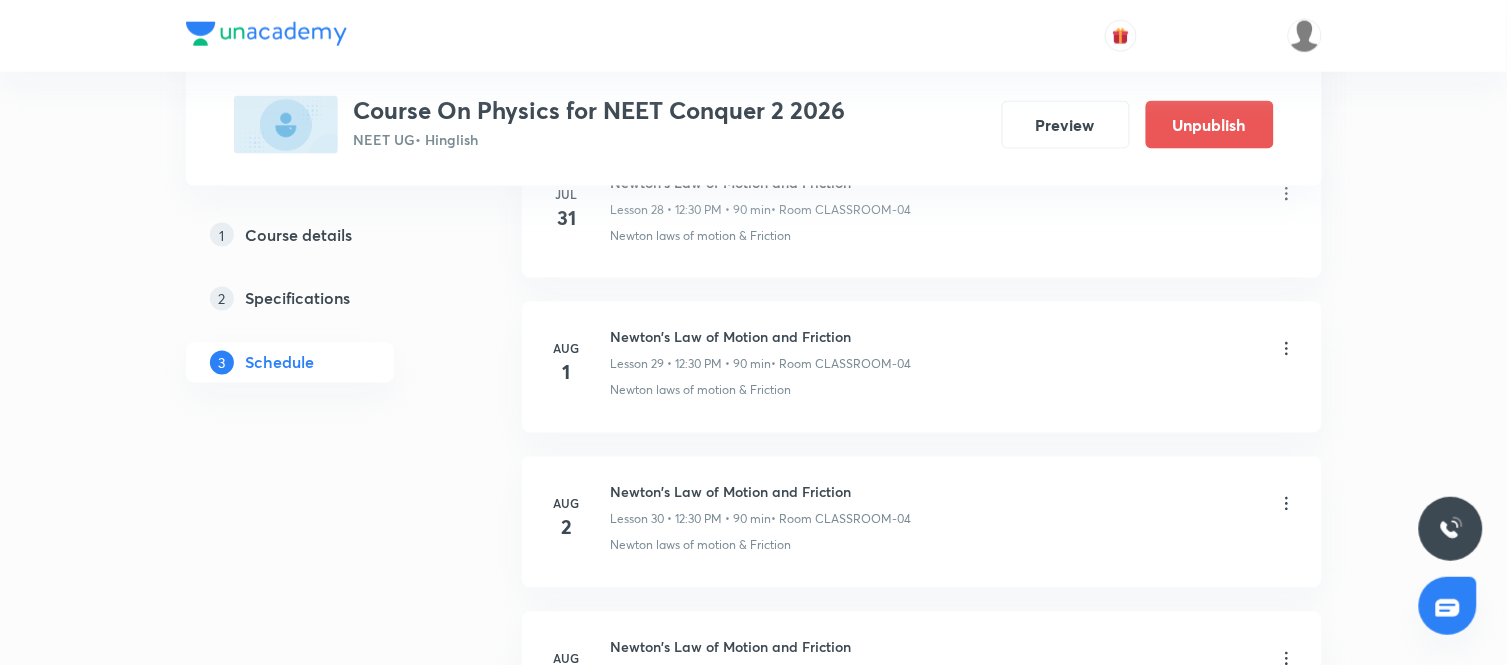 scroll, scrollTop: 5138, scrollLeft: 0, axis: vertical 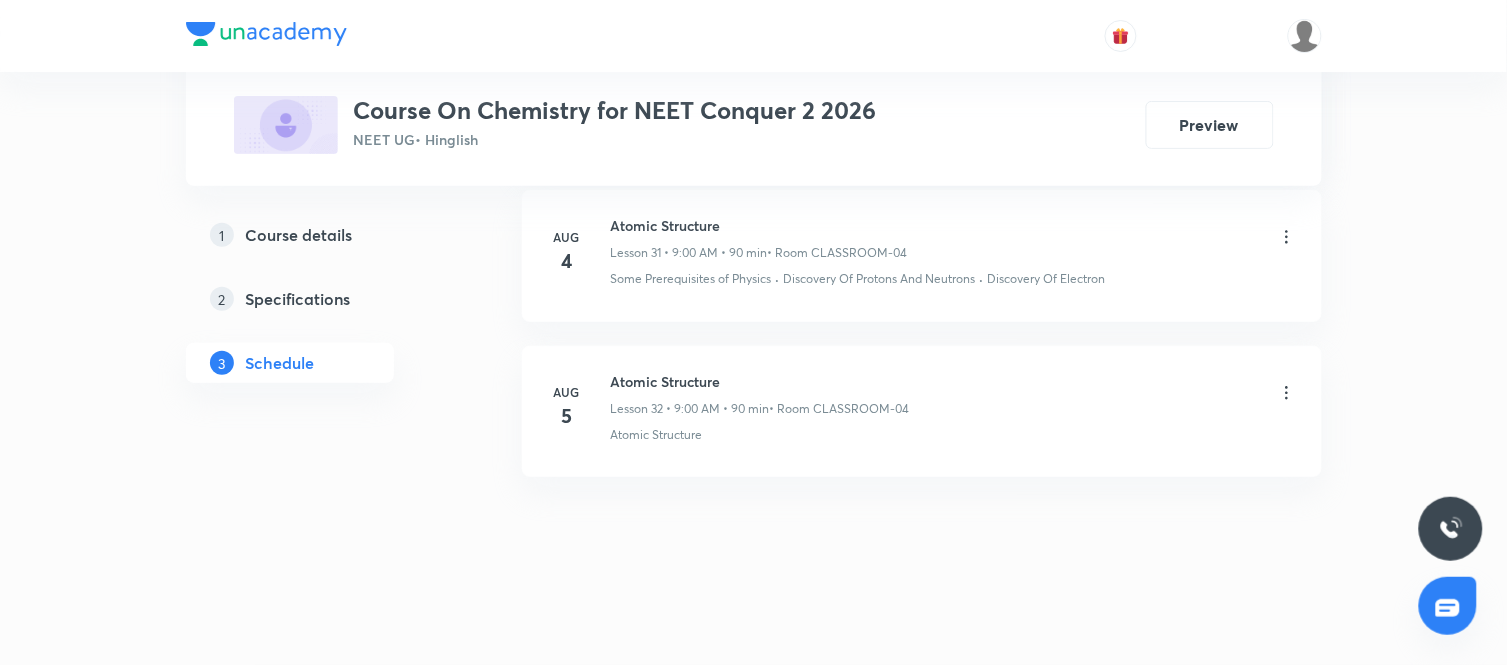 click on "Atomic Structure" at bounding box center (760, 381) 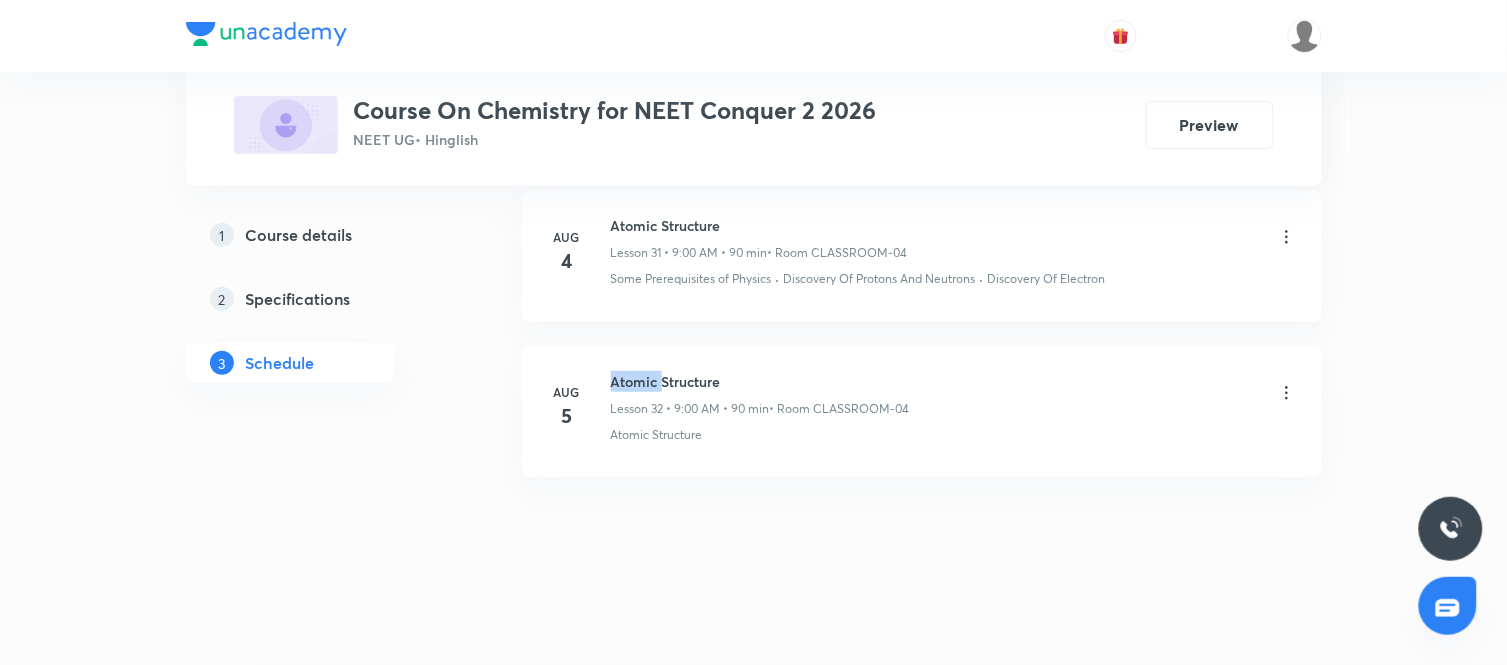 click on "Atomic Structure" at bounding box center [760, 381] 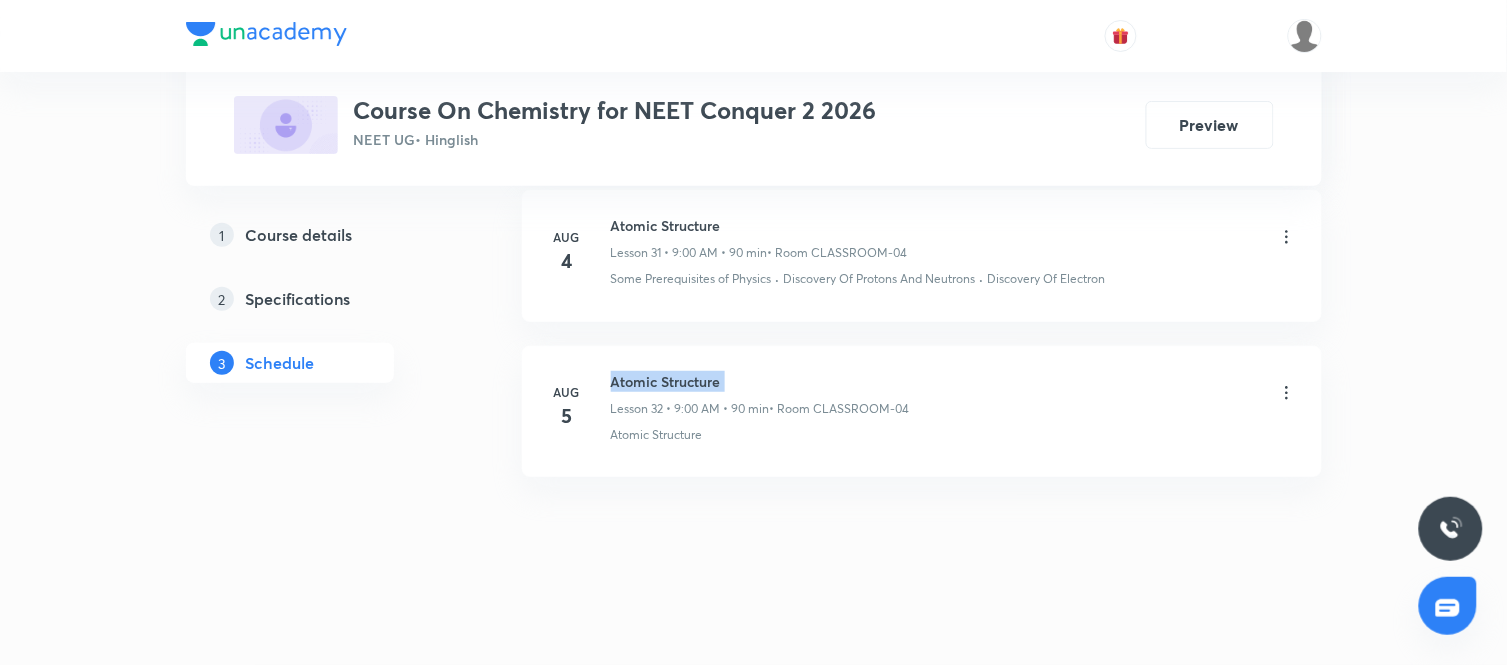 click on "Atomic Structure" at bounding box center (760, 381) 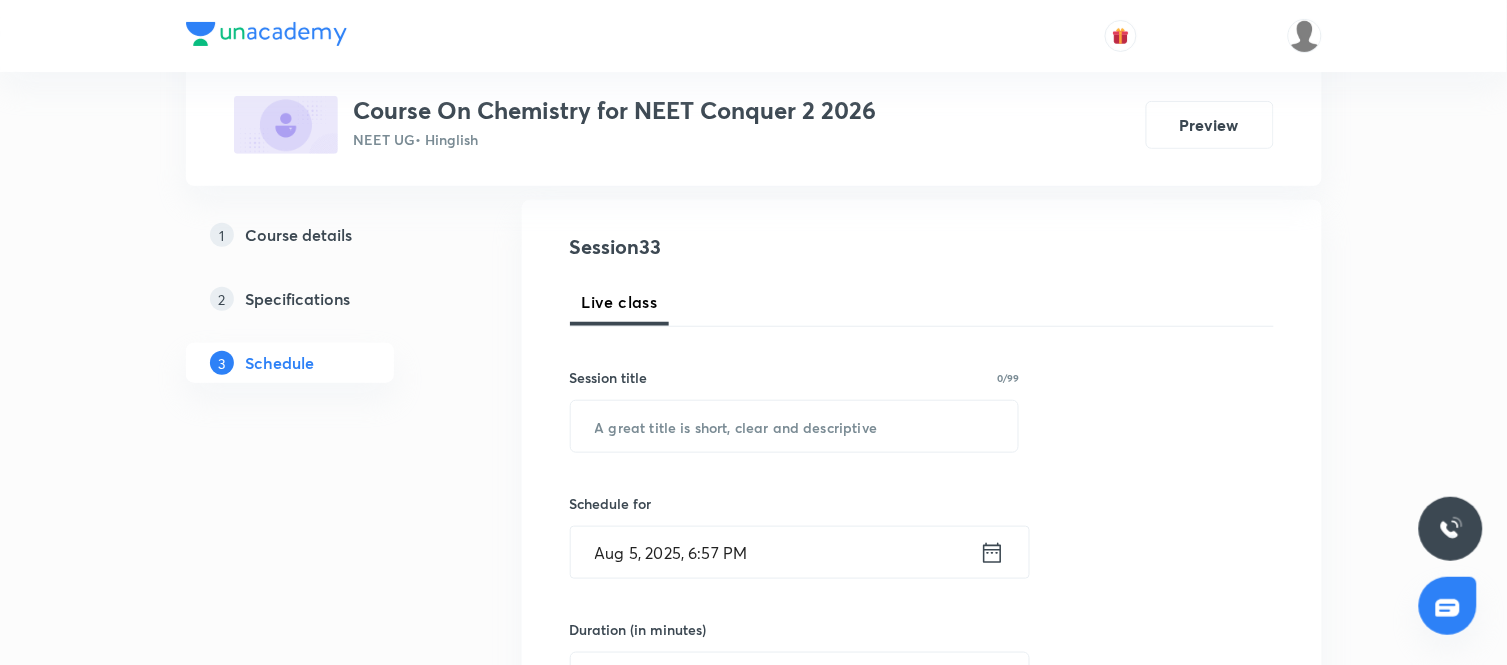 scroll, scrollTop: 202, scrollLeft: 0, axis: vertical 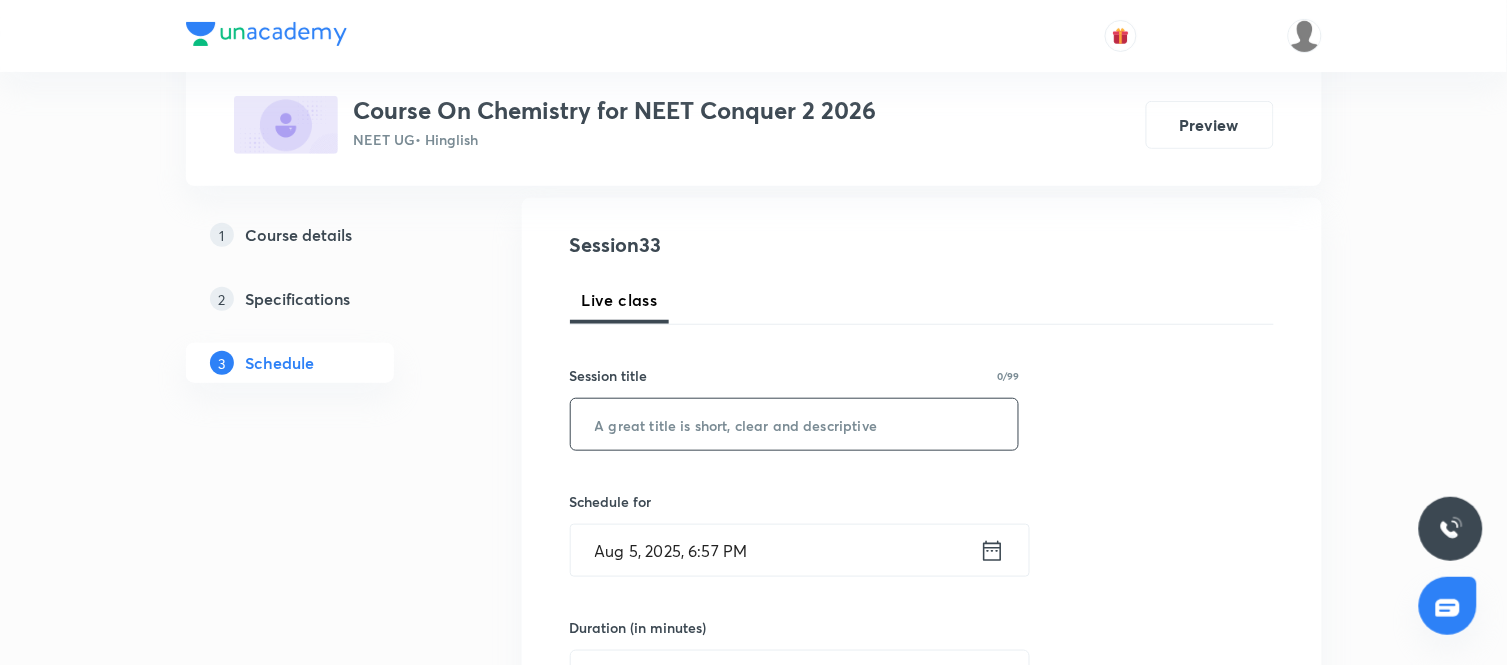 click at bounding box center (795, 424) 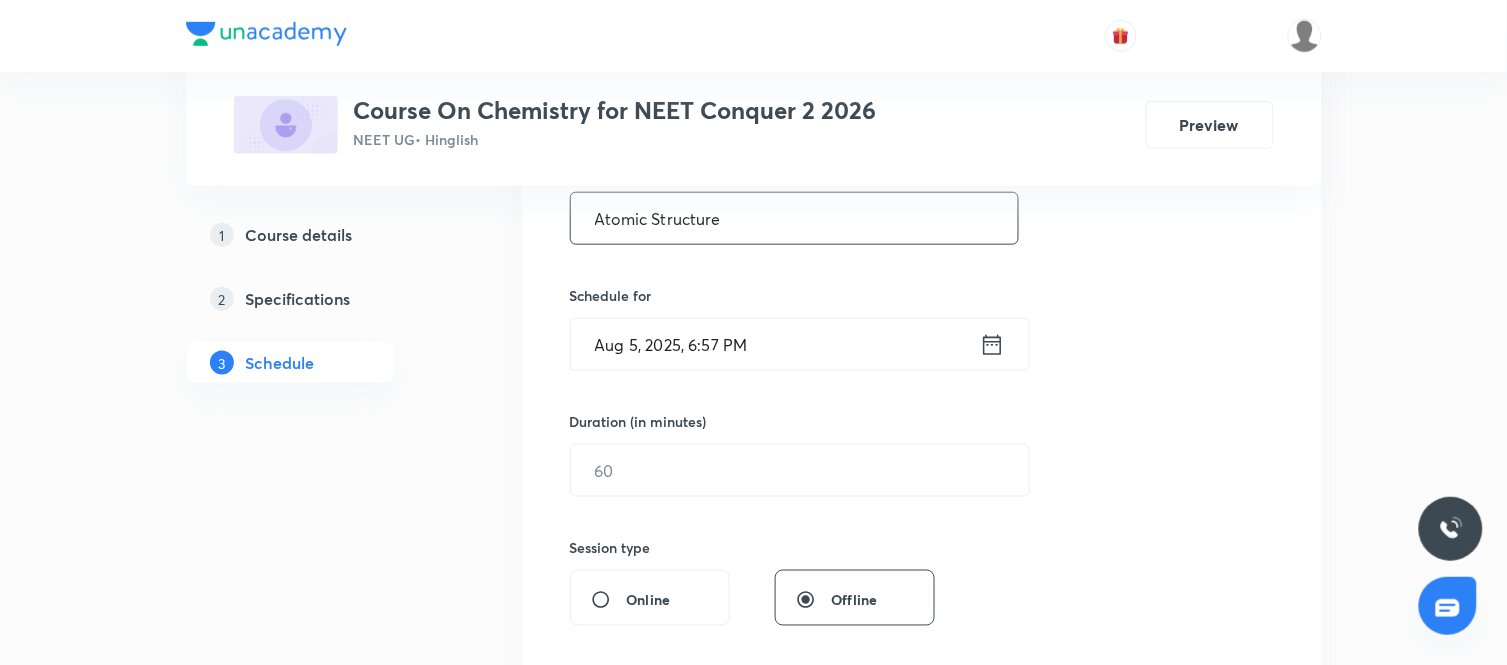 scroll, scrollTop: 422, scrollLeft: 0, axis: vertical 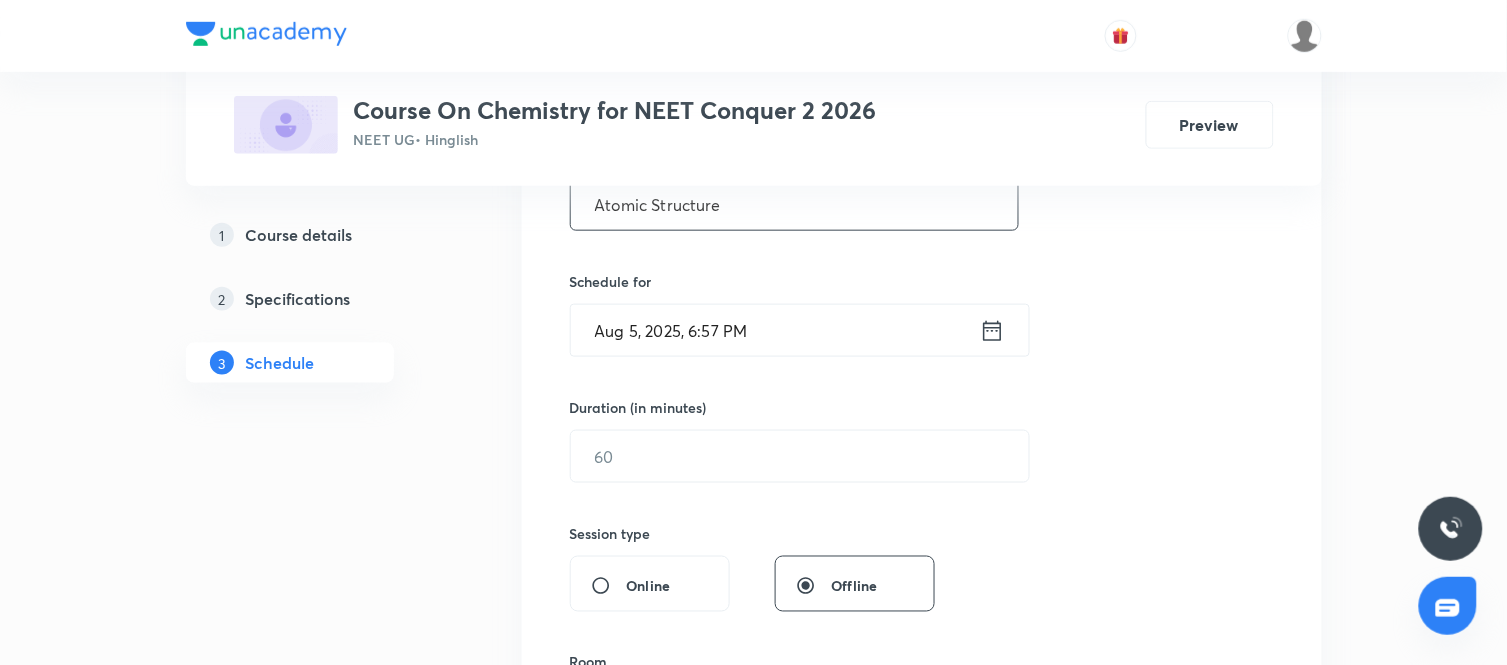 type on "Atomic Structure" 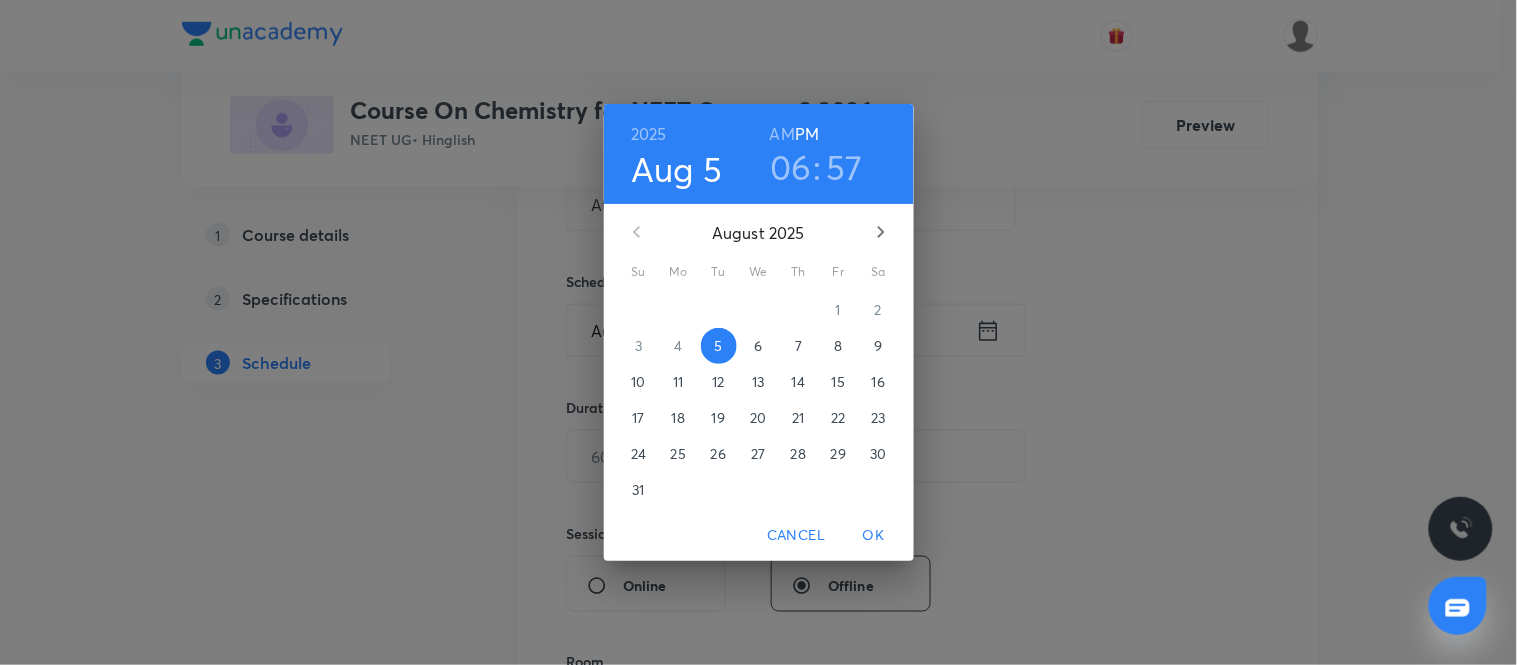 click on "6" at bounding box center [758, 346] 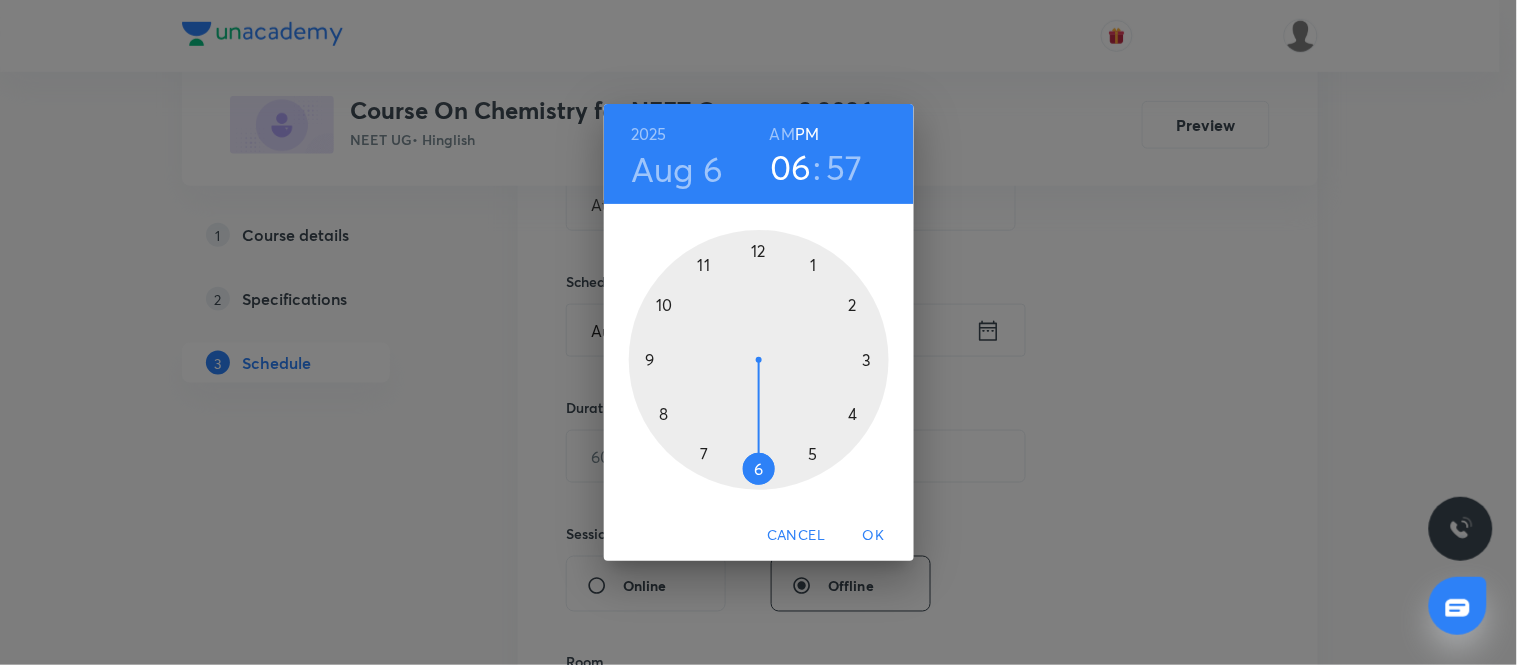 click on "AM" at bounding box center (782, 134) 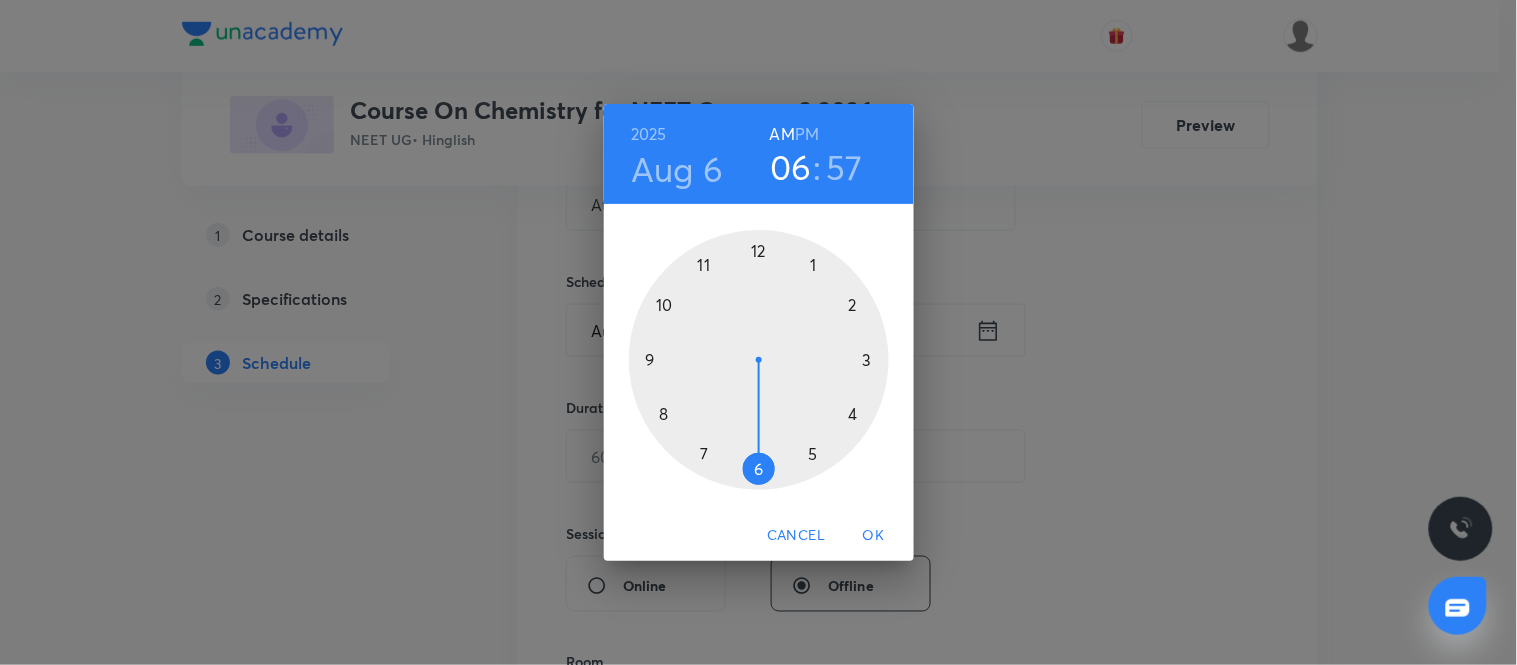 click at bounding box center [759, 360] 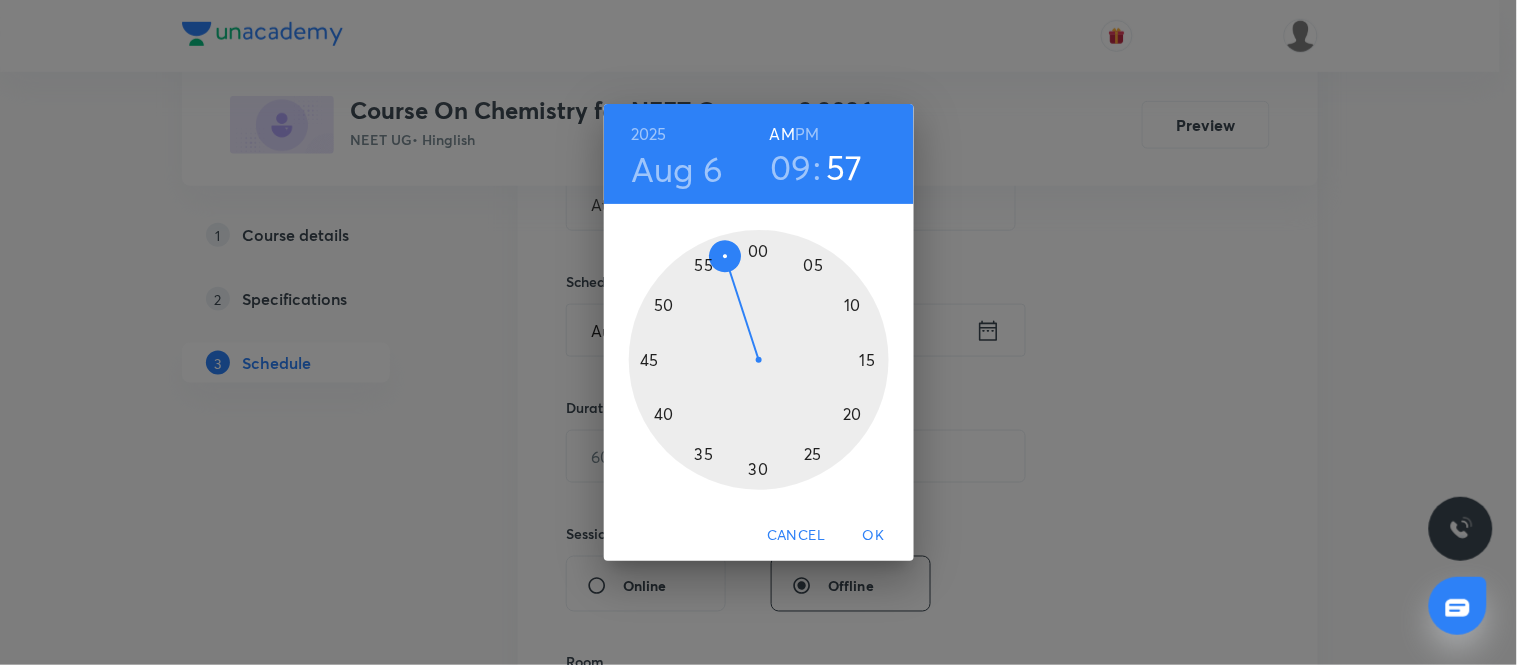 click at bounding box center (759, 360) 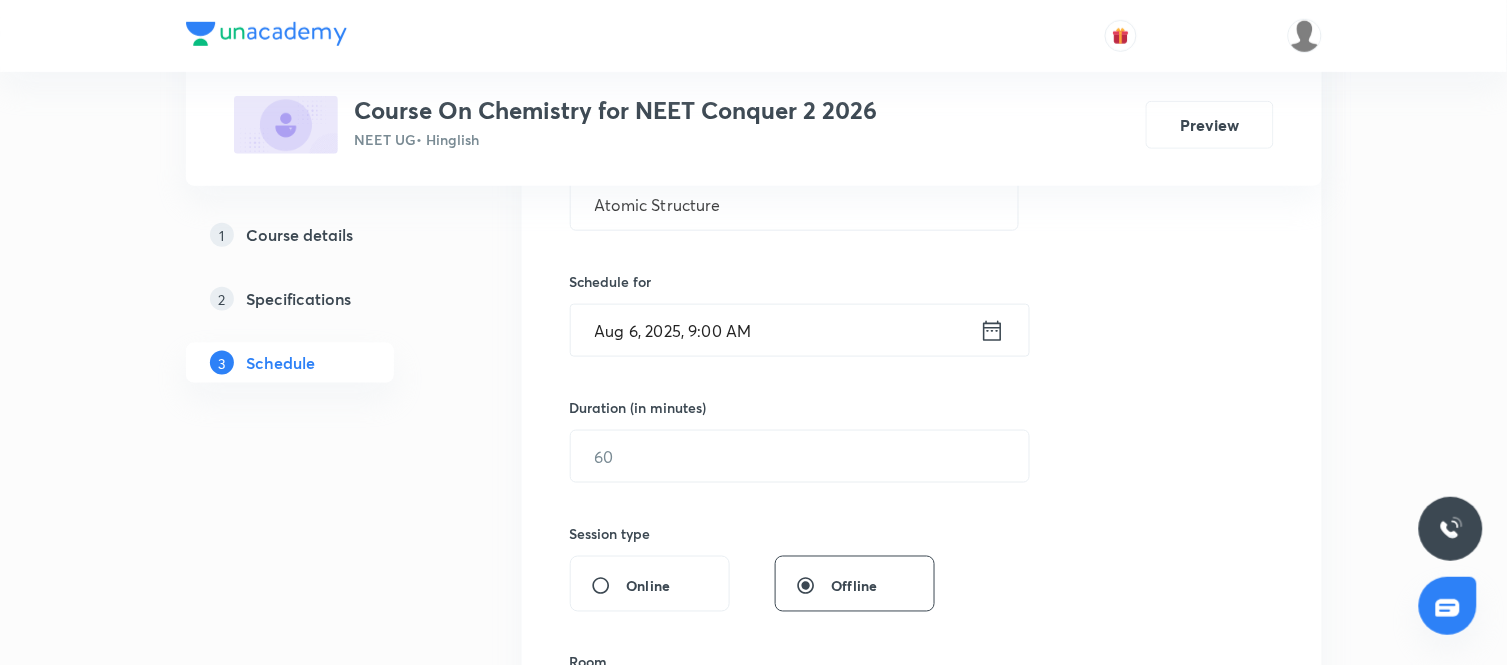 scroll, scrollTop: 520, scrollLeft: 0, axis: vertical 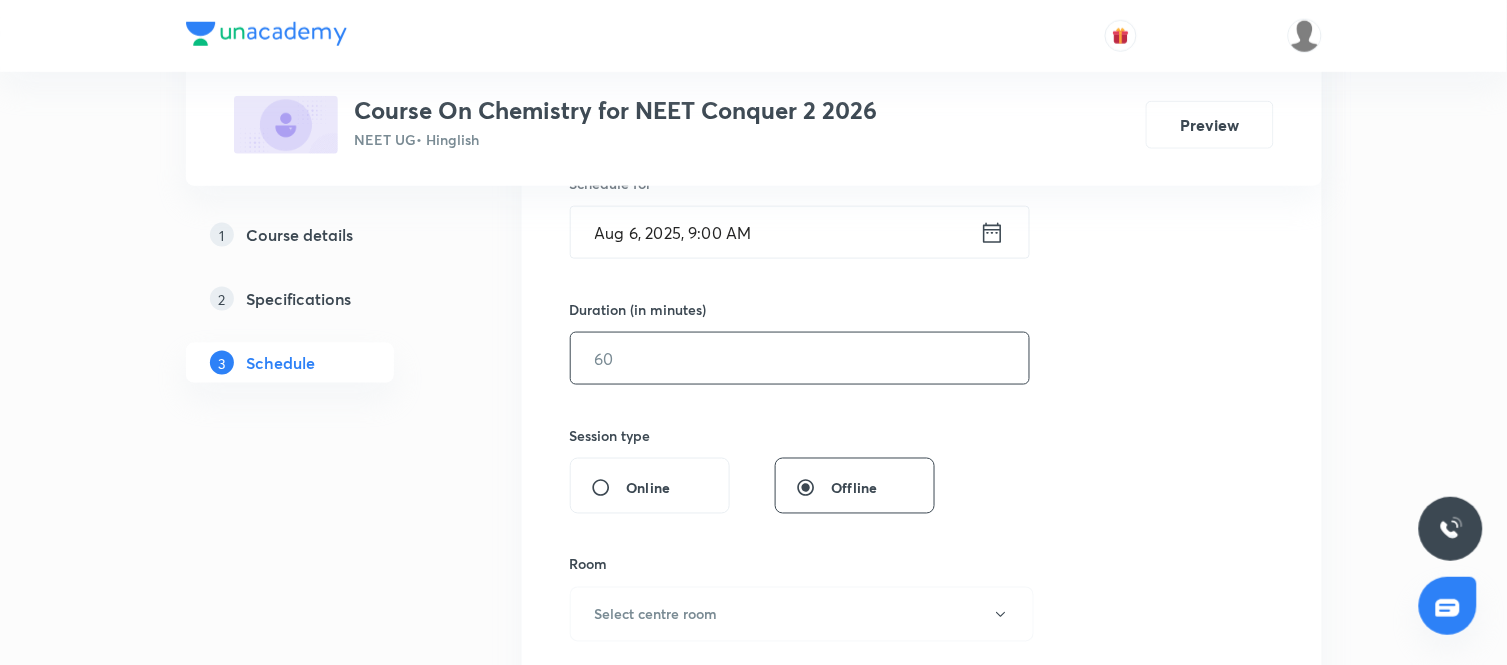 click at bounding box center [800, 358] 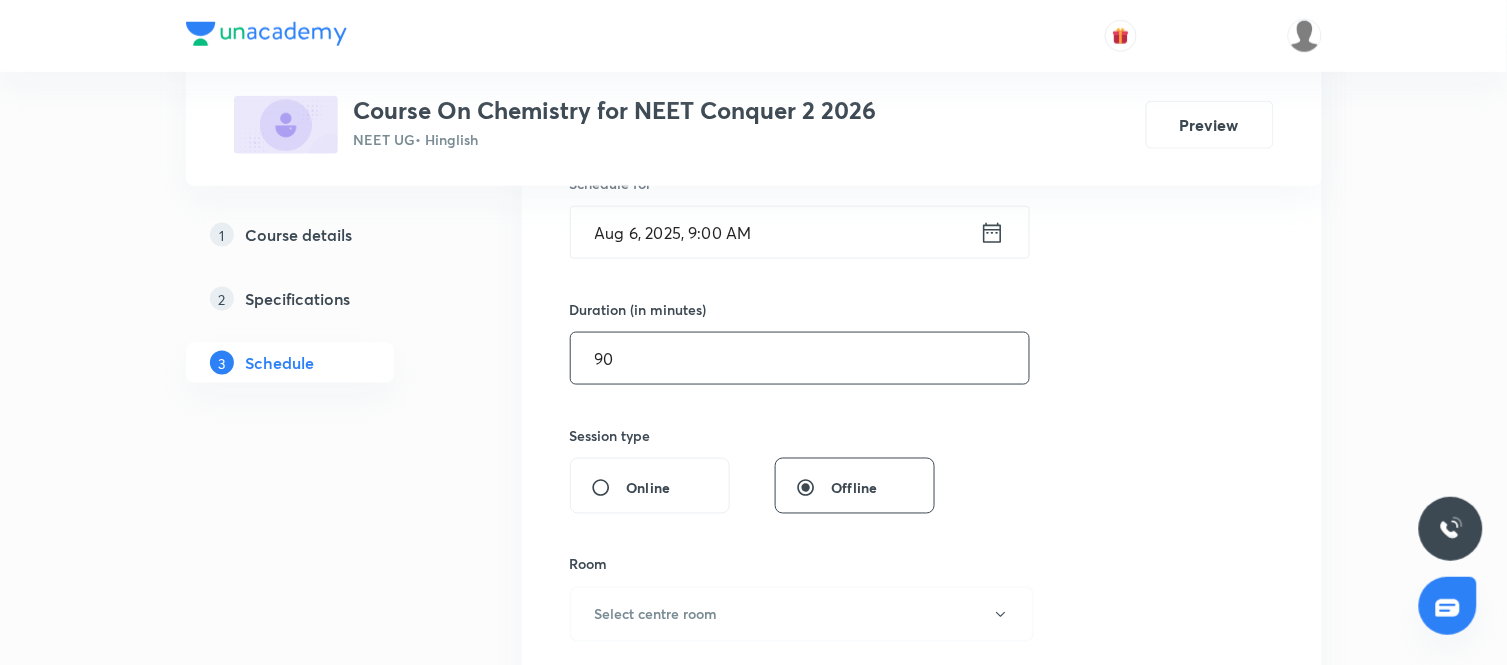 type on "90" 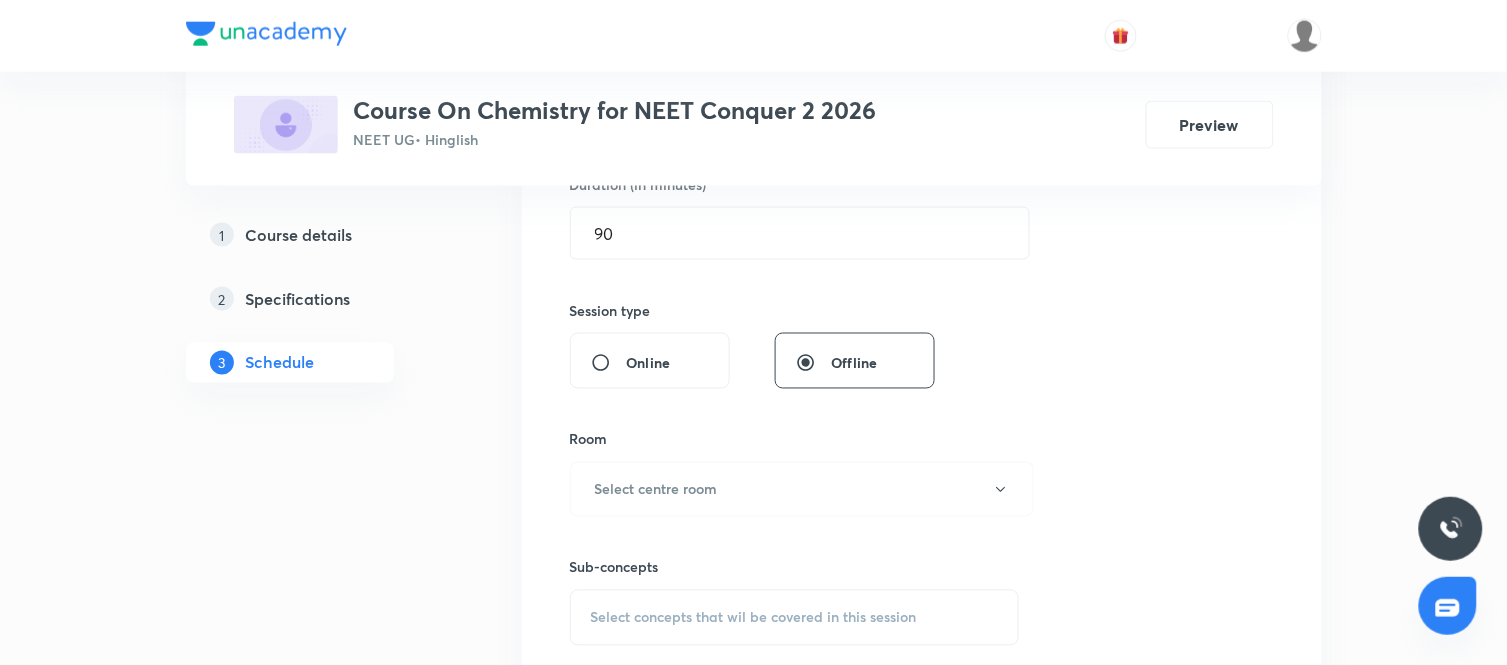 scroll, scrollTop: 648, scrollLeft: 0, axis: vertical 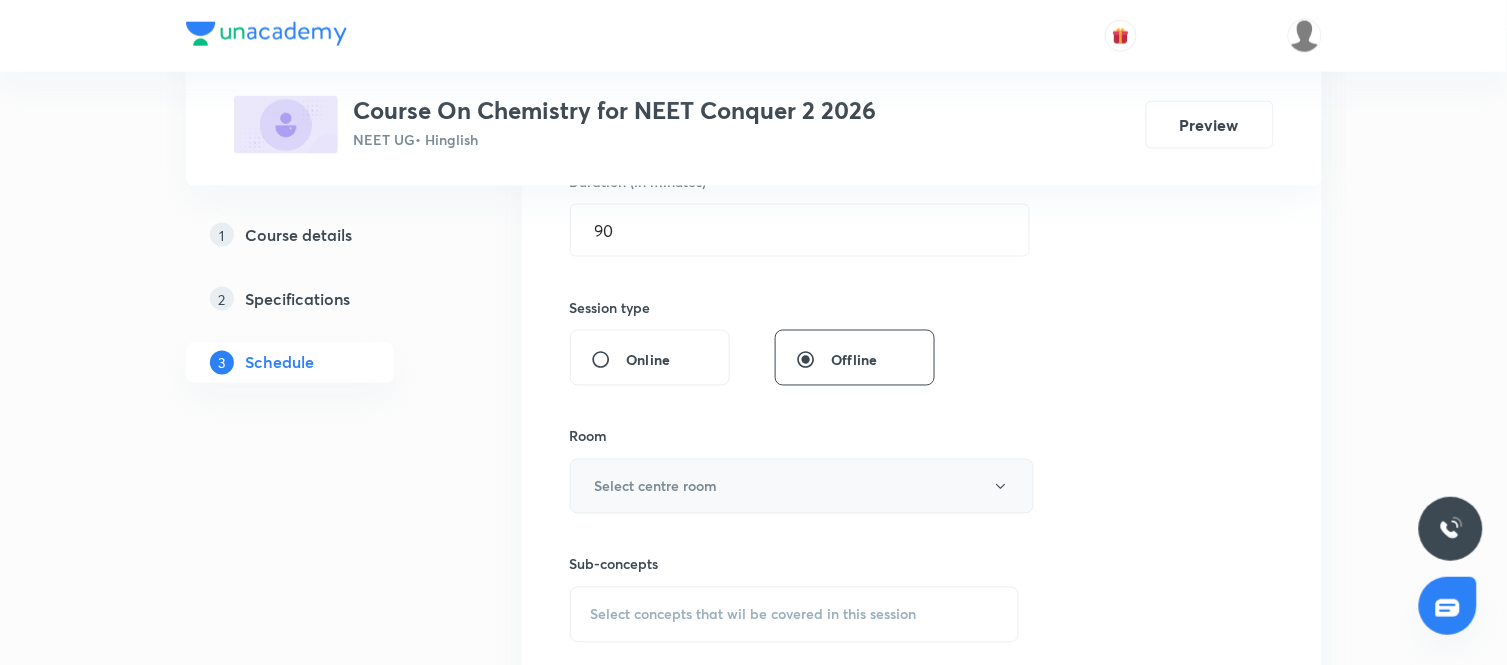 click on "Select centre room" at bounding box center [802, 486] 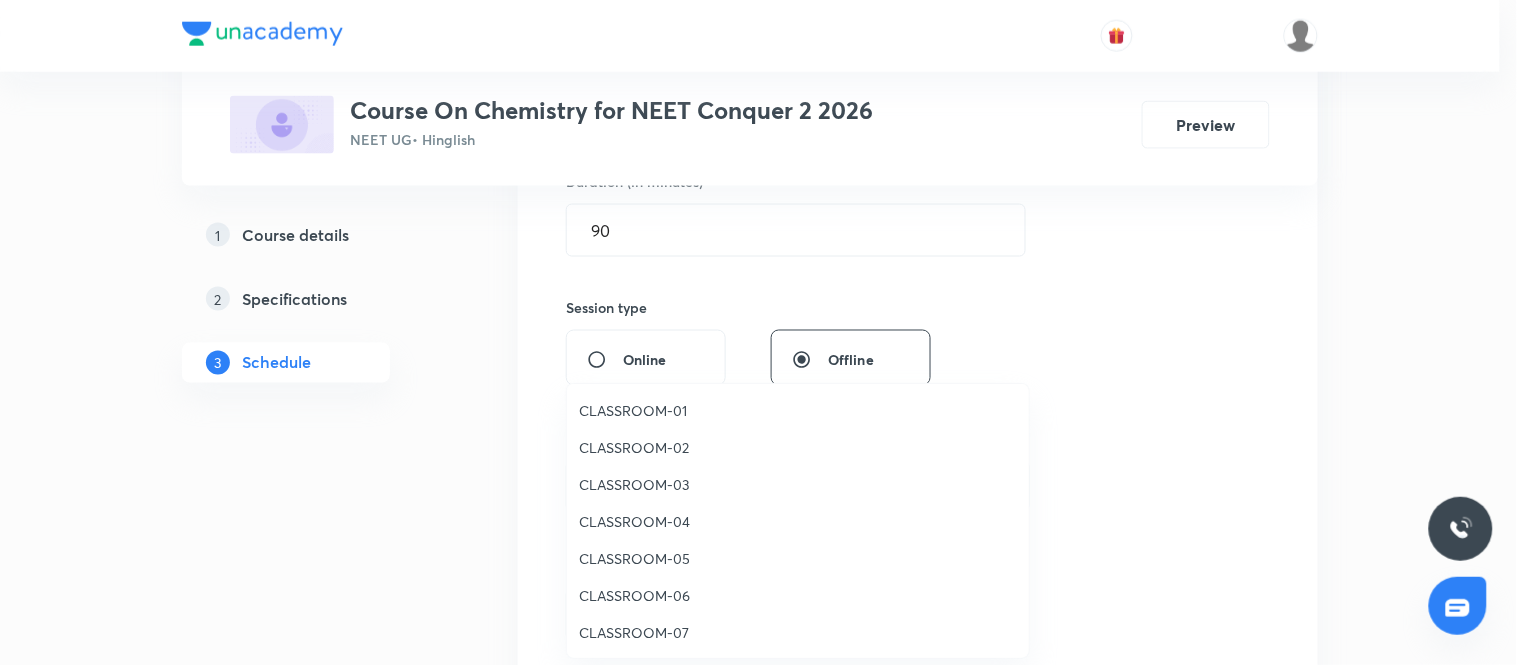 click on "CLASSROOM-04" at bounding box center (798, 521) 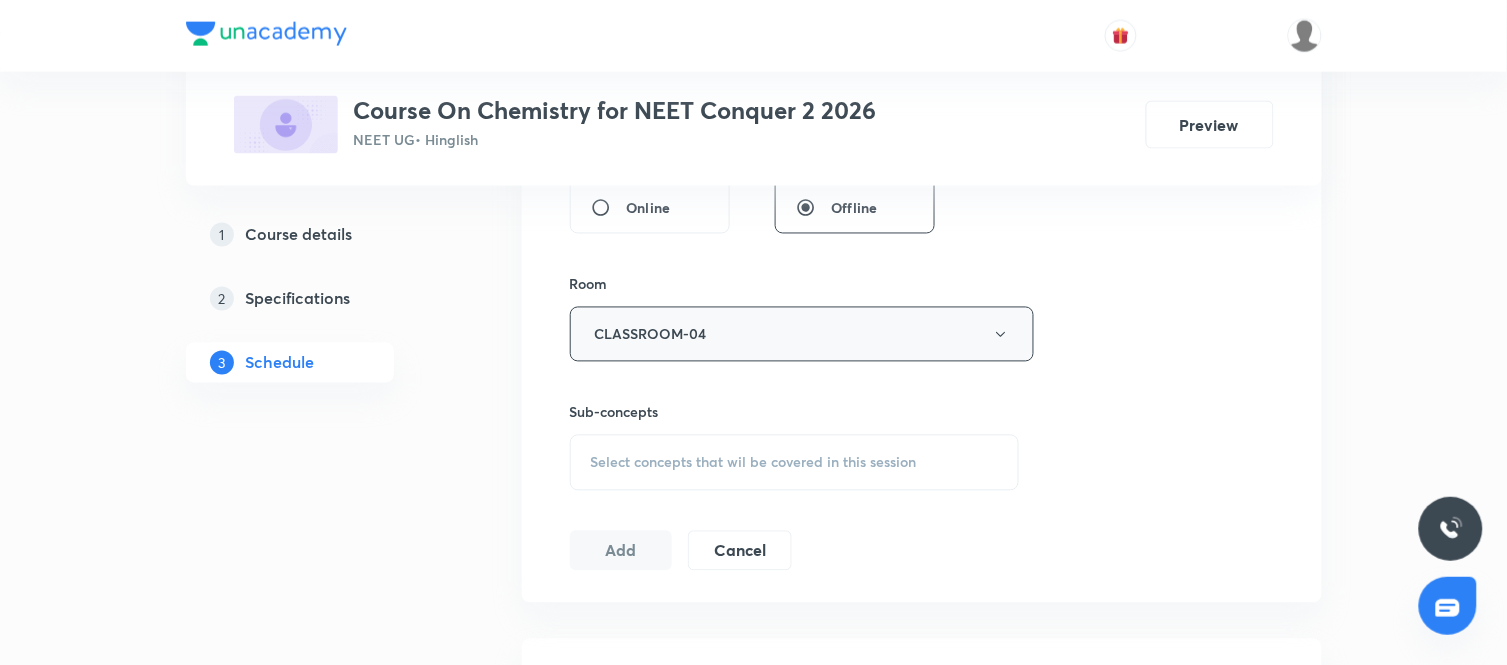 scroll, scrollTop: 801, scrollLeft: 0, axis: vertical 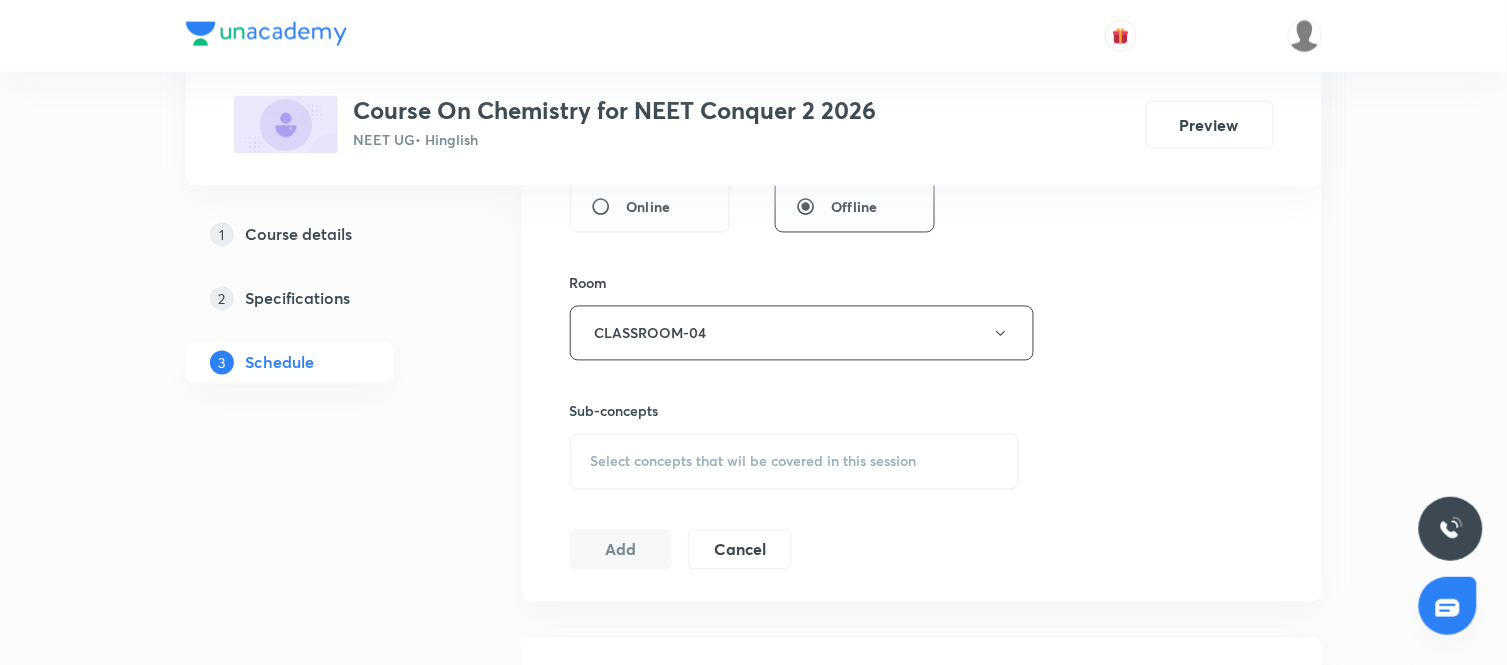 click on "Select concepts that wil be covered in this session" at bounding box center [754, 462] 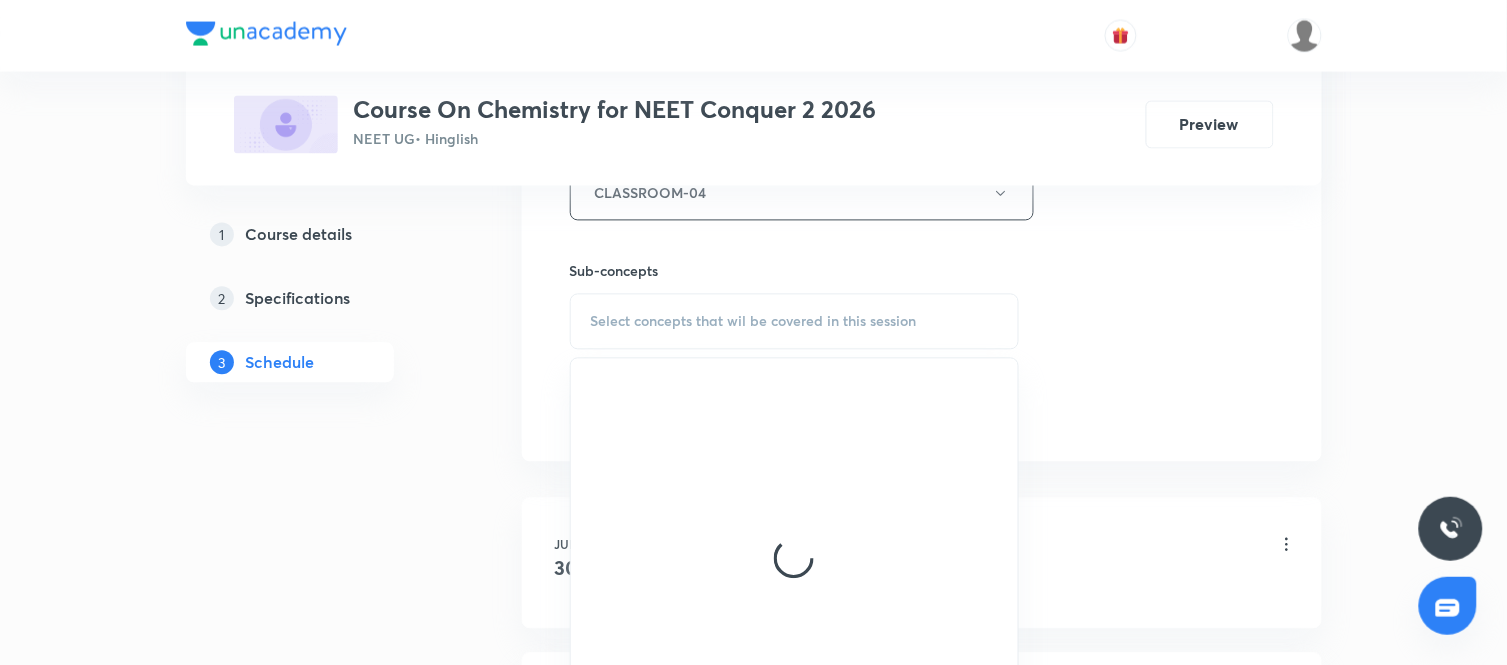 scroll, scrollTop: 946, scrollLeft: 0, axis: vertical 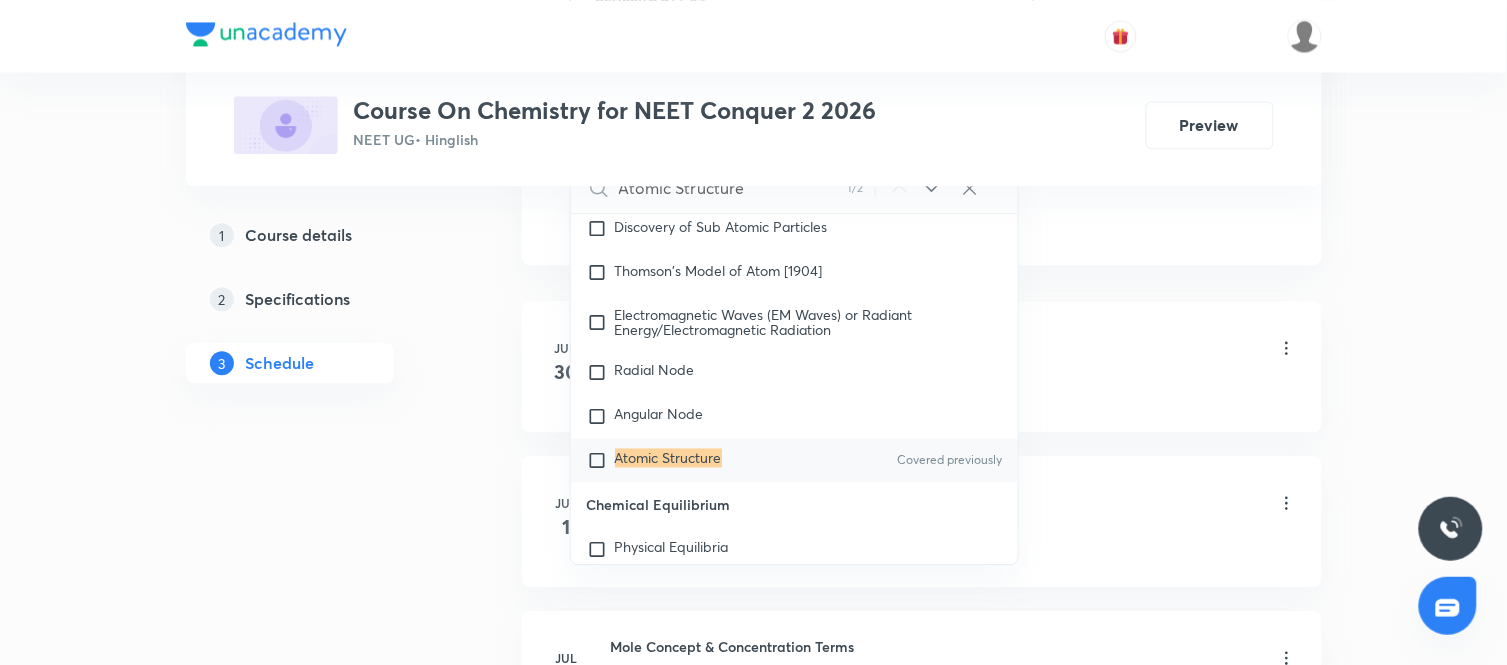 type on "Atomic Structure" 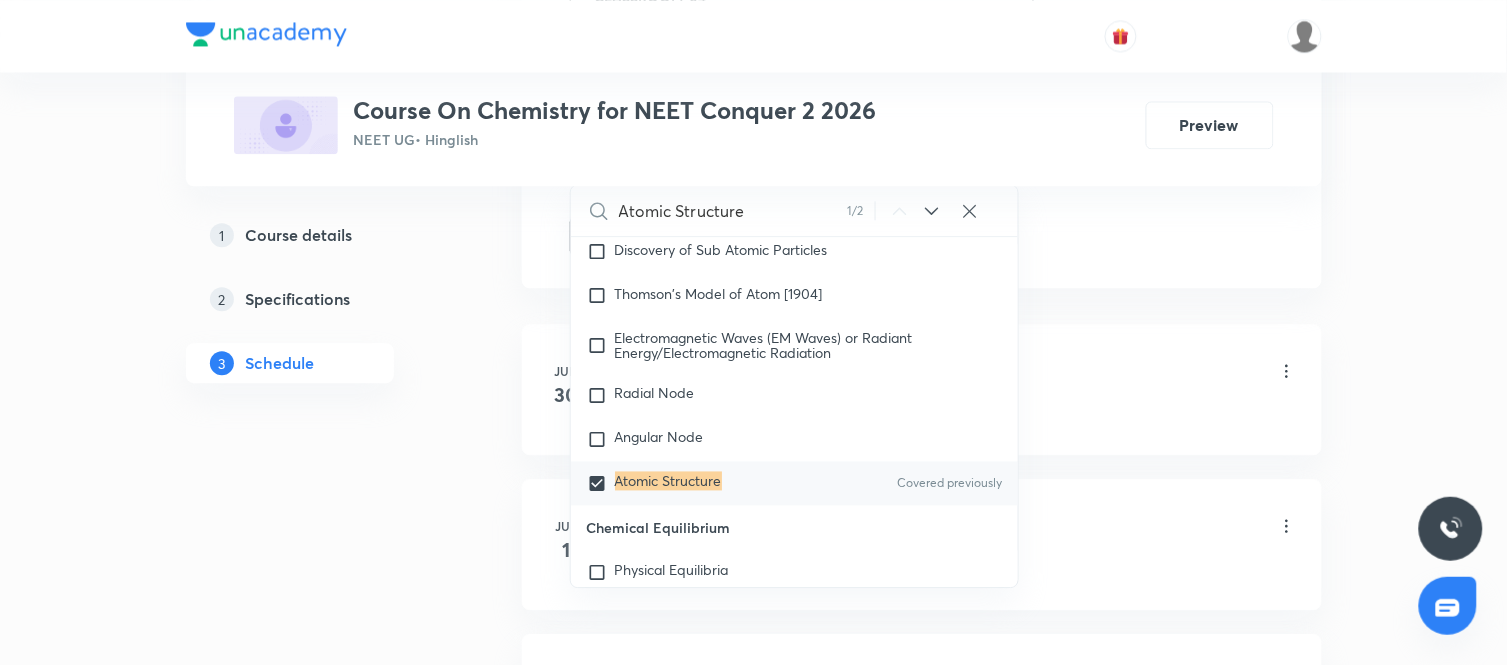 click on "Plus Courses Course On Chemistry for NEET Conquer 2 2026 NEET UG  • Hinglish Preview 1 Course details 2 Specifications 3 Schedule Schedule 32  classes Session  33 Live class Session title 16/99 Atomic Structure ​ Schedule for Aug 6, 2025, 9:00 AM ​ Duration (in minutes) 90 ​   Session type Online Offline Room CLASSROOM-04 Sub-concepts Atomic Structure CLEAR Atomic Structure 1 / 2 ​ General Topics & Mole Concept Basic Concepts Covered previously Mole – Basic Introduction Covered previously Percentage Composition Covered previously Stoichiometry Principle of Atom Conservation (POAC) Relation between Stoichiometric Quantities Application of Mole Concept: Gravimetric Analysis Electronic Configuration Of Atoms (Hund's rule)  Quantum Numbers (Magnetic Quantum no.) Quantum Numbers(Pauli's Exclusion law) Mean Molar Mass or Molecular Mass Variation of Conductivity with Concentration Mechanism of Corrosion Atomic Structure Discovery Of Electron Covered previously Some Prerequisites of Physics Atomic Models" at bounding box center [754, 2193] 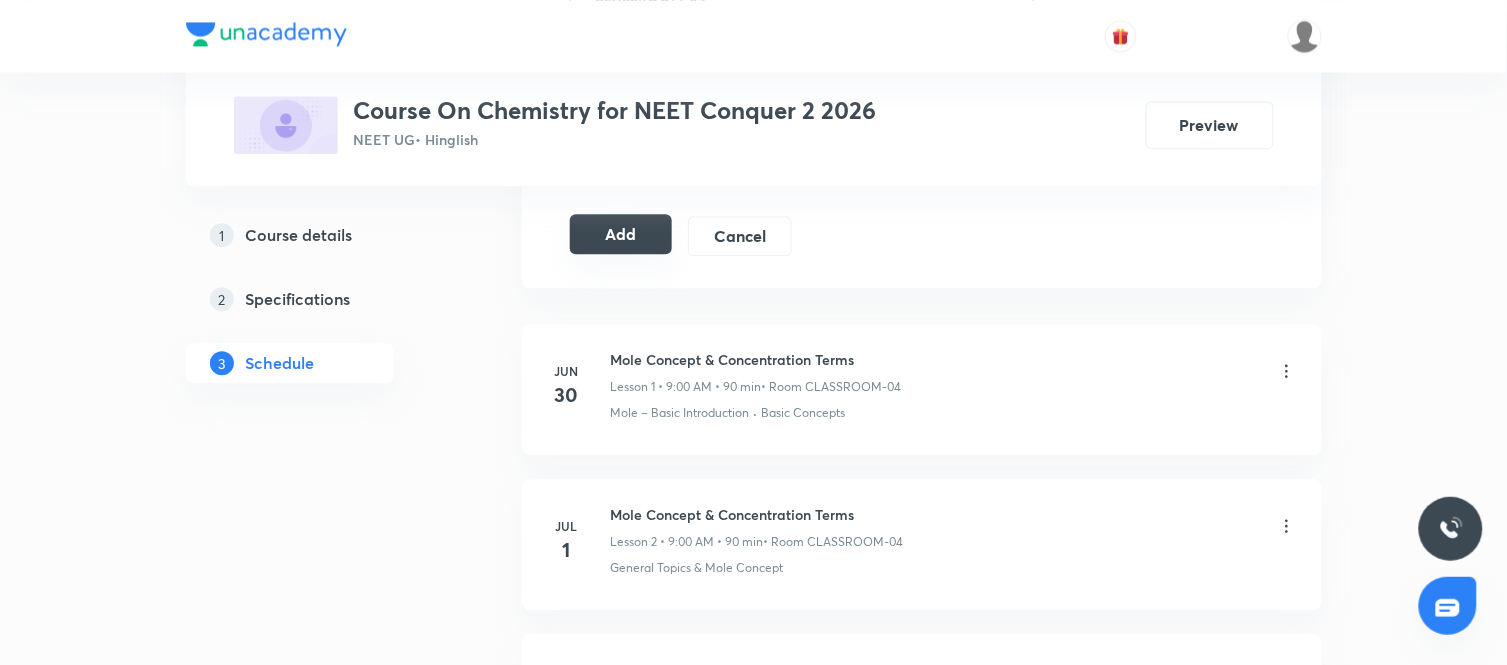 click on "Add" at bounding box center [621, 234] 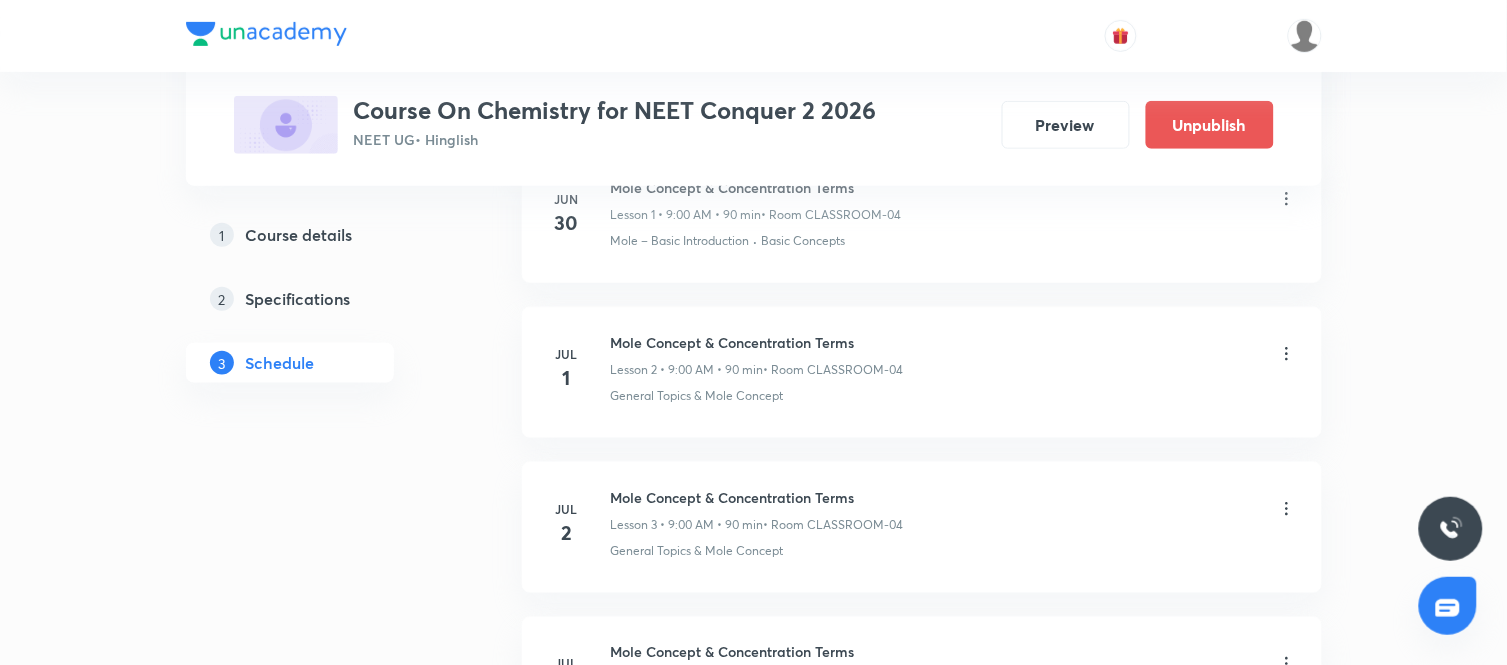scroll, scrollTop: 0, scrollLeft: 0, axis: both 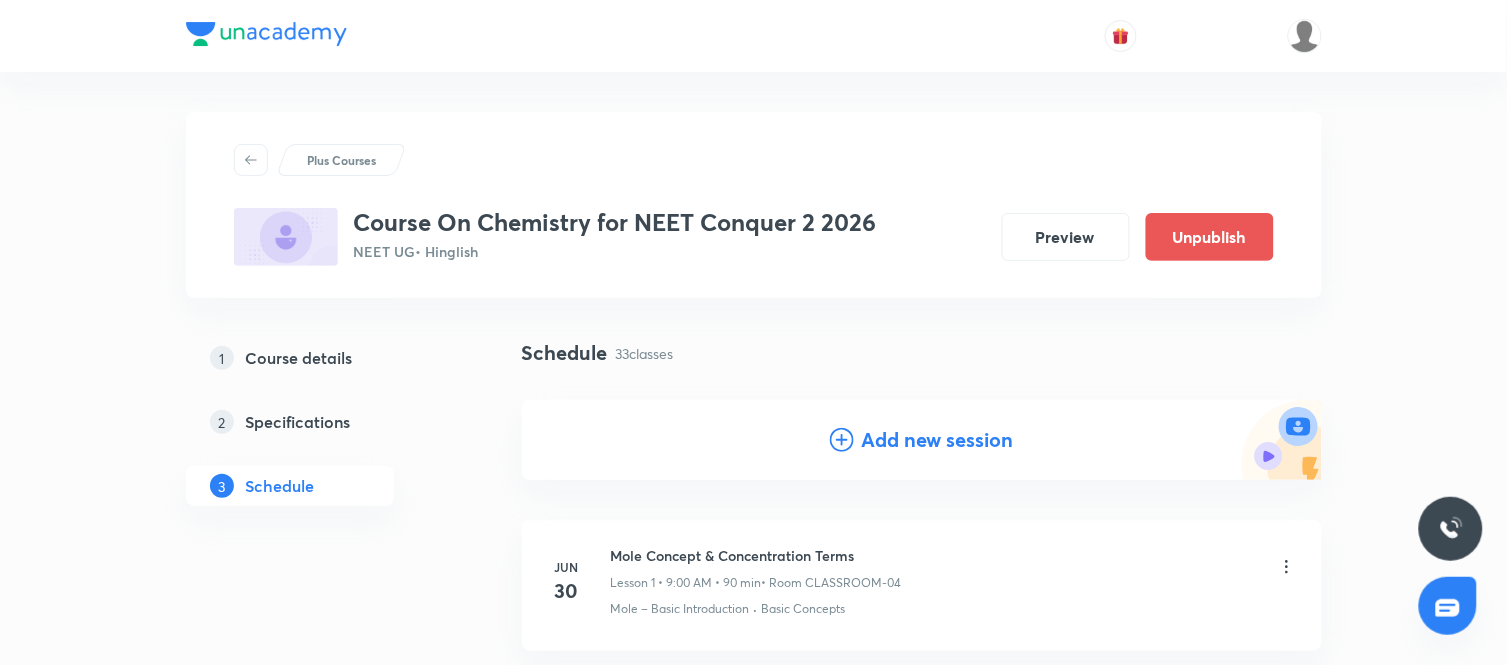 click on "Add new session" at bounding box center [938, 440] 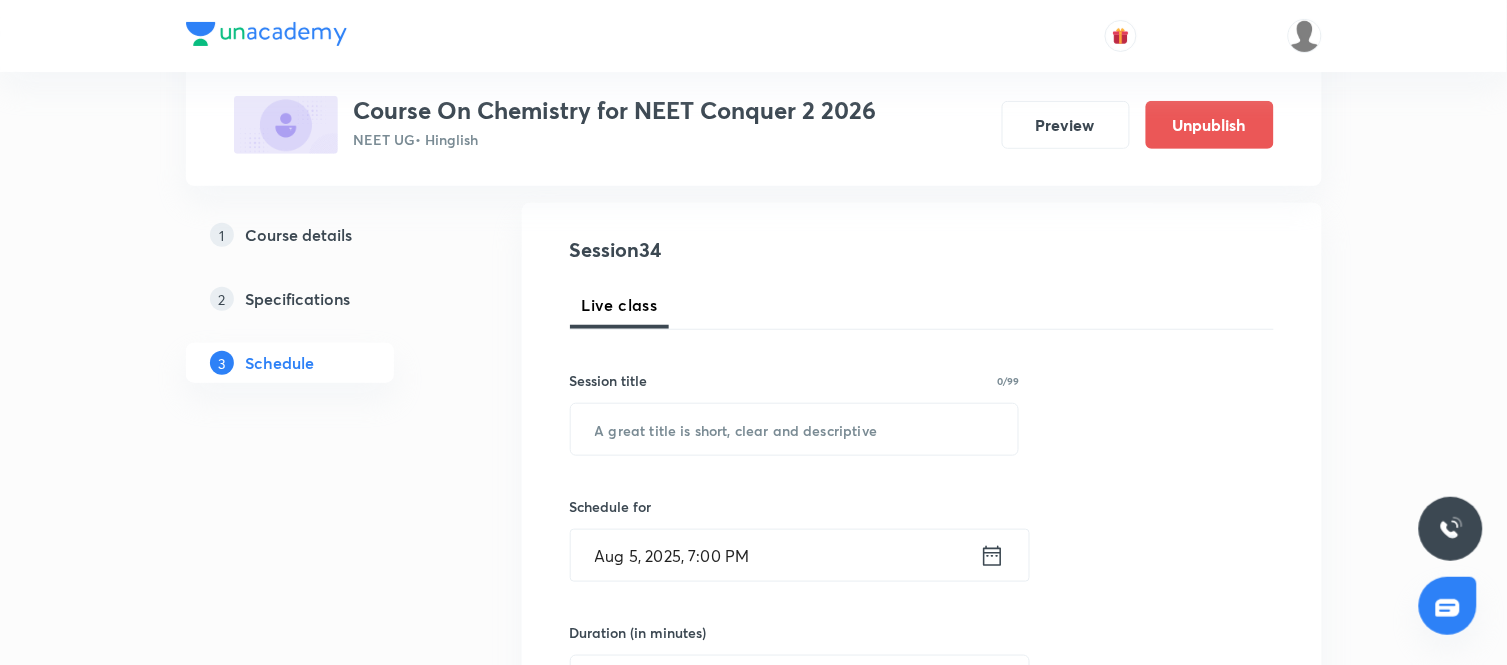 scroll, scrollTop: 198, scrollLeft: 0, axis: vertical 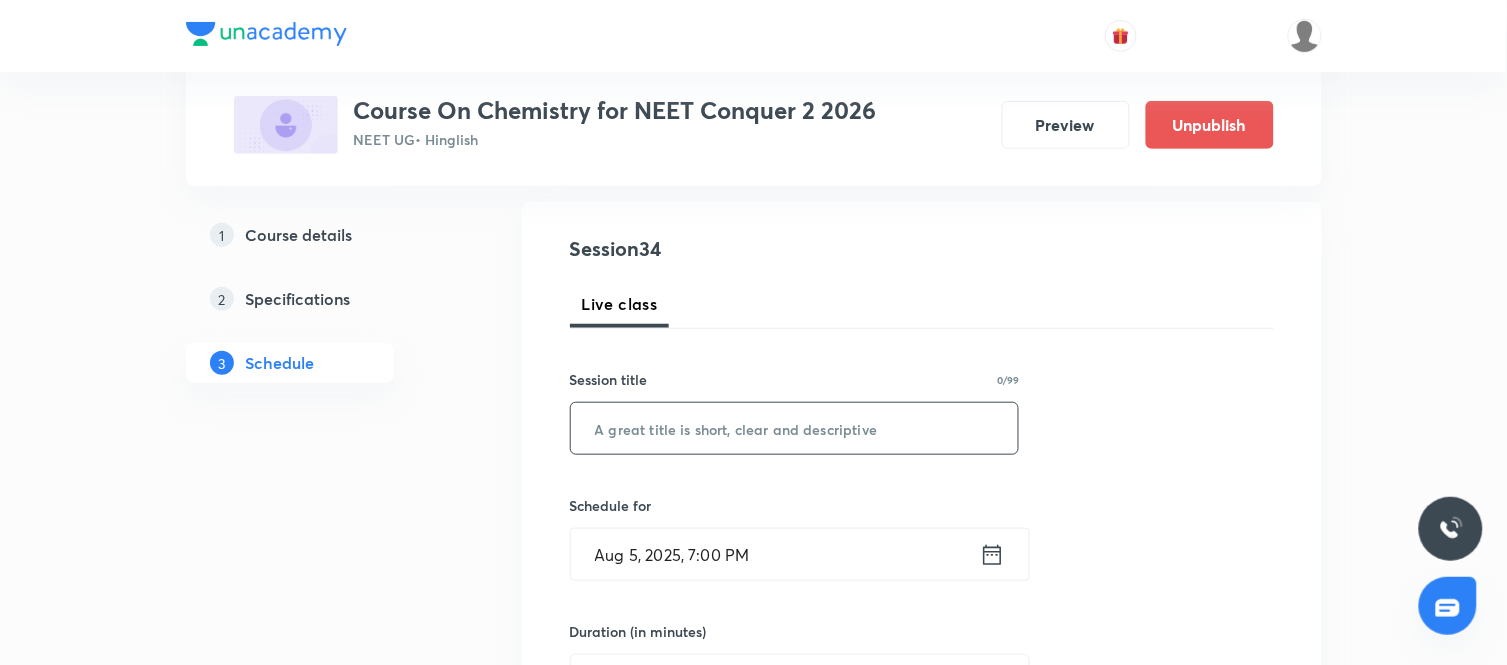 click at bounding box center [795, 428] 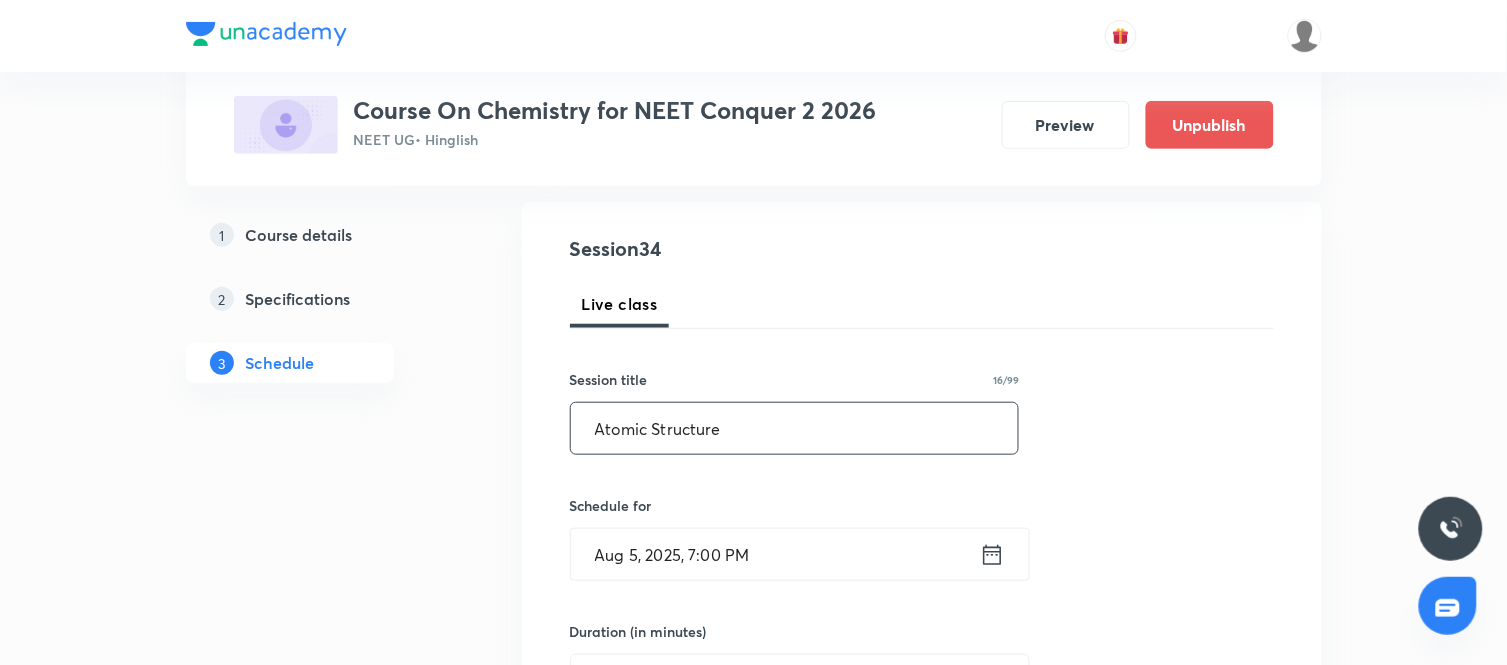 type on "Atomic Structure" 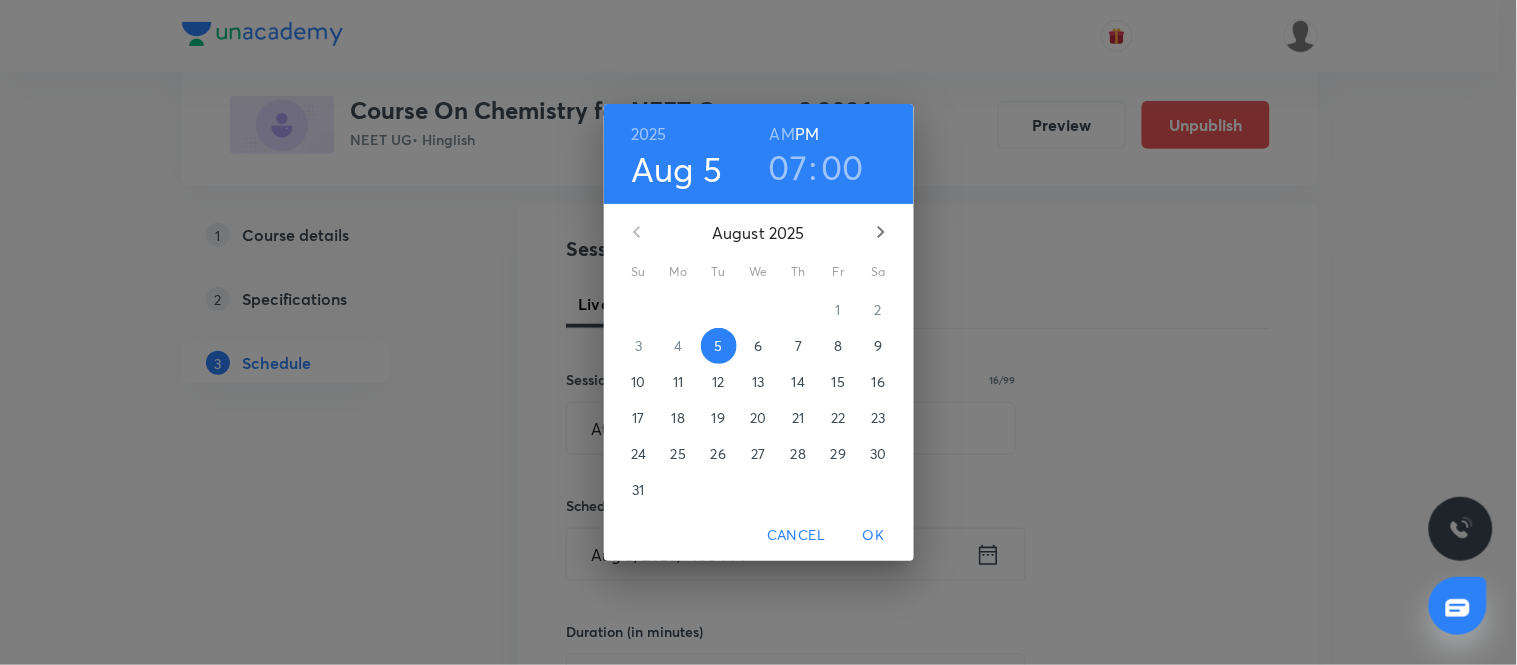 click on "7" at bounding box center [799, 346] 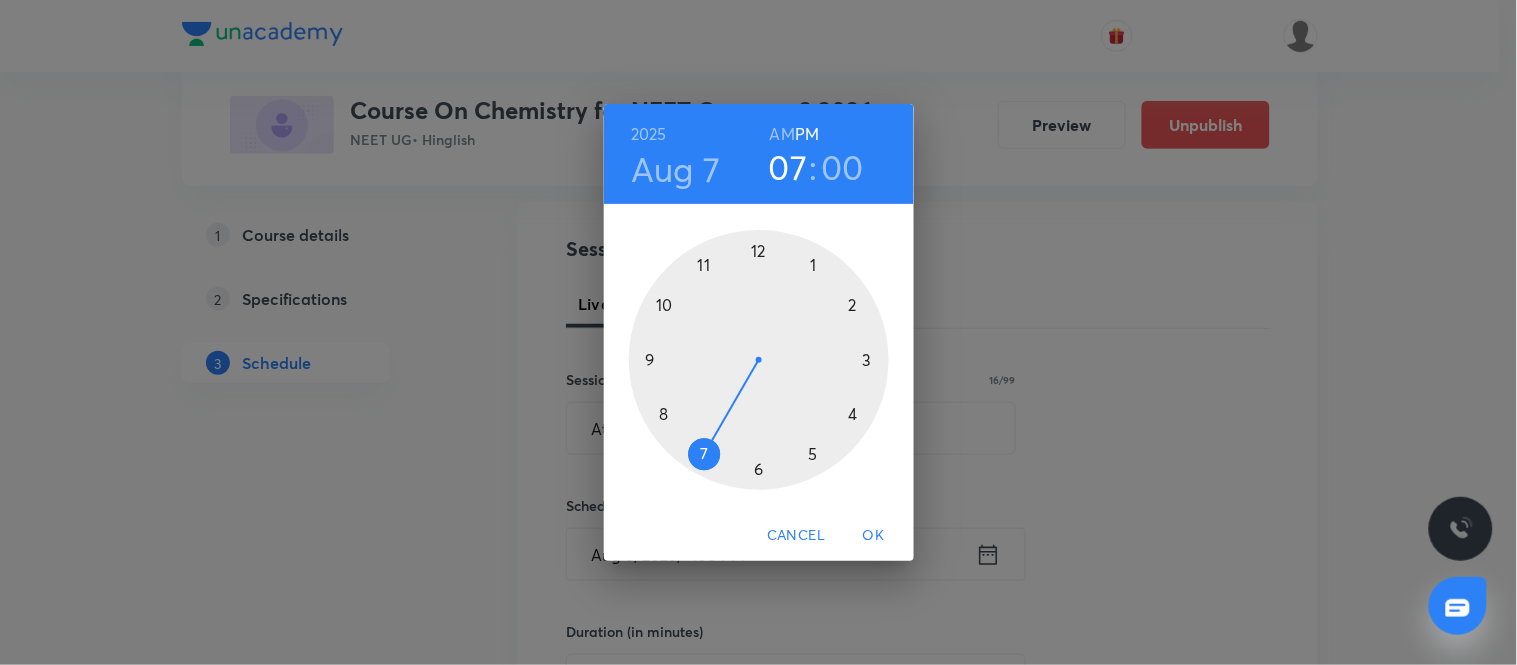 click at bounding box center [759, 360] 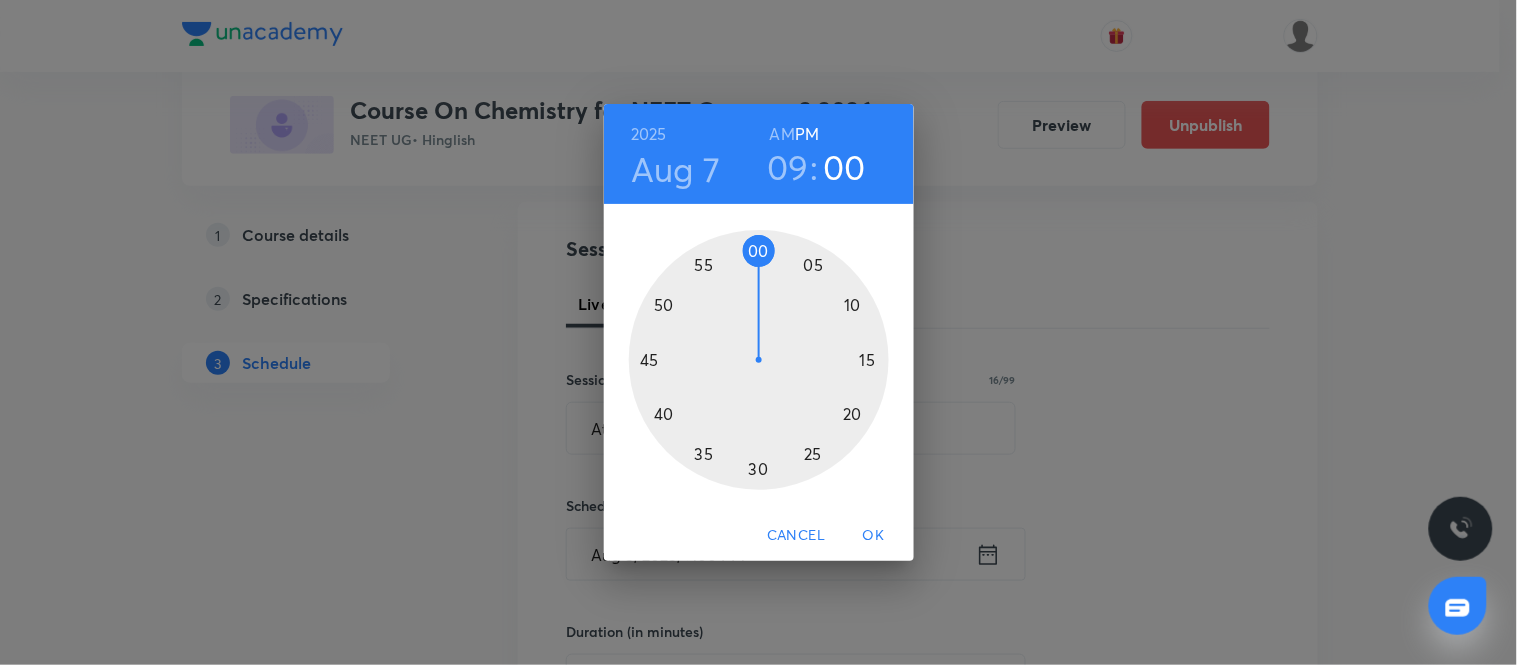 click on "AM" at bounding box center (782, 134) 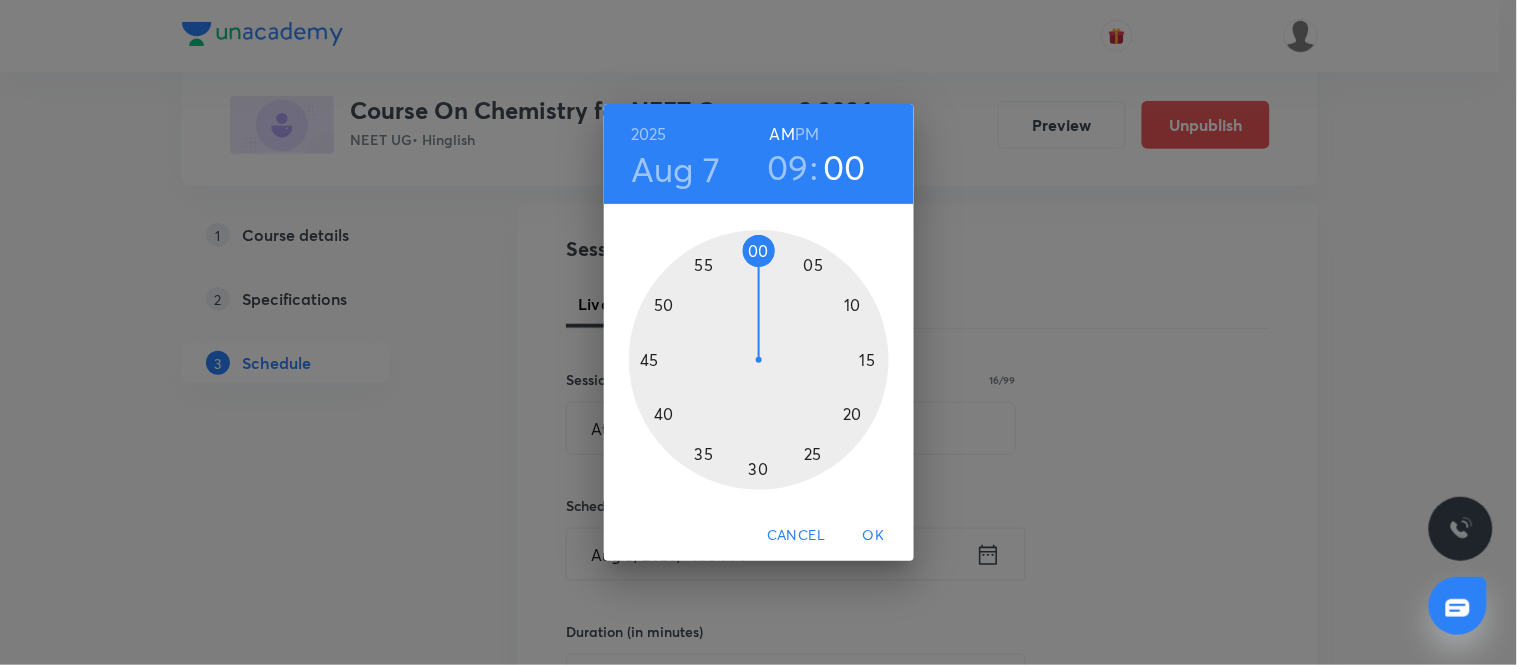 click at bounding box center [759, 360] 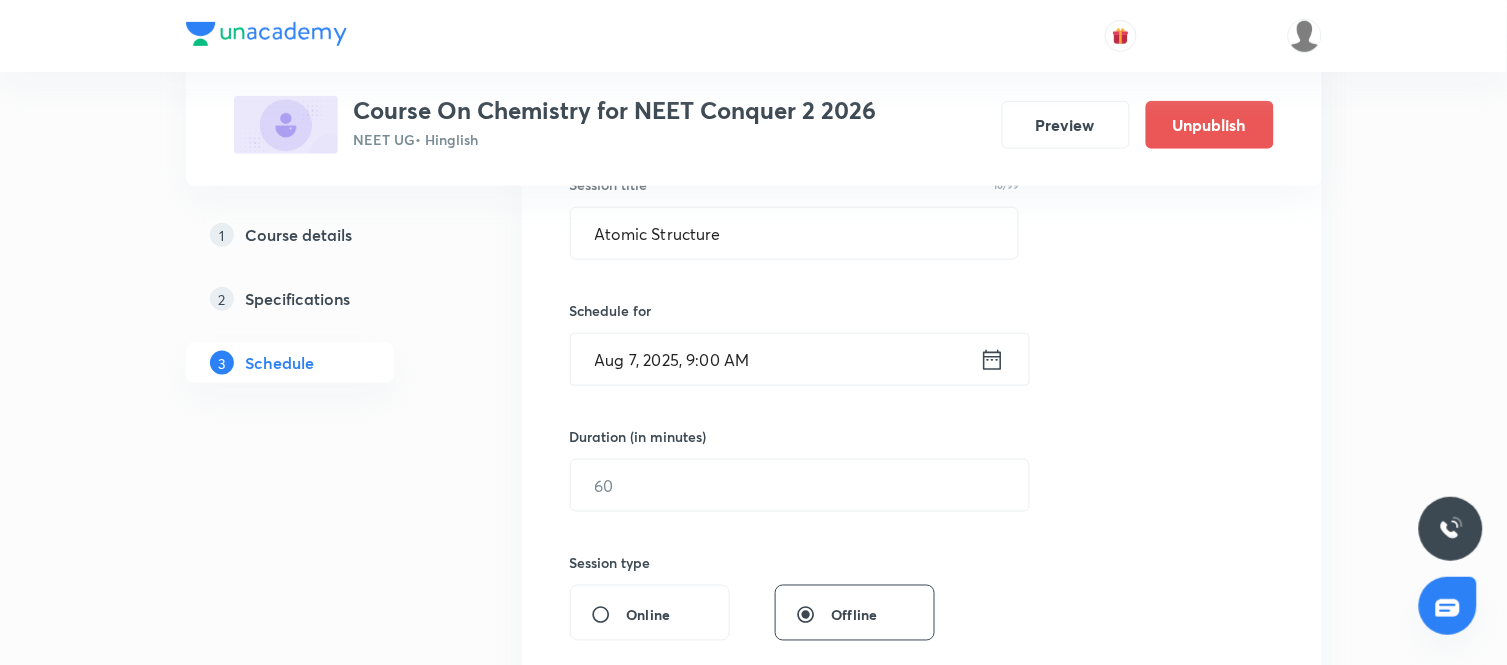 scroll, scrollTop: 407, scrollLeft: 0, axis: vertical 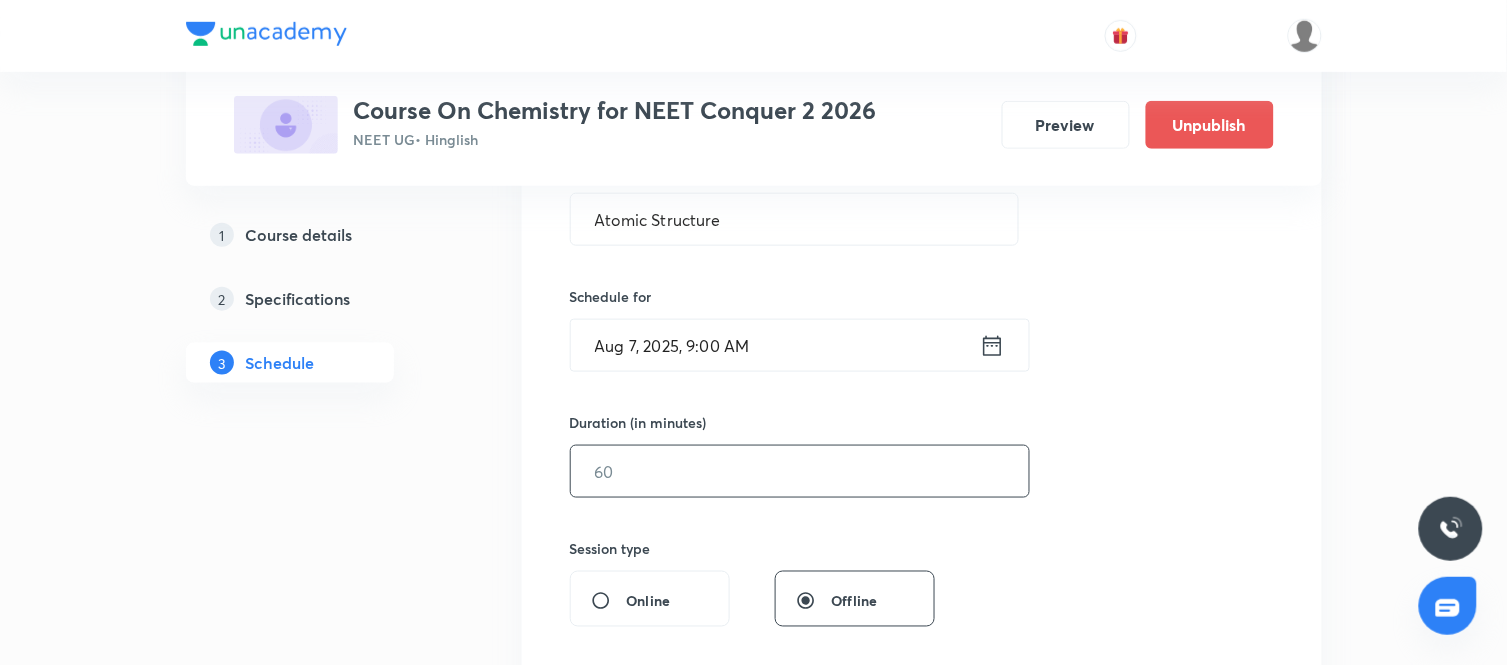 click at bounding box center (800, 471) 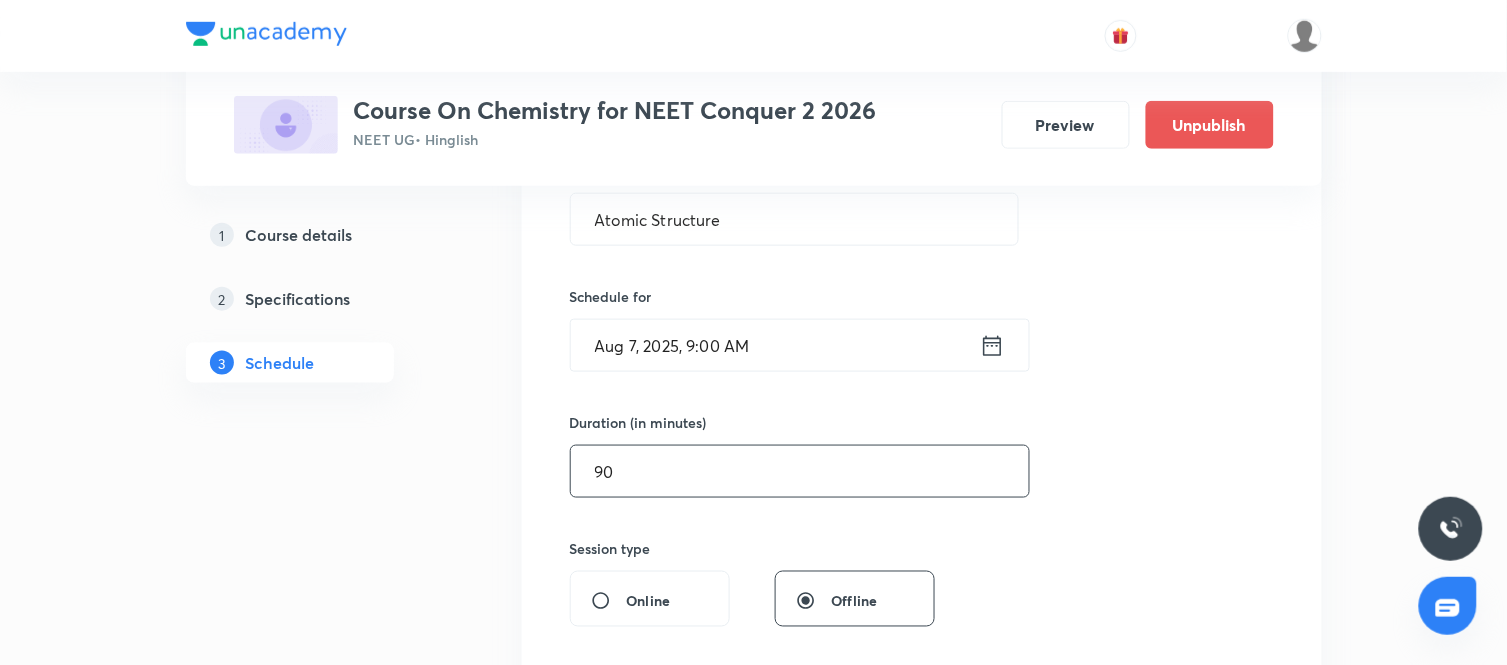 type on "90" 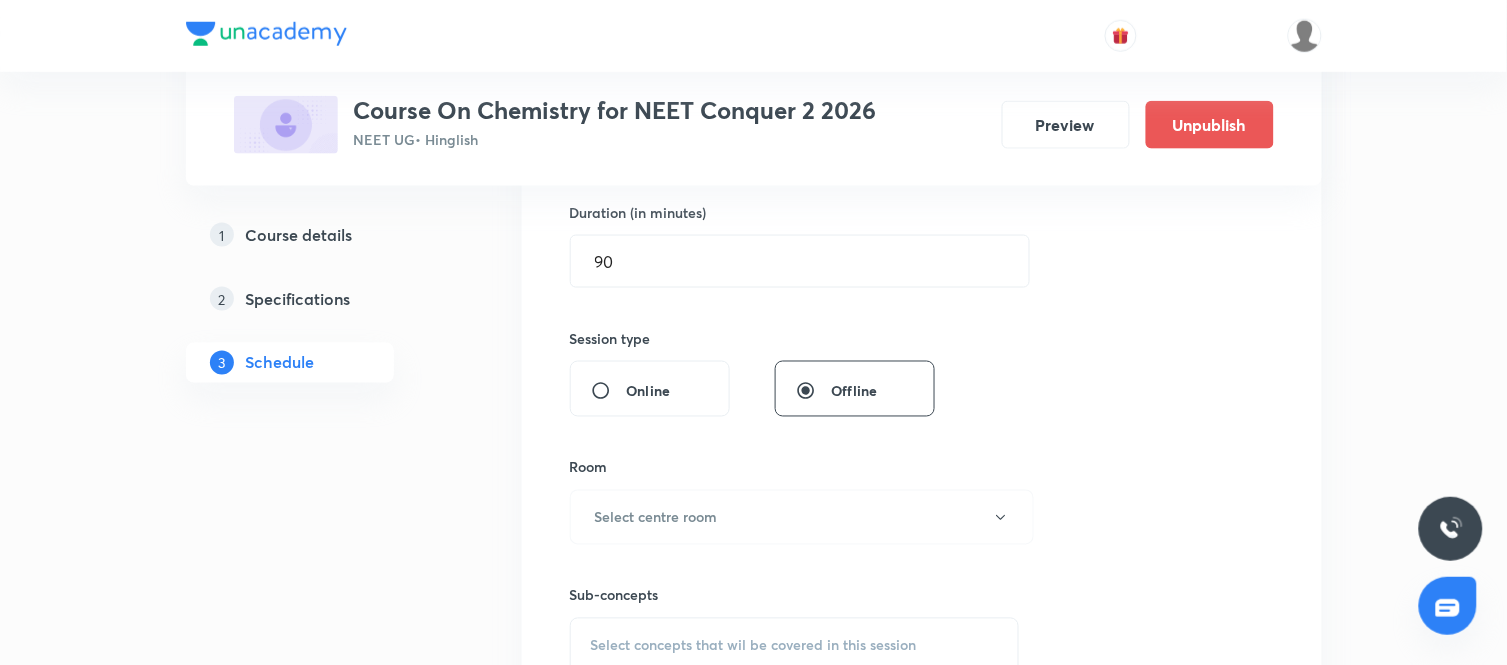 scroll, scrollTop: 620, scrollLeft: 0, axis: vertical 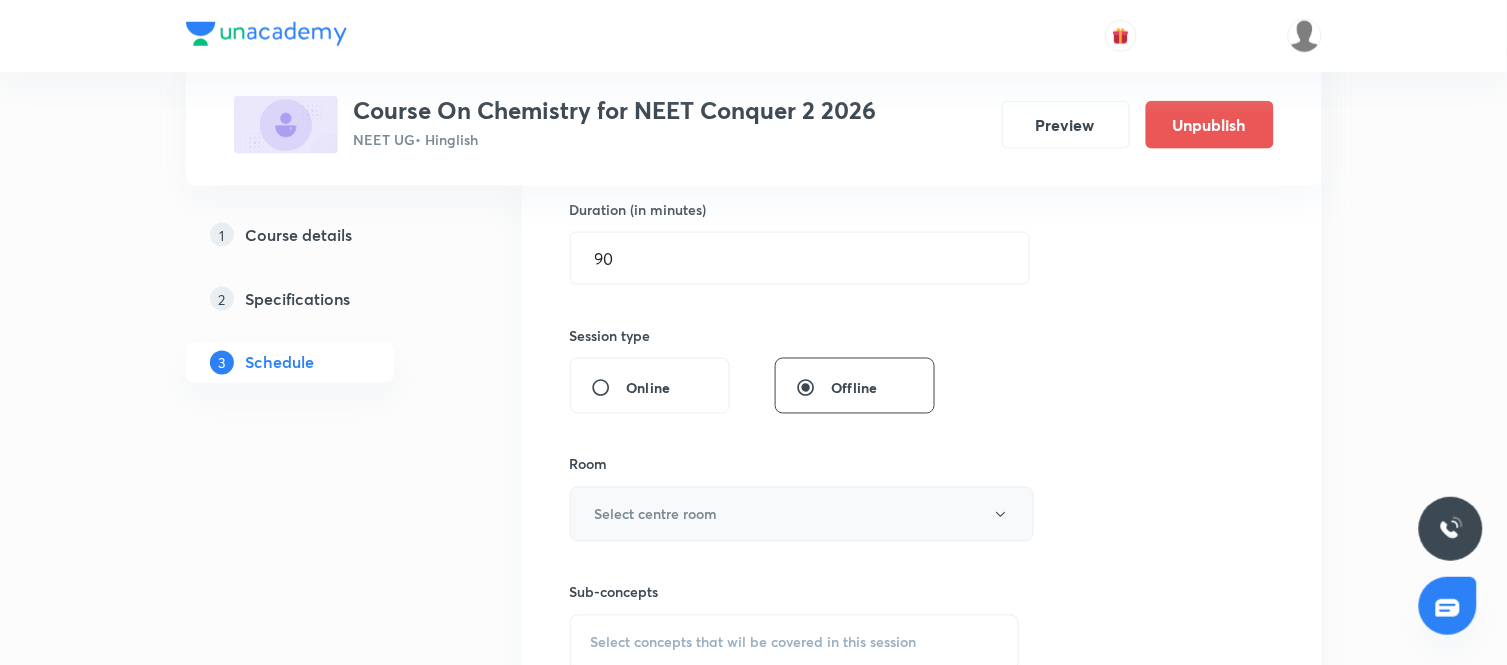 click on "Select centre room" at bounding box center (802, 514) 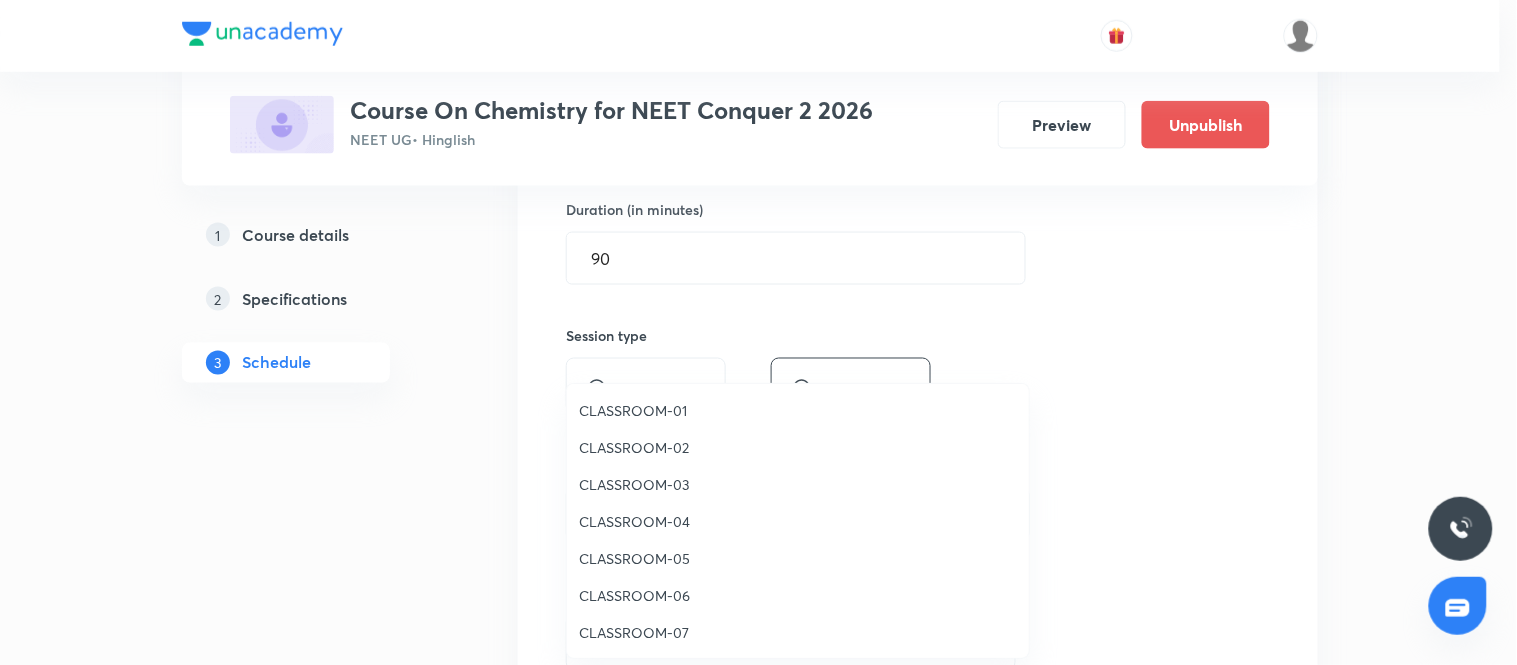 click on "CLASSROOM-04" at bounding box center [798, 521] 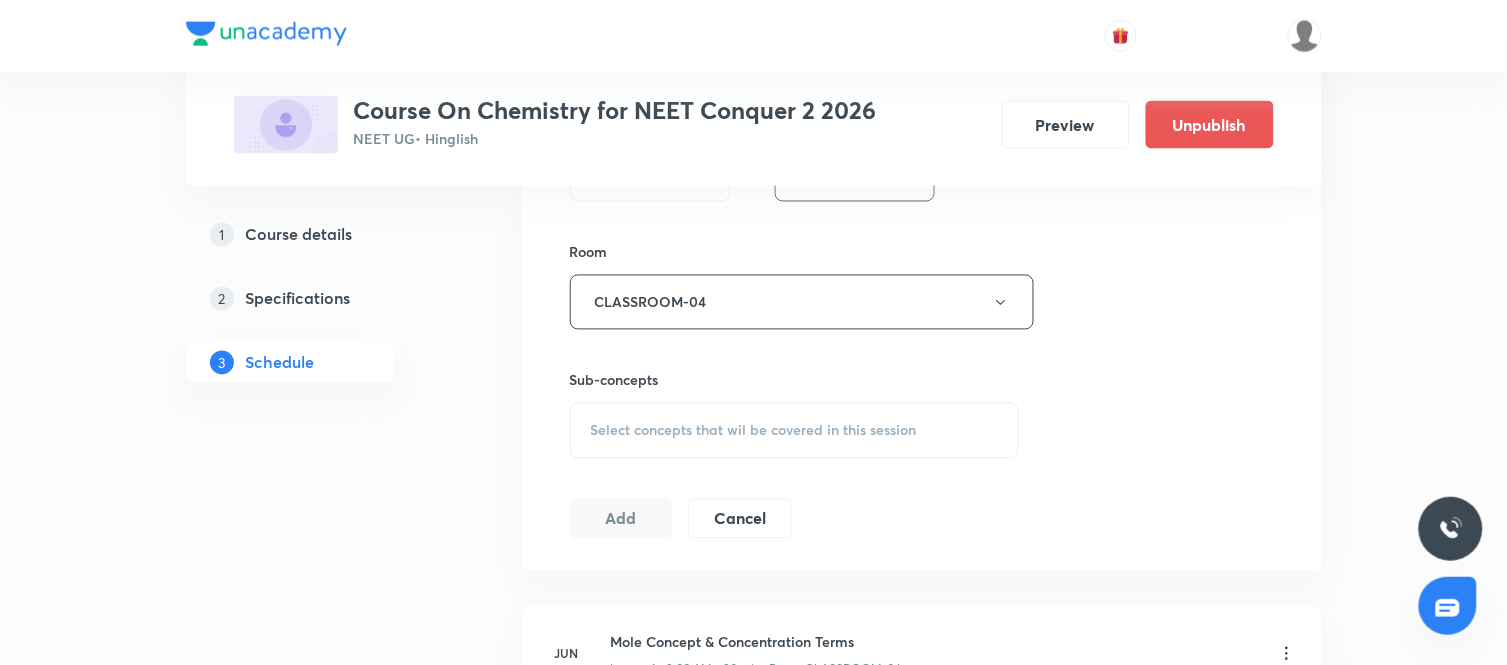 scroll, scrollTop: 840, scrollLeft: 0, axis: vertical 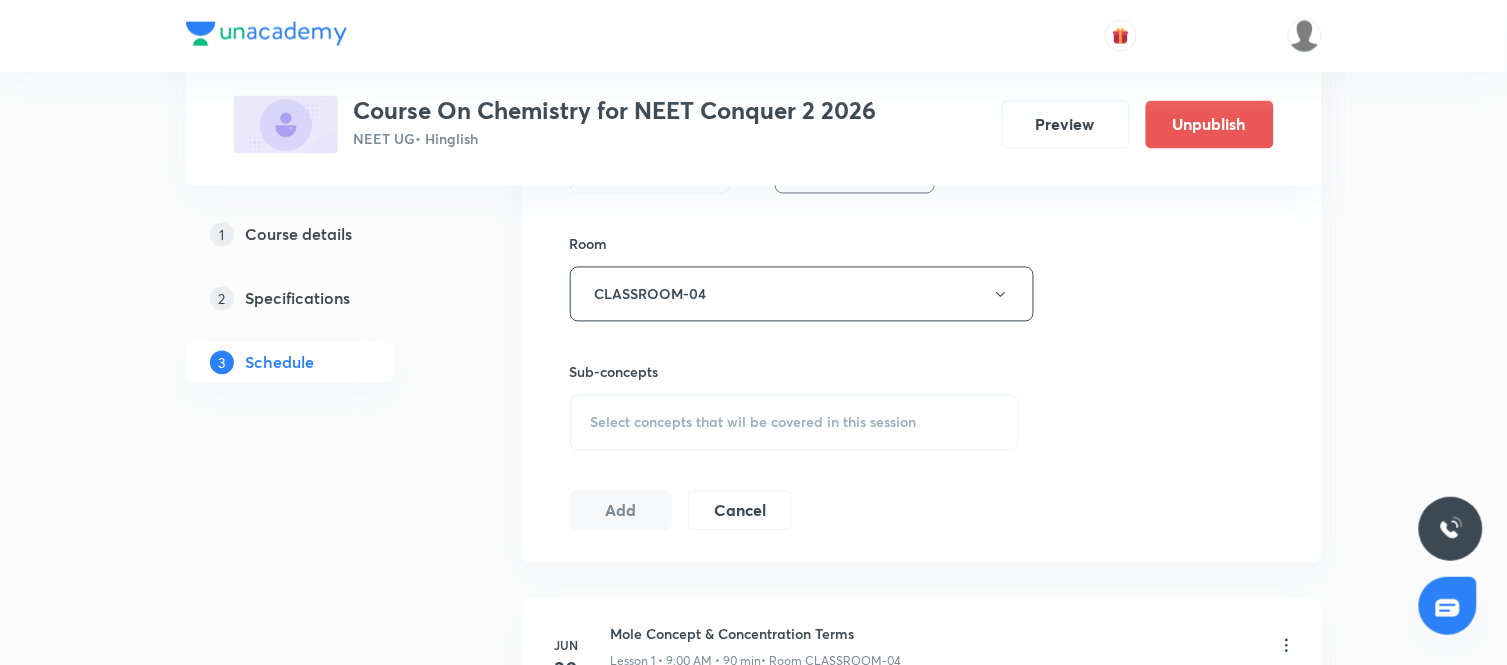 click on "Select concepts that wil be covered in this session" at bounding box center [754, 423] 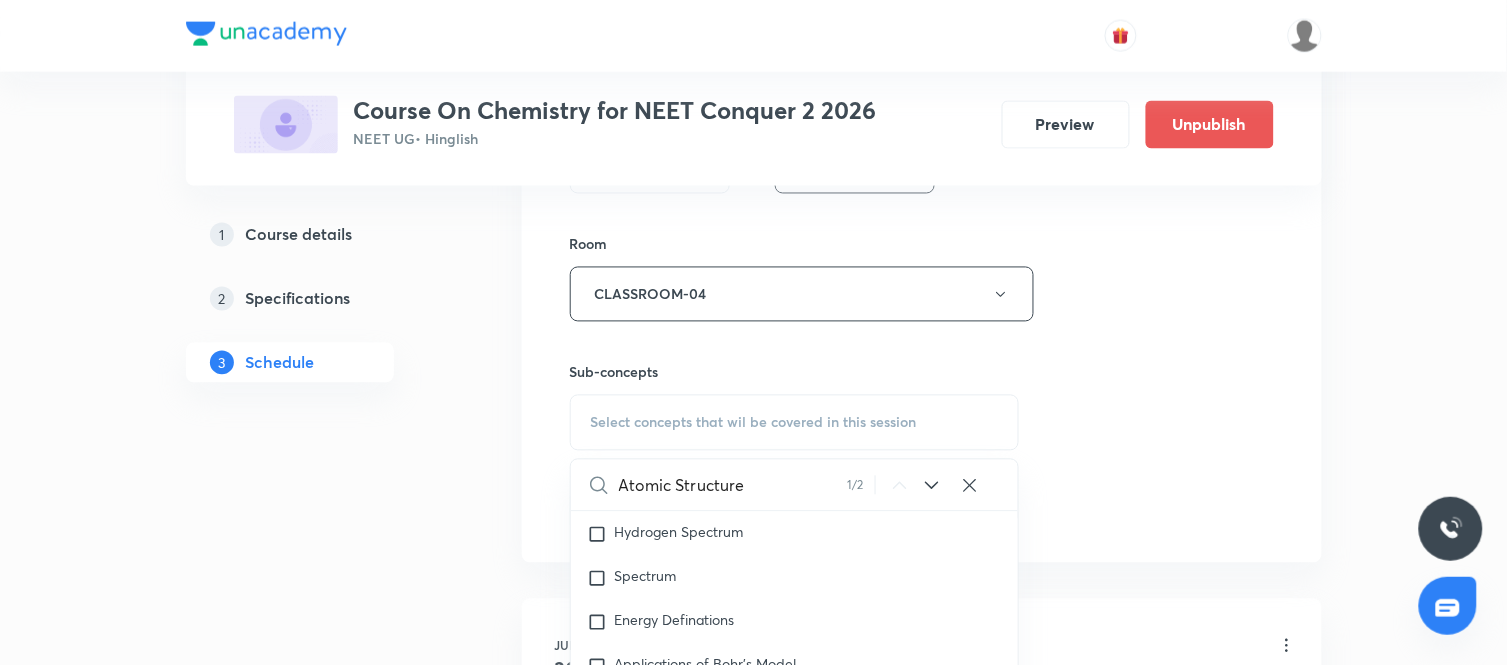 scroll, scrollTop: 2602, scrollLeft: 0, axis: vertical 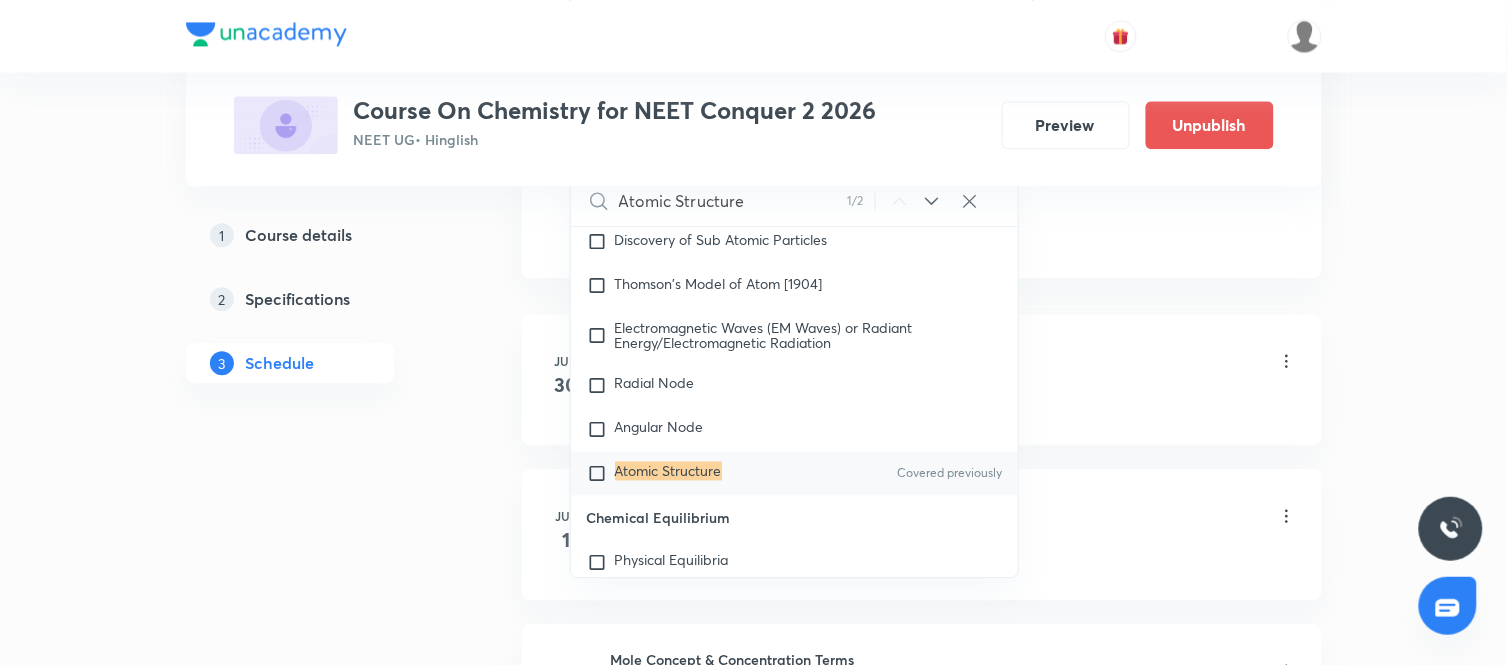 type on "Atomic Structure" 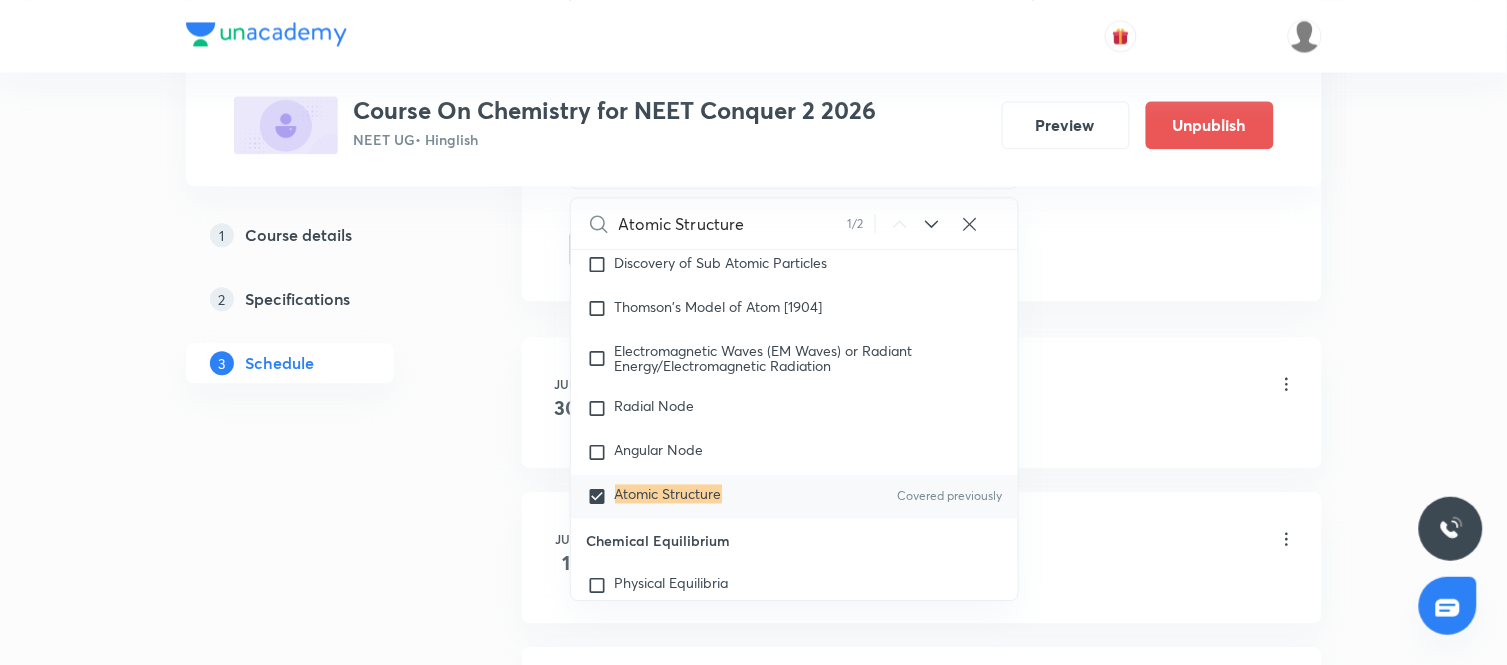 click on "1 Course details 2 Specifications 3 Schedule" at bounding box center [322, 311] 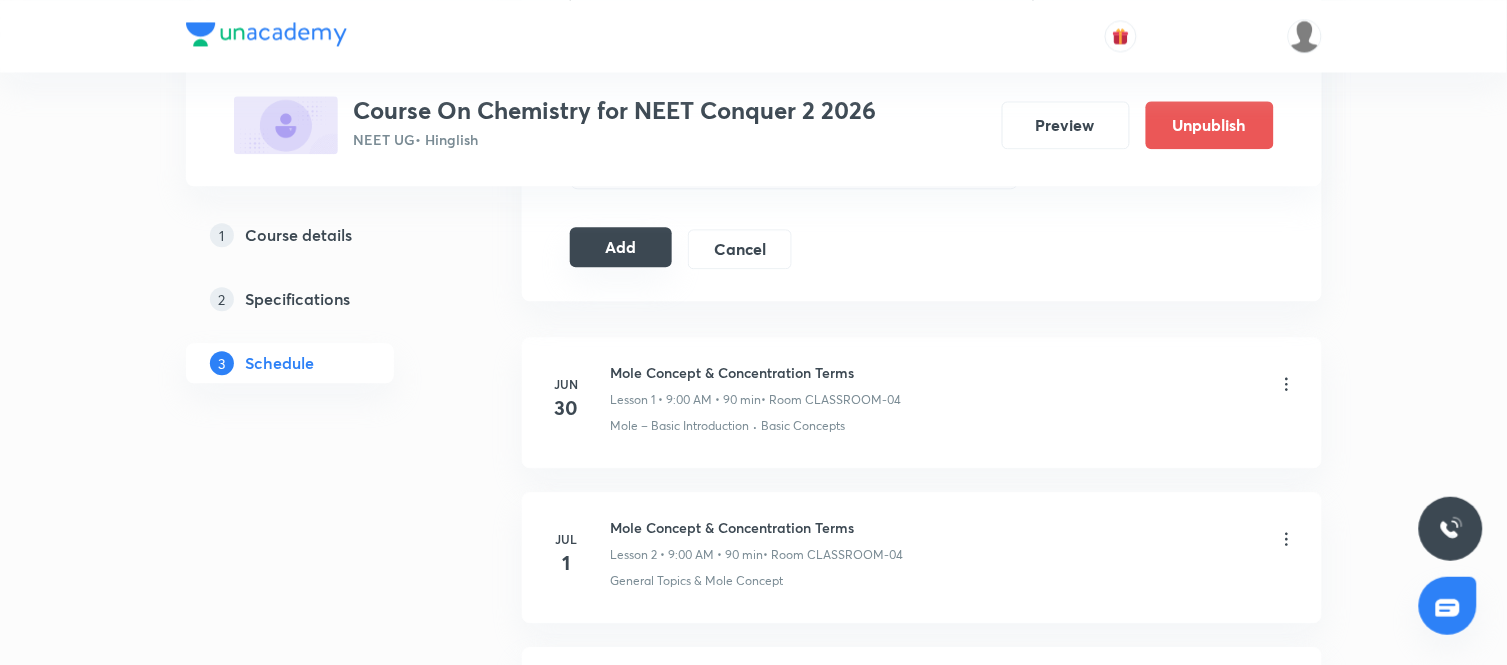 click on "Add" at bounding box center [621, 247] 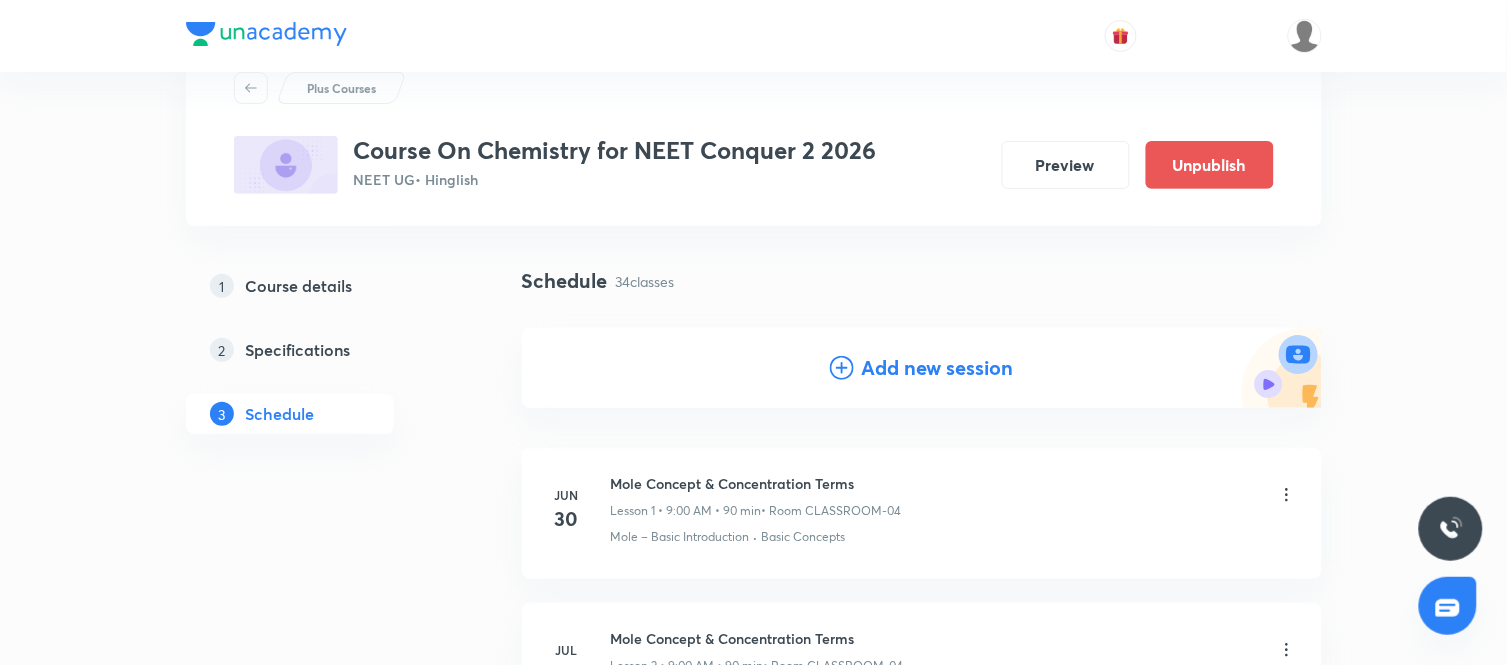 scroll, scrollTop: 0, scrollLeft: 0, axis: both 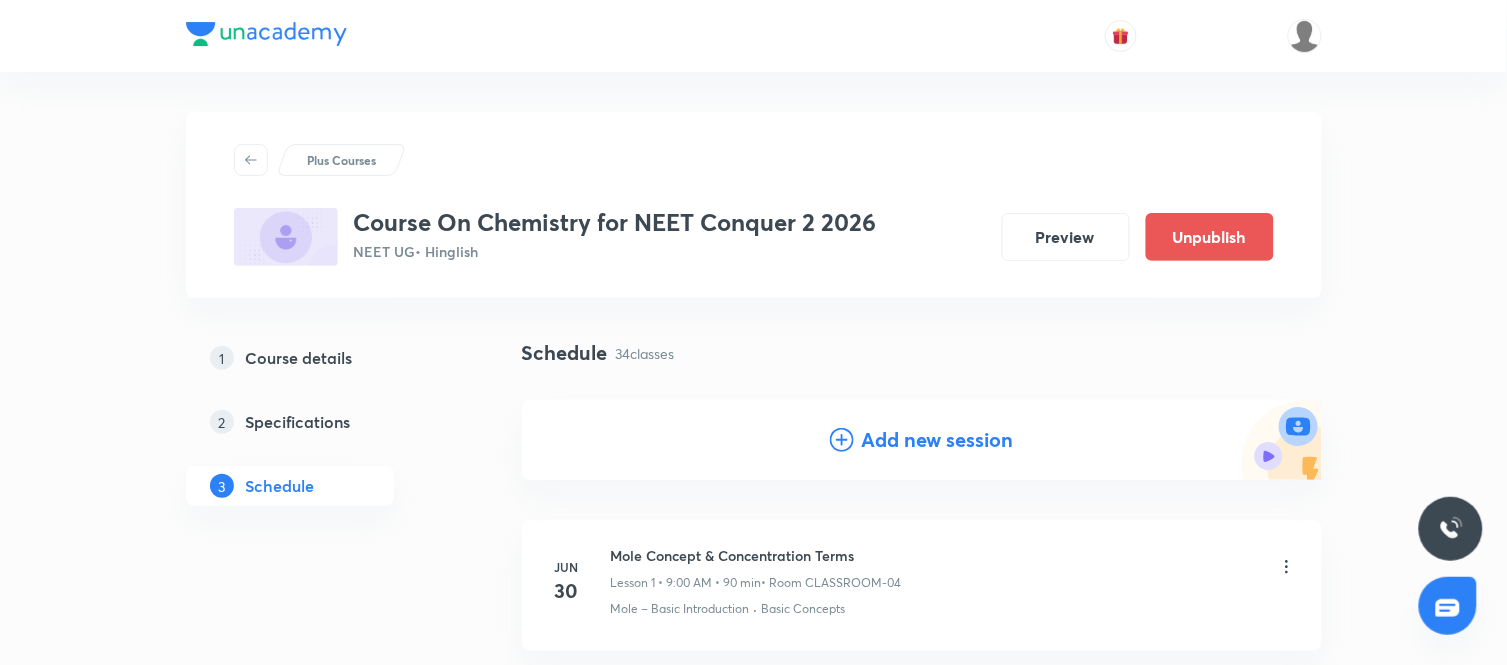 click on "Add new session" at bounding box center (938, 440) 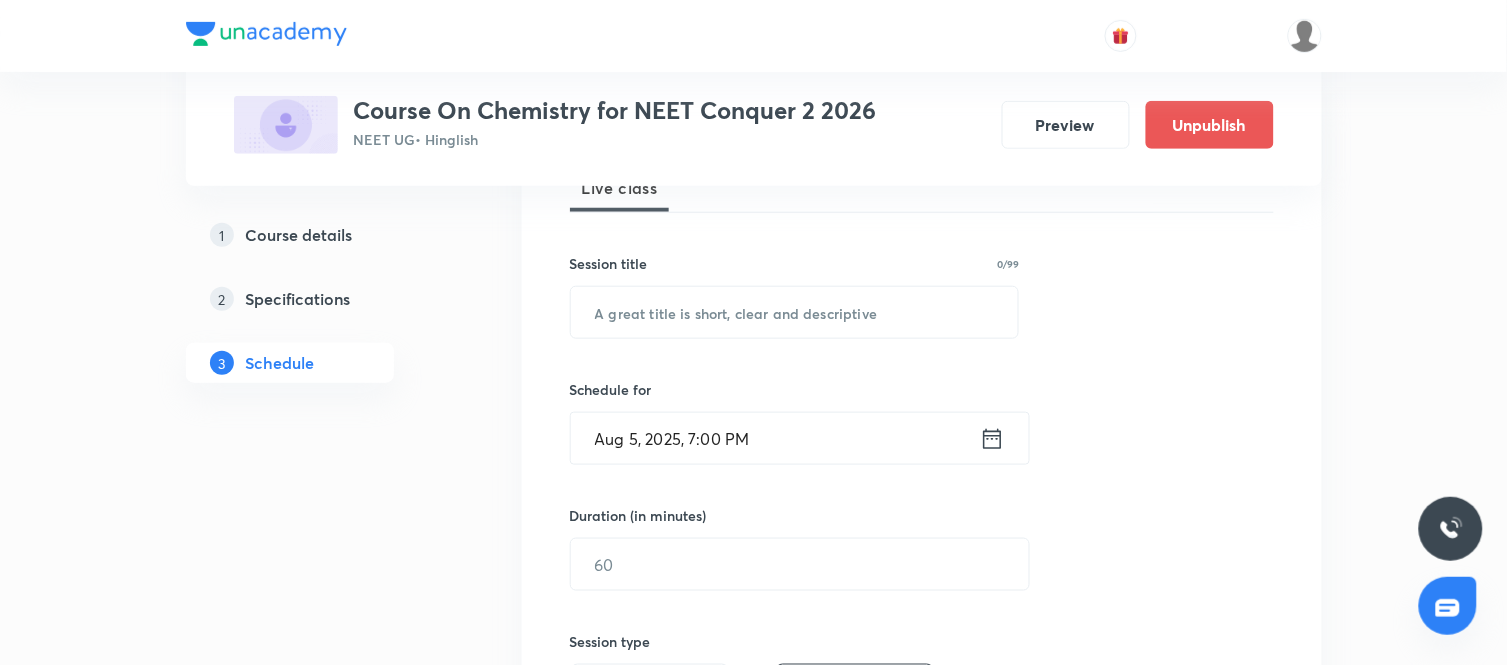 scroll, scrollTop: 315, scrollLeft: 0, axis: vertical 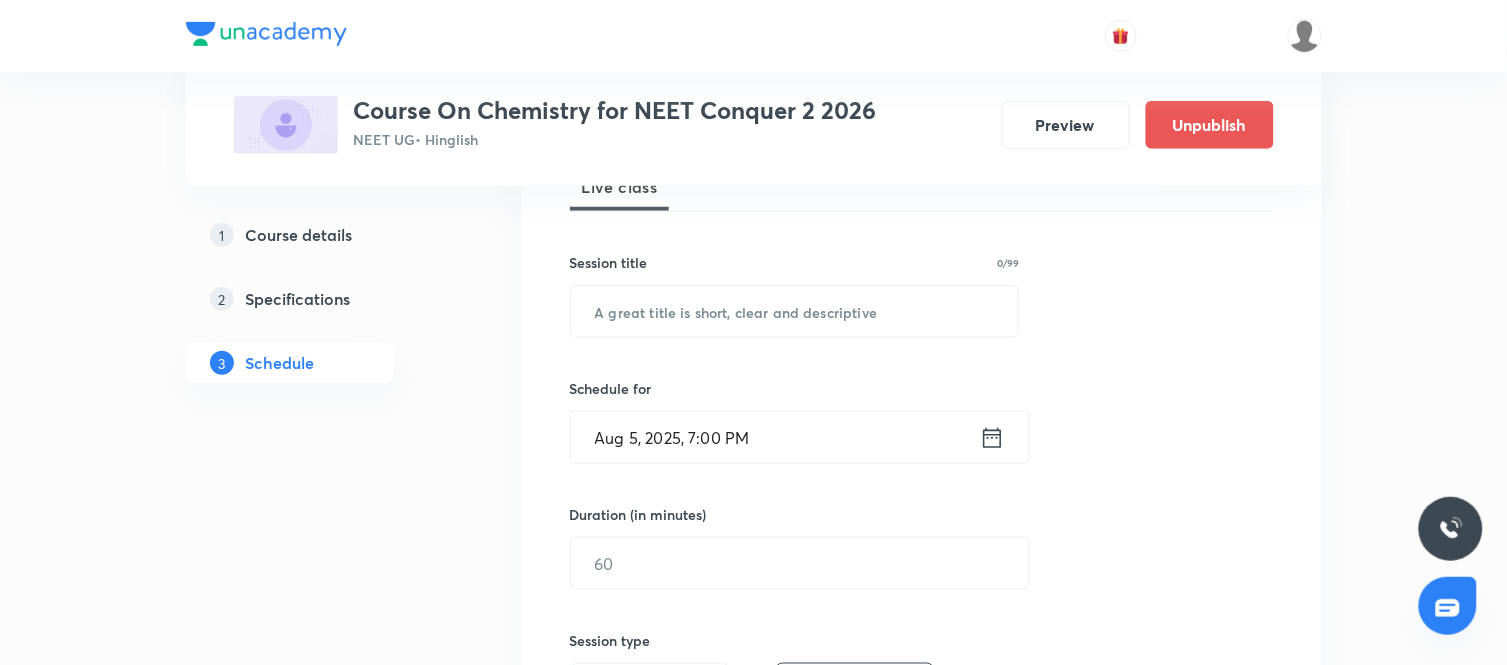 click on "Session  35 Live class Session title 0/99 ​ Schedule for Aug 5, 2025, 7:00 PM ​ Duration (in minutes) ​   Session type Online Offline Room Select centre room Sub-concepts Select concepts that wil be covered in this session Add Cancel" at bounding box center [922, 586] 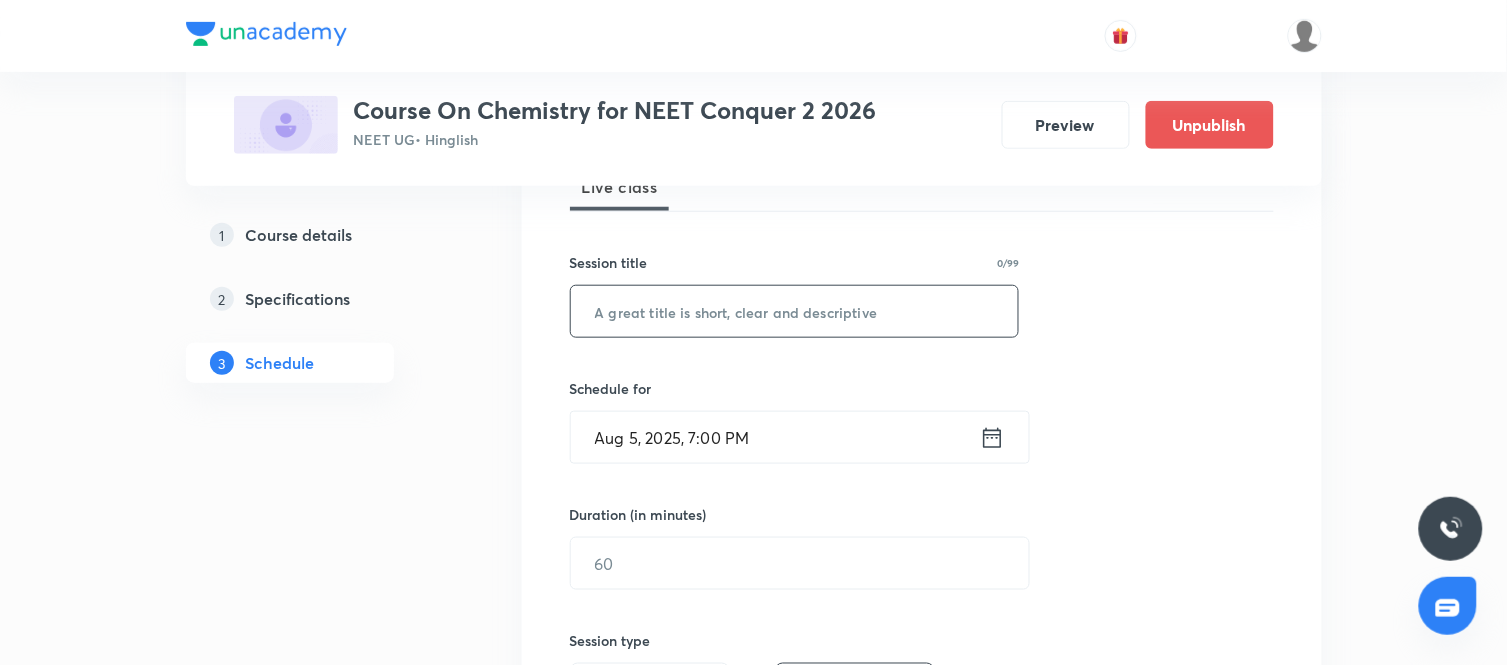 click at bounding box center [795, 311] 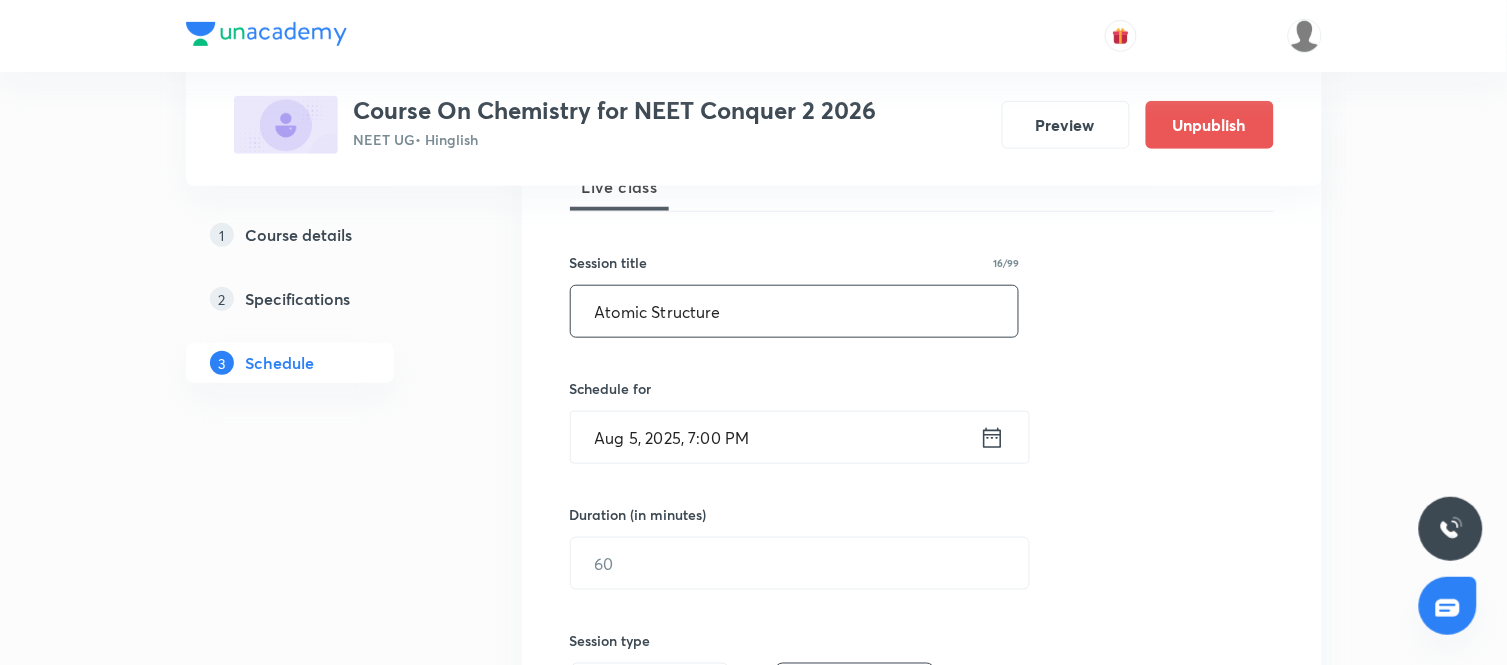 type on "Atomic Structure" 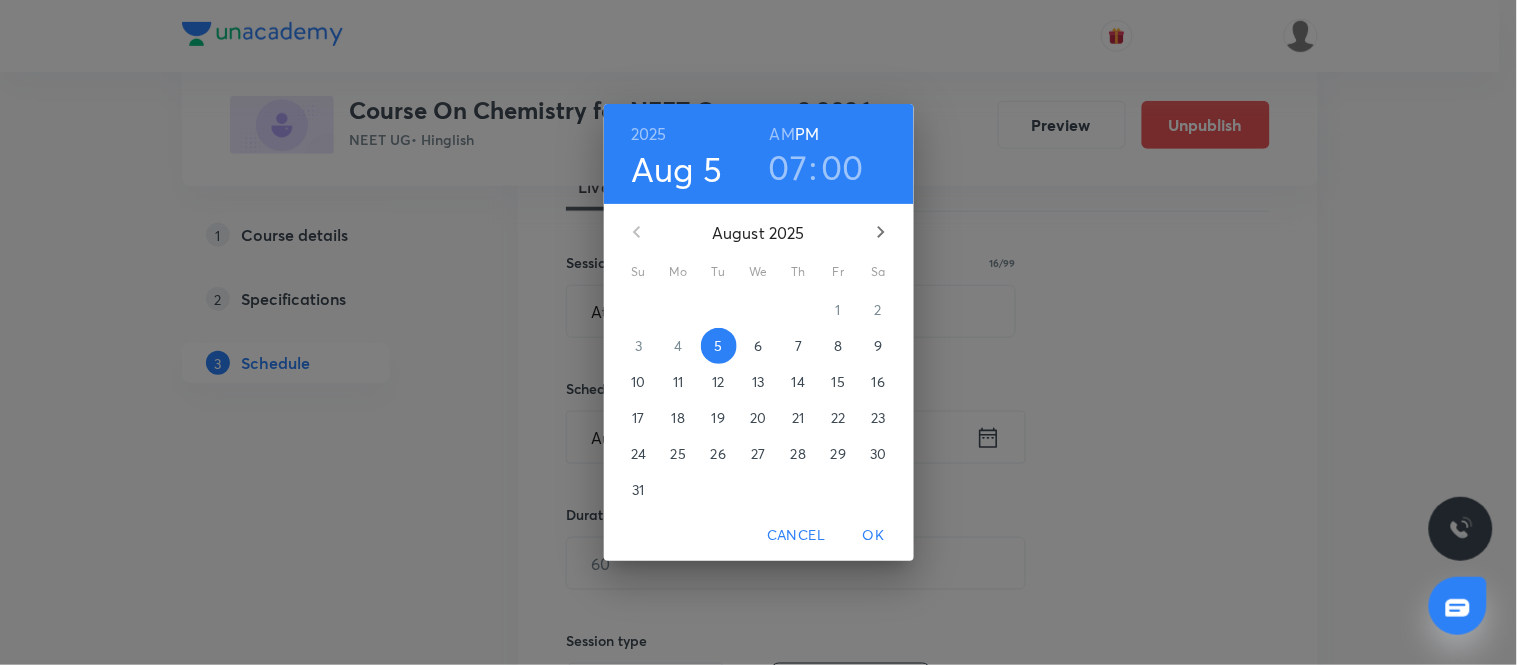 click on "8" at bounding box center [839, 346] 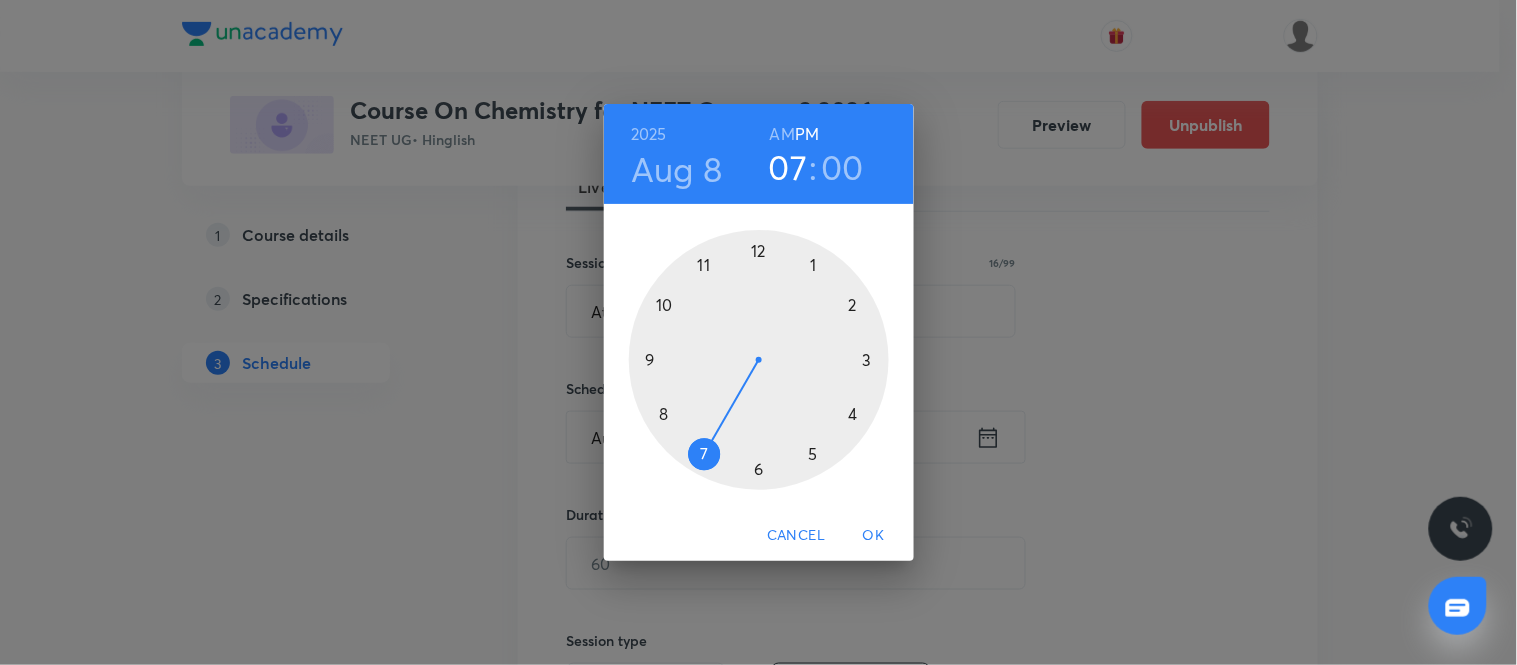click at bounding box center [759, 360] 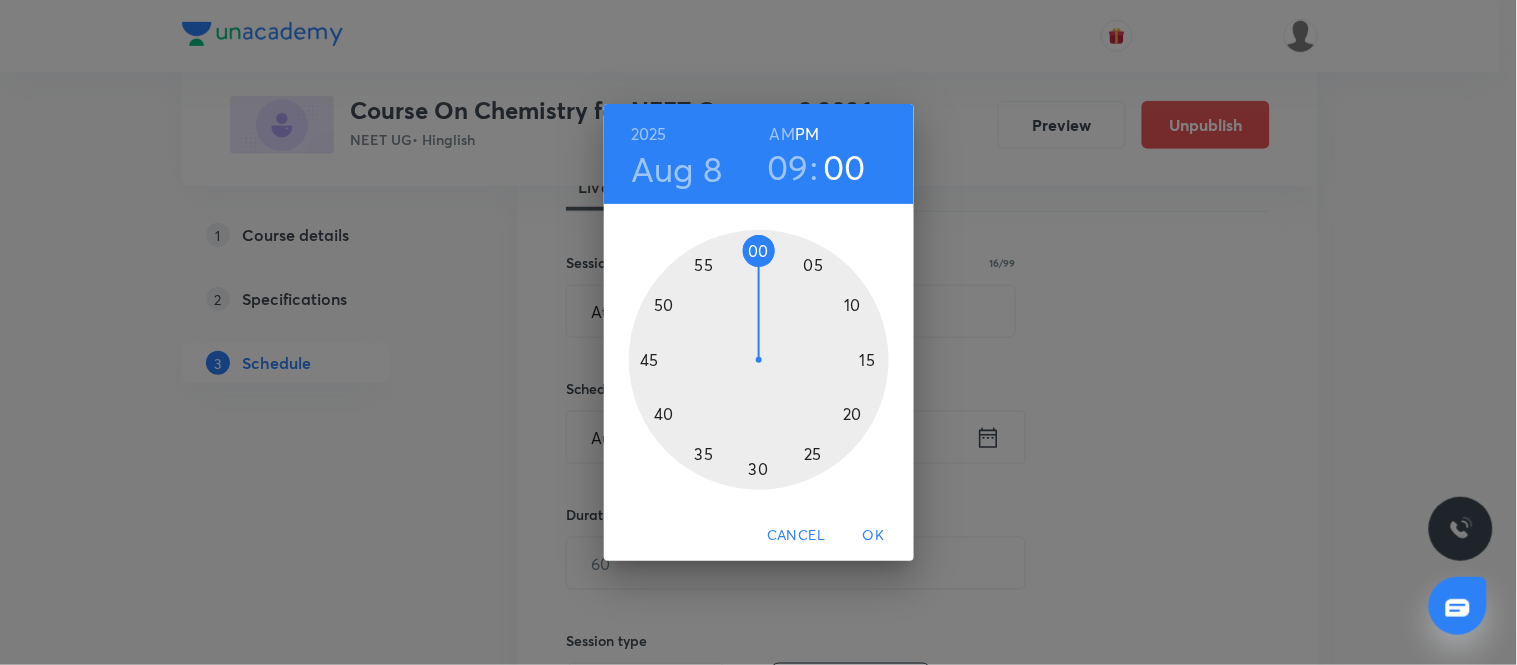 click on "AM" at bounding box center (782, 134) 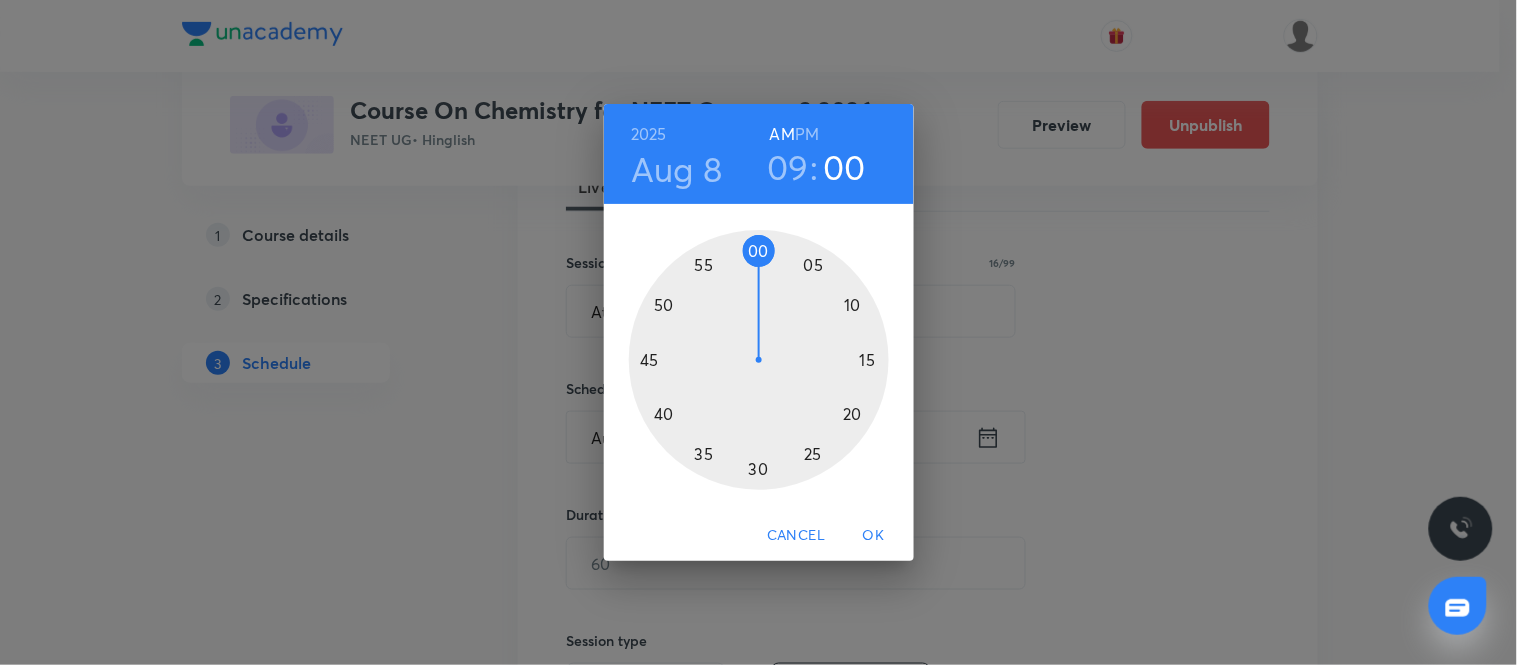 click at bounding box center (759, 360) 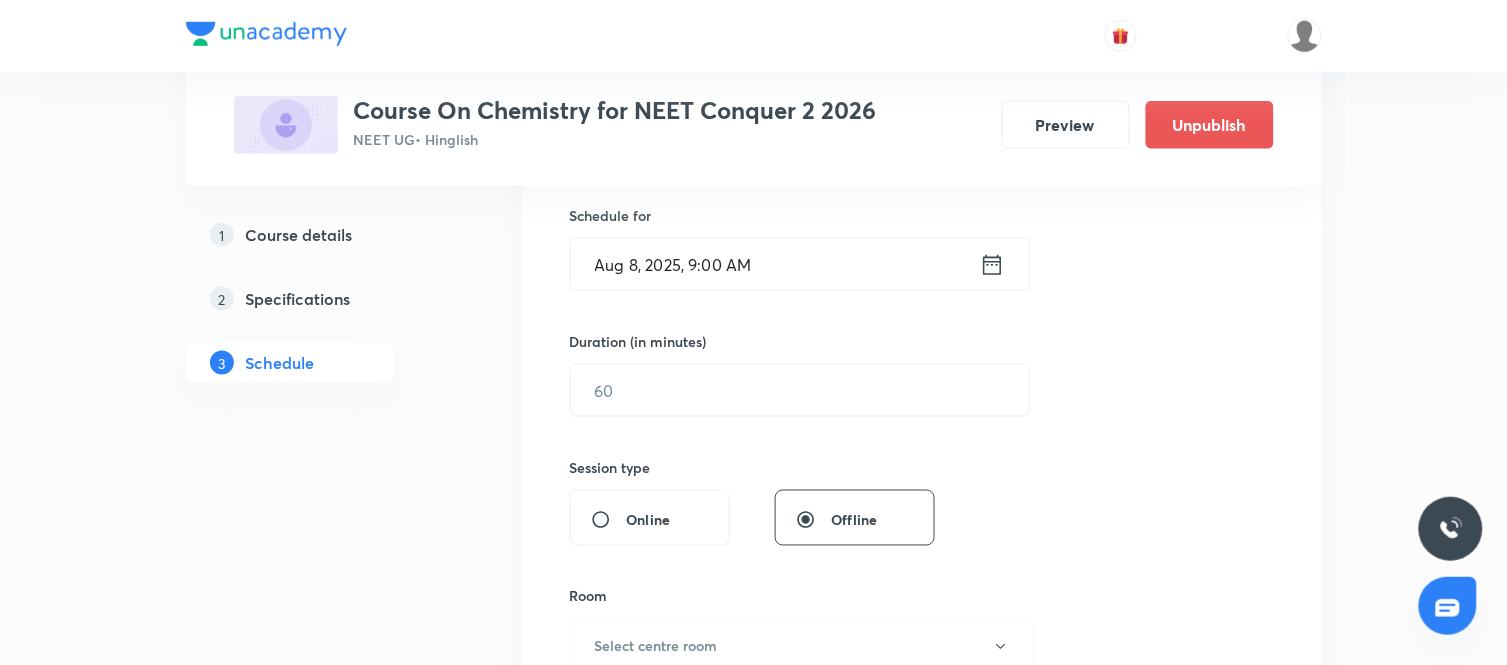 scroll, scrollTop: 490, scrollLeft: 0, axis: vertical 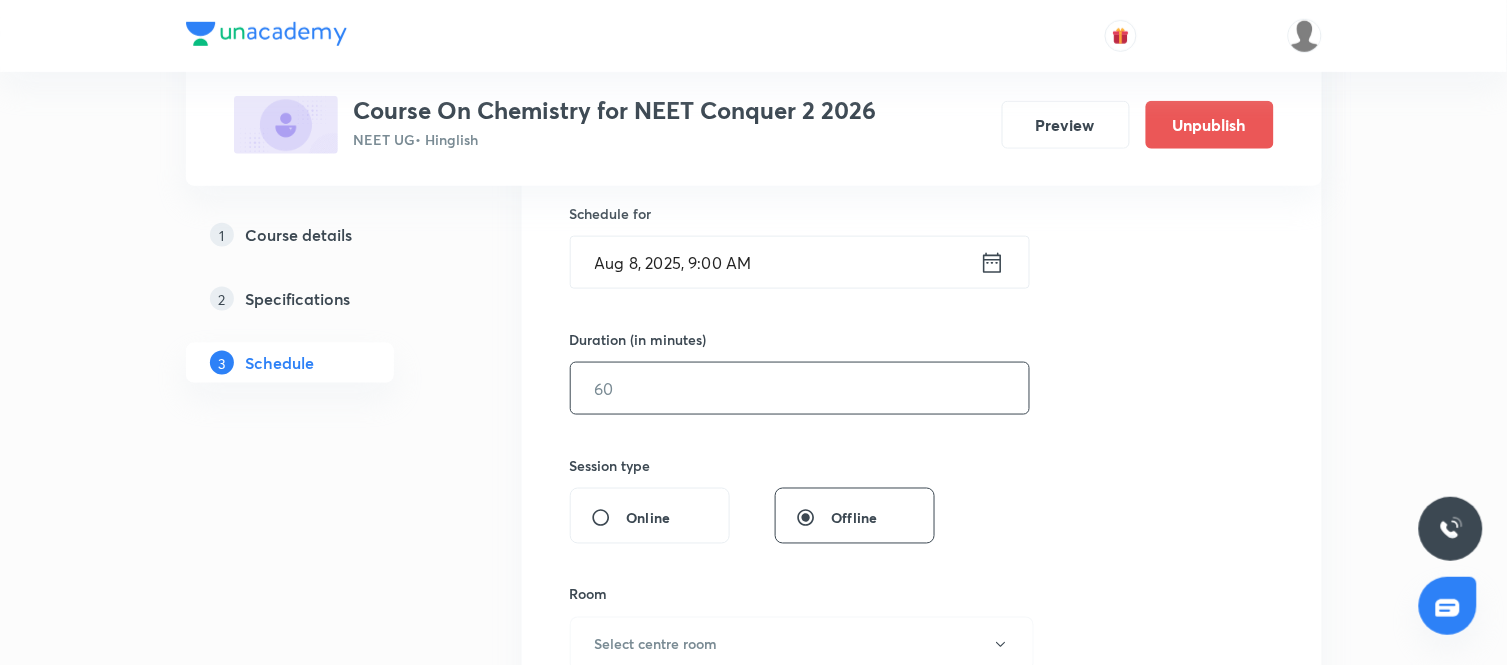 click at bounding box center (800, 388) 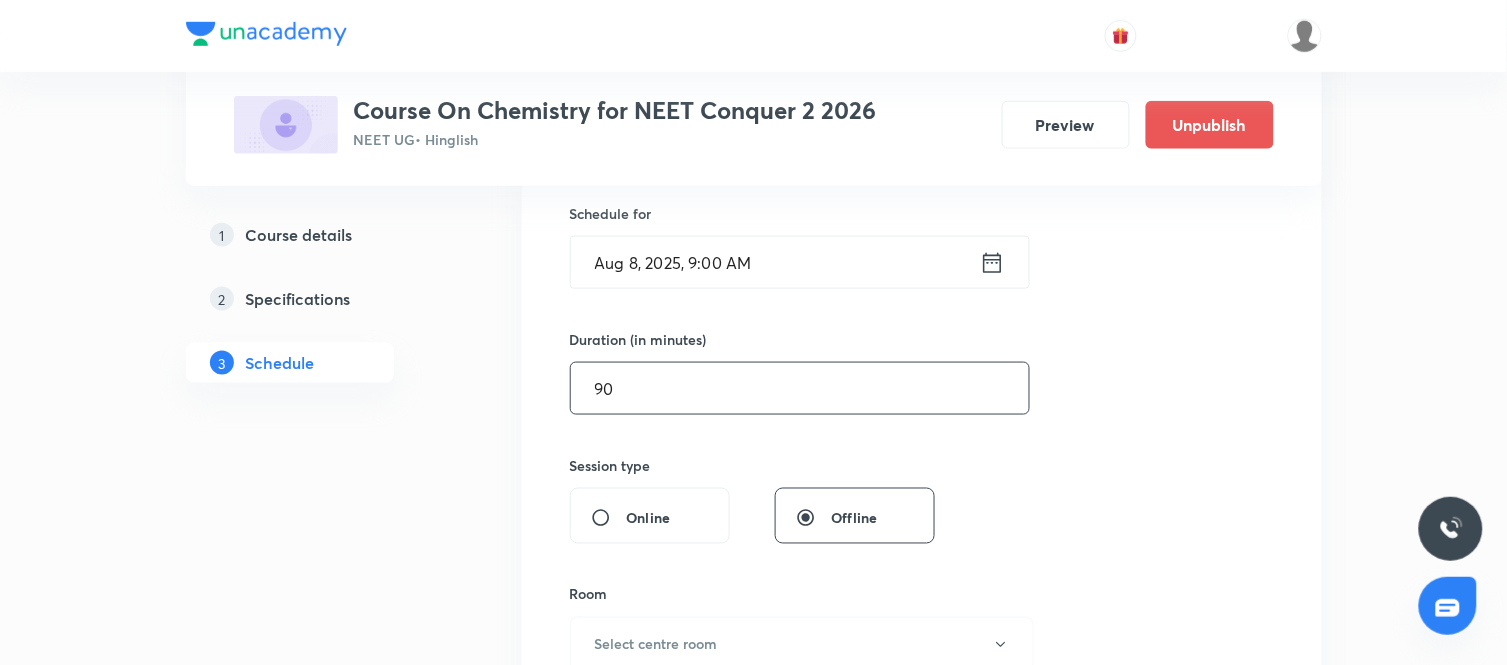 type on "90" 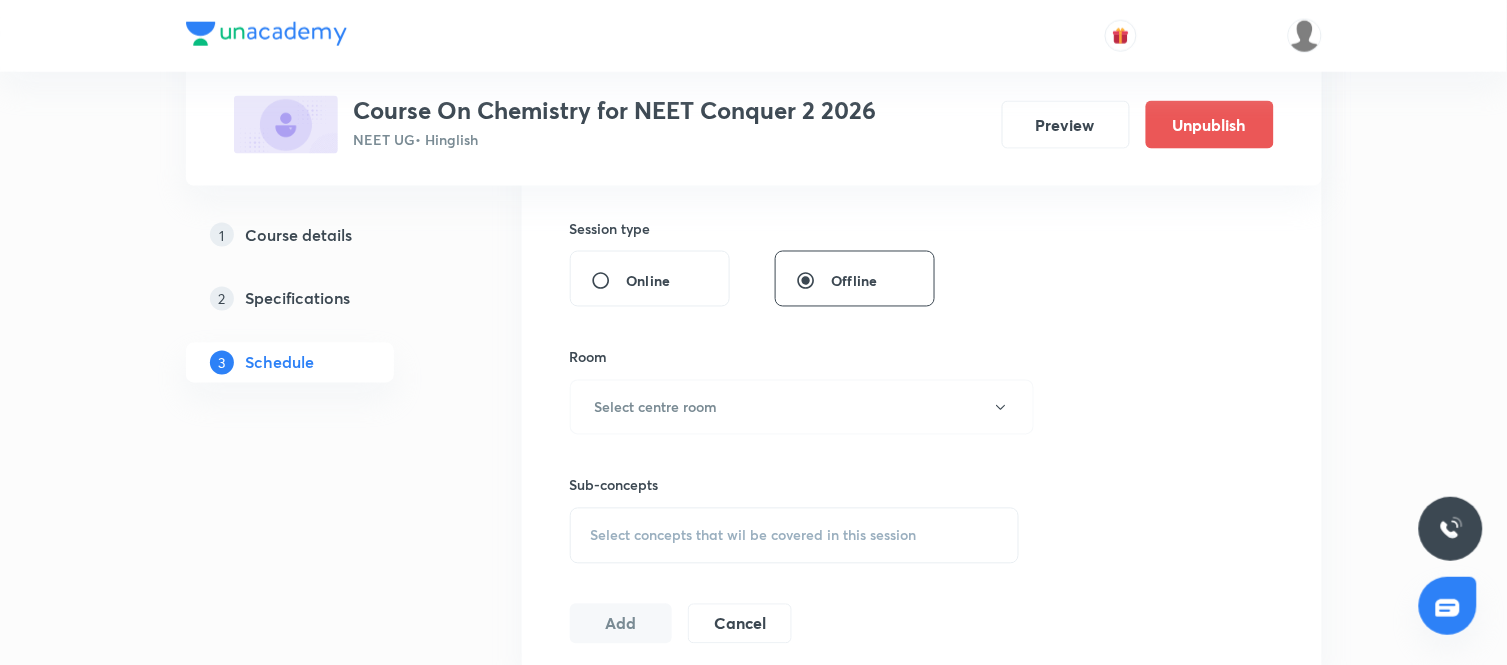 scroll, scrollTop: 728, scrollLeft: 0, axis: vertical 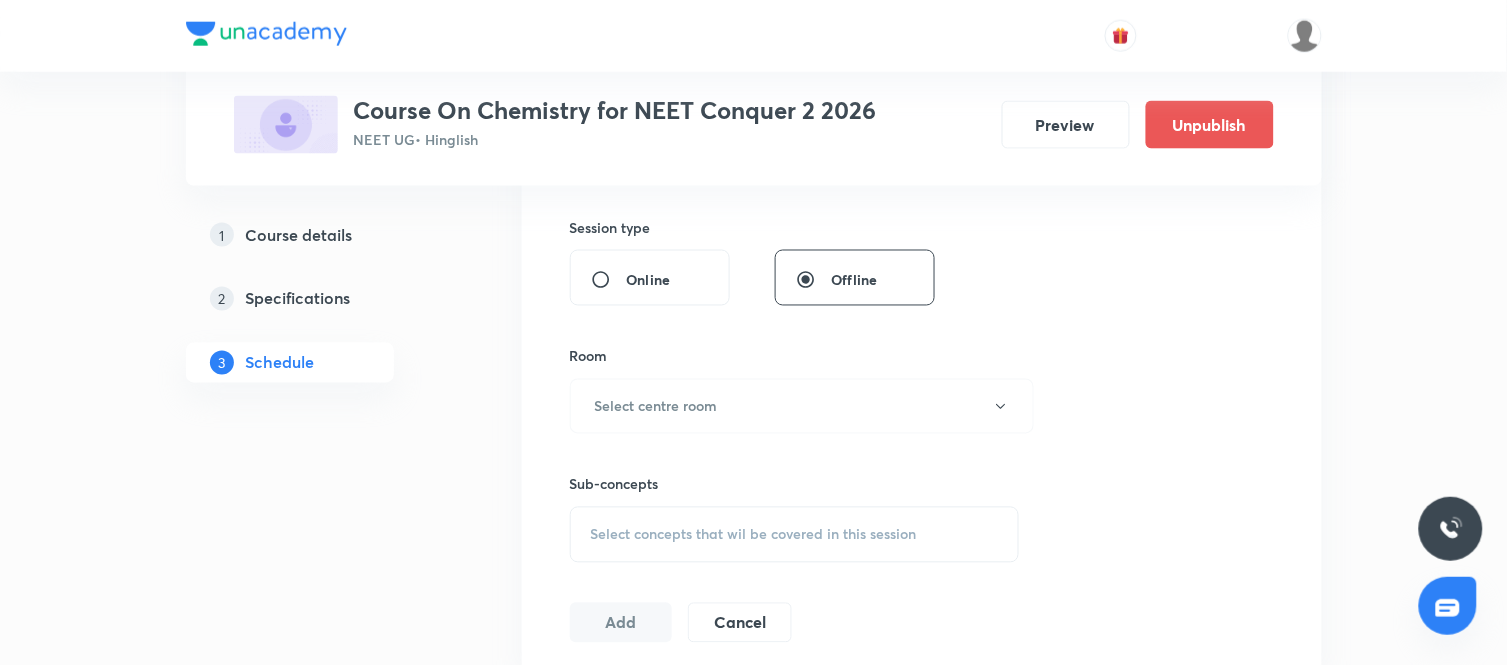 click on "Sub-concepts Select concepts that wil be covered in this session" at bounding box center (795, 498) 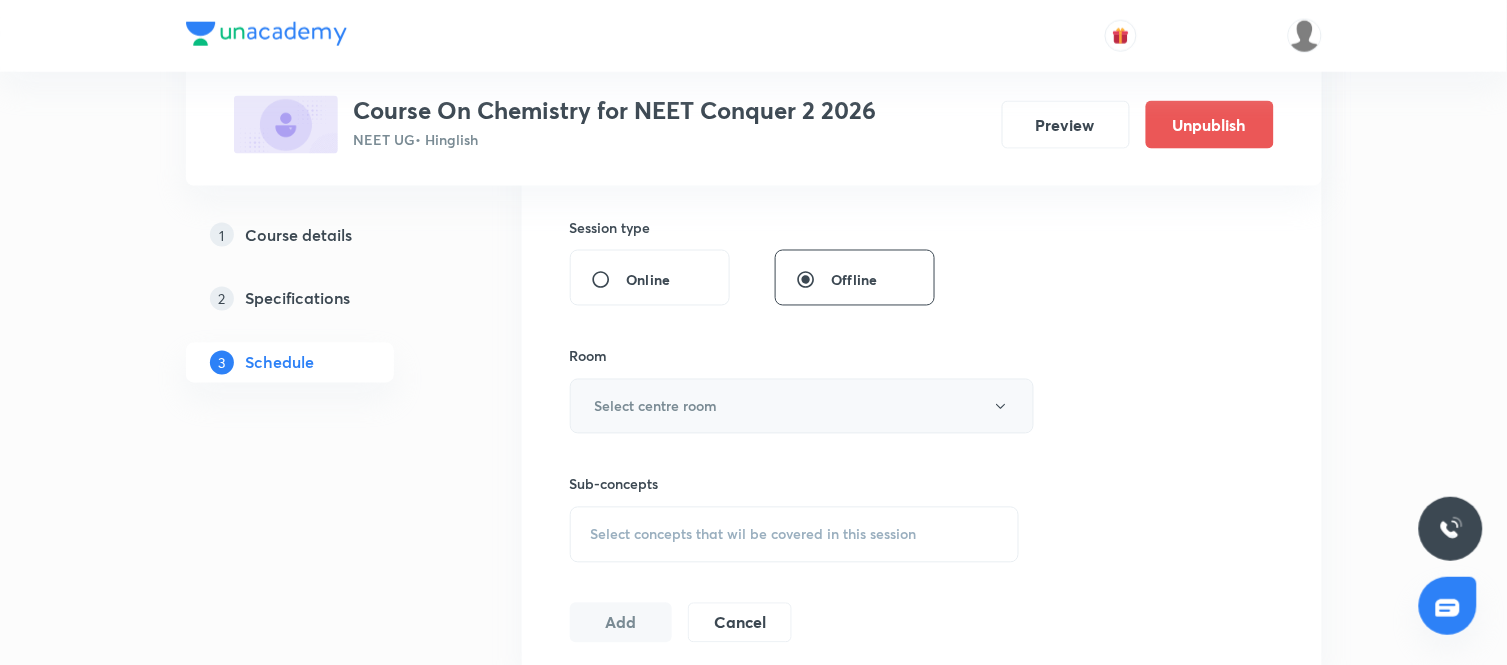 click on "Select centre room" at bounding box center [802, 406] 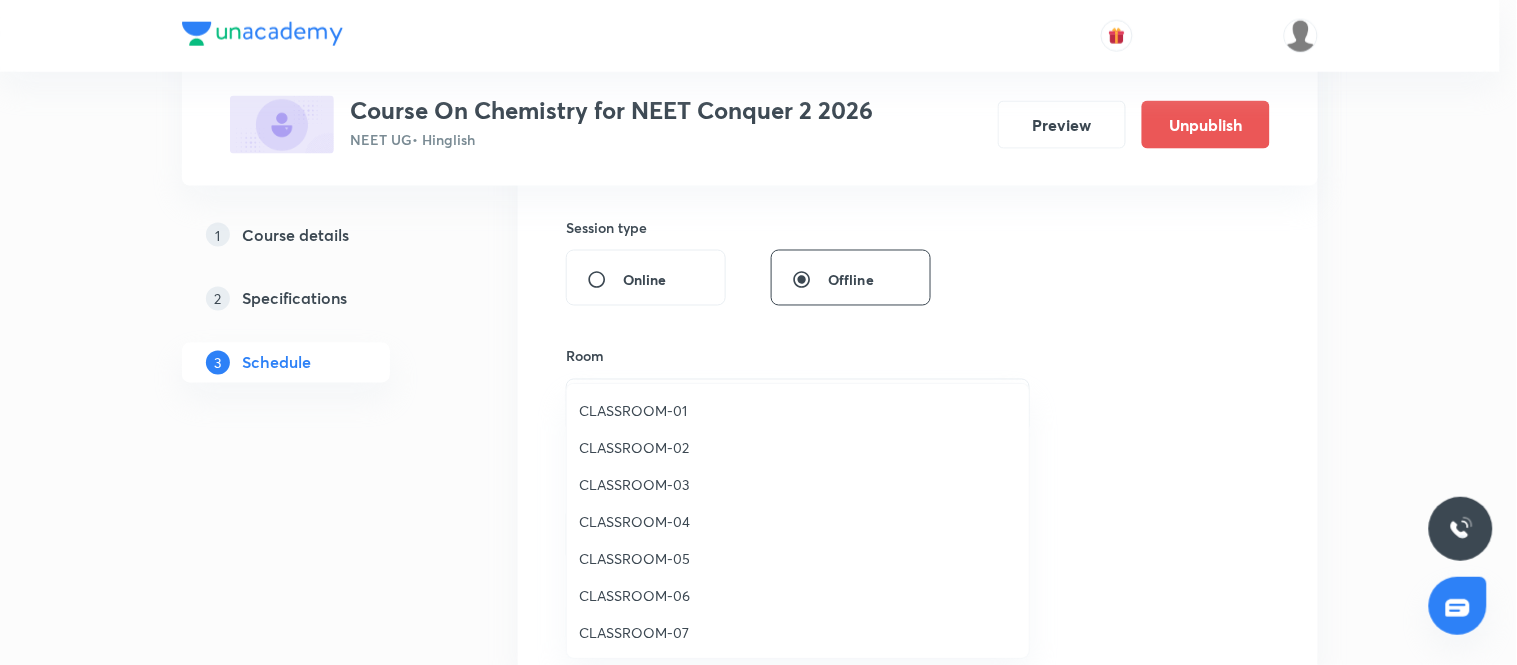 click on "CLASSROOM-04" at bounding box center [798, 521] 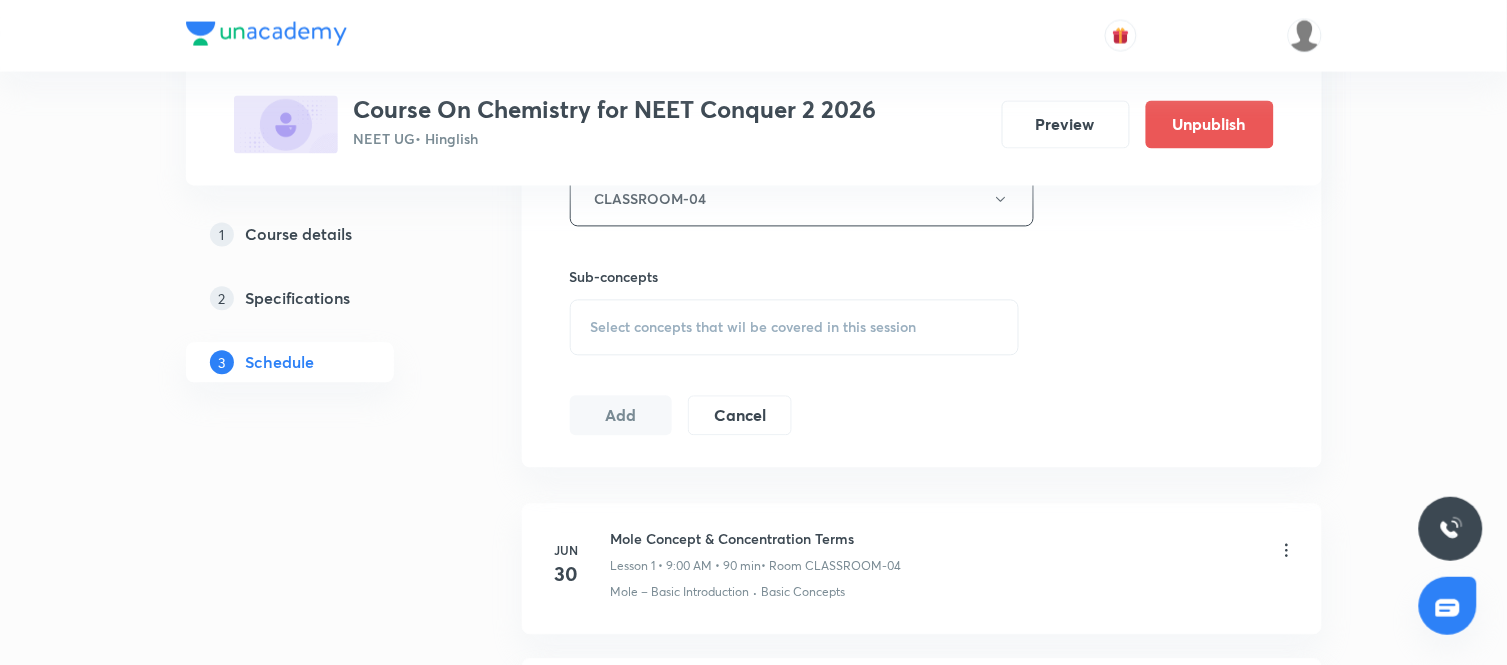 scroll, scrollTop: 936, scrollLeft: 0, axis: vertical 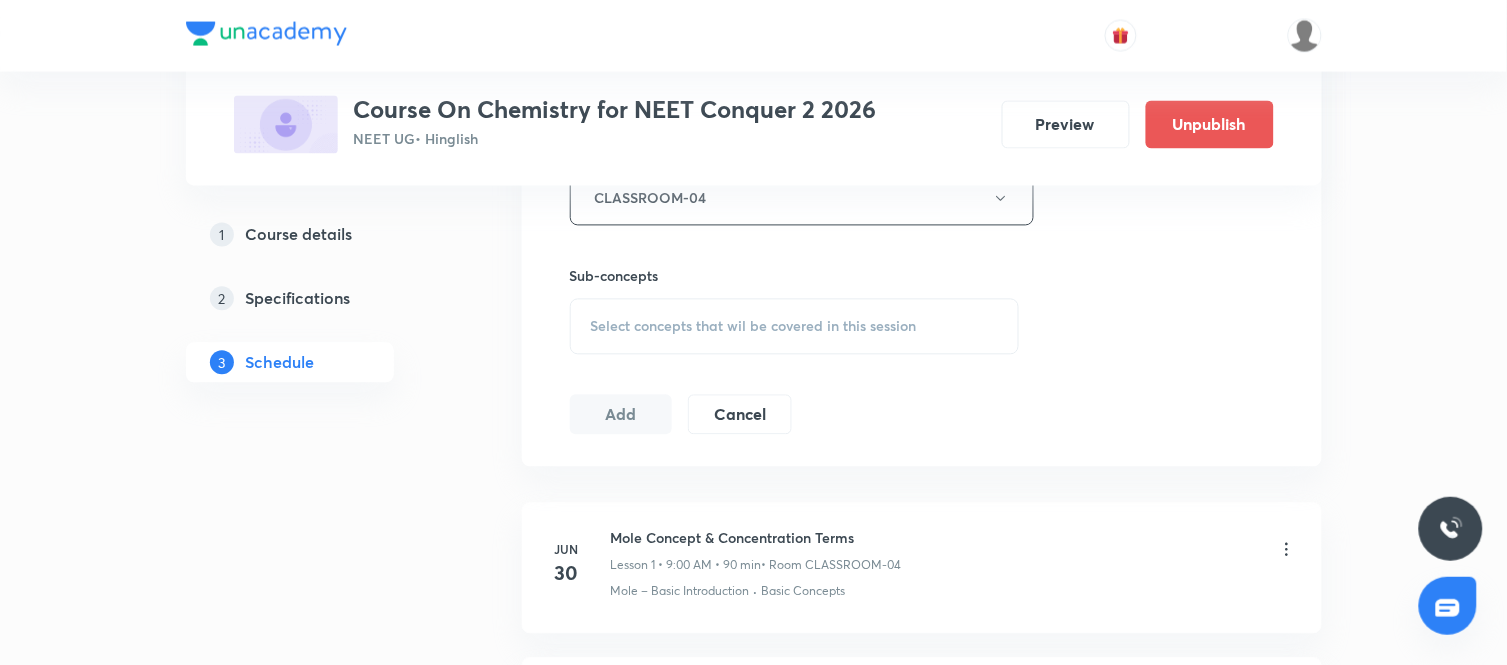 click on "Select concepts that wil be covered in this session" at bounding box center [795, 327] 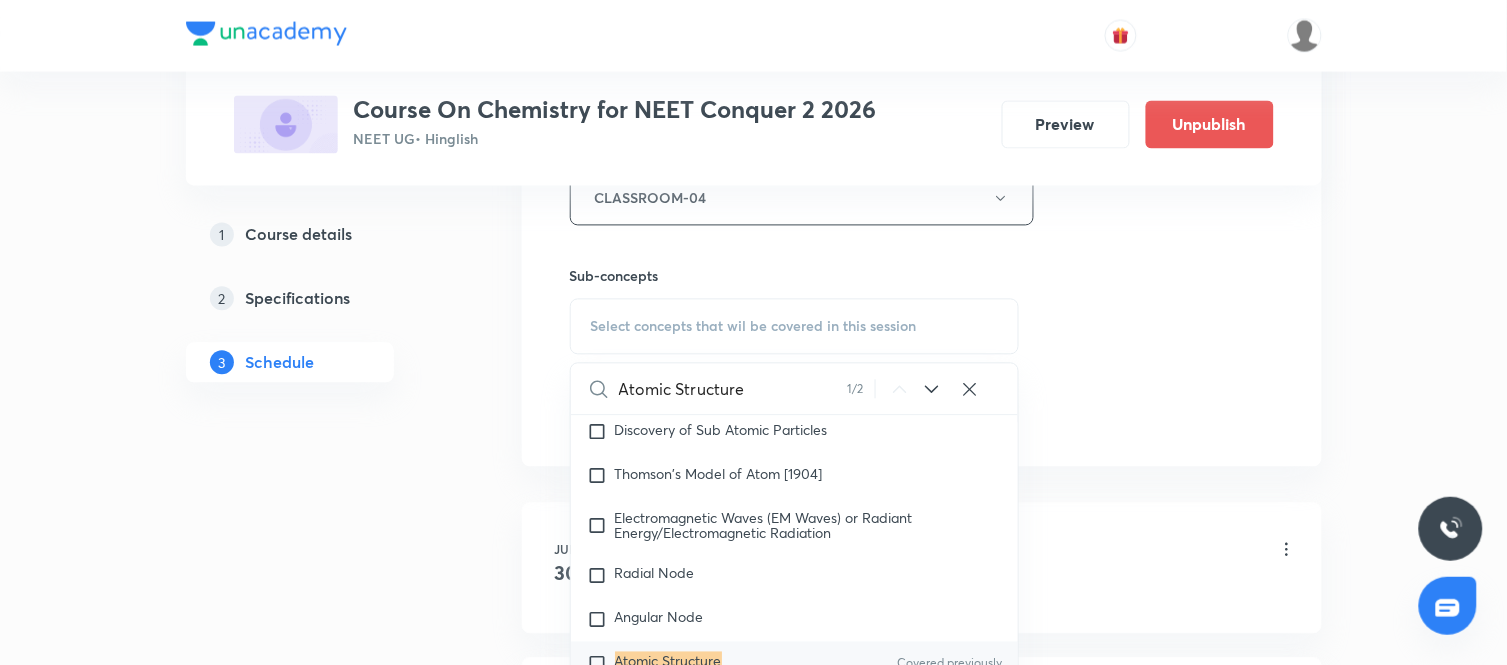 scroll, scrollTop: 2794, scrollLeft: 0, axis: vertical 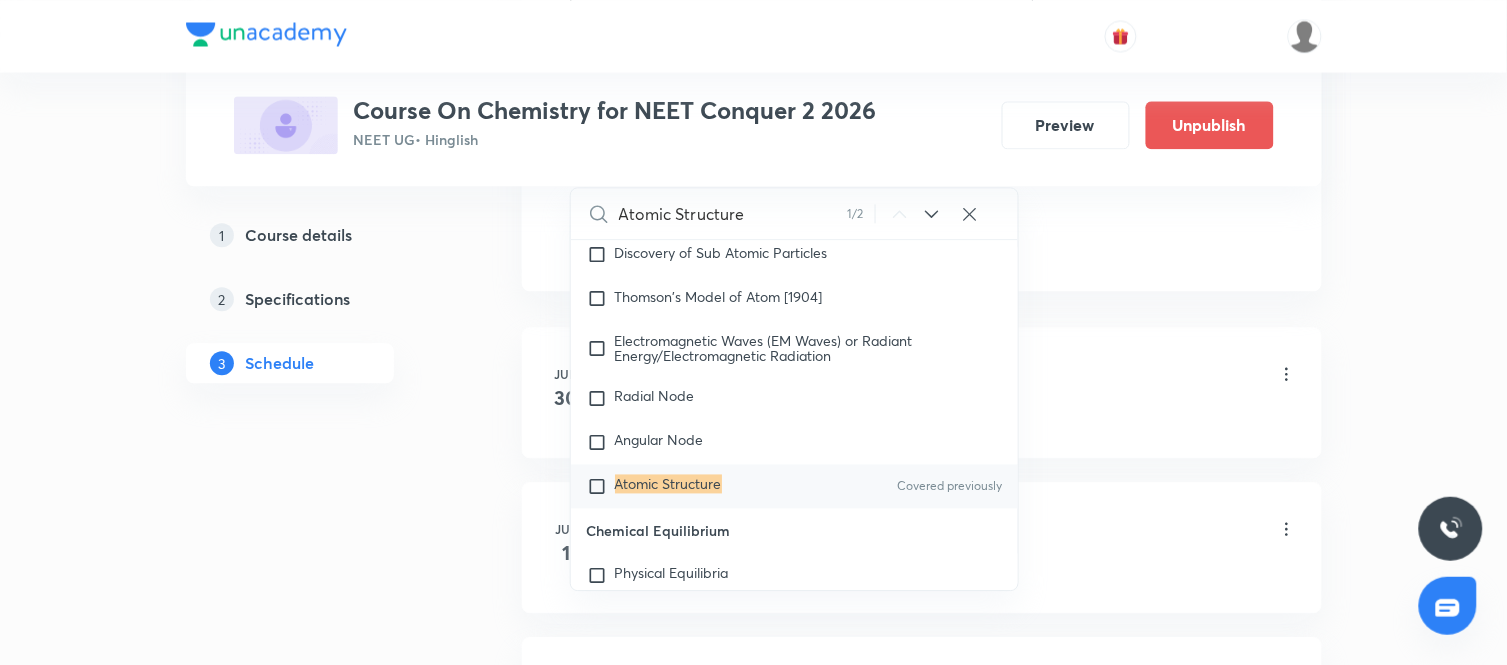 type on "Atomic Structure" 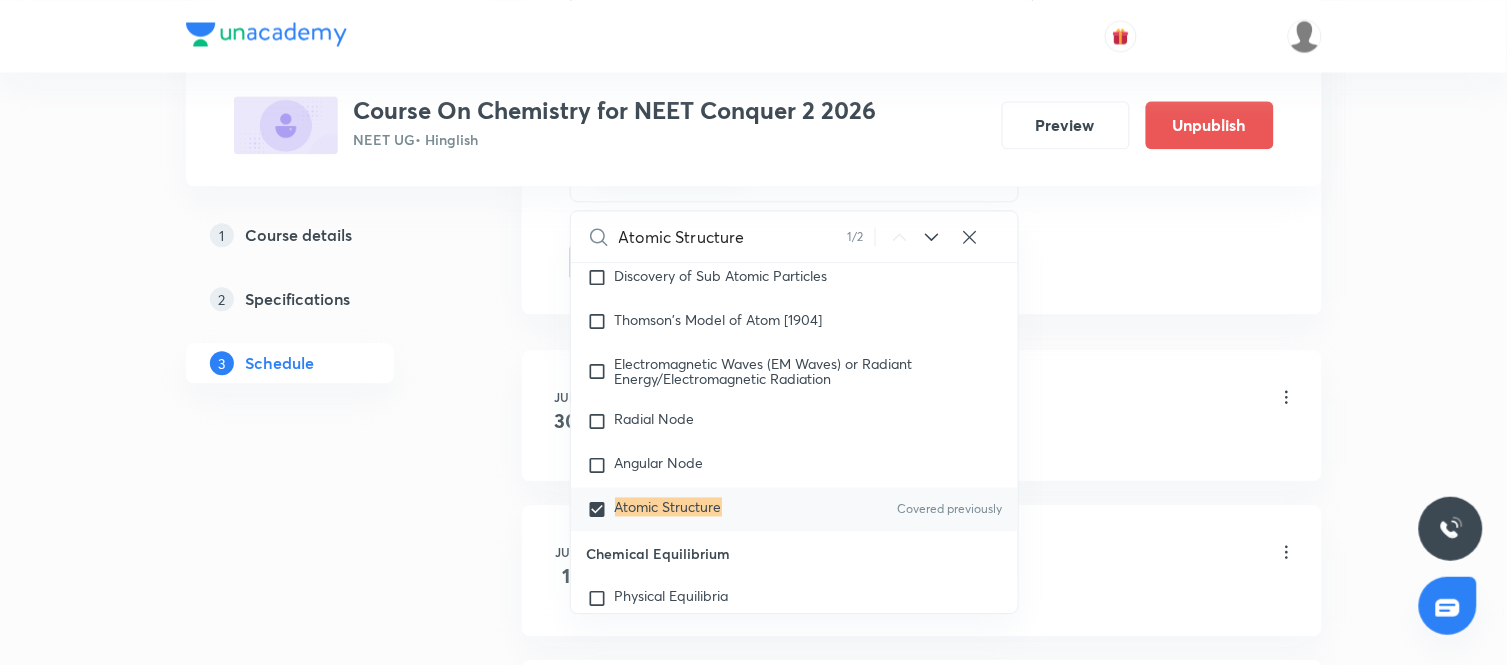 click on "Plus Courses Course On Chemistry for NEET Conquer 2 2026 NEET UG  • Hinglish Preview Unpublish 1 Course details 2 Specifications 3 Schedule Schedule 34  classes Session  35 Live class Session title 16/99 Atomic Structure ​ Schedule for Aug 8, 2025, 9:00 AM ​ Duration (in minutes) 90 ​   Session type Online Offline Room CLASSROOM-04 Sub-concepts Atomic Structure CLEAR Atomic Structure 1 / 2 ​ General Topics & Mole Concept Basic Concepts Covered previously Mole – Basic Introduction Covered previously Percentage Composition Covered previously Stoichiometry Principle of Atom Conservation (POAC) Relation between Stoichiometric Quantities Application of Mole Concept: Gravimetric Analysis Electronic Configuration Of Atoms (Hund's rule)  Quantum Numbers (Magnetic Quantum no.) Quantum Numbers(Pauli's Exclusion law) Mean Molar Mass or Molecular Mass Variation of Conductivity with Concentration Mechanism of Corrosion Atomic Structure Discovery Of Electron Covered previously Some Prerequisites of Physics Wave" at bounding box center [754, 2374] 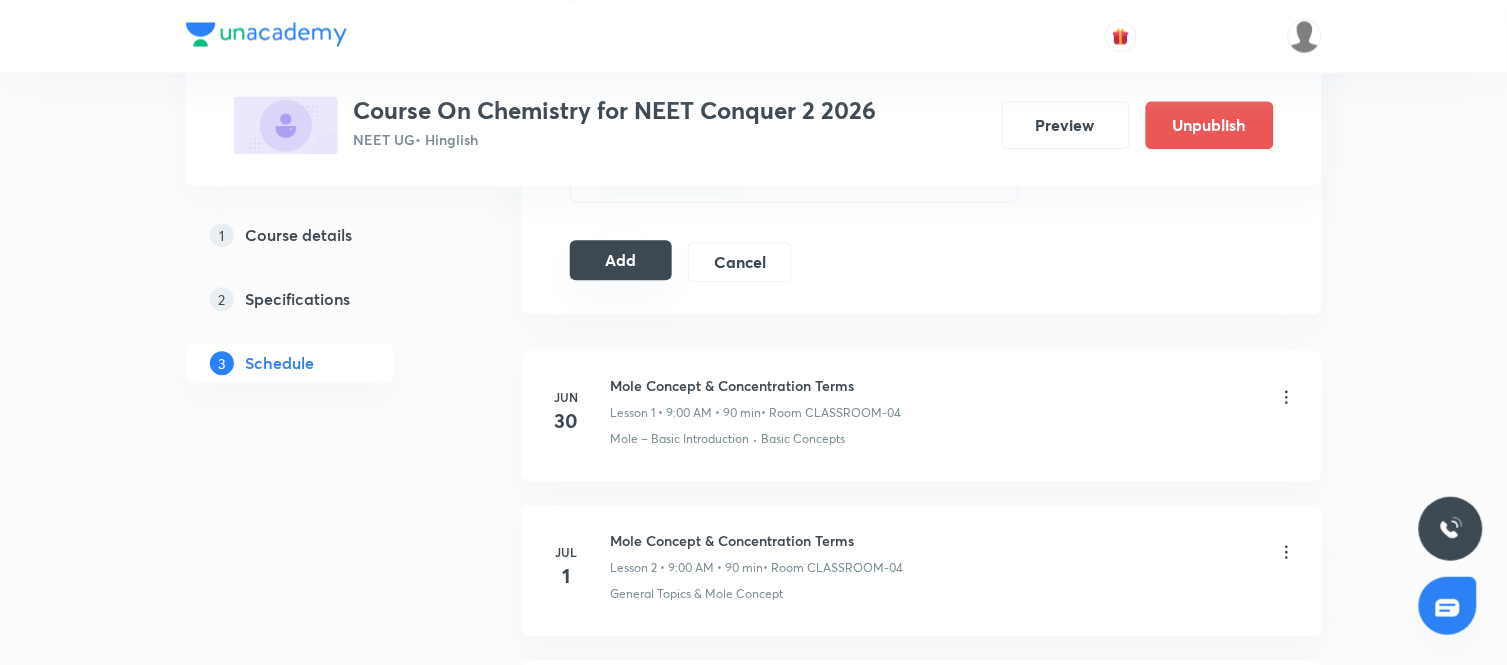 click on "Add" at bounding box center [621, 260] 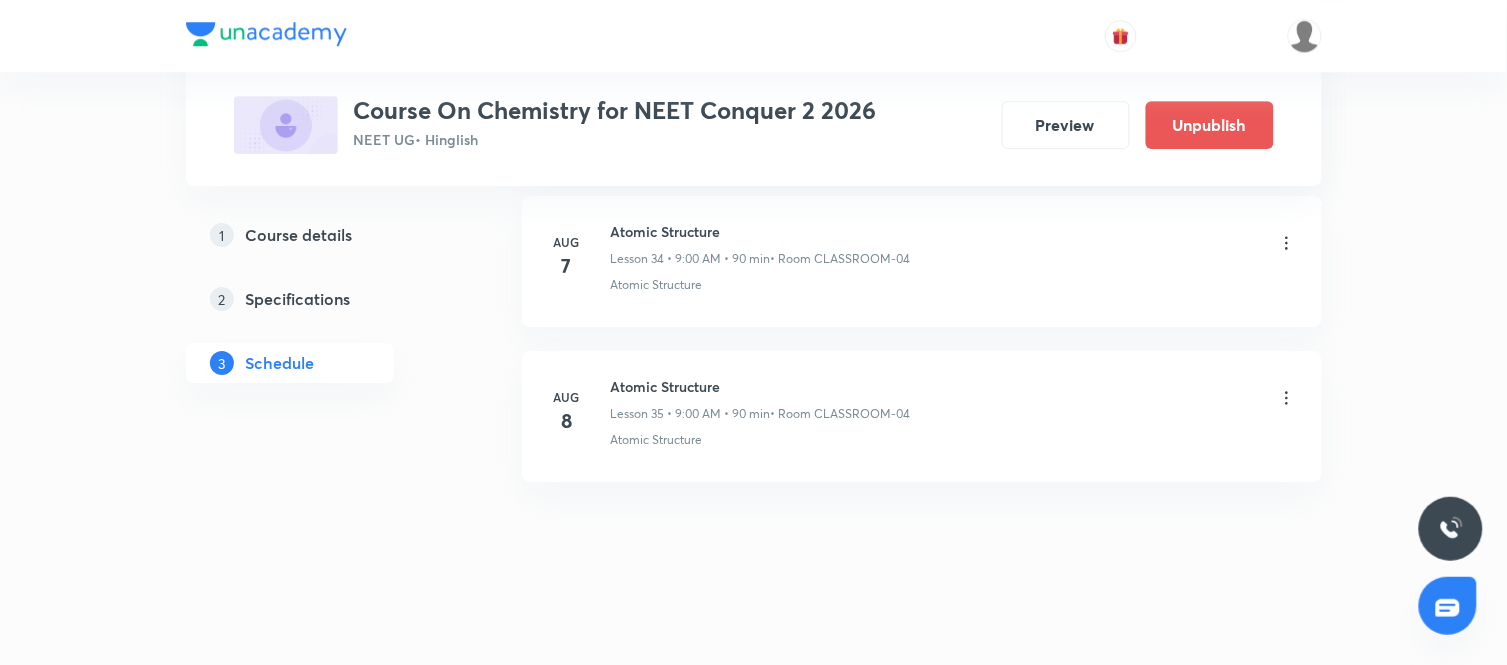 scroll, scrollTop: 5450, scrollLeft: 0, axis: vertical 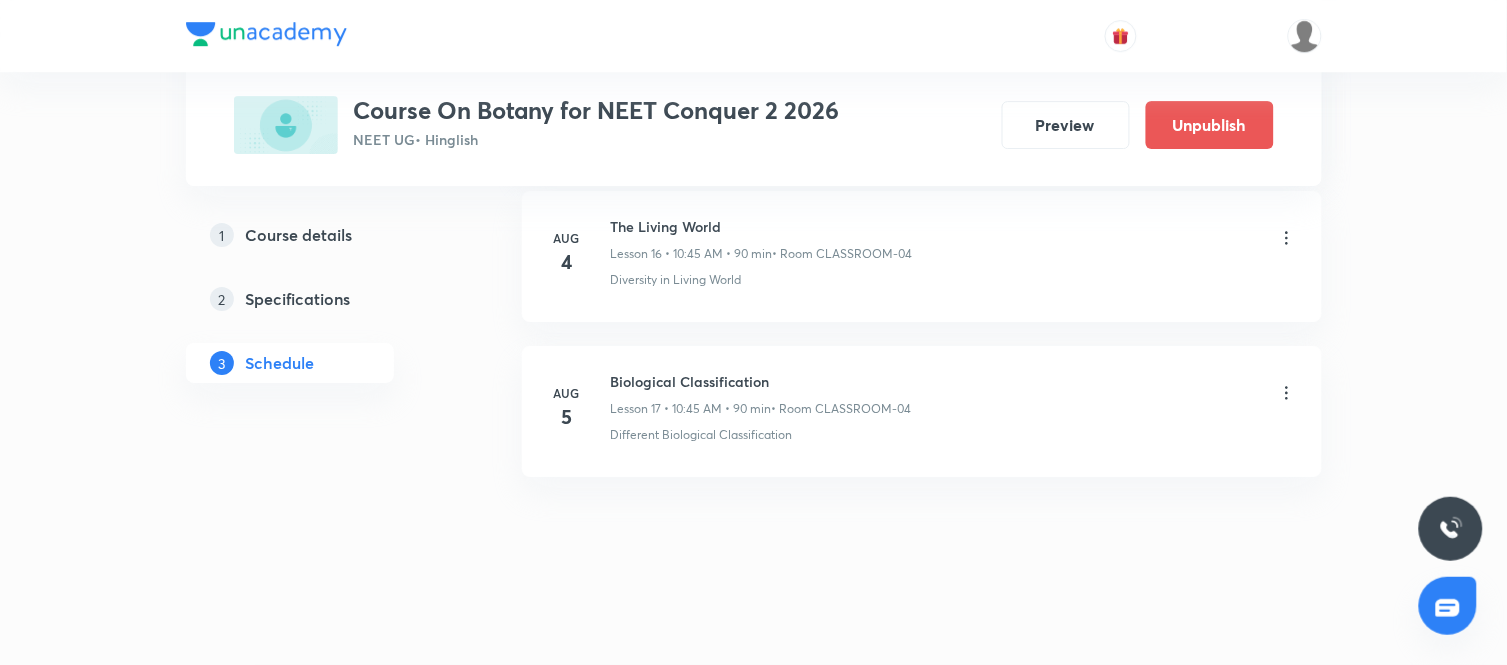click on "Biological Classification" at bounding box center [761, 381] 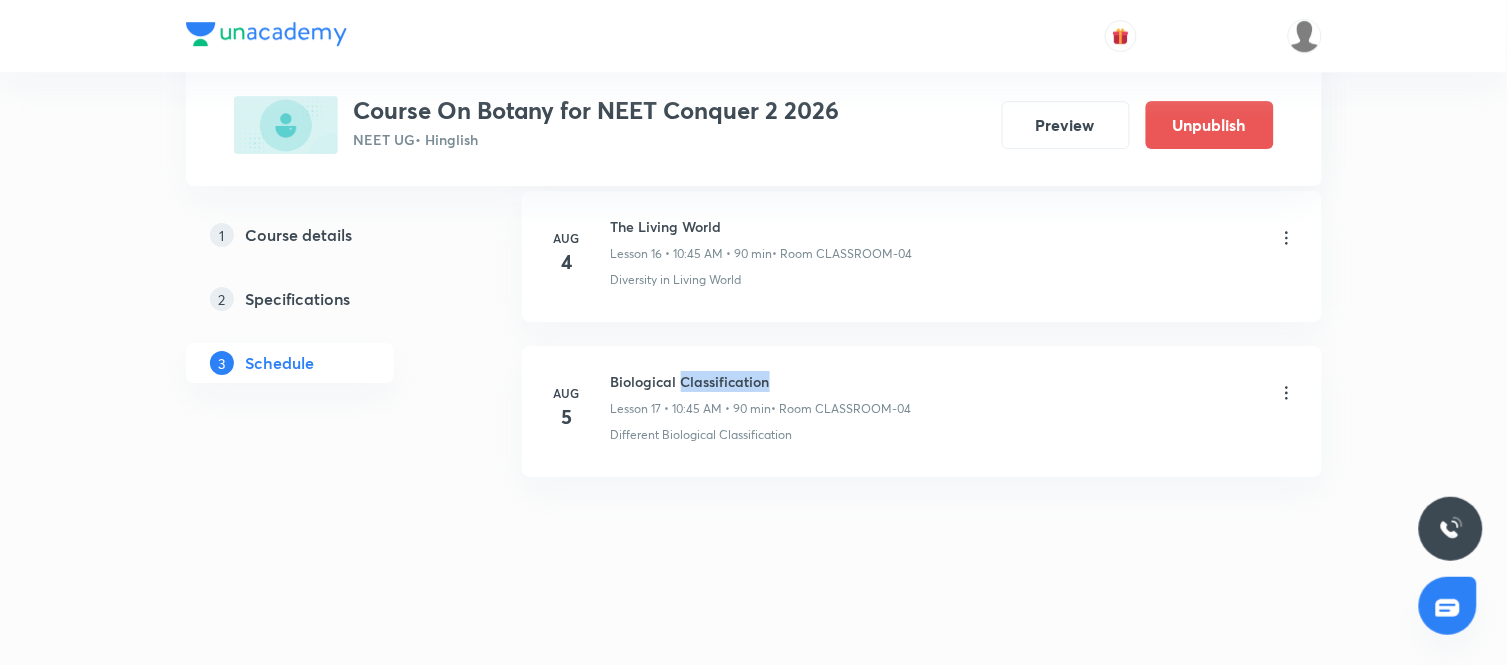 click on "Biological Classification" at bounding box center [761, 381] 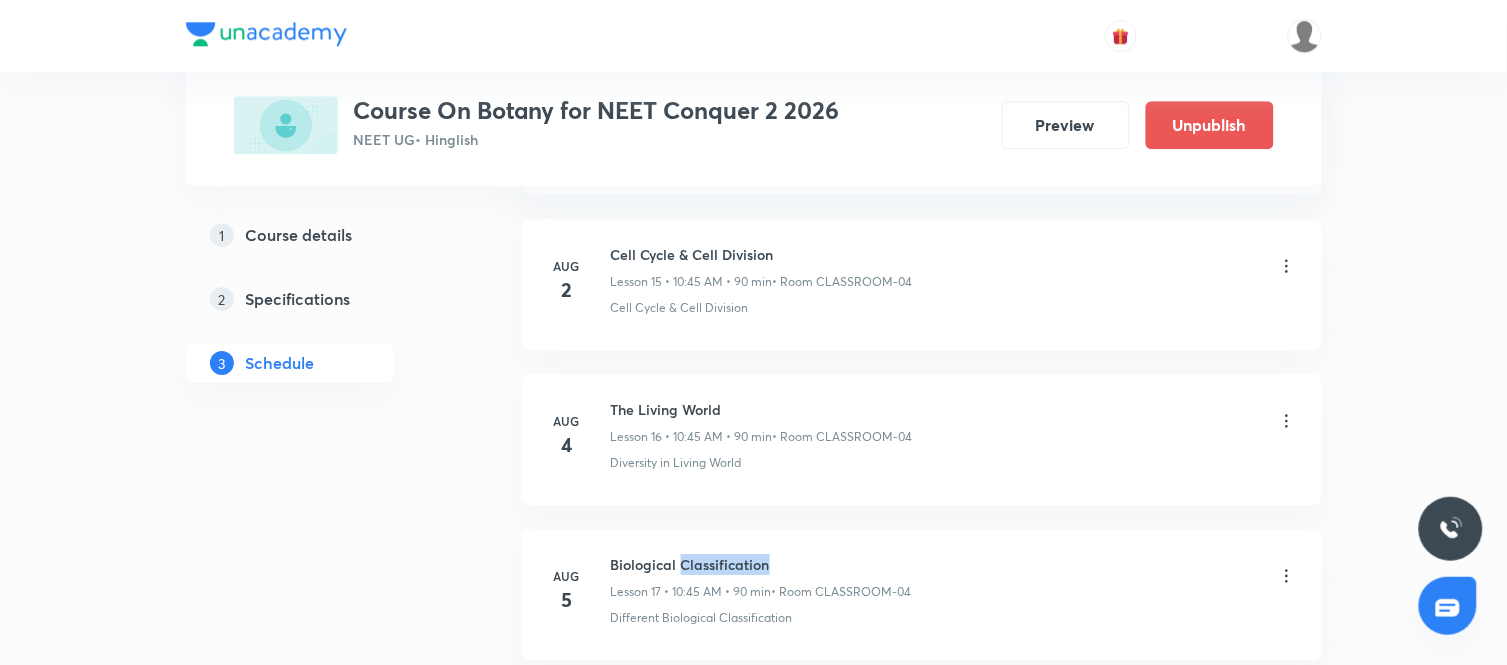scroll, scrollTop: 3576, scrollLeft: 0, axis: vertical 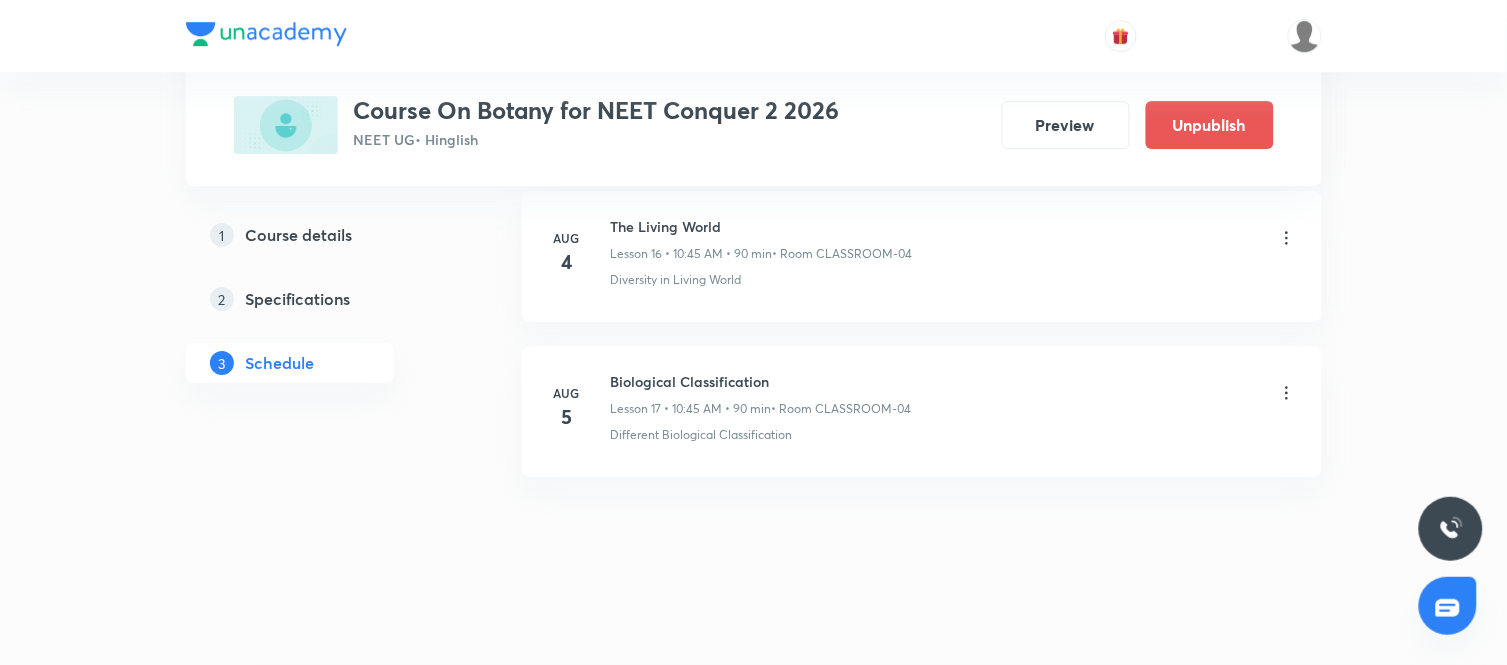click on "Biological Classification" at bounding box center [761, 381] 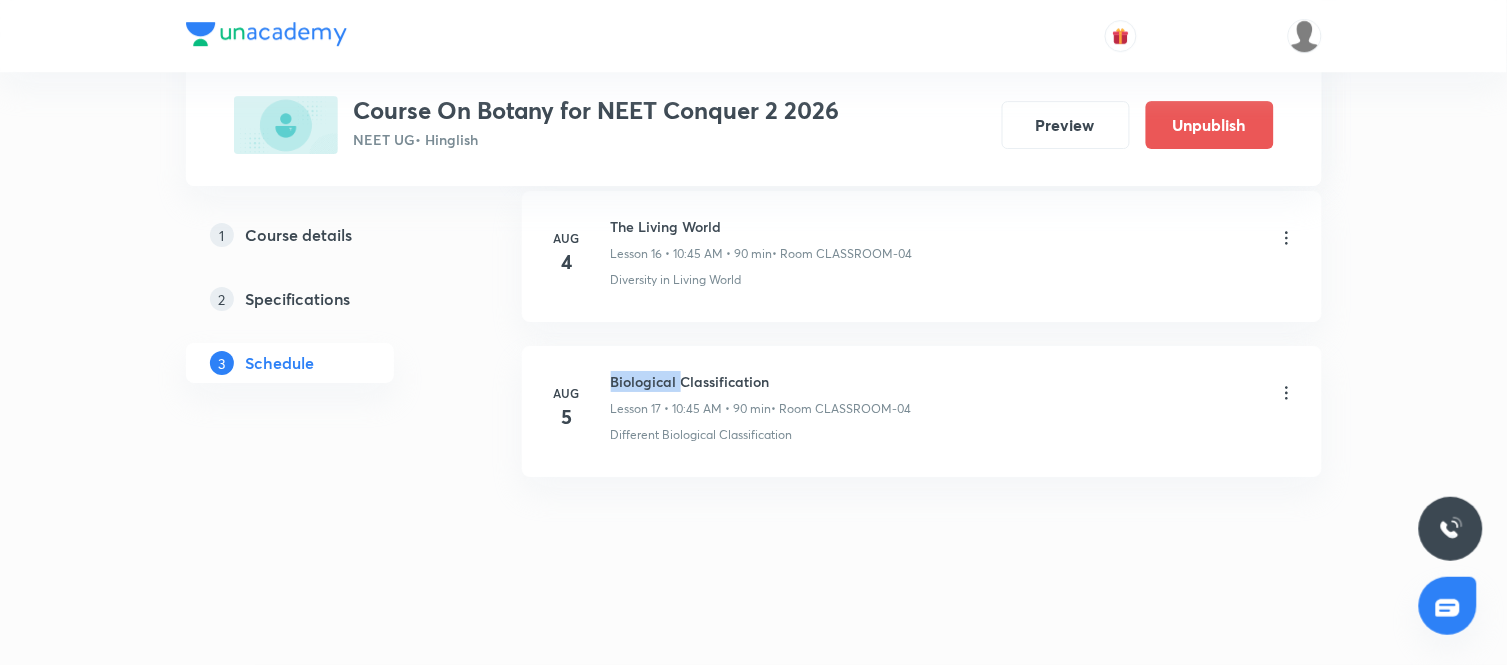 click on "Biological Classification" at bounding box center [761, 381] 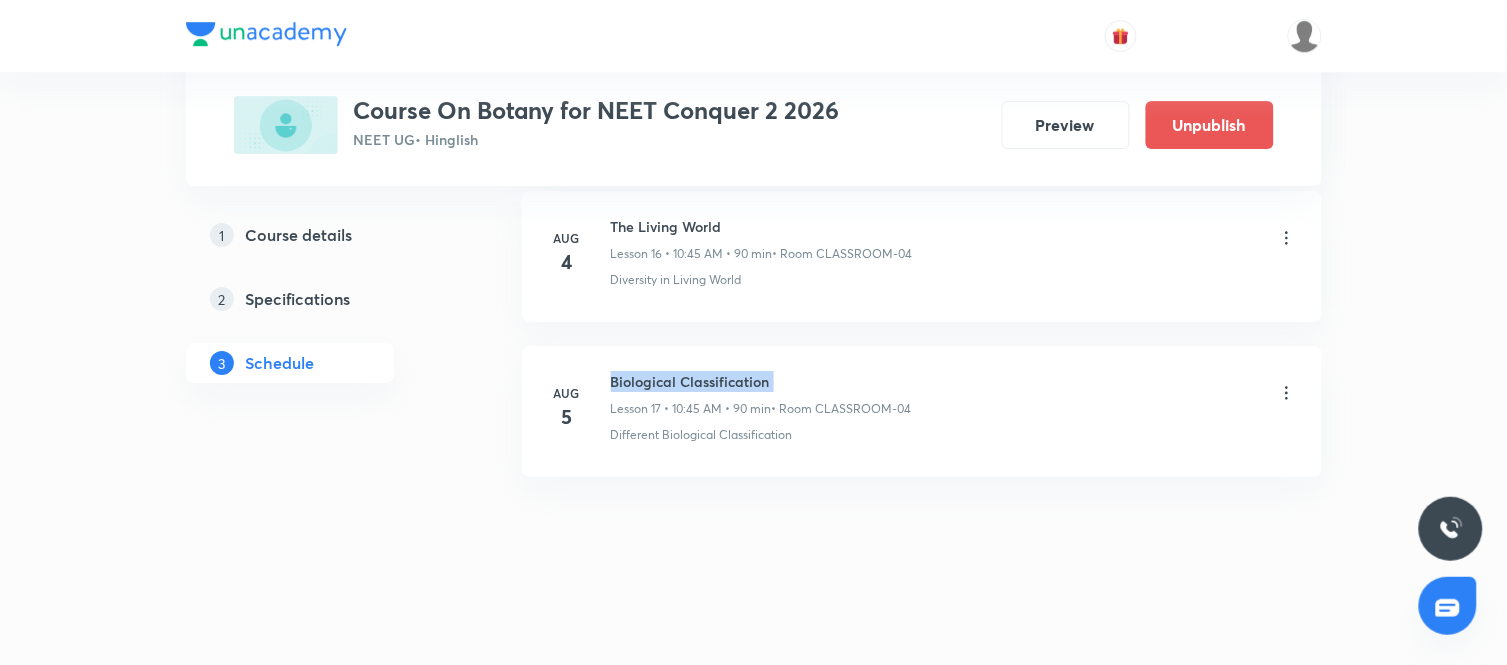 click on "Biological Classification" at bounding box center [761, 381] 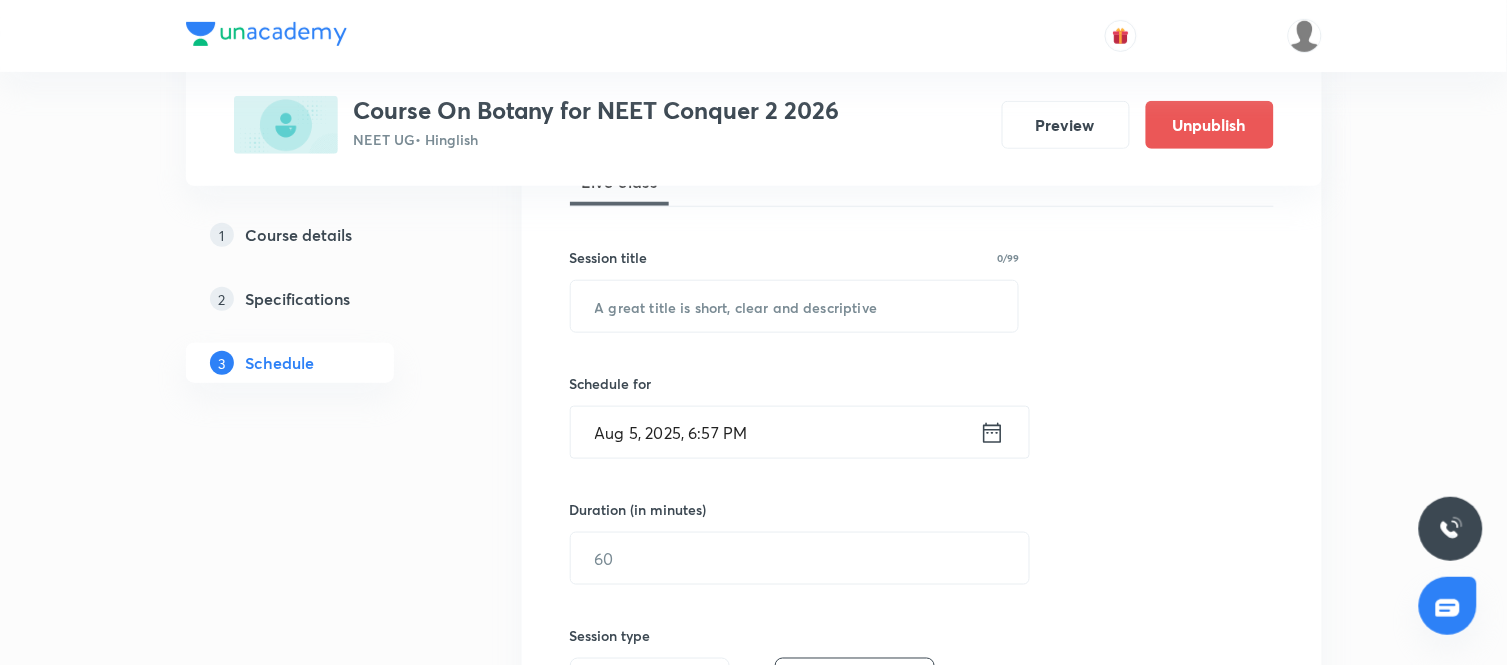 scroll, scrollTop: 314, scrollLeft: 0, axis: vertical 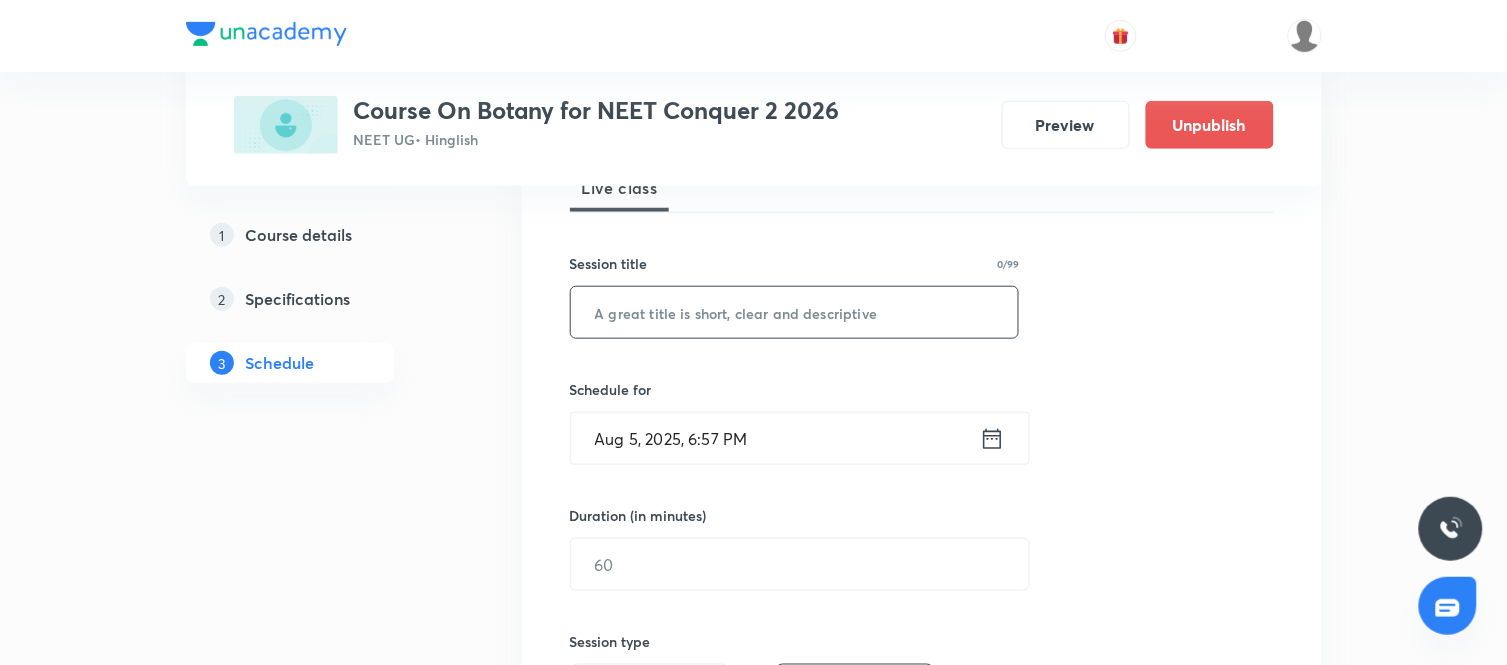 click at bounding box center [795, 312] 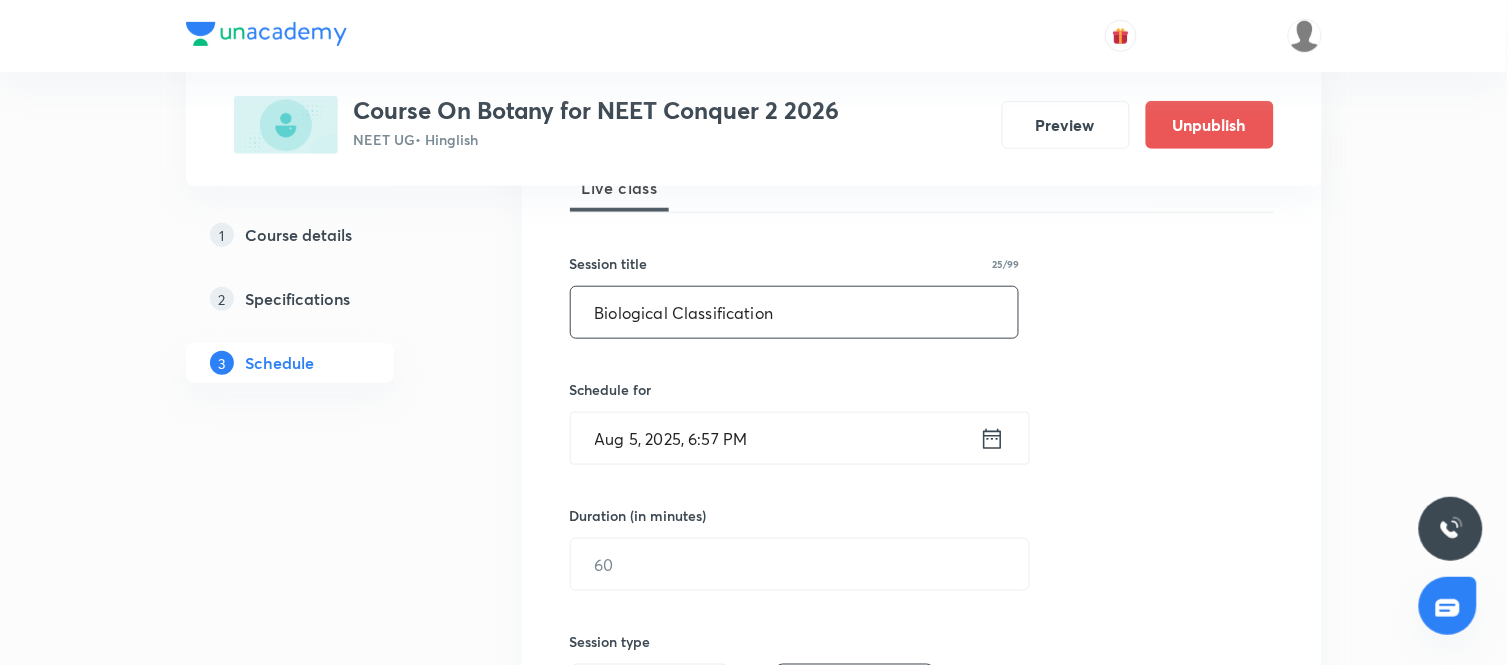 type on "Biological Classification" 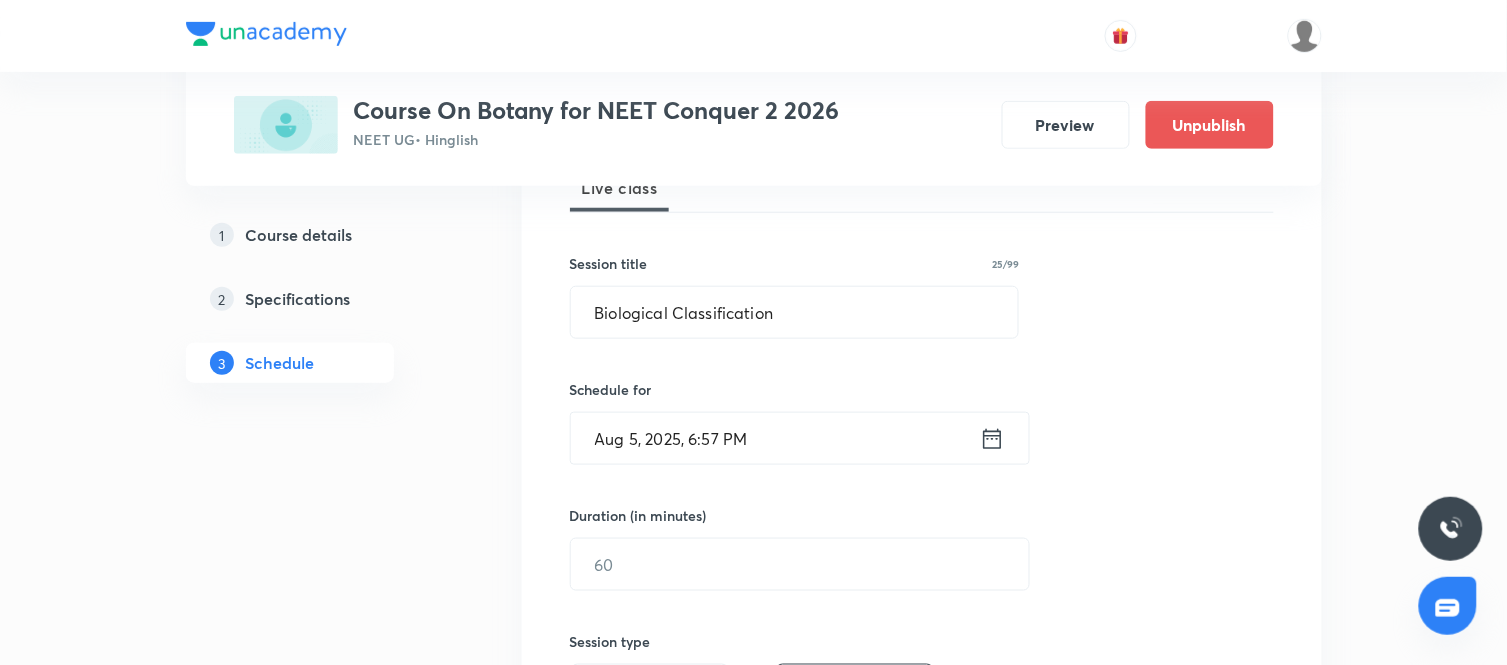 click 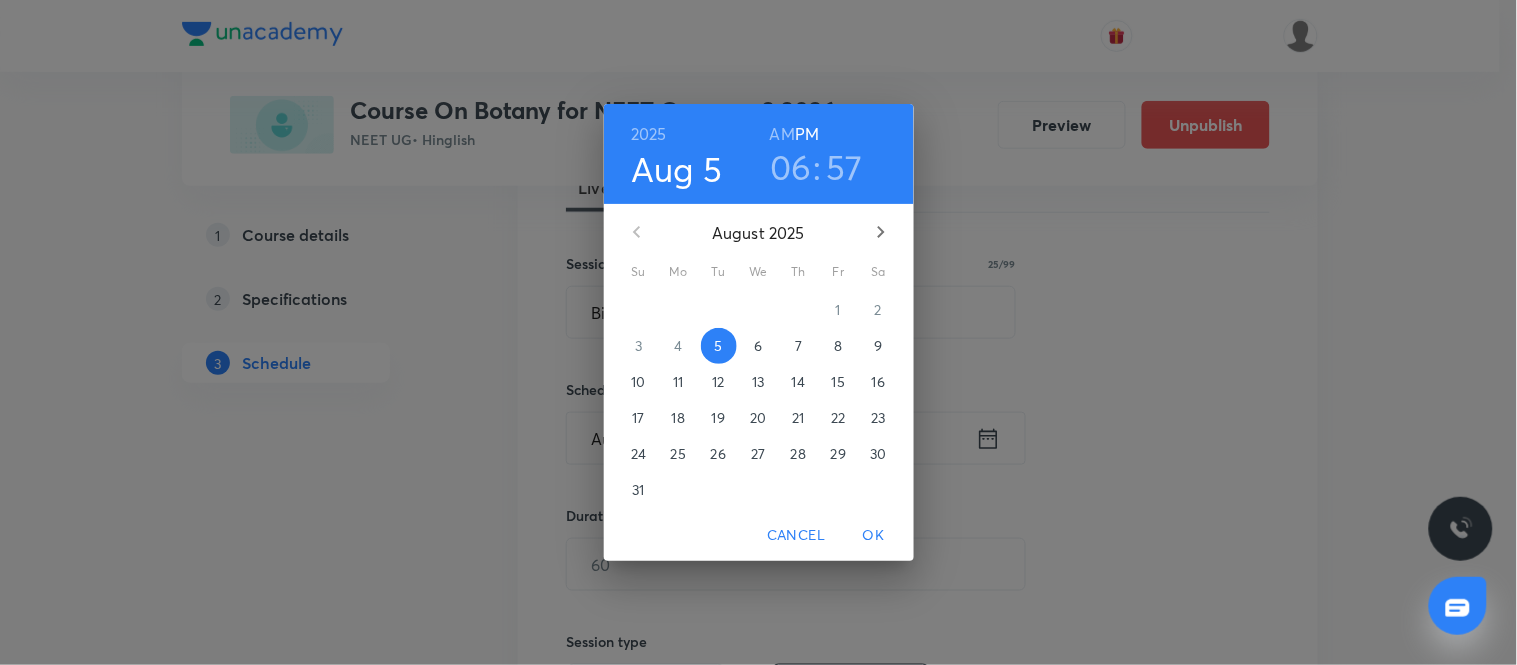 click on "6" at bounding box center [758, 346] 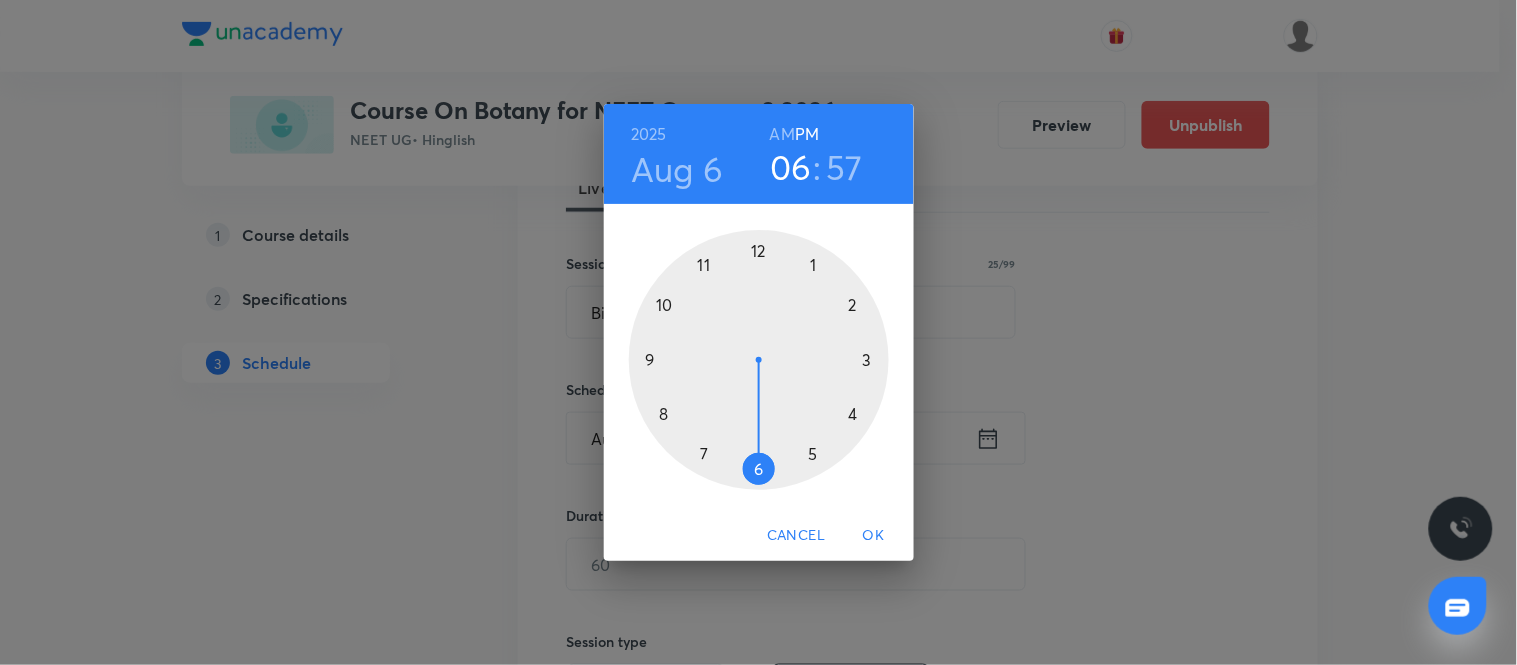 click on "AM" at bounding box center [782, 134] 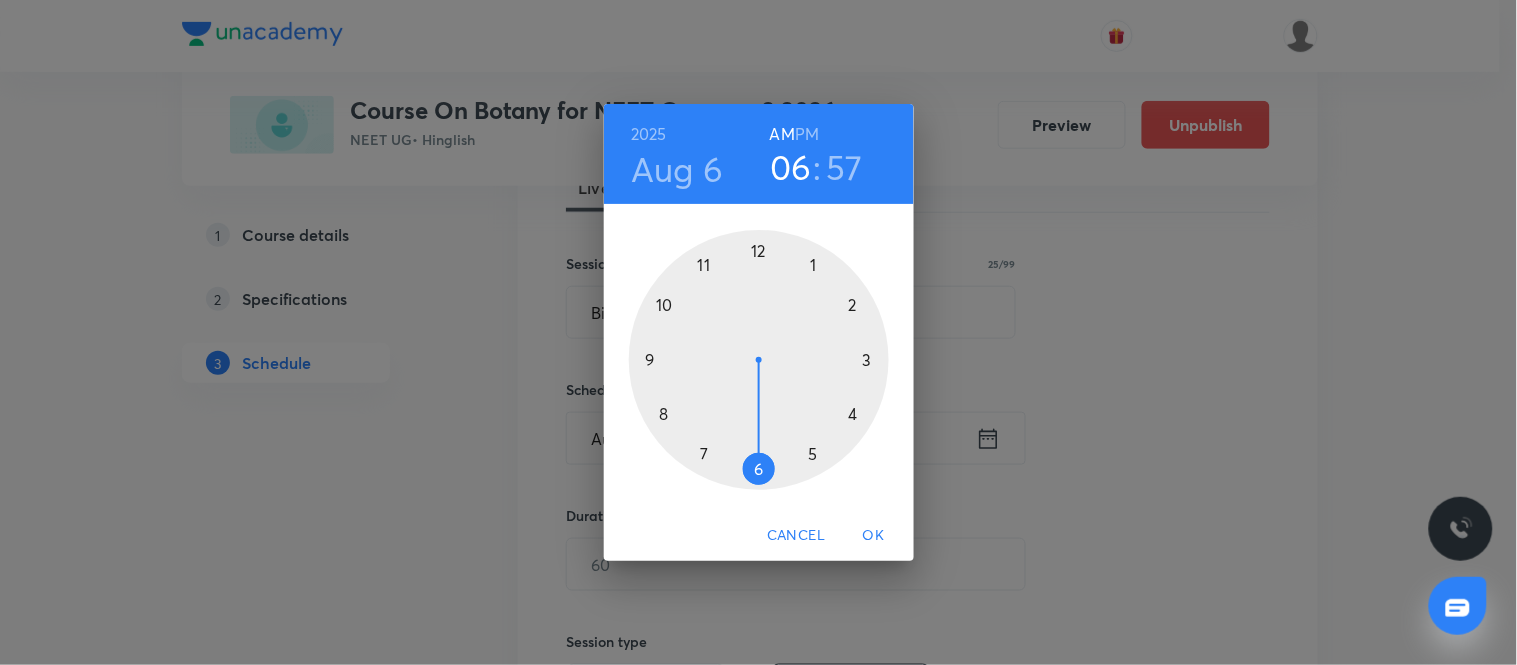 click at bounding box center [759, 360] 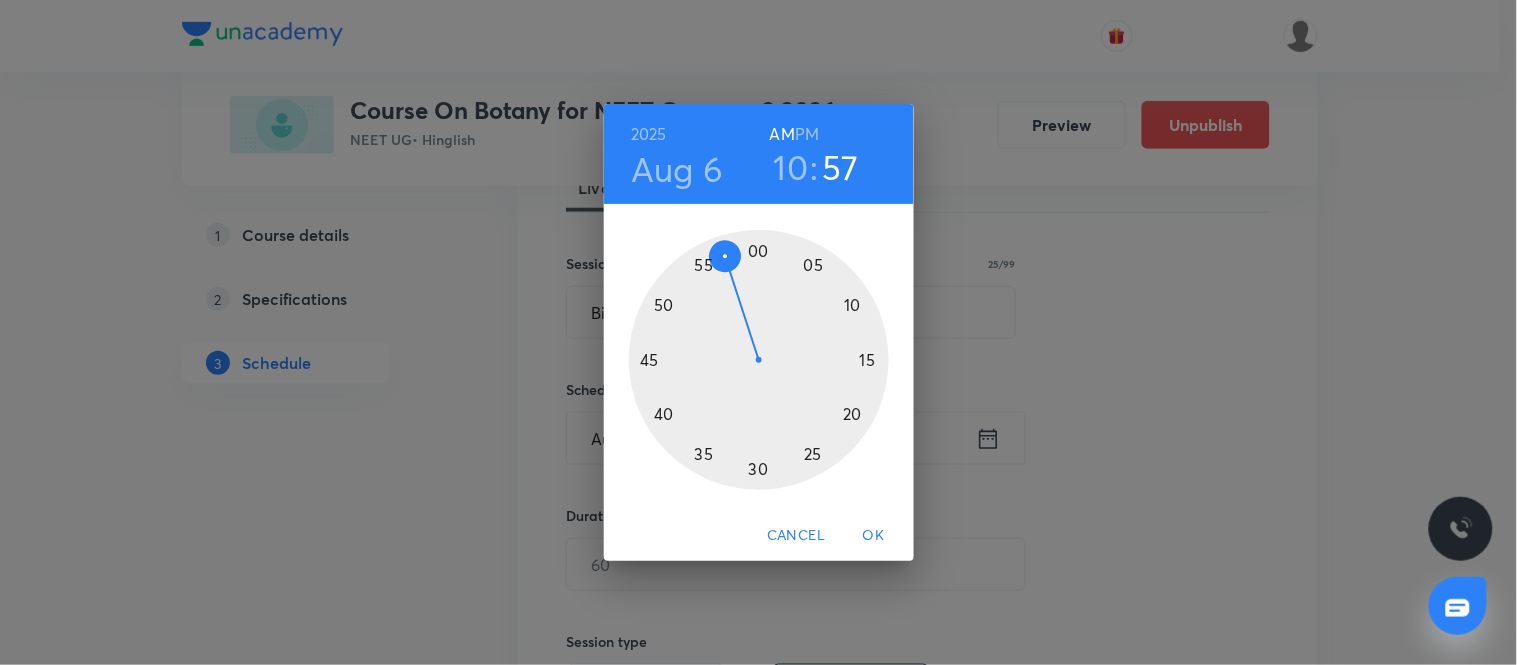 click at bounding box center [759, 360] 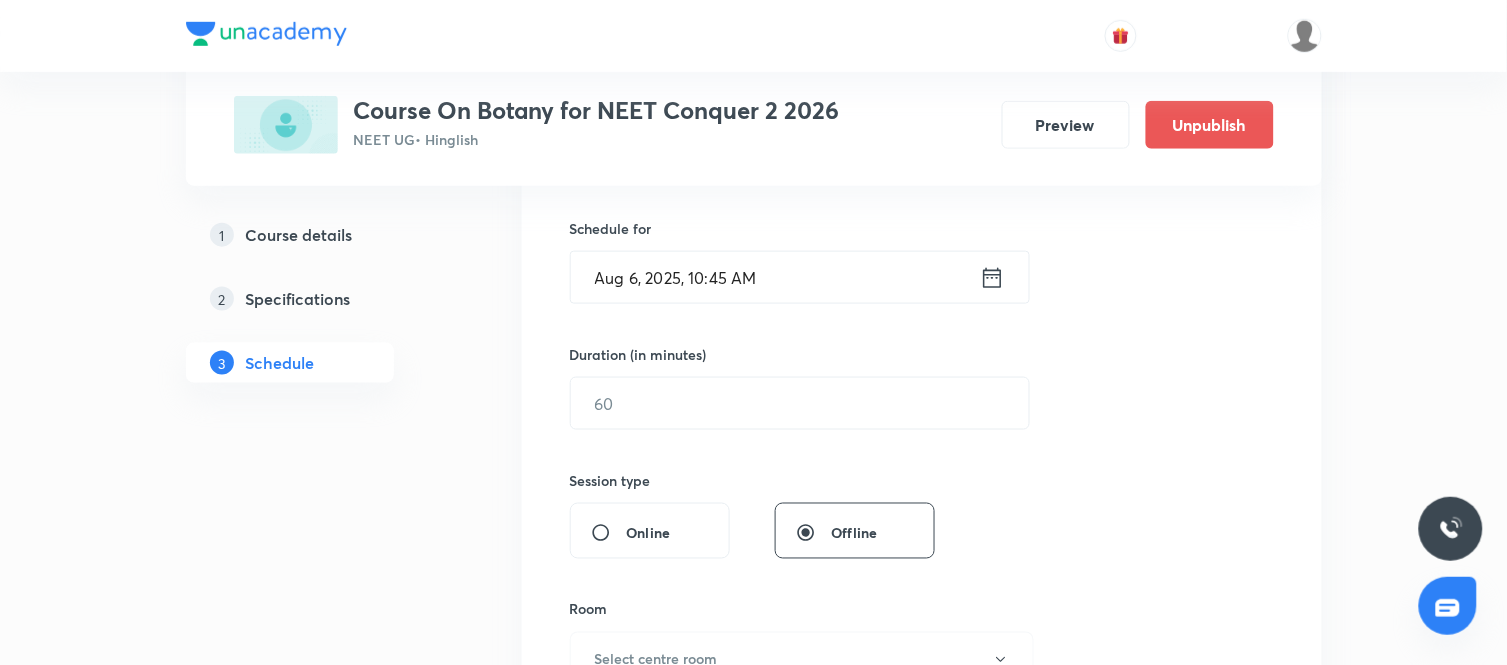 scroll, scrollTop: 476, scrollLeft: 0, axis: vertical 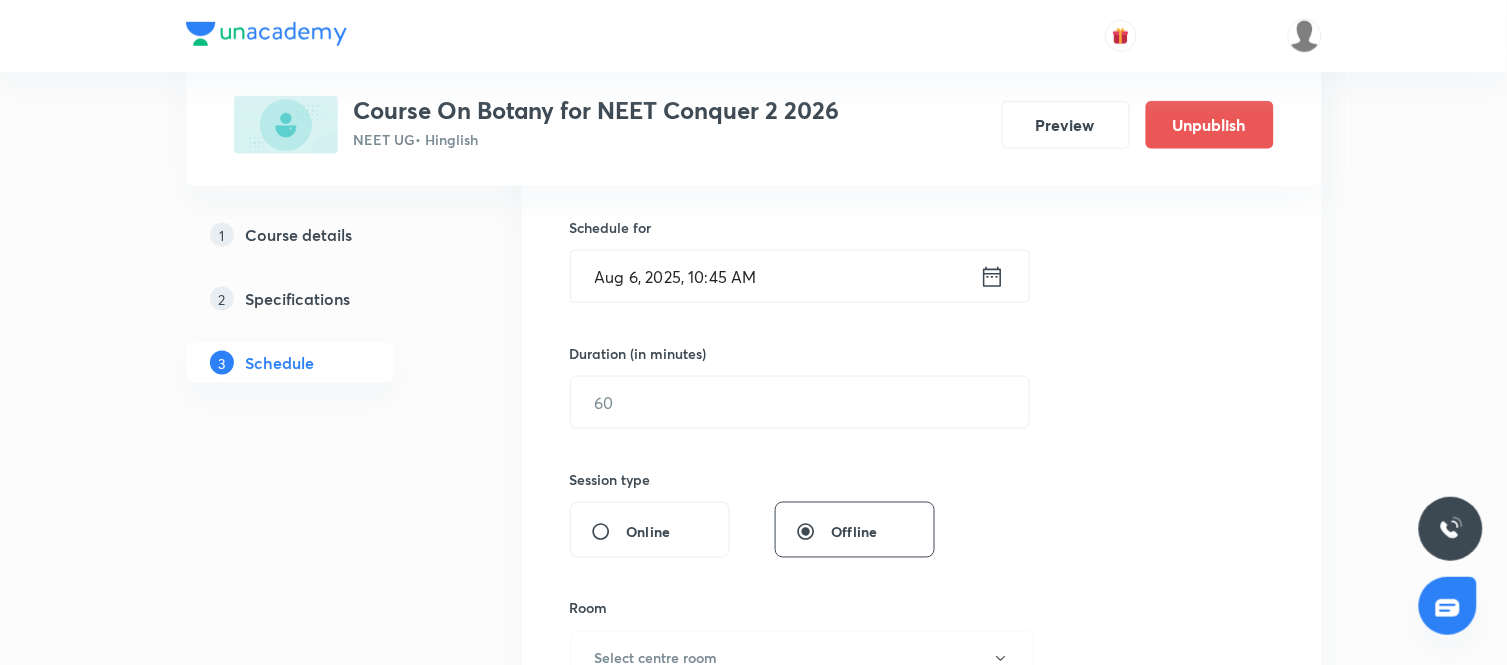 click on "Session  18 Live class Session title 25/99 Biological Classification ​ Schedule for Aug 6, 2025, 10:45 AM ​ Duration (in minutes) ​   Session type Online Offline Room Select centre room Sub-concepts Select concepts that wil be covered in this session Add Cancel" at bounding box center [922, 425] 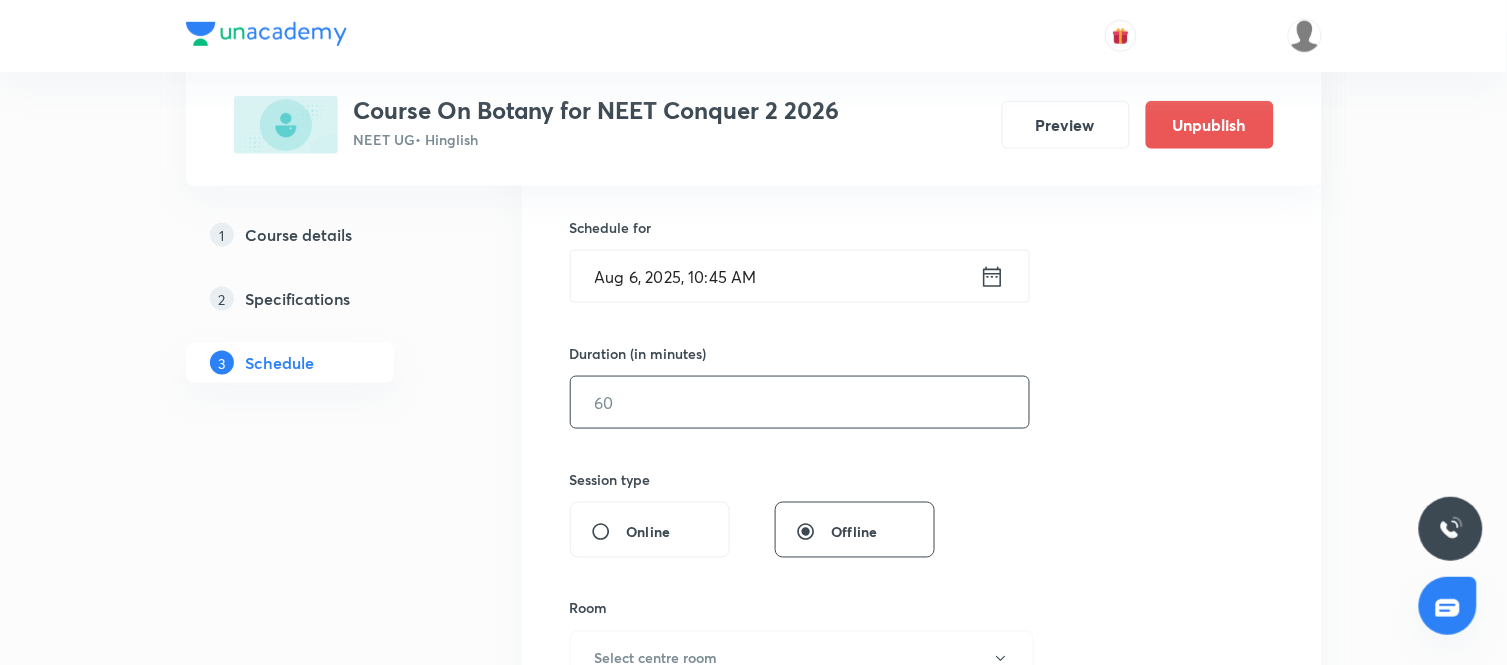 click at bounding box center (800, 402) 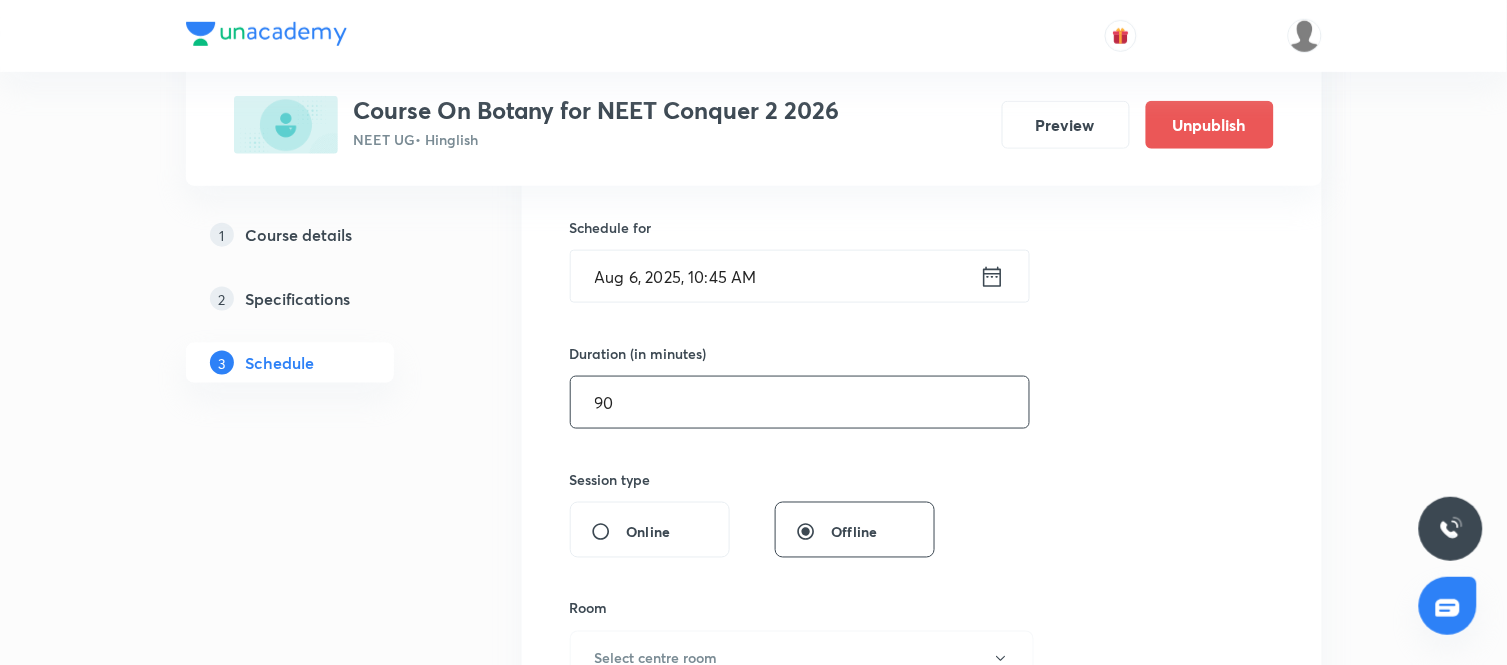 type on "90" 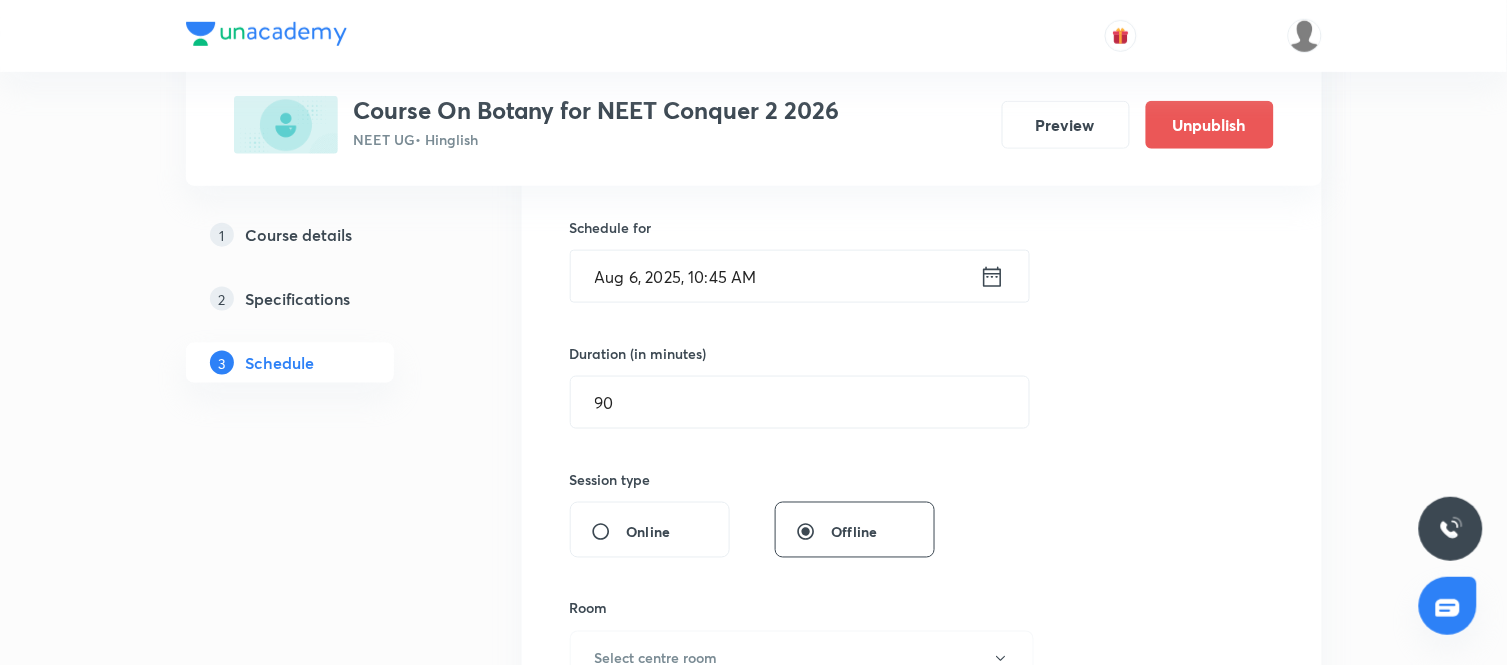 click on "Session  18 Live class Session title 25/99 Biological Classification ​ Schedule for Aug 6, 2025, 10:45 AM ​ Duration (in minutes) 90 ​   Session type Online Offline Room Select centre room Sub-concepts Select concepts that wil be covered in this session Add Cancel" at bounding box center (922, 425) 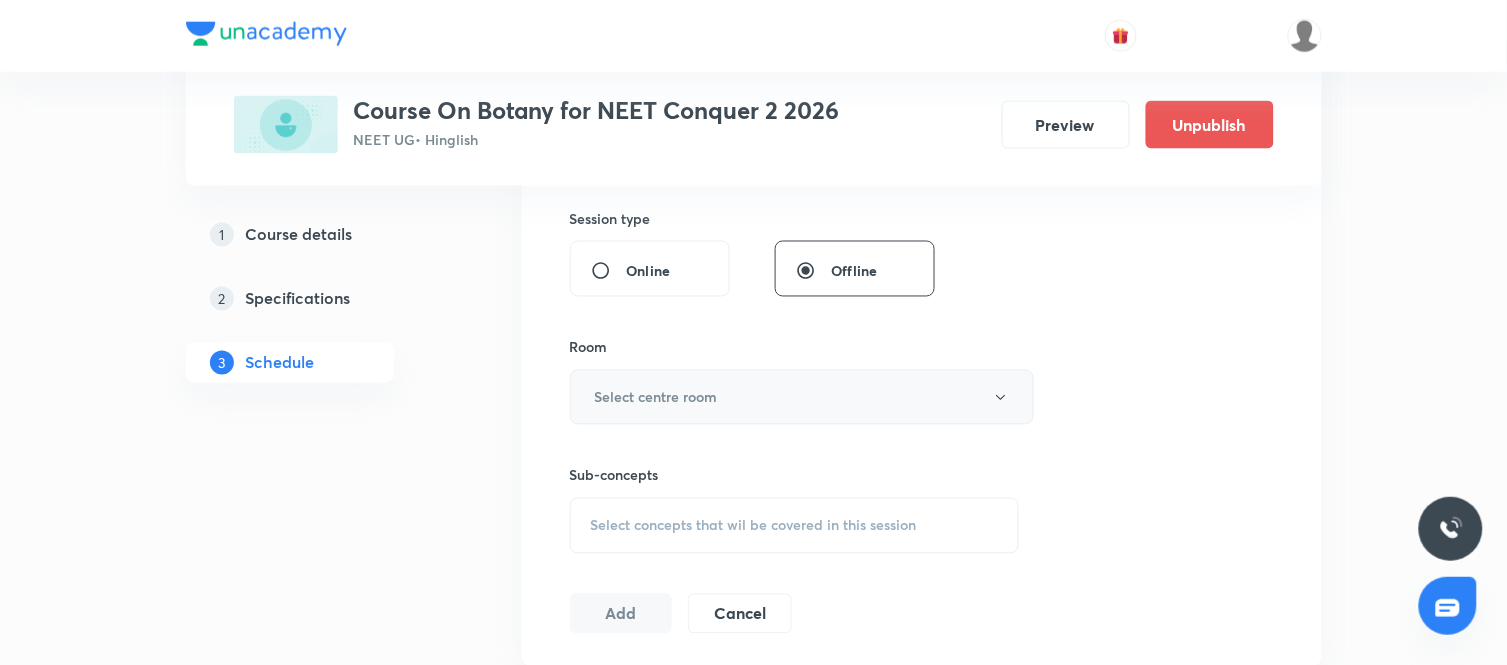 scroll, scrollTop: 738, scrollLeft: 0, axis: vertical 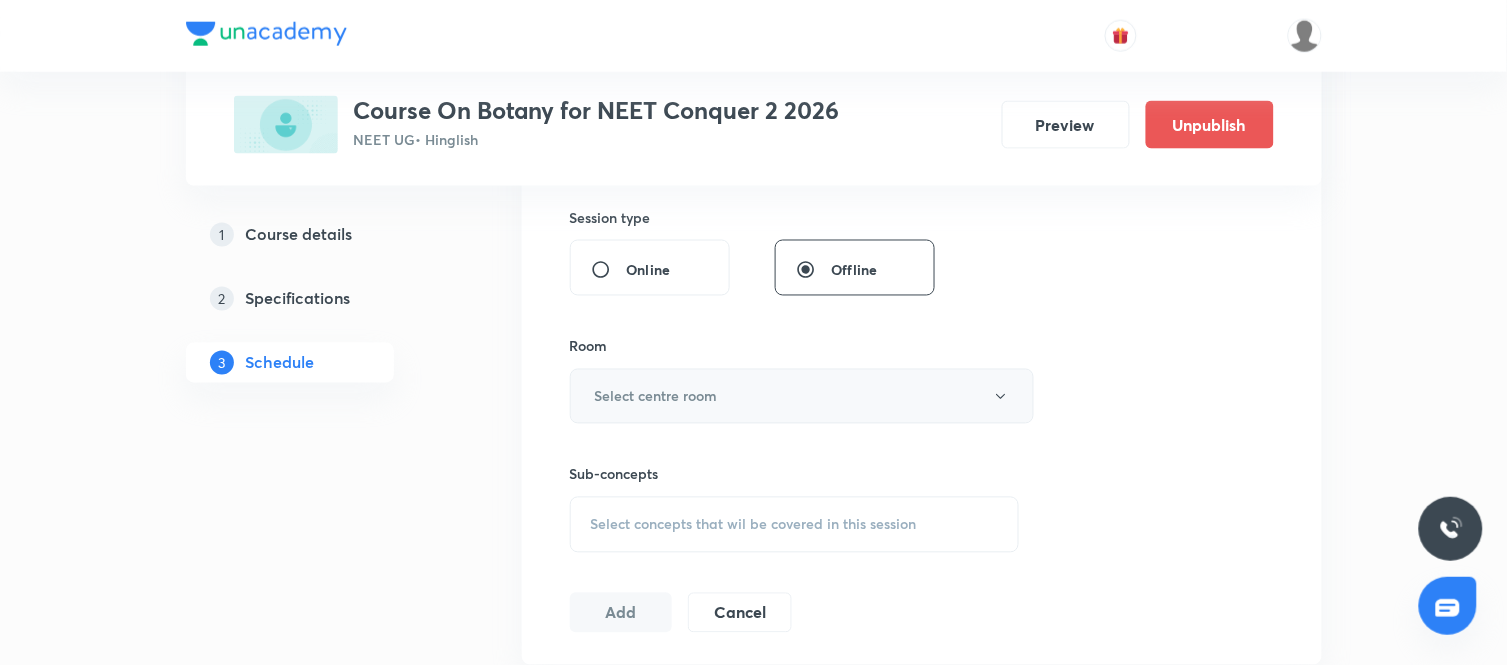 click on "Select centre room" at bounding box center [802, 396] 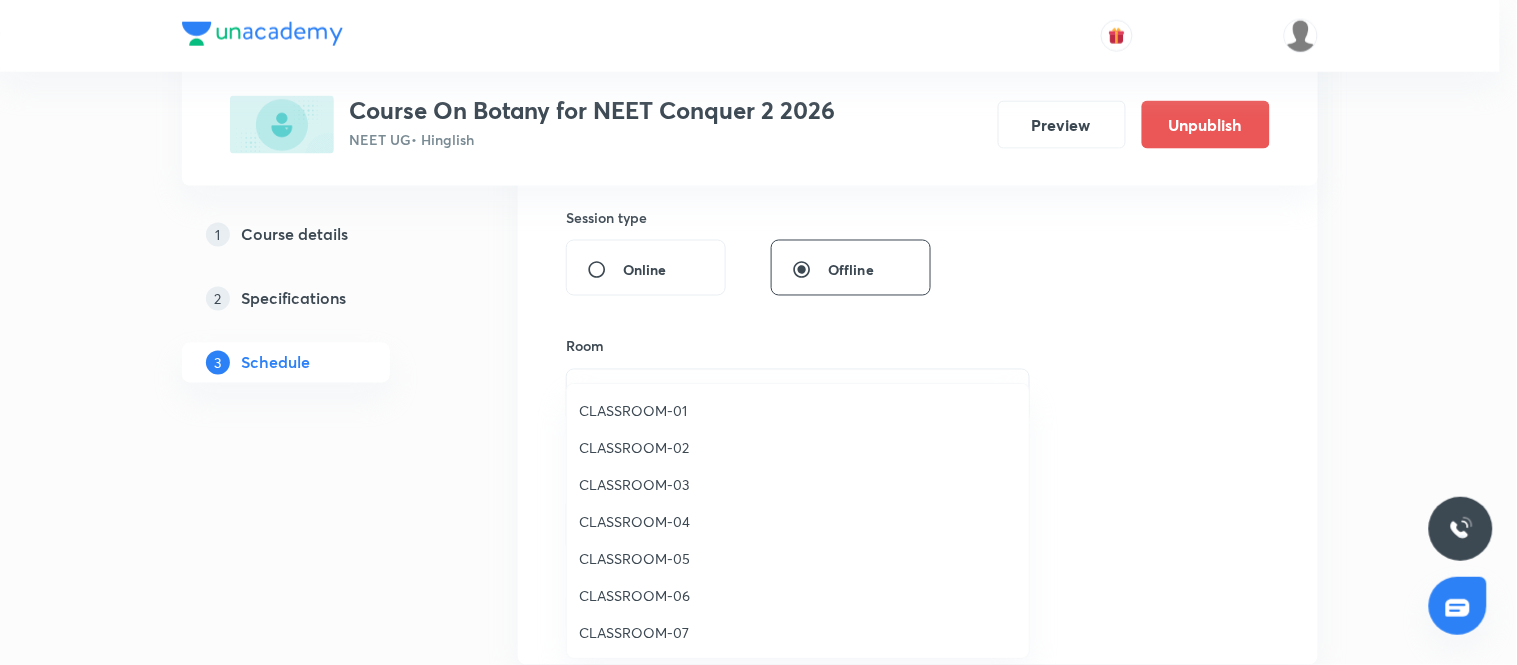 click on "CLASSROOM-04" at bounding box center (798, 521) 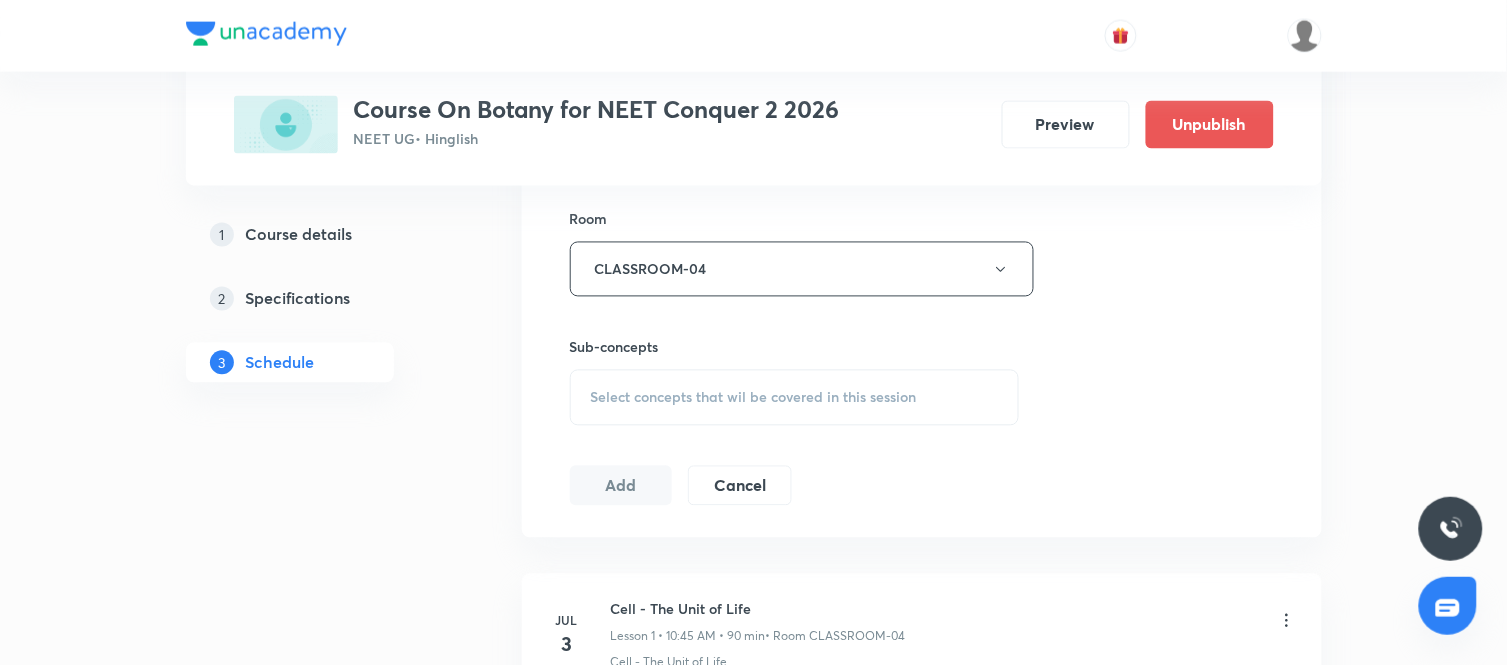 scroll, scrollTop: 866, scrollLeft: 0, axis: vertical 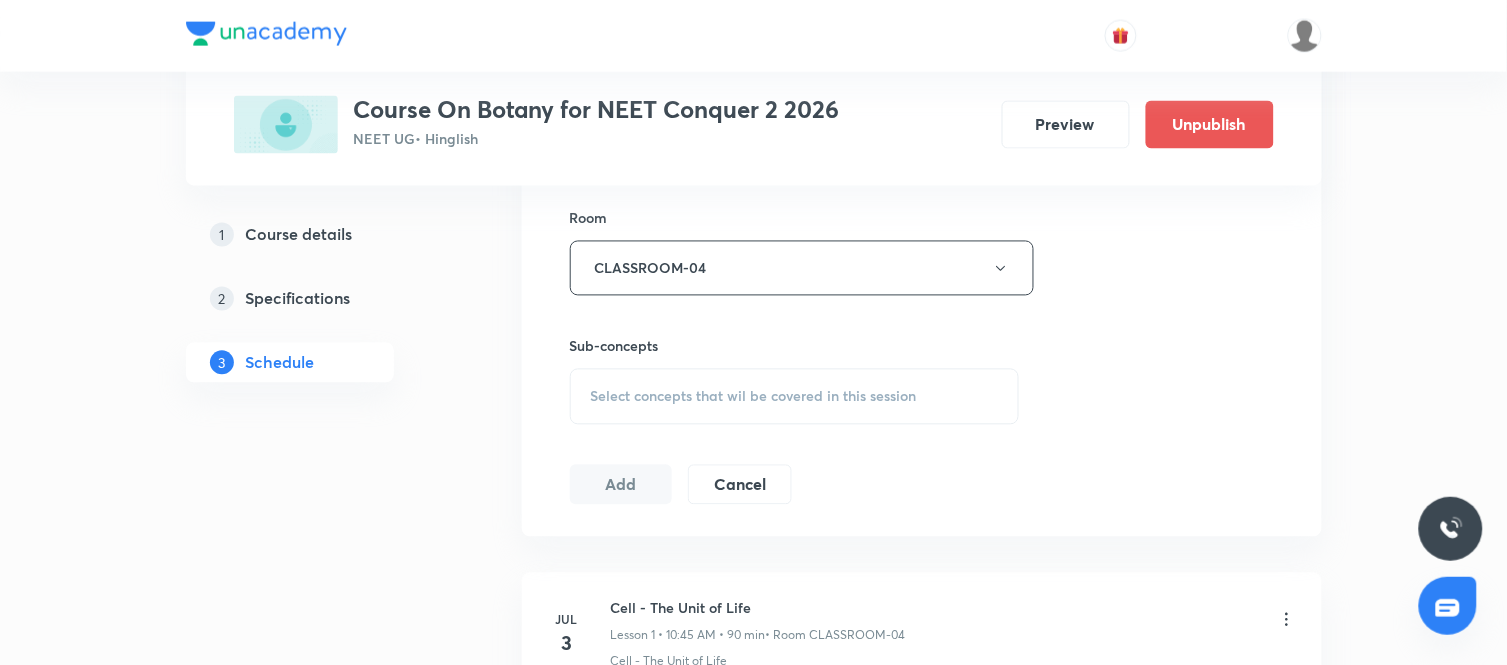 click on "Select concepts that wil be covered in this session" at bounding box center (754, 397) 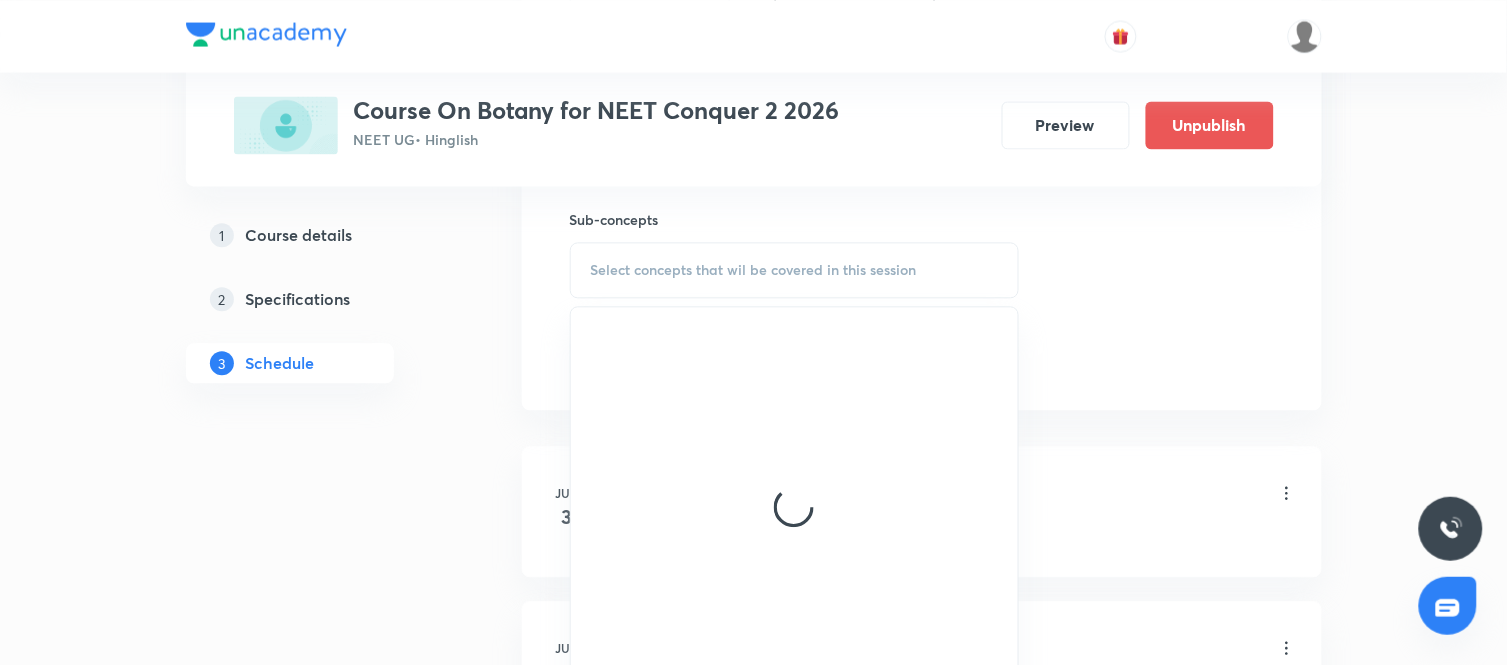 scroll, scrollTop: 998, scrollLeft: 0, axis: vertical 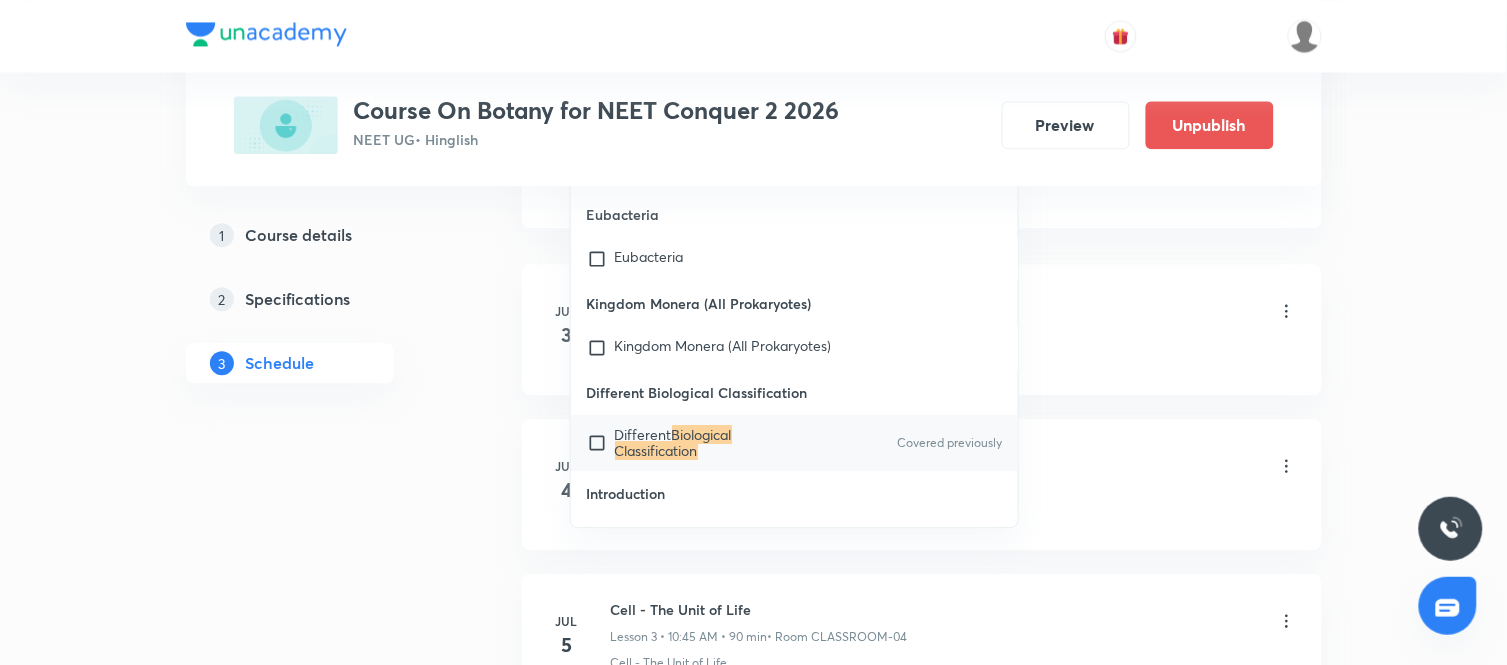 type on "Biological Classification" 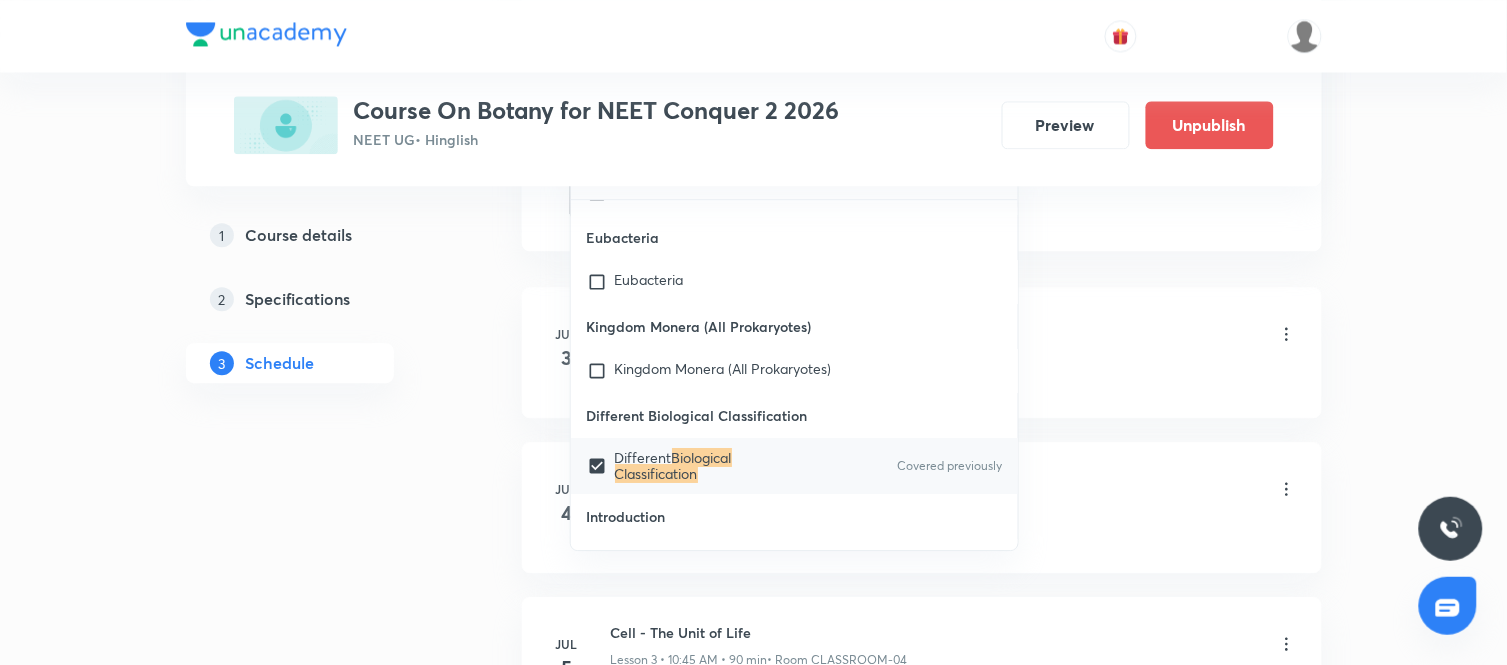 click on "Plus Courses Course On Botany for NEET Conquer 2 2026 NEET UG  • Hinglish Preview Unpublish 1 Course details 2 Specifications 3 Schedule Schedule 17  classes Session  18 Live class Session title 25/99 Biological Classification ​ Schedule for Aug 6, 2025, 10:45 AM ​ Duration (in minutes) 90 ​   Session type Online Offline Room CLASSROOM-04 Sub-concepts Different Biological Classification CLEAR Biological Classification 1 / 1 ​ Microbodies Microbodies Microbodies Plastids Plastids Occurrence Leucoplast Chloroplast Chloroplast Number Endomembrane System Endomembrane System Cell Organelles Functions ER GB Lysosome Vacuole Cell Wall Cell Wall Compositon Type of Cell wall Different Types Plasmodesmata Cell Membrane Cell Membrane Fluid Mosaic Model Types of proteins Types of lipids Eukaryotic Cell Eukaryotic Cell Difference between pro and eukaryotic cell Difference between plant and animal cell Prokaryotic Cell Prokaryotic Cell Different Shapes An overview of Cell An overview of Cell Cell Theory Cell Size" at bounding box center (754, 993) 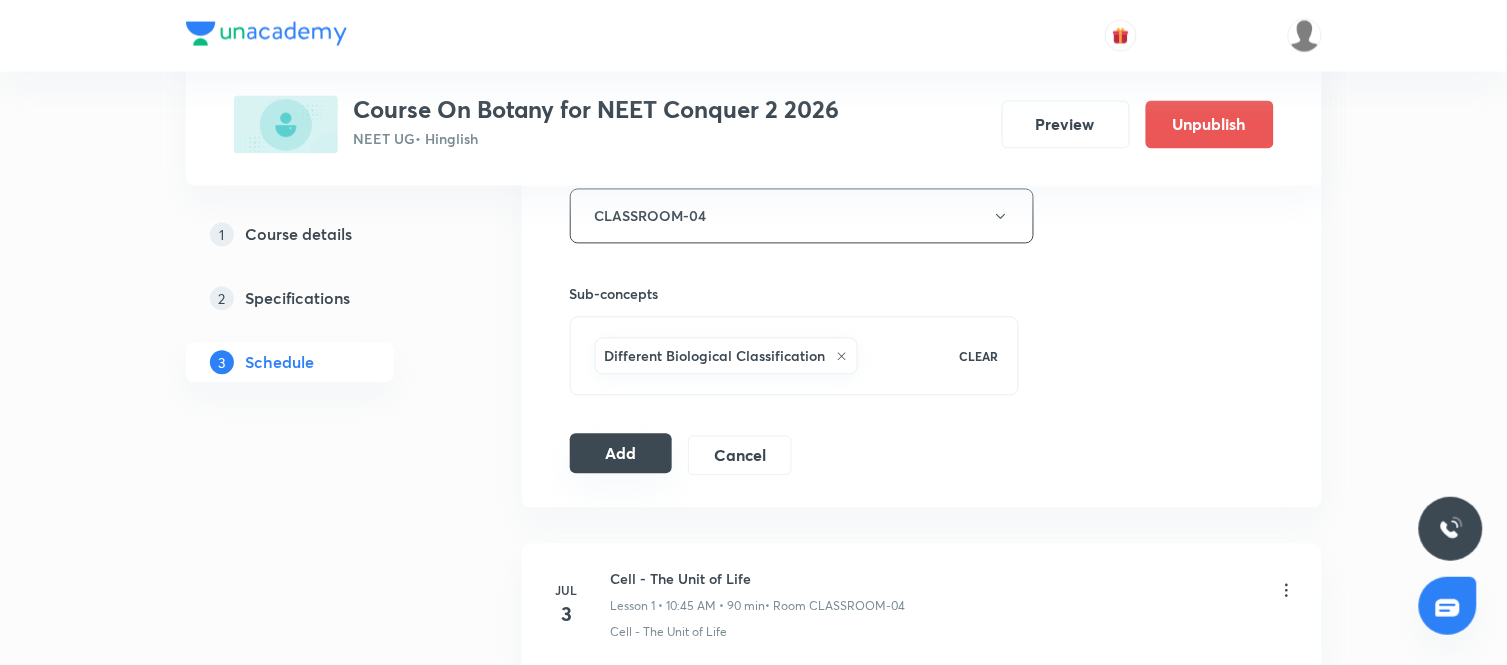 scroll, scrollTop: 917, scrollLeft: 0, axis: vertical 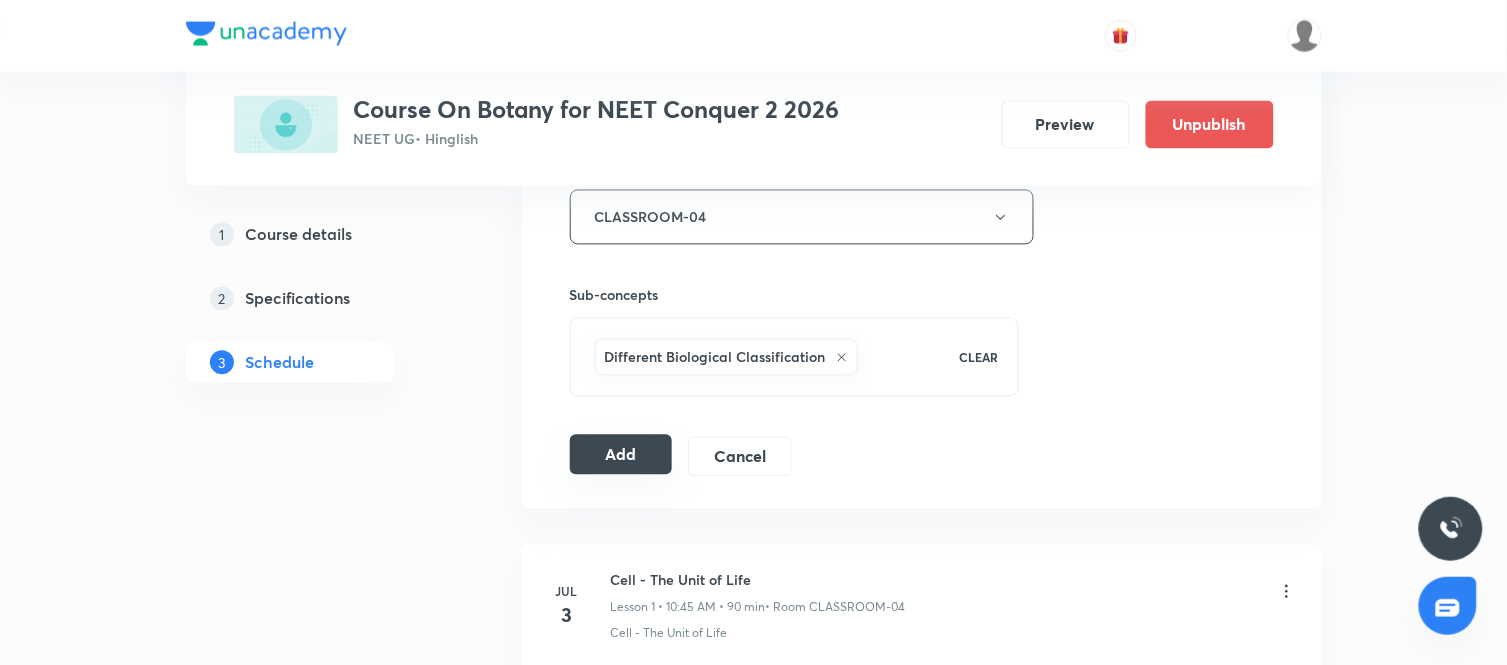 click on "Add" at bounding box center (621, 455) 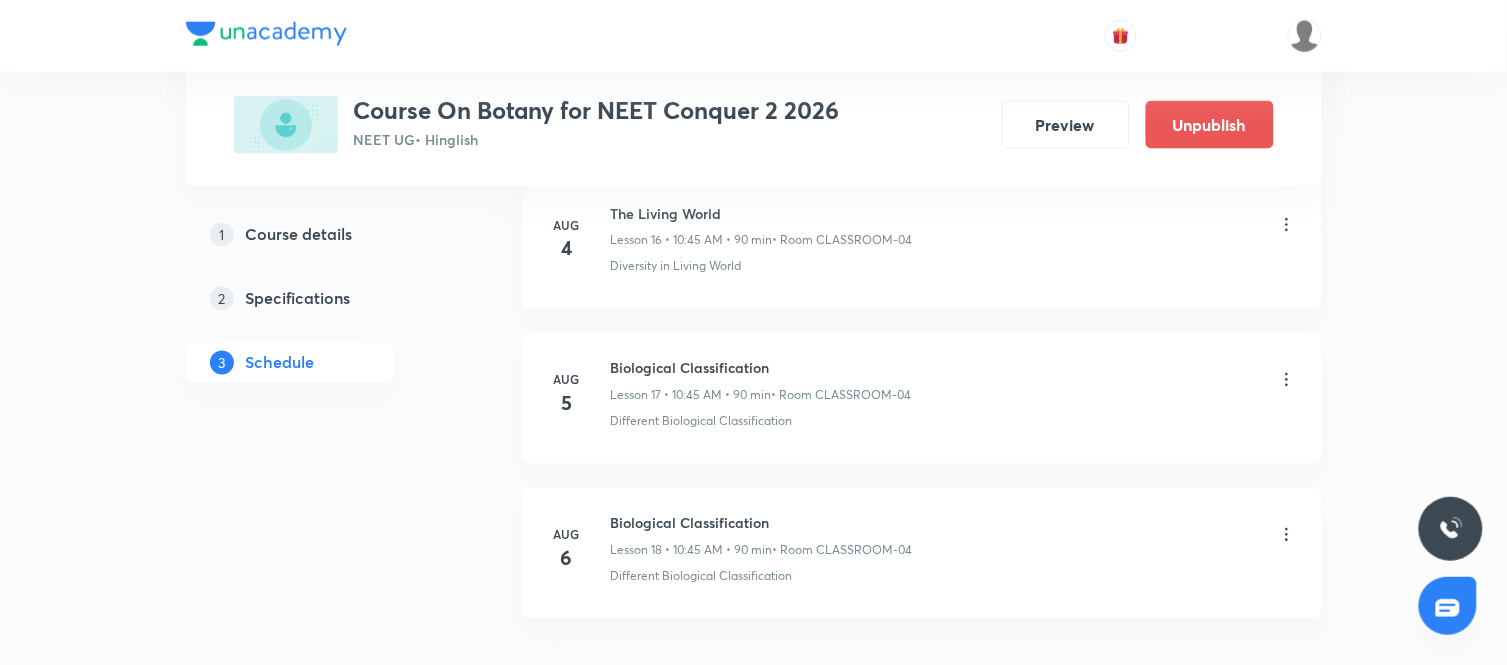 scroll, scrollTop: 2675, scrollLeft: 0, axis: vertical 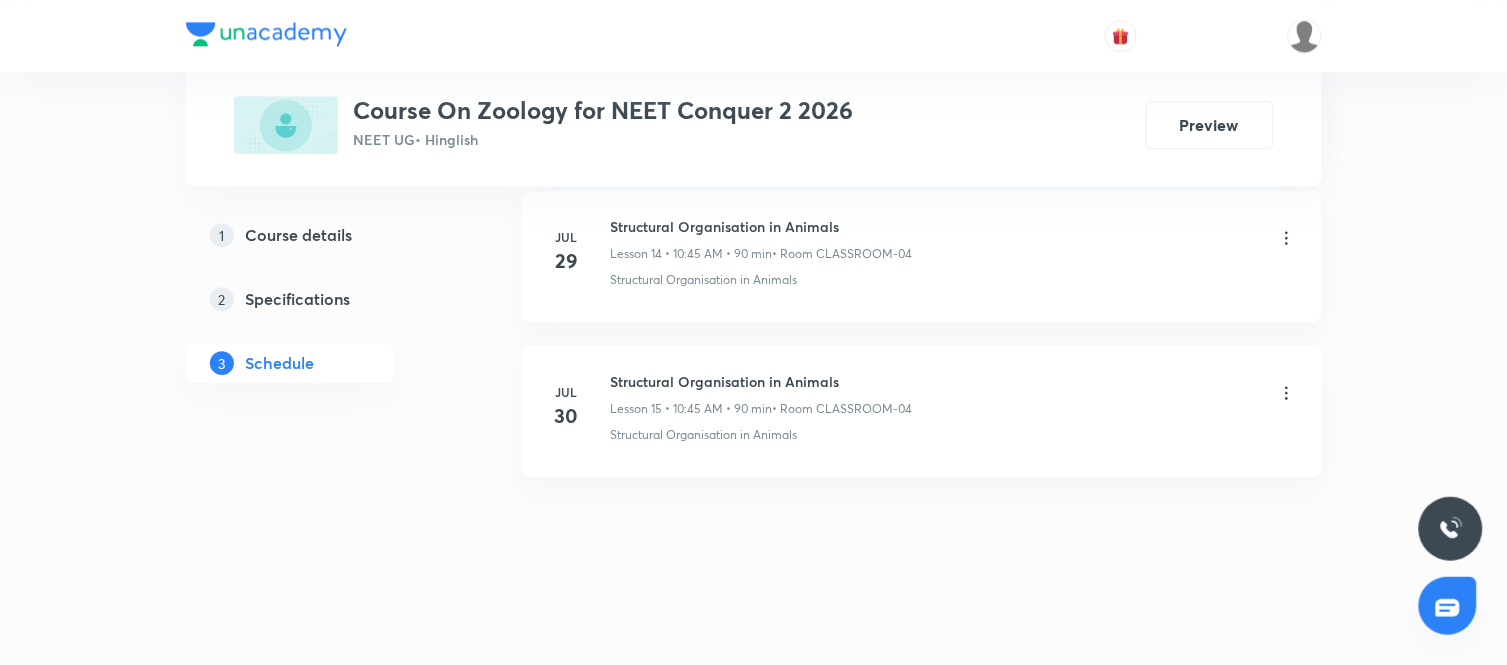 click on "Structural Organisation in Animals" at bounding box center (762, 381) 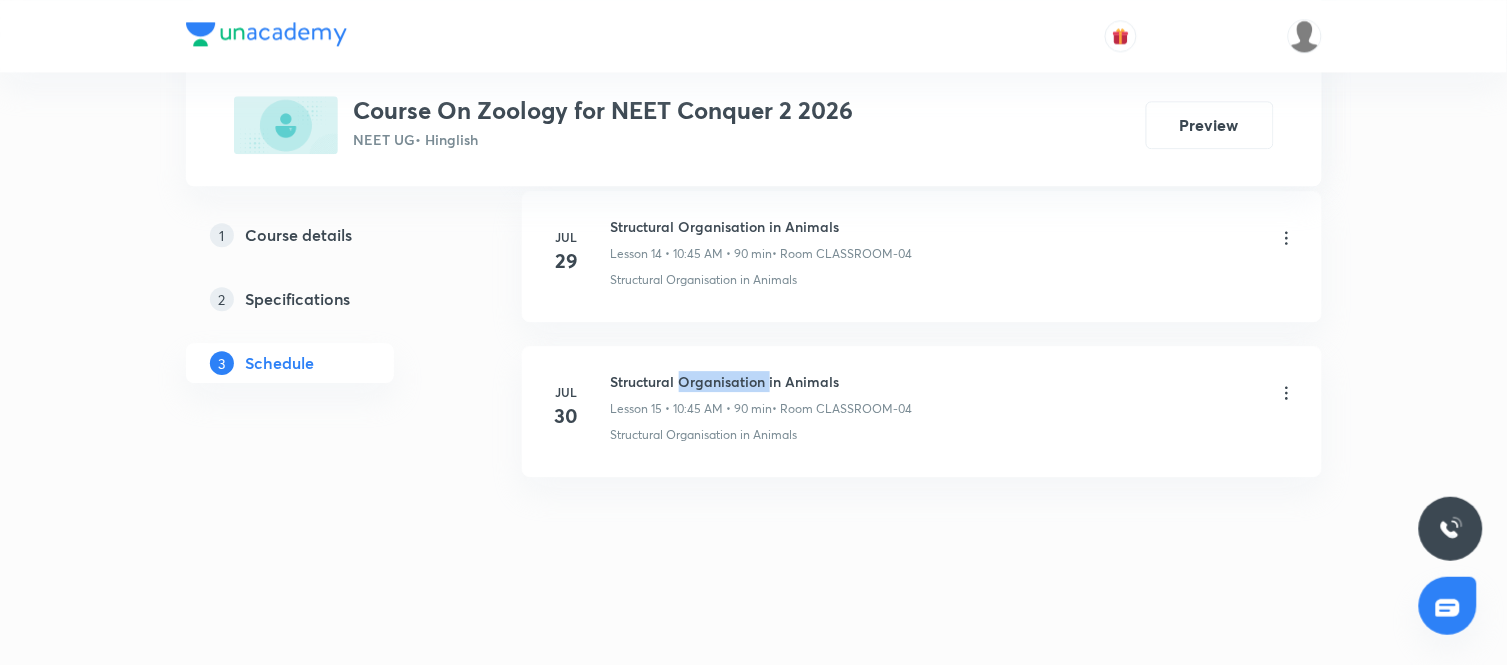 click on "Structural Organisation in Animals" at bounding box center (762, 381) 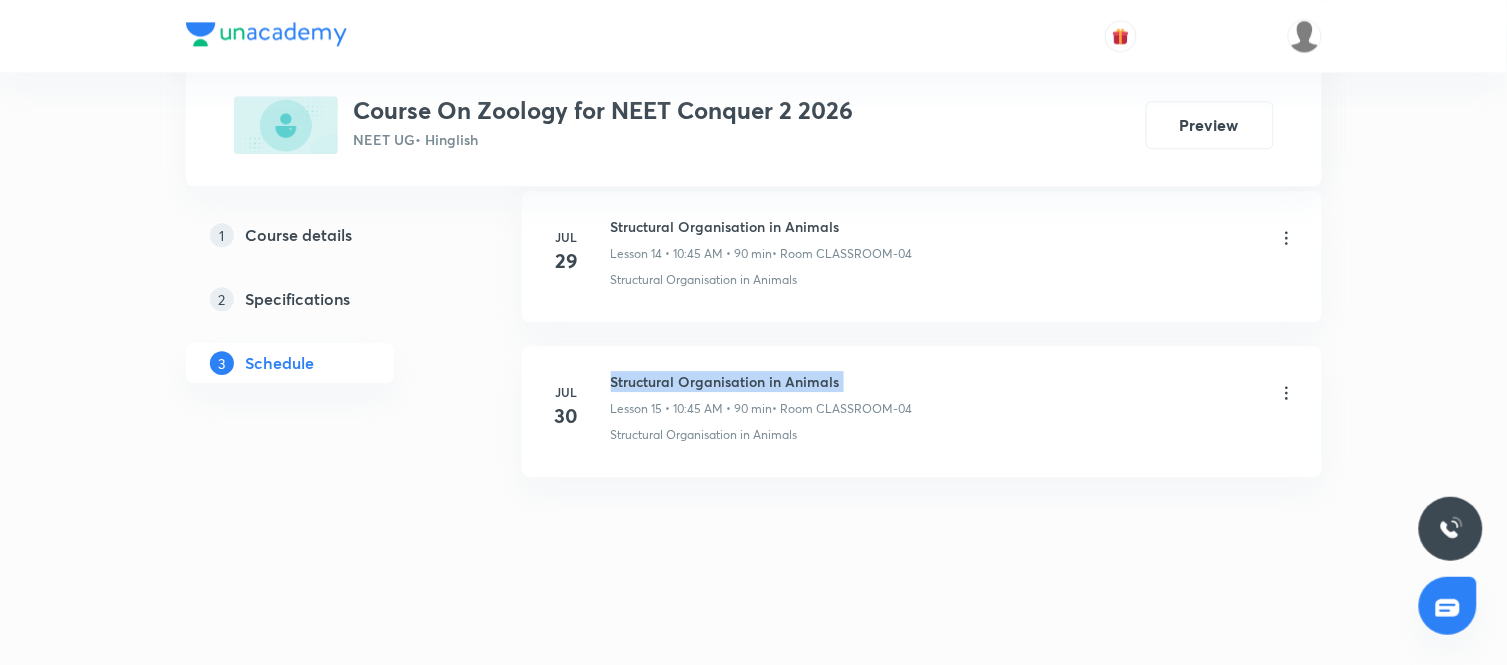 click on "Structural Organisation in Animals" at bounding box center [762, 381] 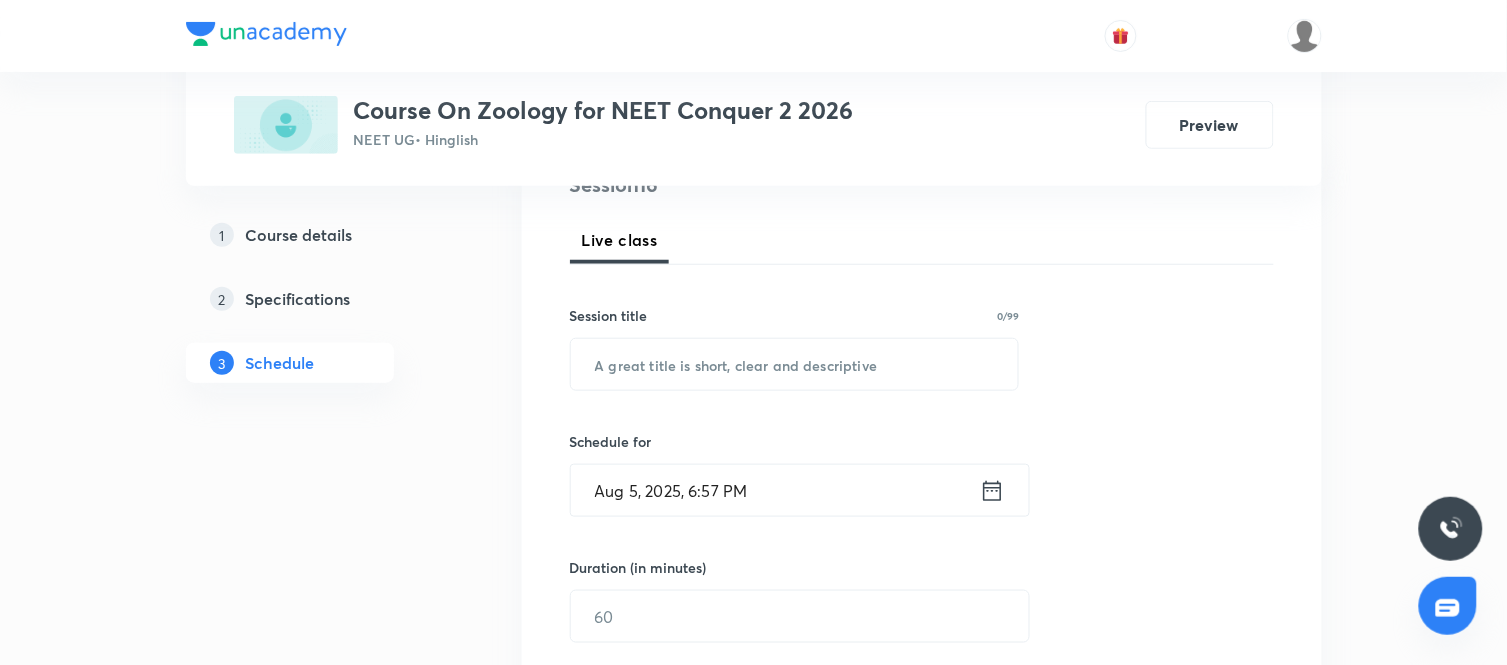 scroll, scrollTop: 304, scrollLeft: 0, axis: vertical 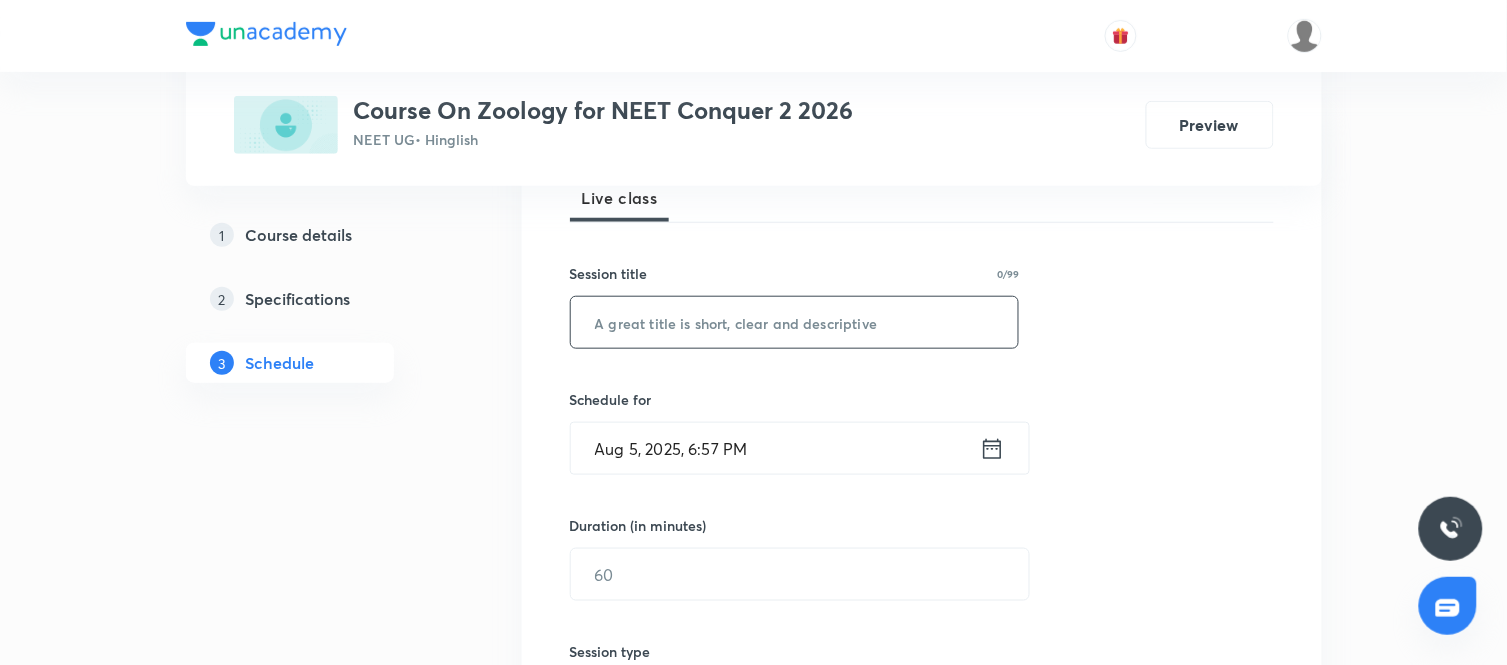 click at bounding box center (795, 322) 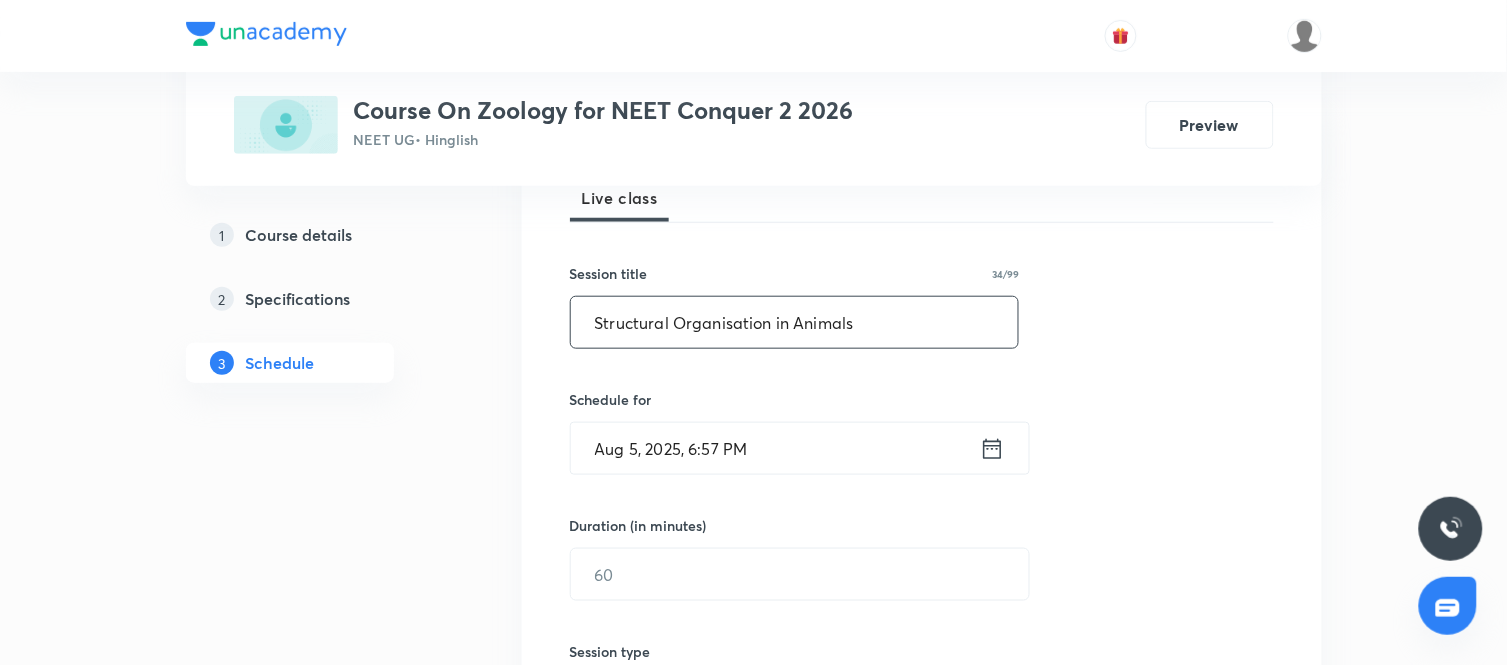 type on "Structural Organisation in Animals" 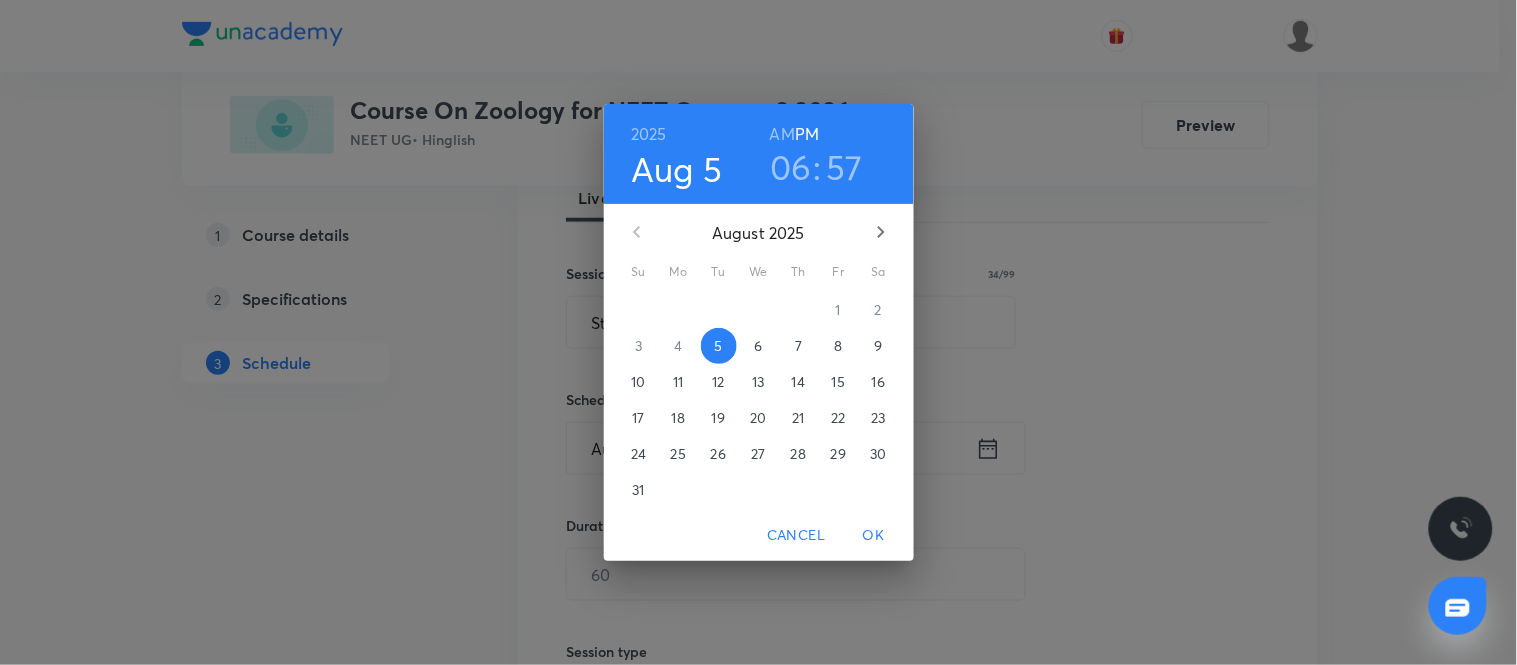 click on "7" at bounding box center [798, 346] 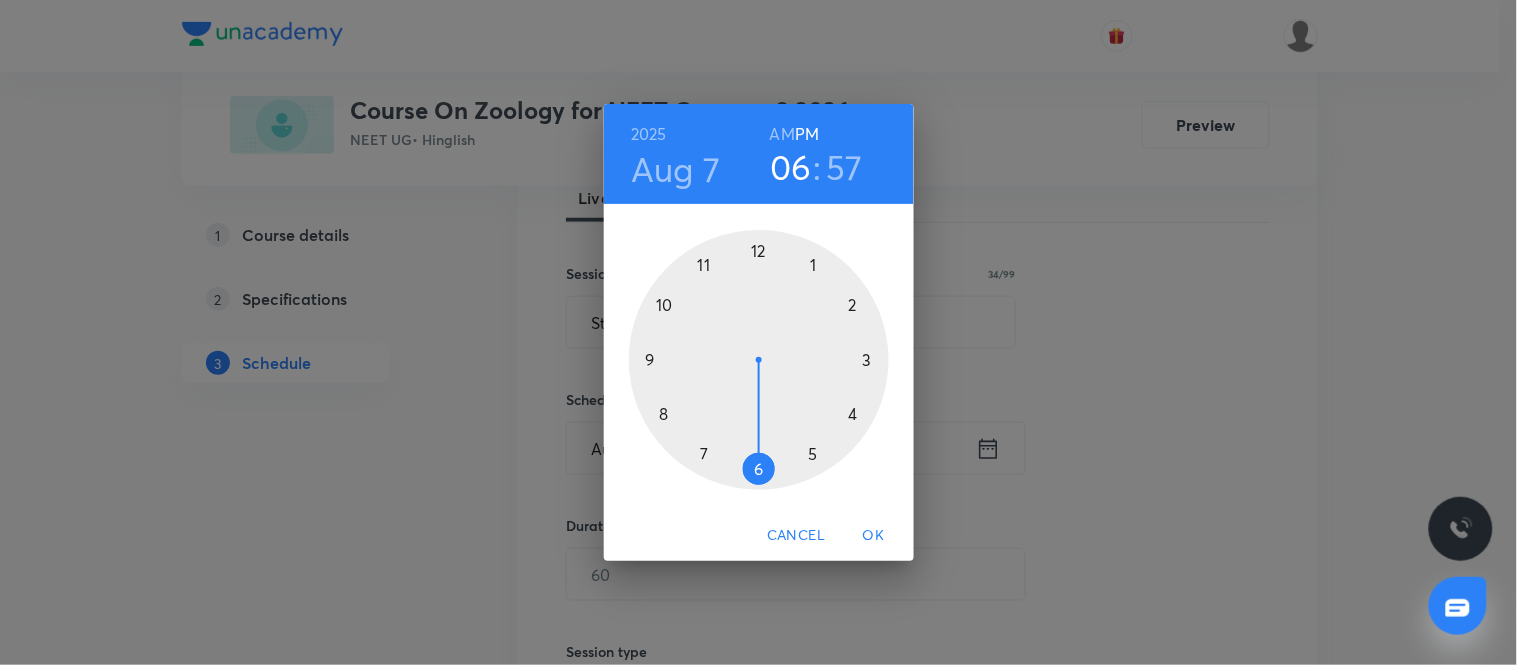 click at bounding box center (759, 360) 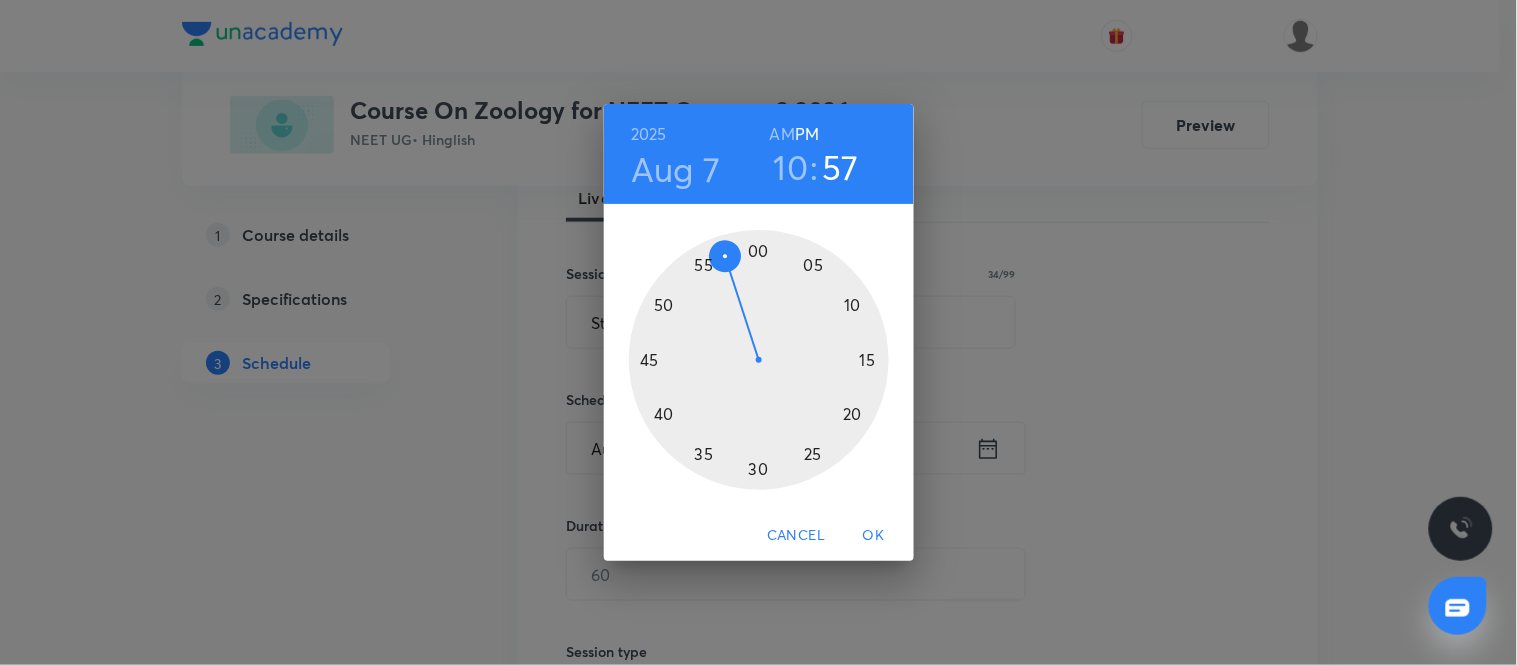 click on "AM" at bounding box center (782, 134) 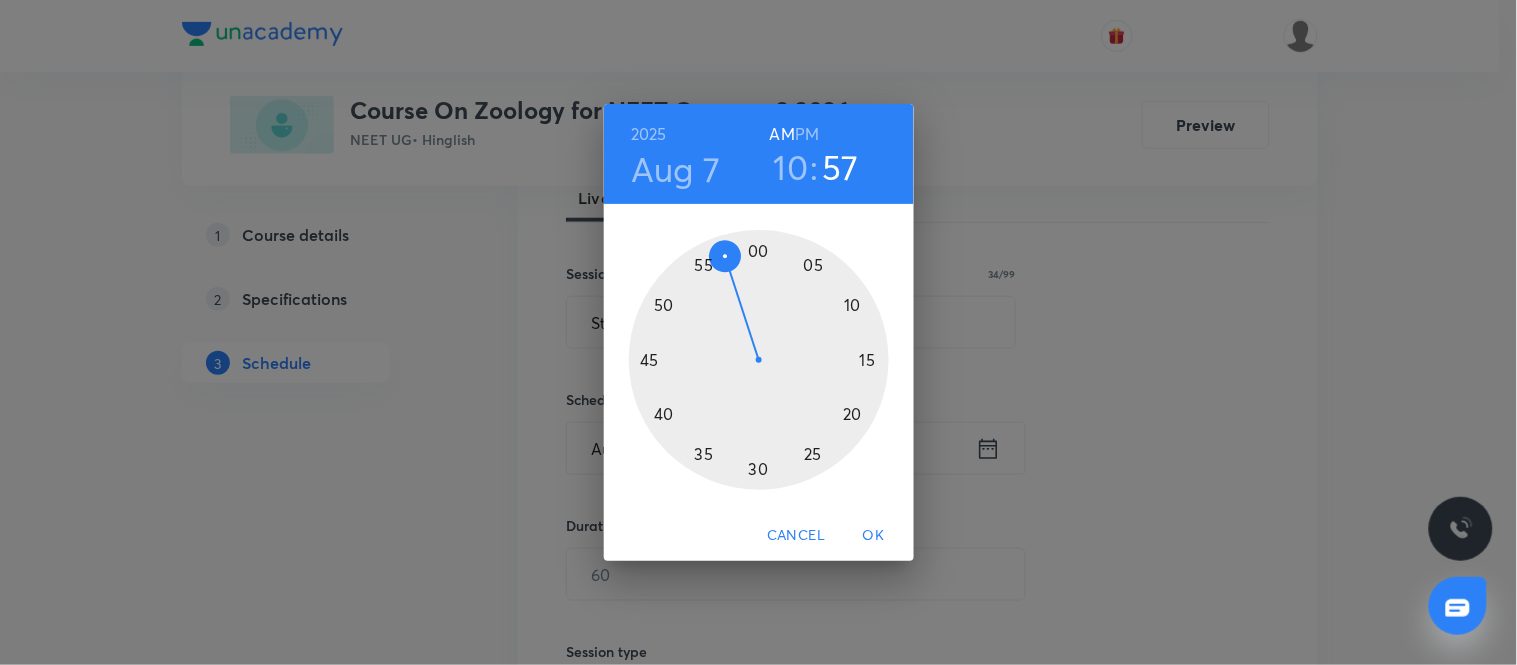 click at bounding box center (759, 360) 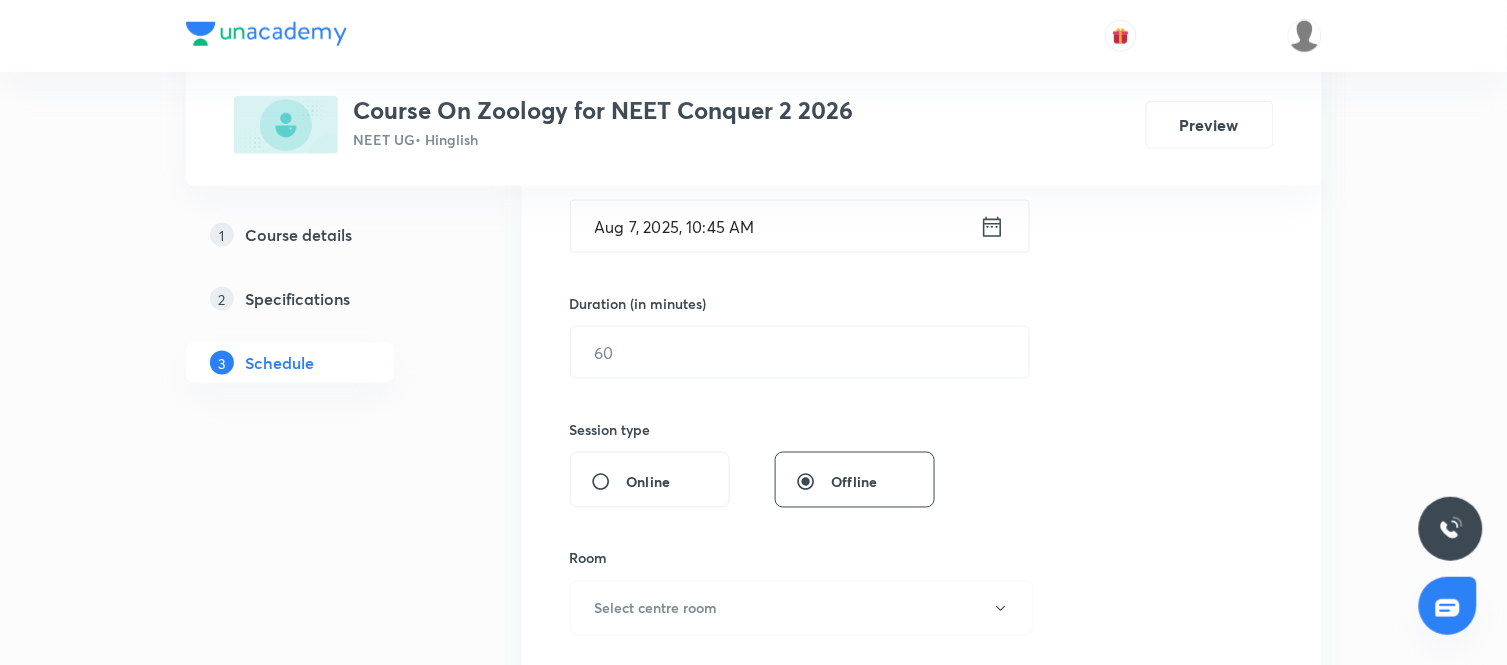 scroll, scrollTop: 532, scrollLeft: 0, axis: vertical 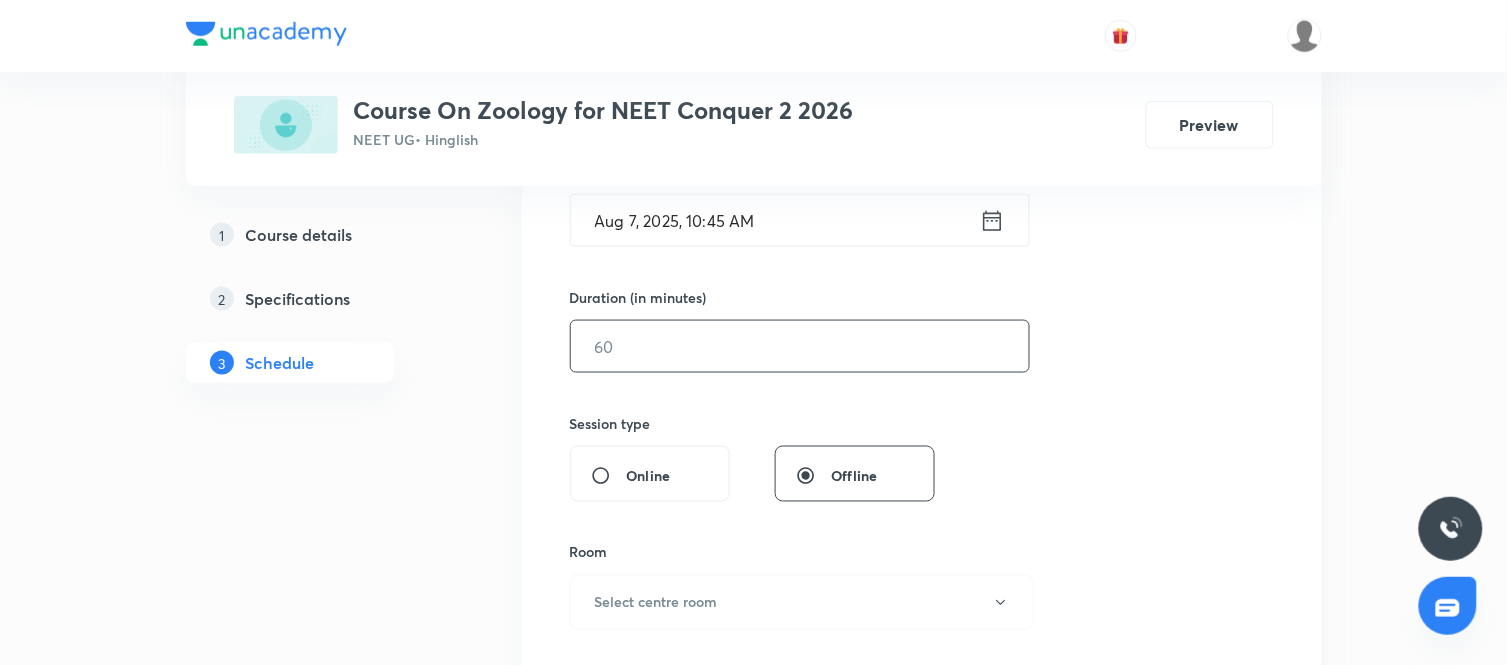 click at bounding box center [800, 346] 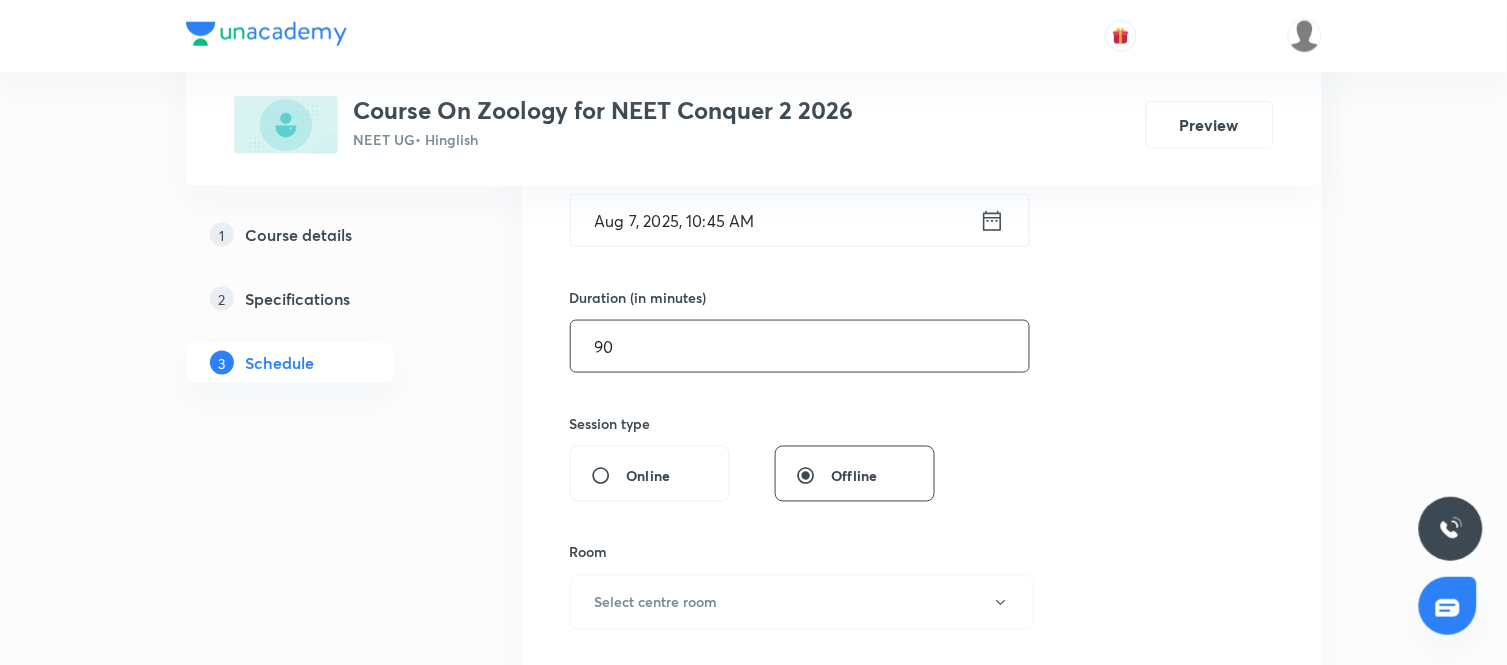 type on "90" 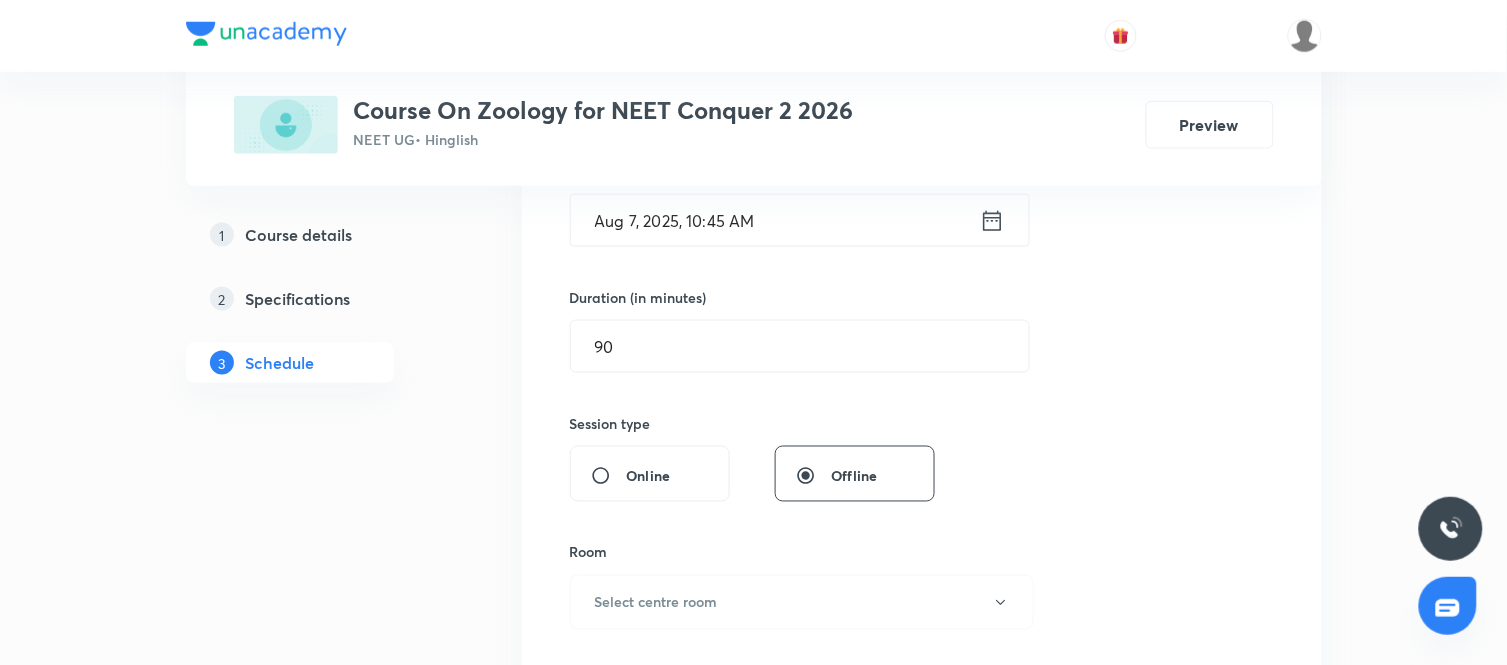 click on "Session  16 Live class Session title 34/99 Structural Organisation in Animals ​ Schedule for [DATE], [TIME] ​ Duration (in minutes) 90 ​   Session type Online Offline Room Select centre room Sub-concepts Select concepts that wil be covered in this session Add Cancel" at bounding box center (922, 369) 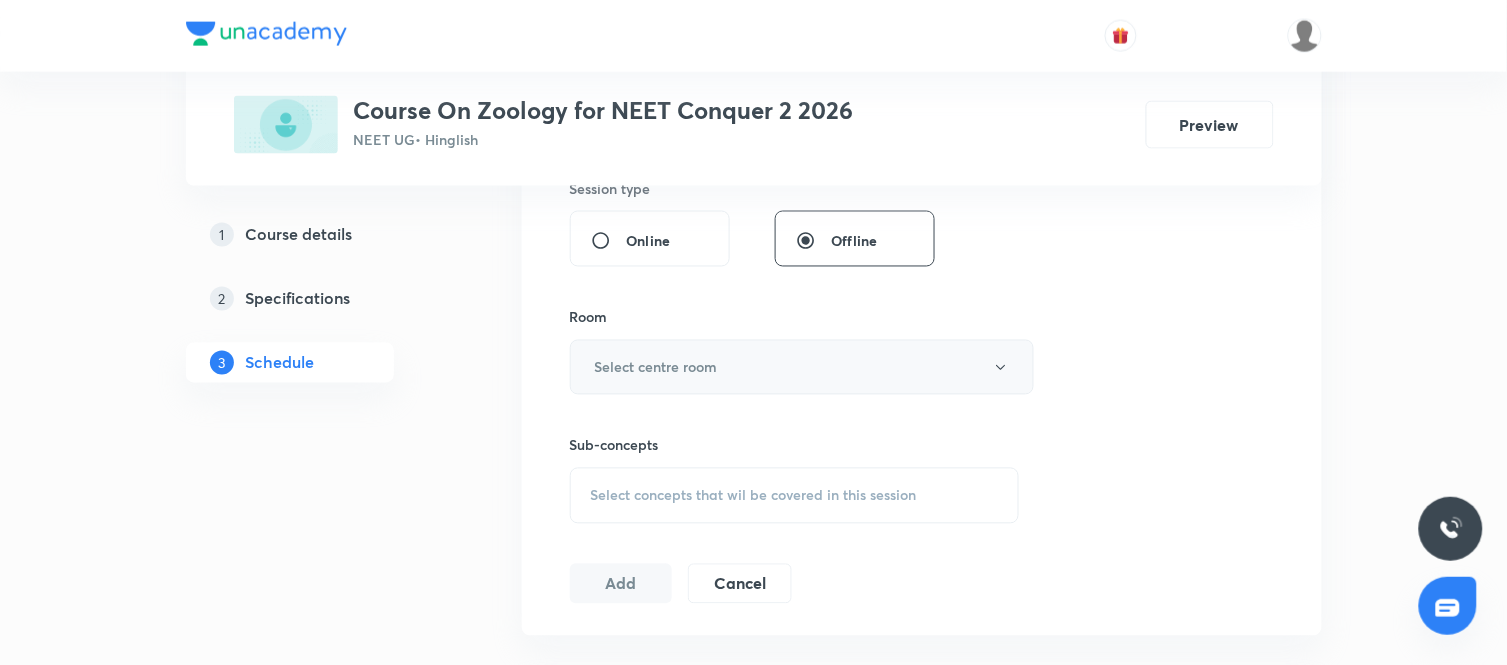 scroll, scrollTop: 776, scrollLeft: 0, axis: vertical 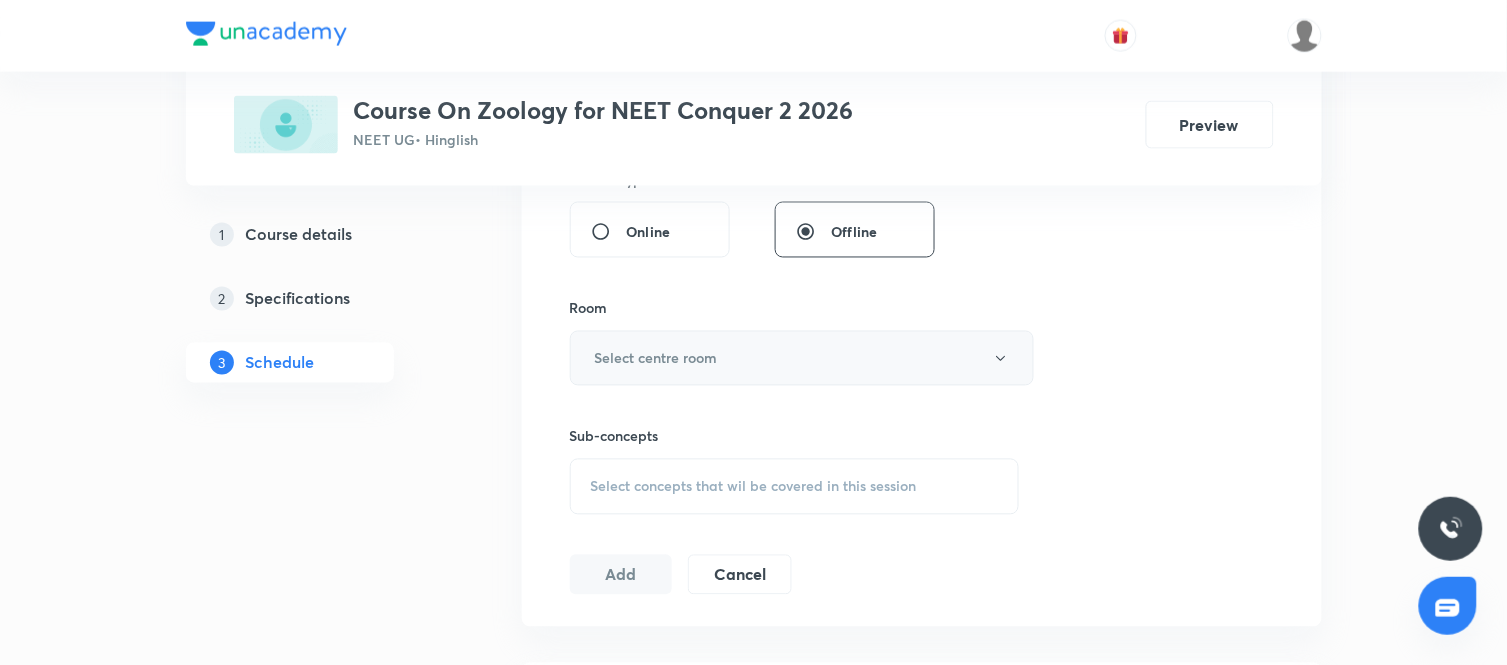click on "Select centre room" at bounding box center [802, 358] 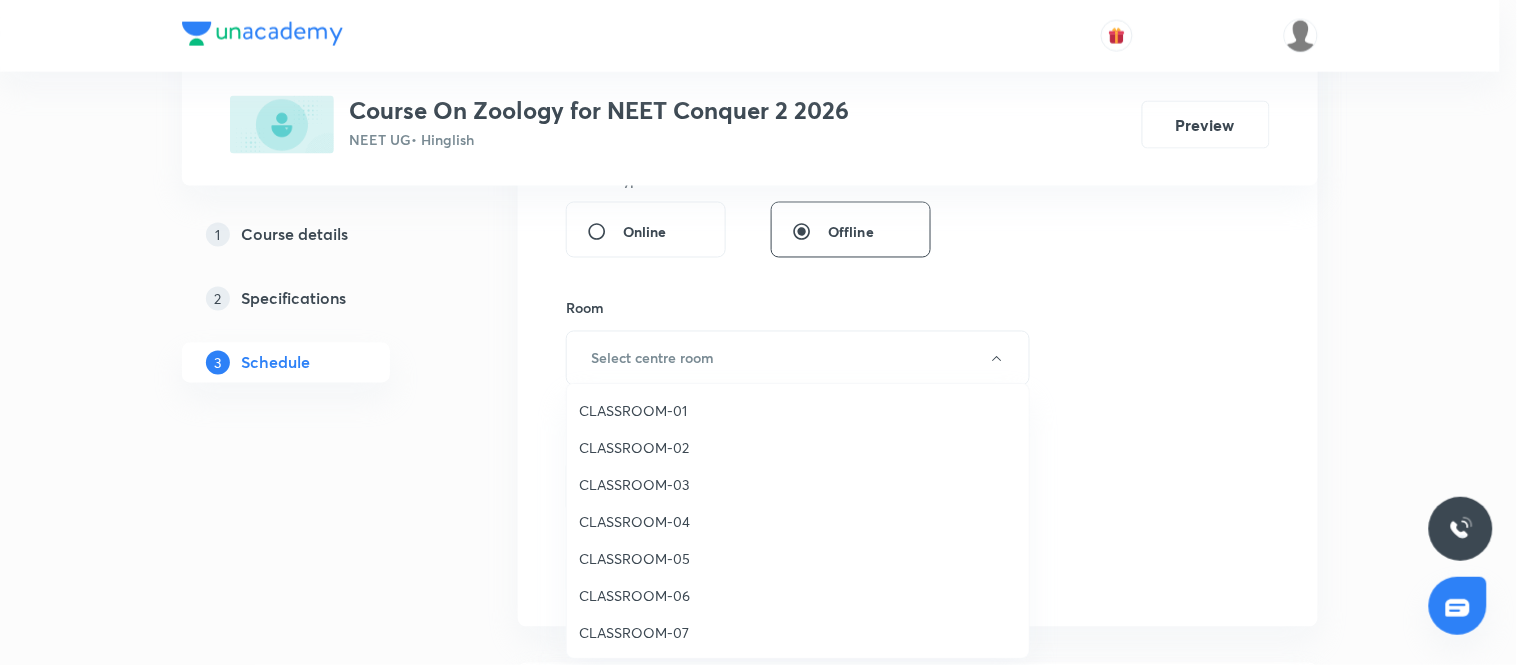 click on "CLASSROOM-04" at bounding box center [798, 521] 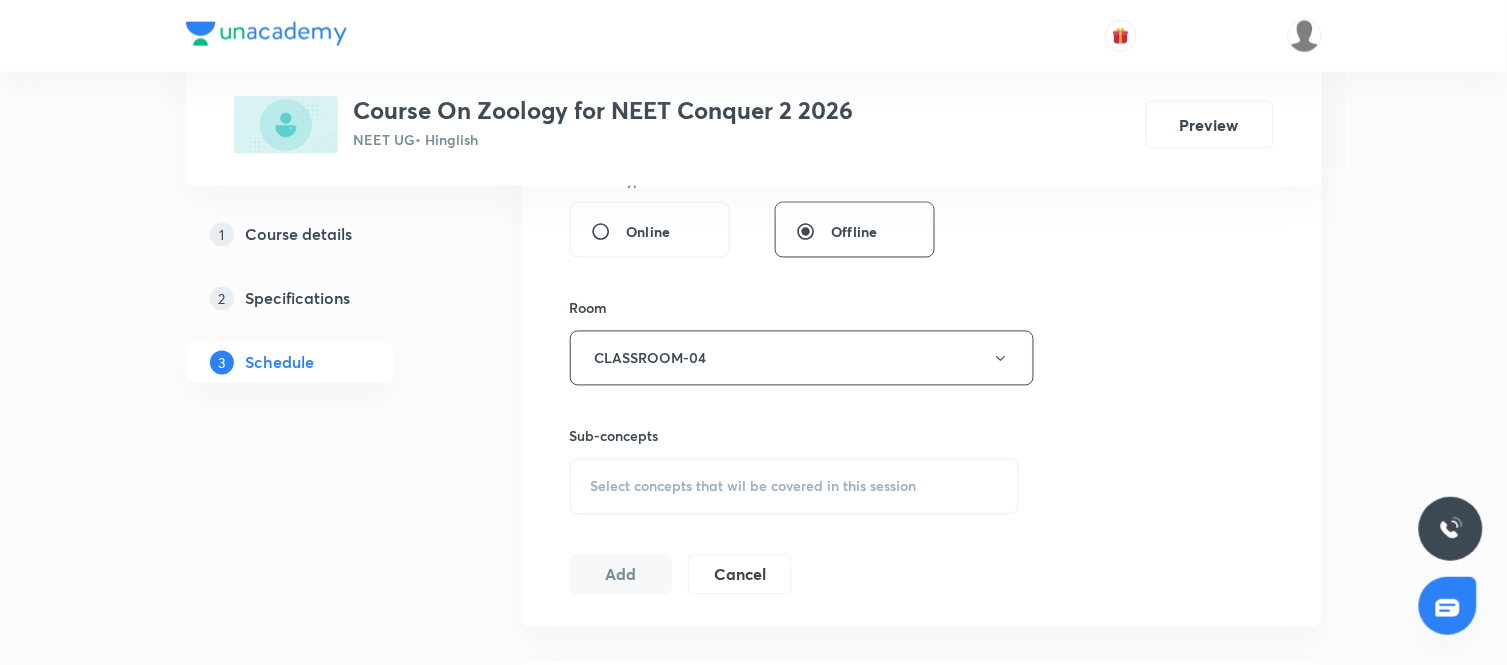 click on "Select concepts that wil be covered in this session" at bounding box center [795, 487] 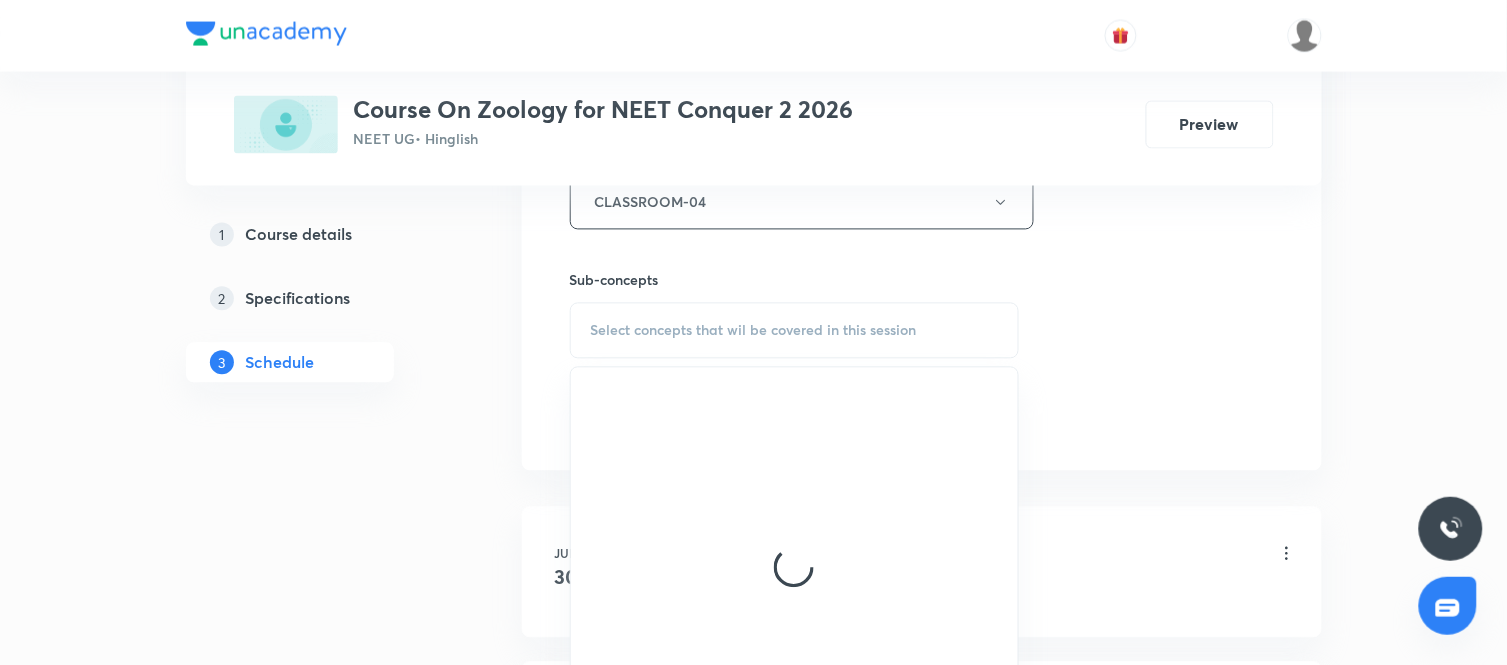 scroll, scrollTop: 936, scrollLeft: 0, axis: vertical 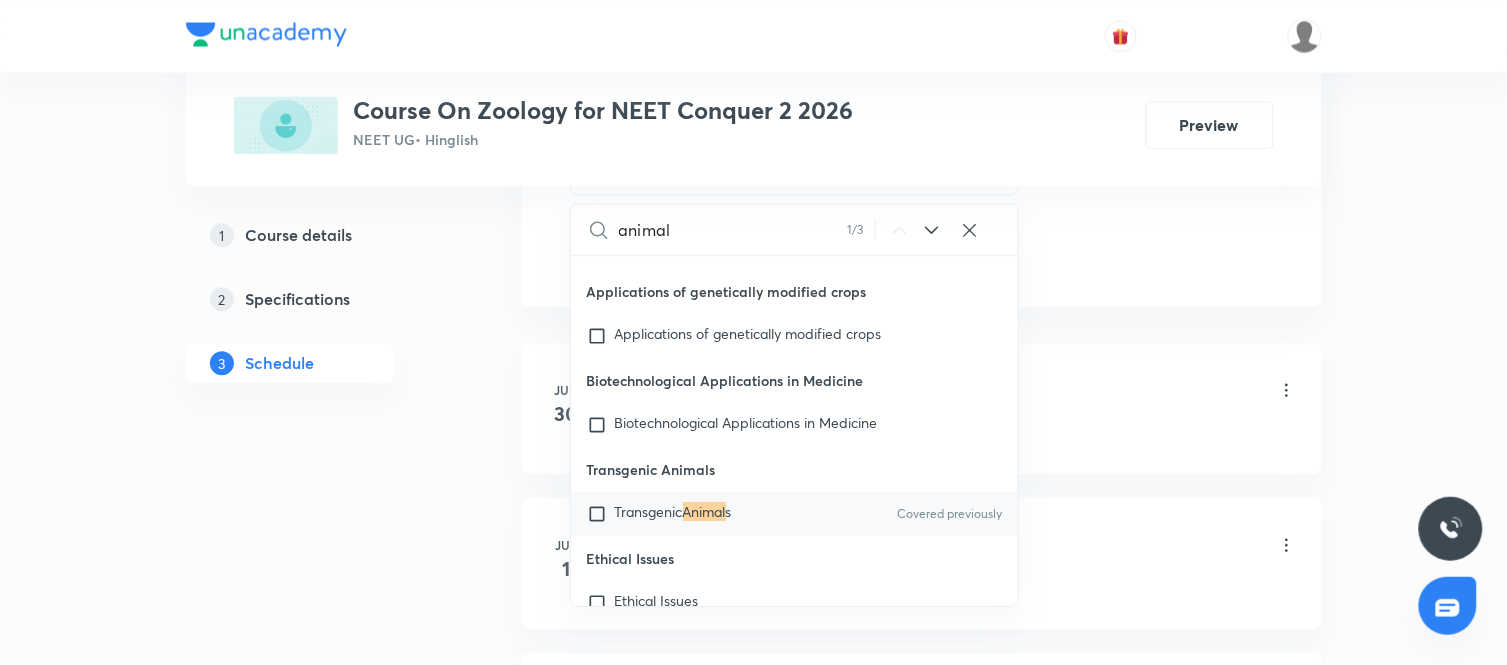type on "animal" 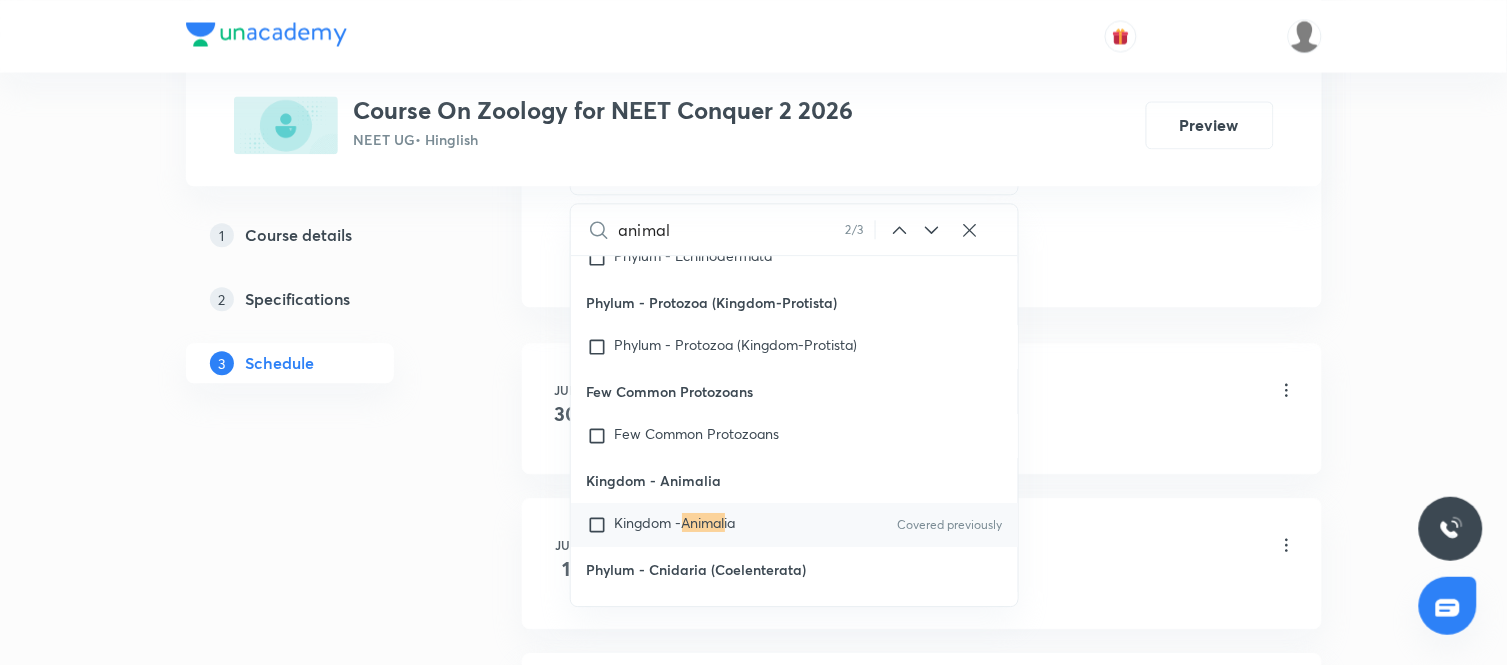 scroll, scrollTop: 7571, scrollLeft: 0, axis: vertical 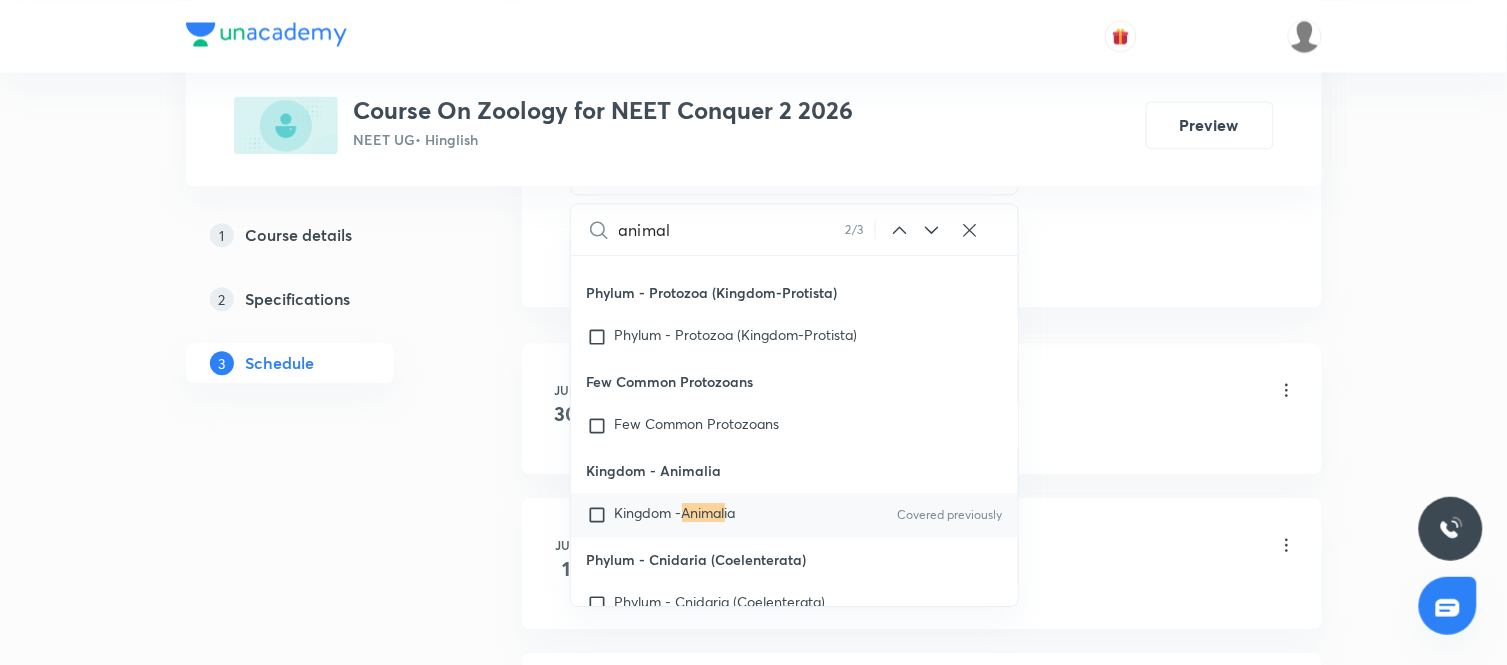 click on "Animal" at bounding box center [703, 512] 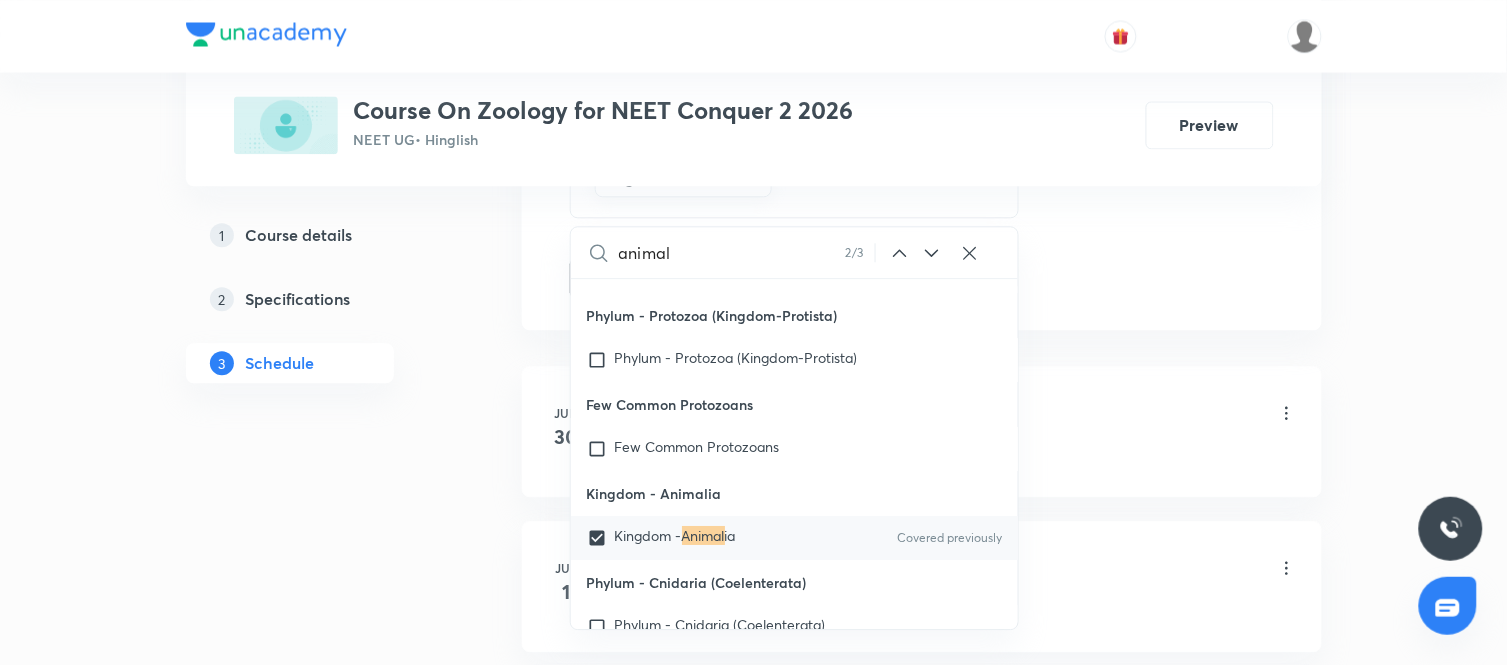 click on "1 Course details 2 Specifications 3 Schedule" at bounding box center [322, 1031] 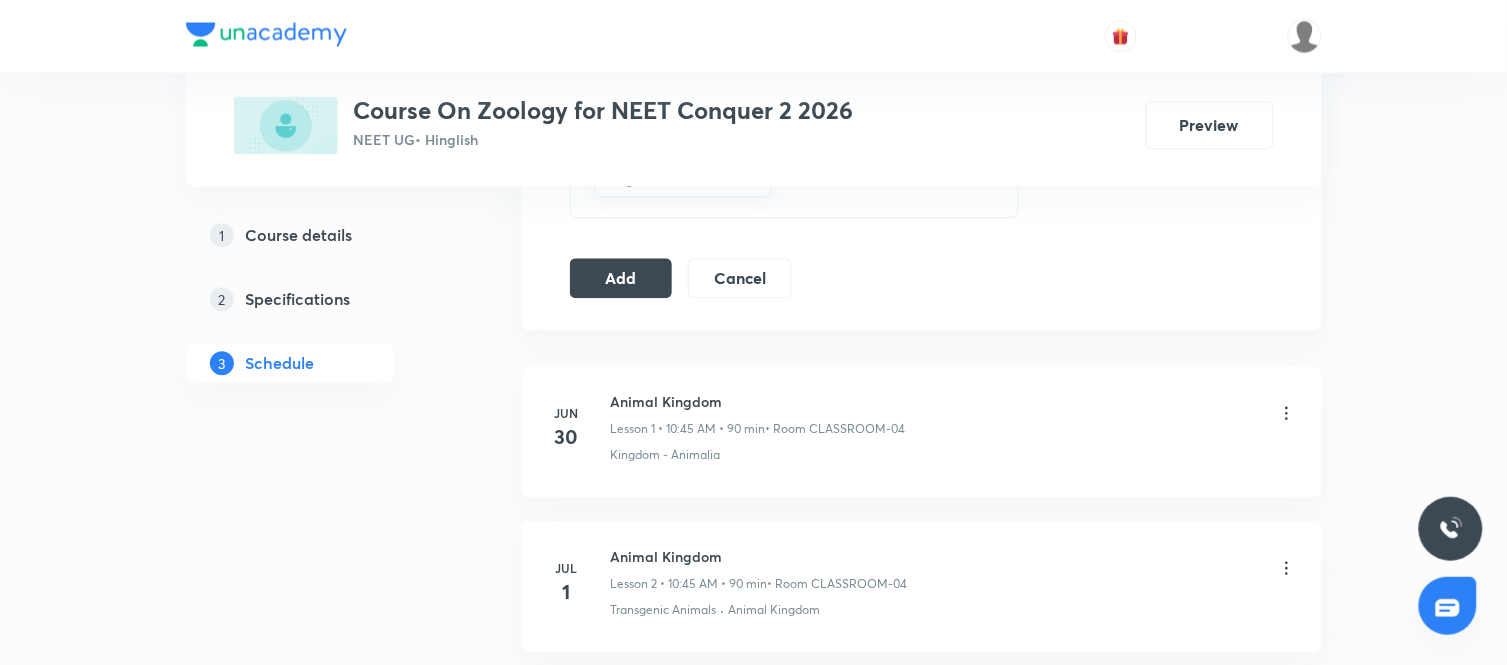 click on "Session  16 Live class Session title 34/99 Structural Organisation in Animals ​ Schedule for [DATE], [TIME] ​ Duration (in minutes) 90 ​   Session type Online Offline Room CLASSROOM-04 Sub-concepts Kingdom - Animalia CLEAR Add Cancel" at bounding box center [922, -183] 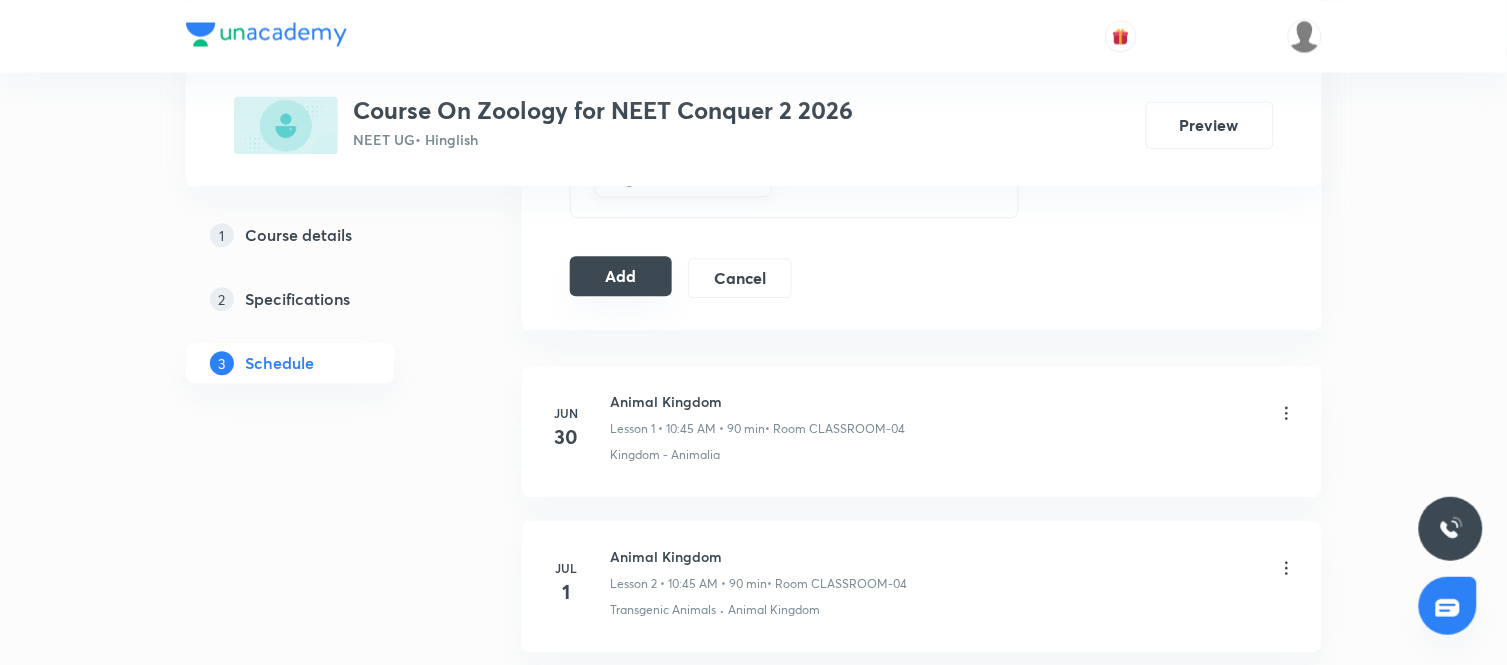 click on "Add" at bounding box center (621, 276) 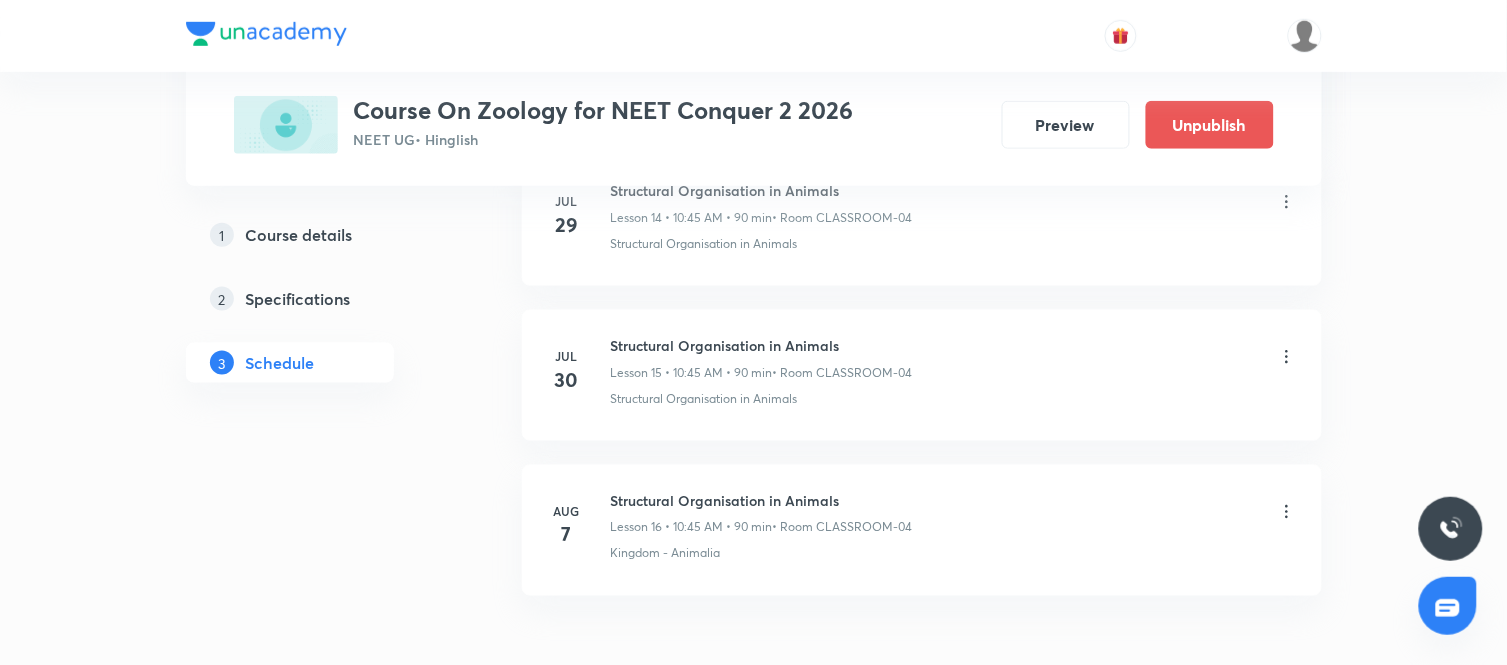 scroll, scrollTop: 2381, scrollLeft: 0, axis: vertical 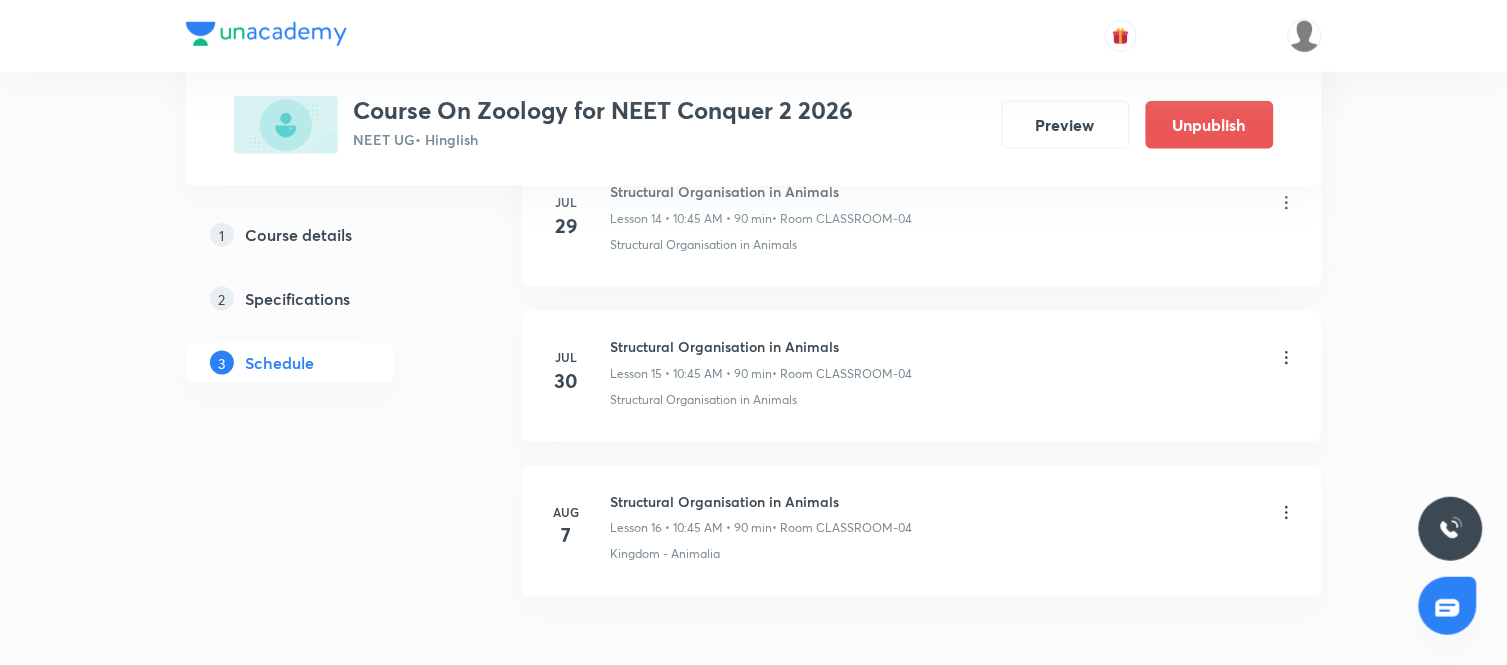 click on "Structural Organisation in Animals" at bounding box center (762, 501) 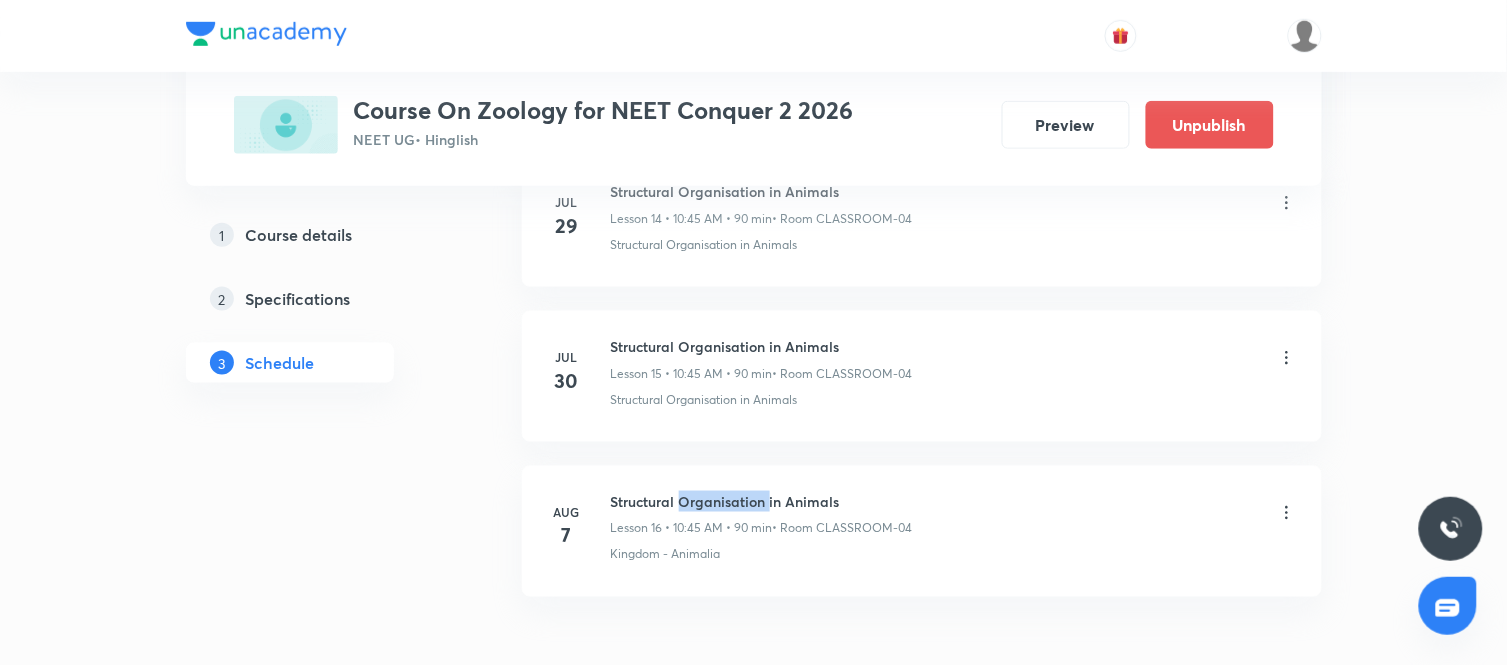 click on "Structural Organisation in Animals" at bounding box center (762, 501) 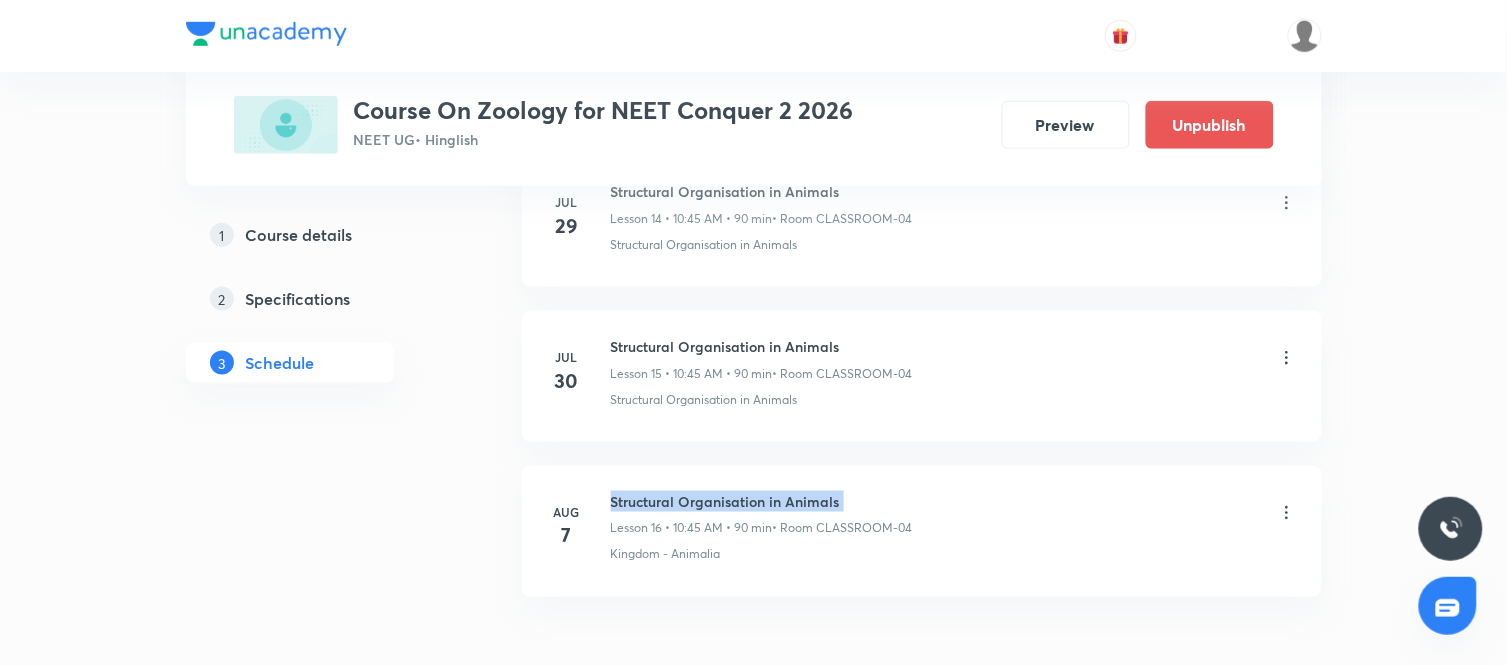 click on "Structural Organisation in Animals" at bounding box center [762, 501] 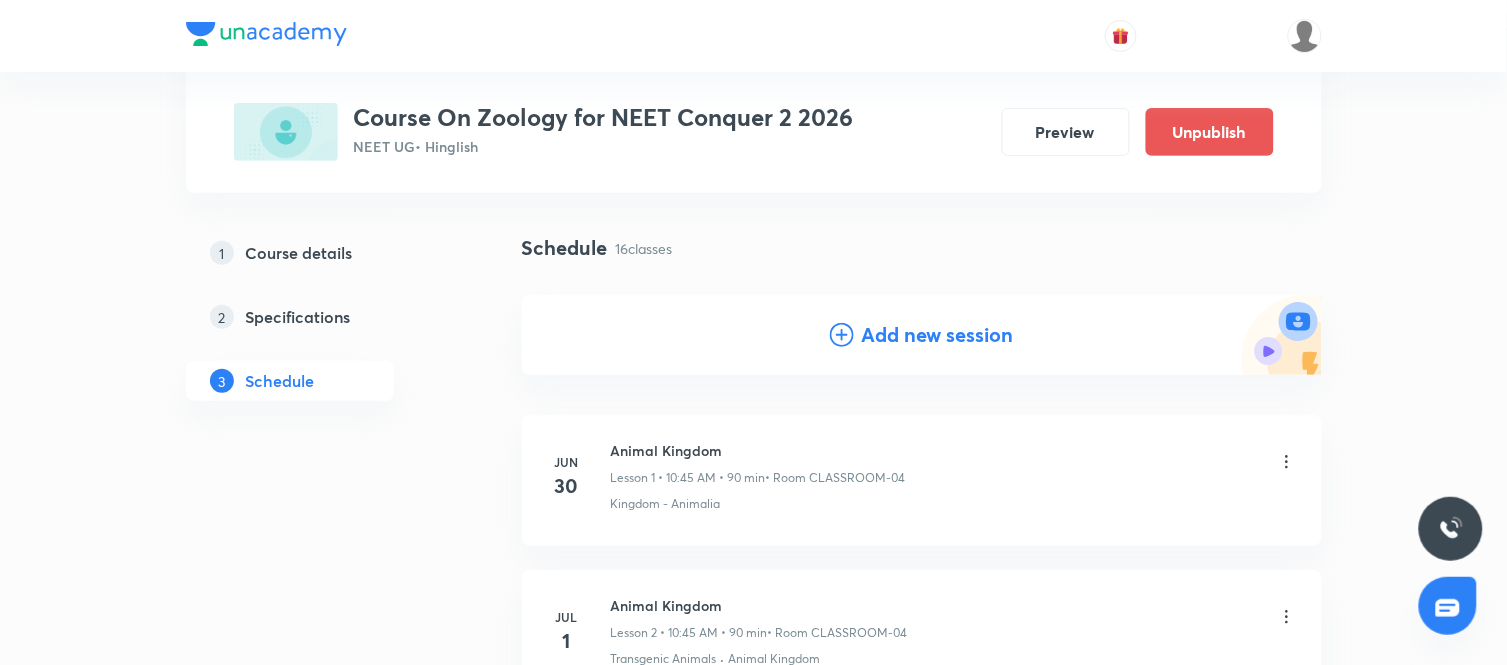 scroll, scrollTop: 0, scrollLeft: 0, axis: both 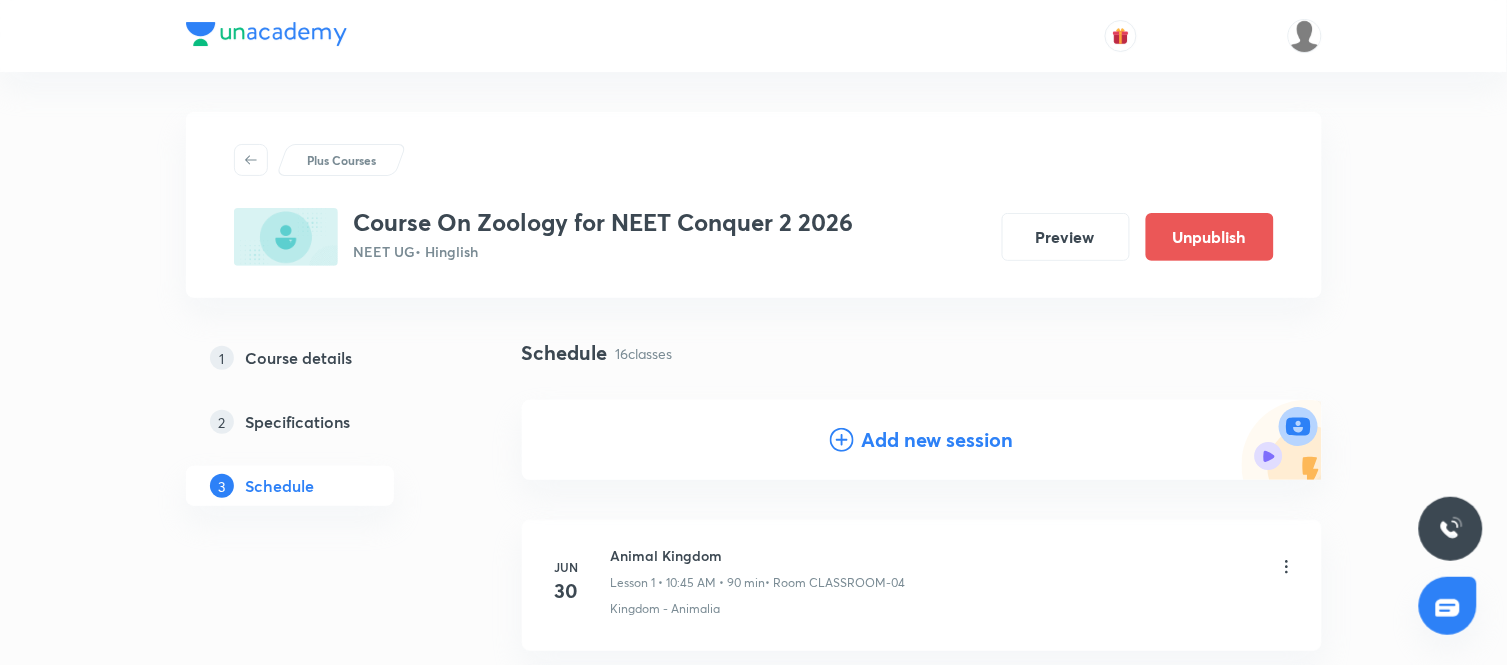 click on "Add new session" at bounding box center (938, 440) 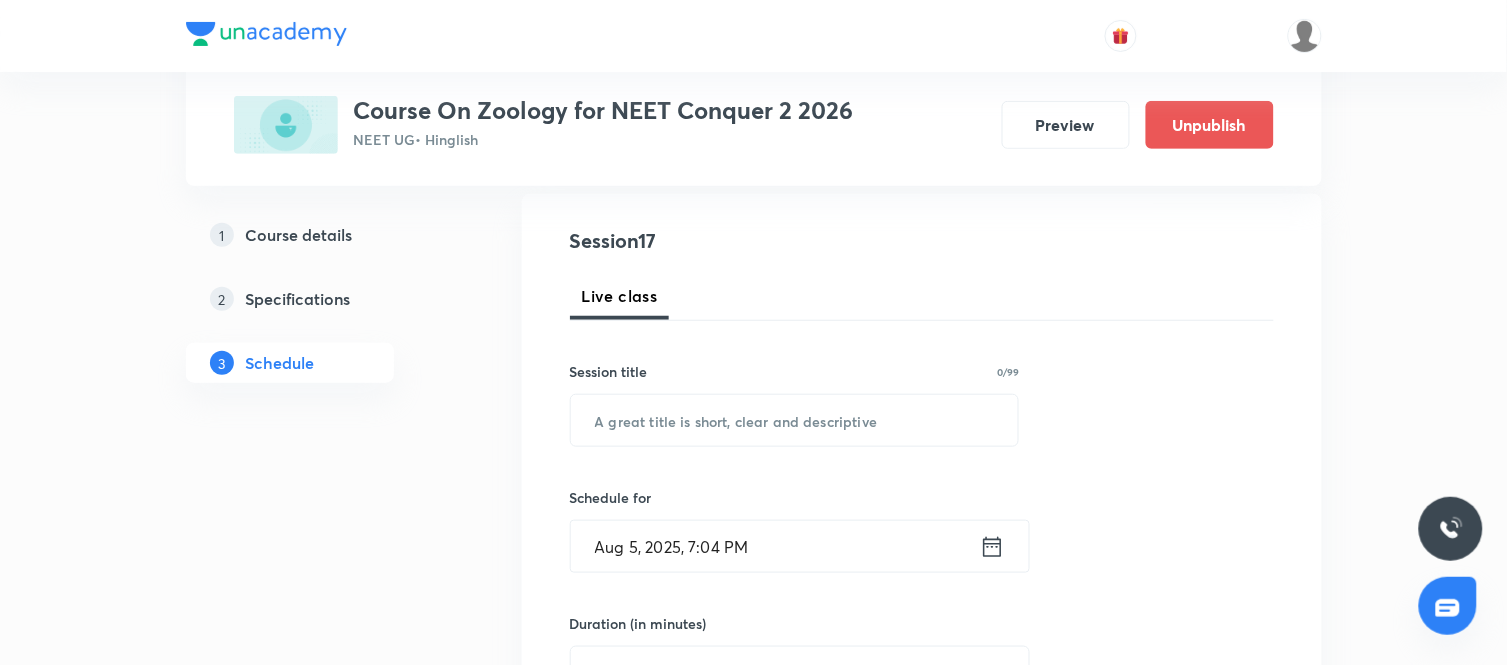 scroll, scrollTop: 208, scrollLeft: 0, axis: vertical 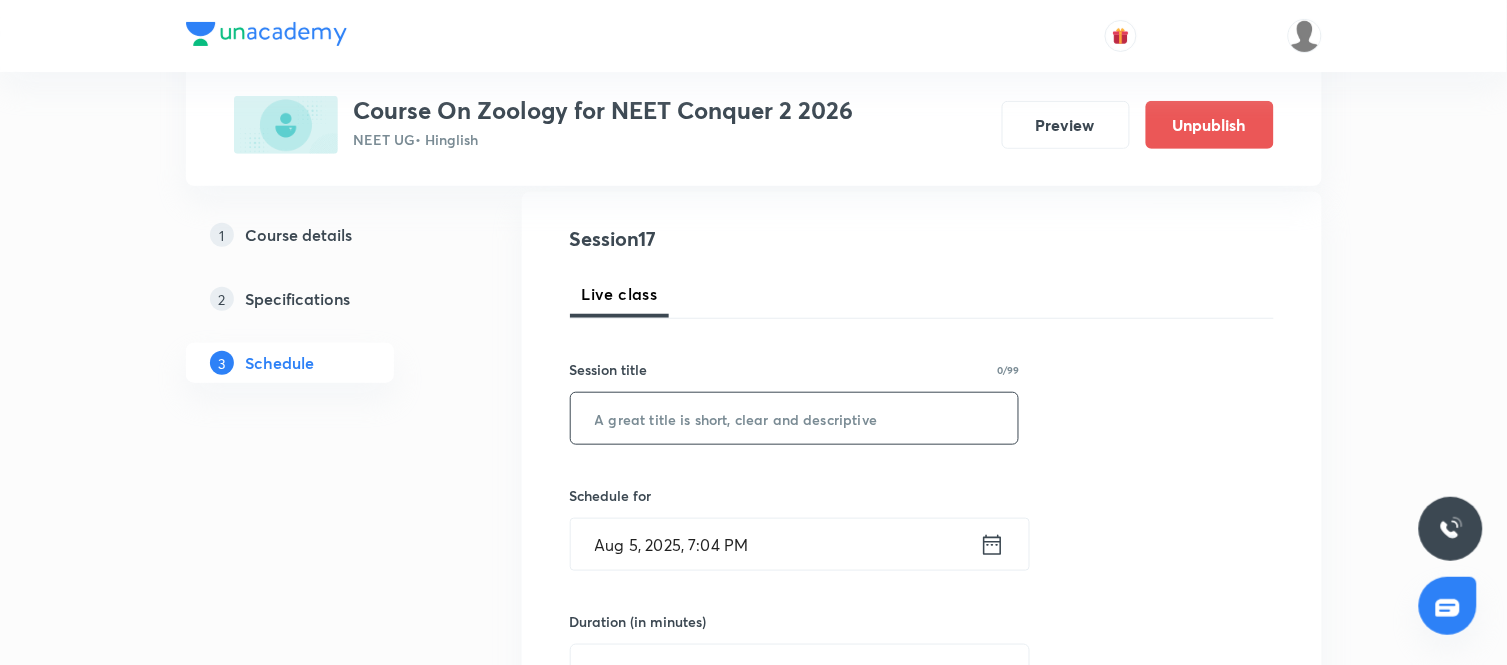 click at bounding box center (795, 418) 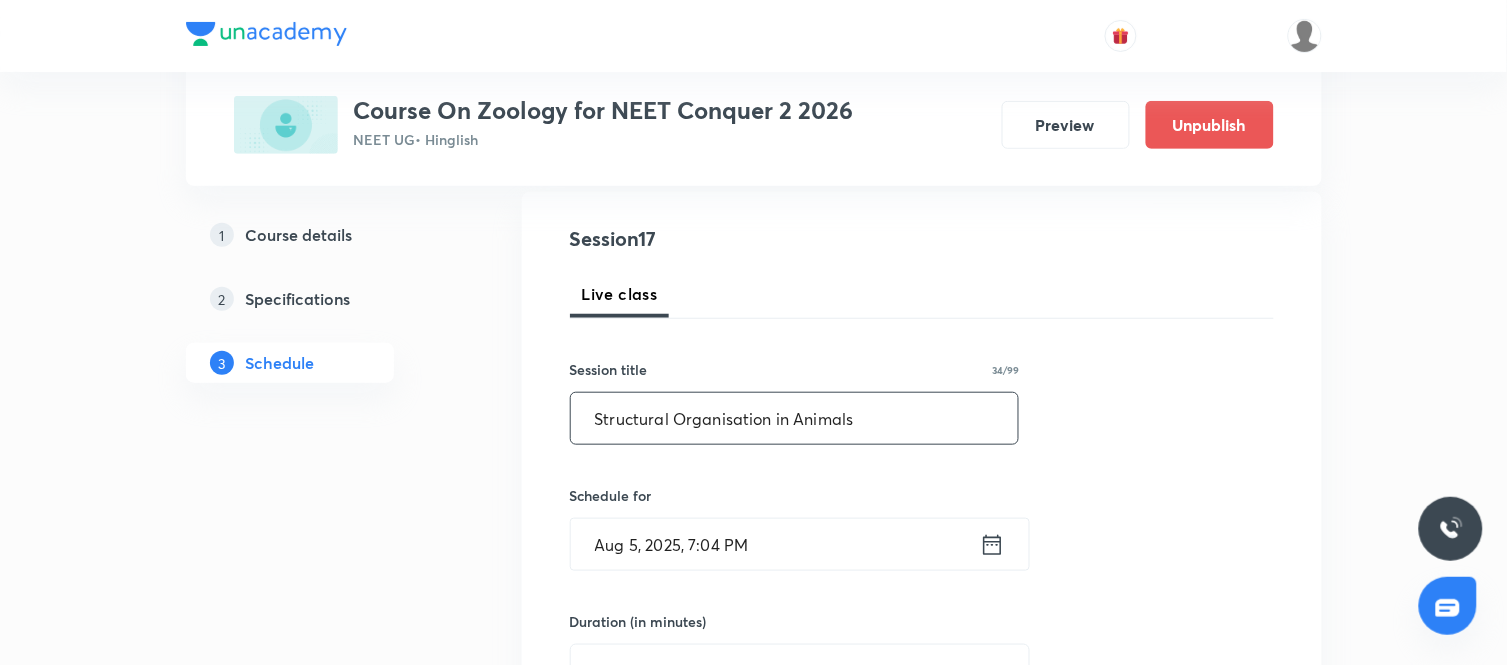 type on "Structural Organisation in Animals" 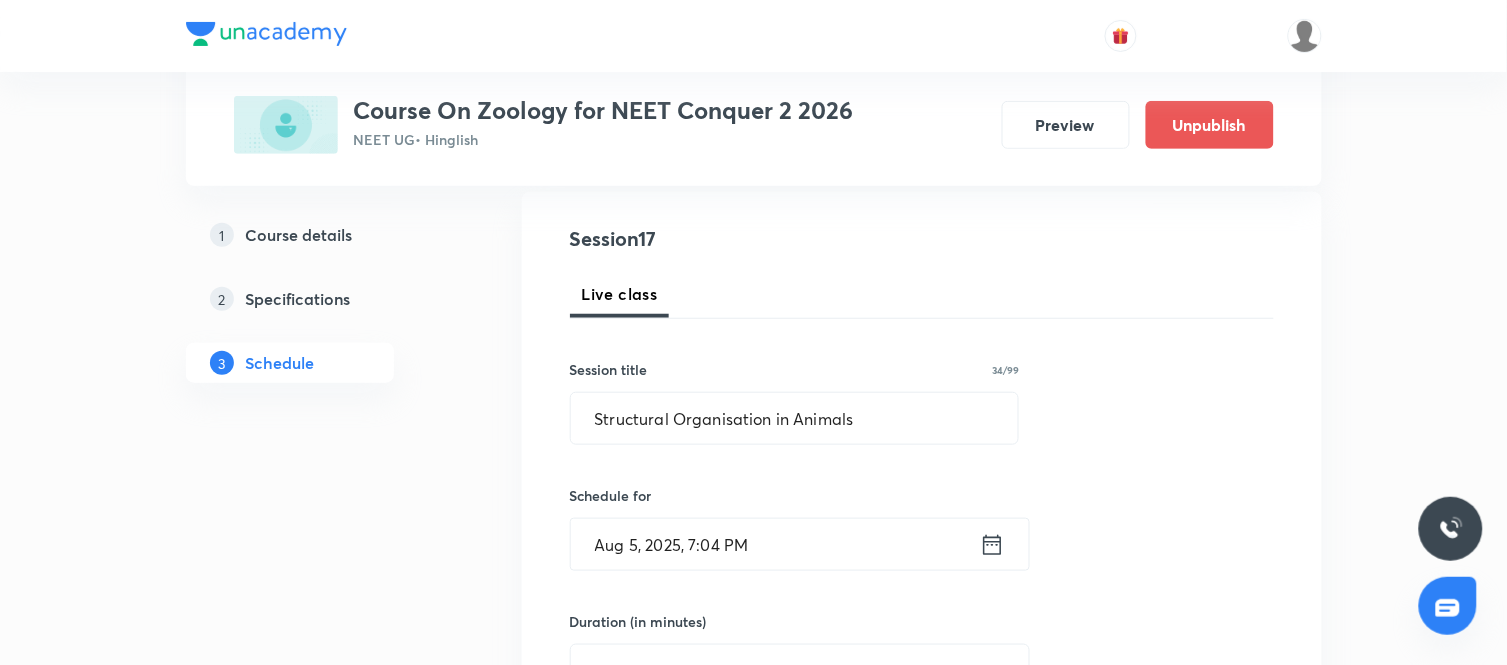 click 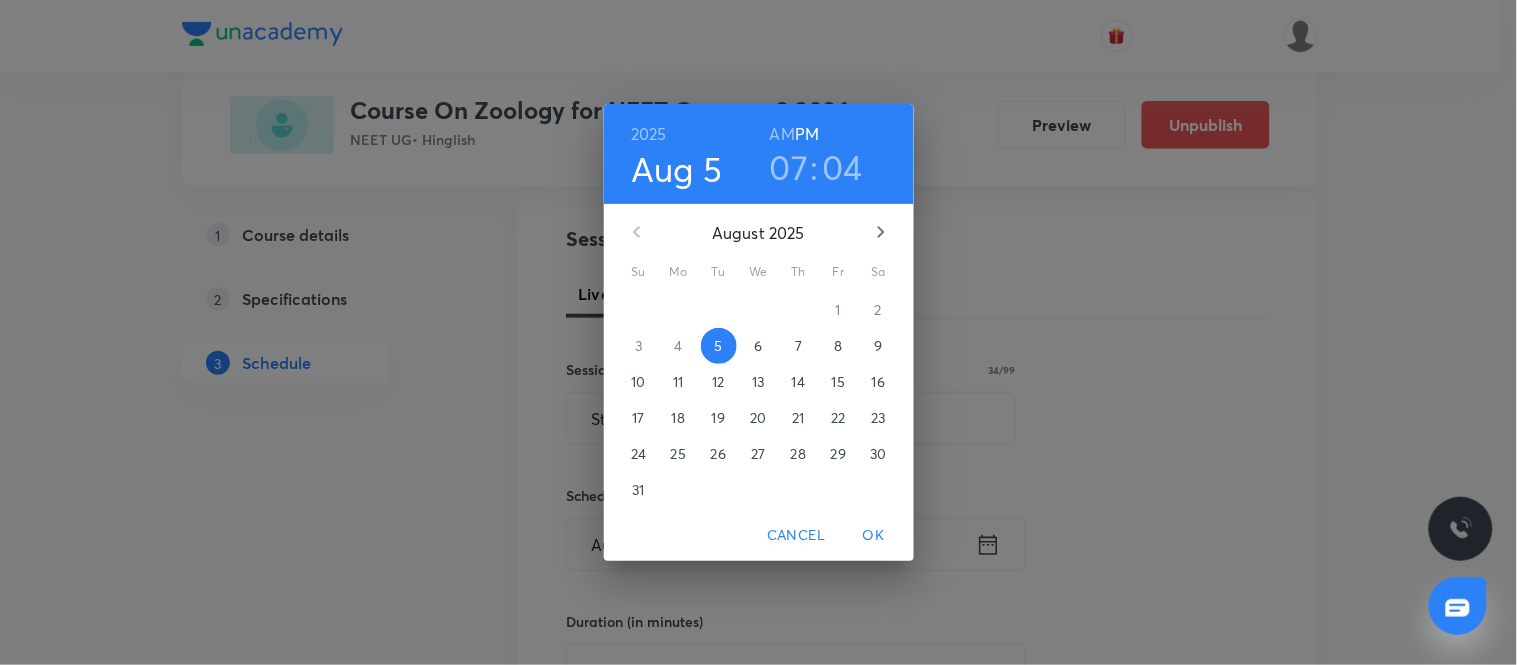 click on "8" at bounding box center (839, 346) 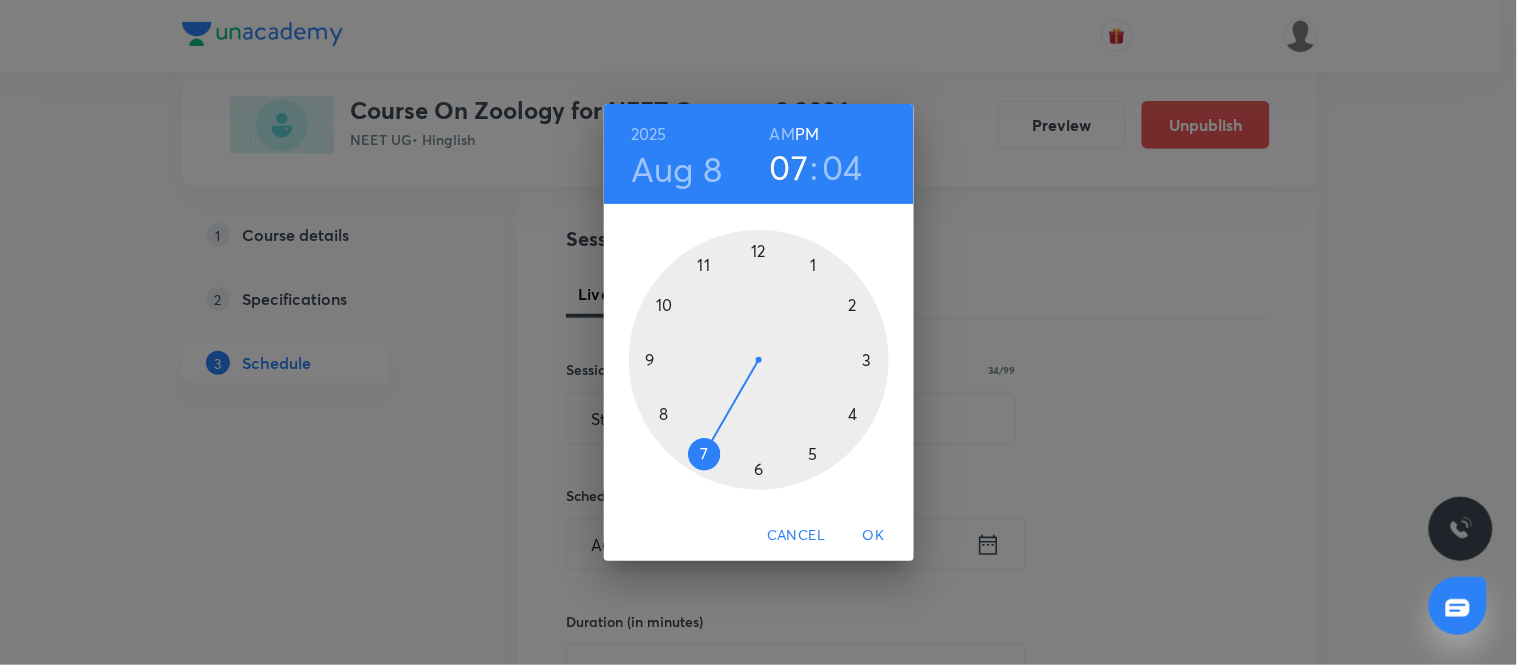 click at bounding box center (759, 360) 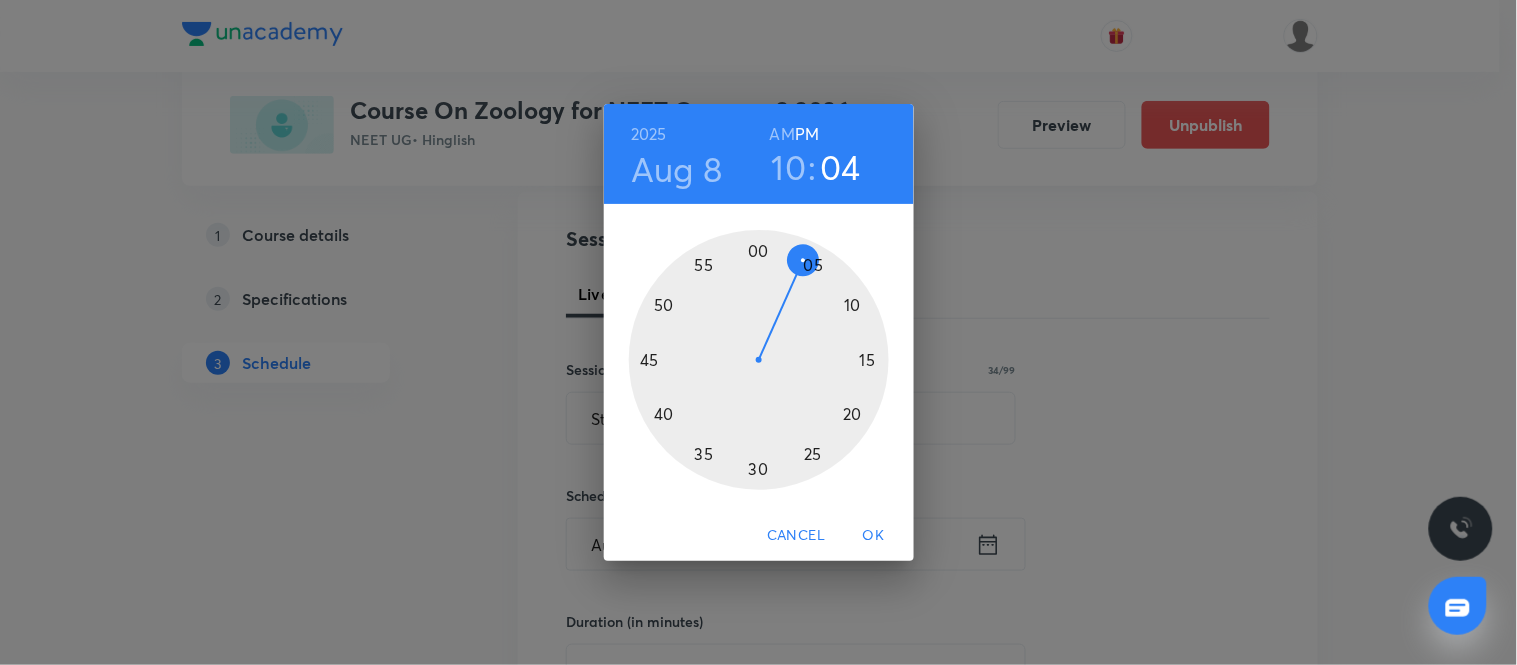 click on "AM" at bounding box center [782, 134] 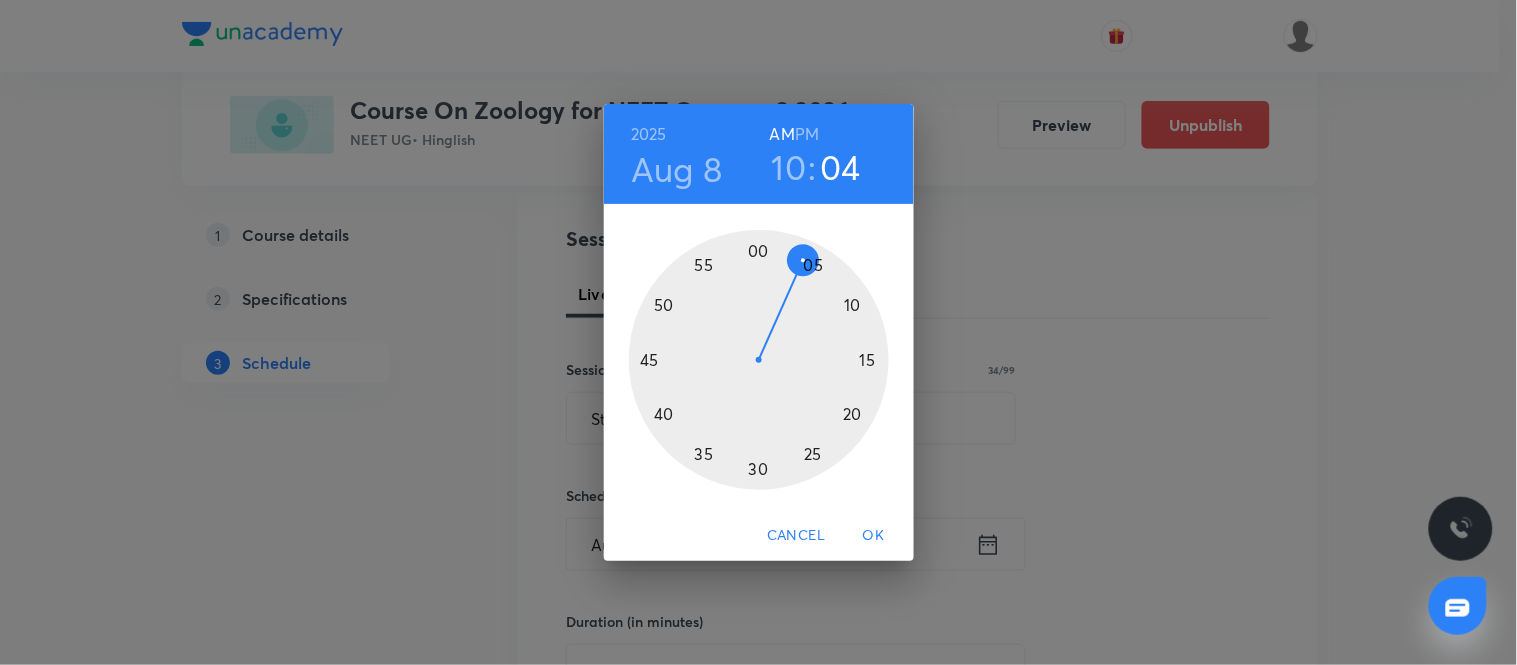 click at bounding box center (759, 360) 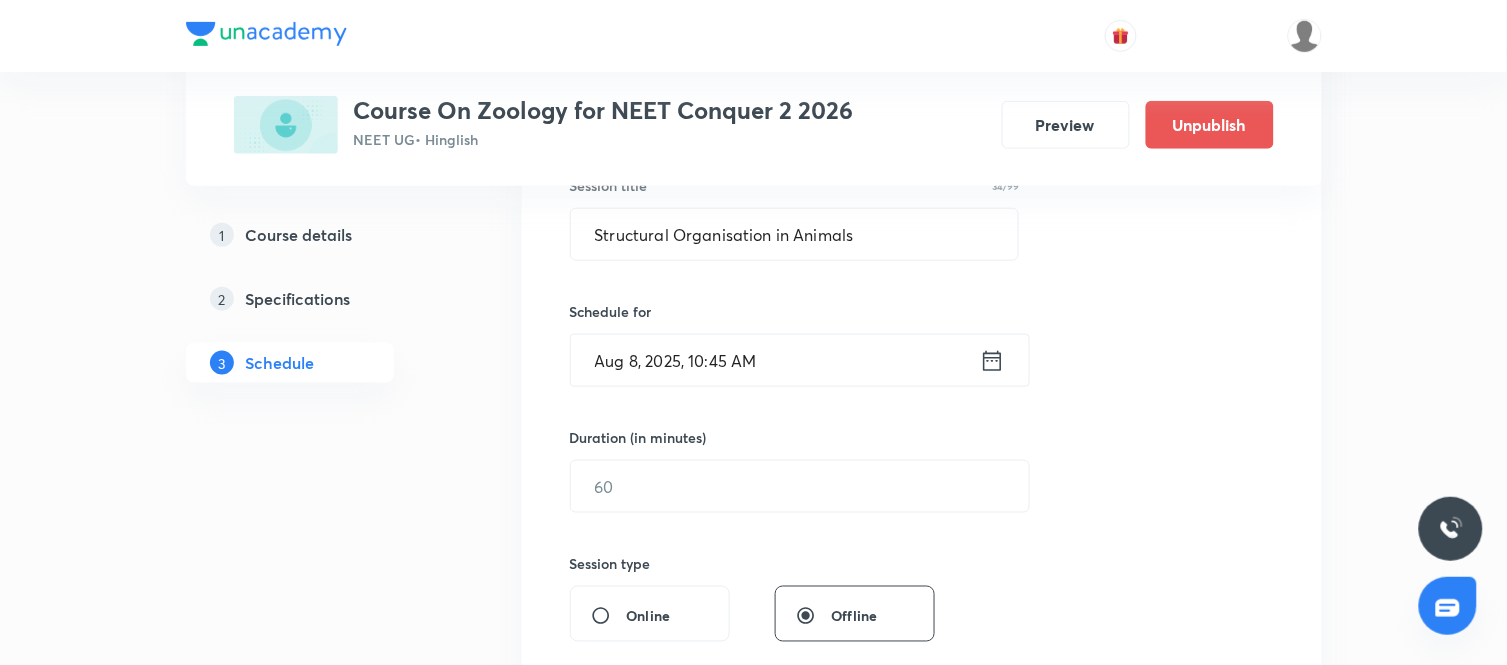 scroll, scrollTop: 424, scrollLeft: 0, axis: vertical 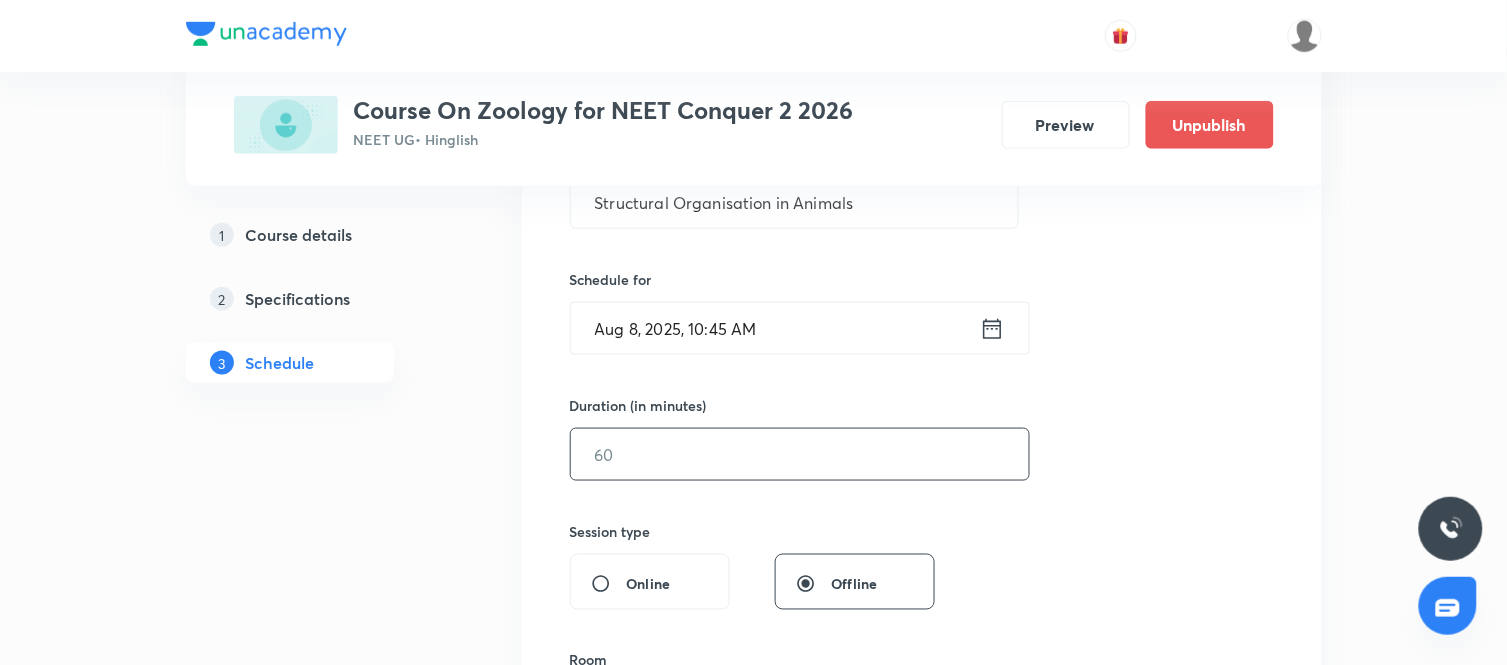 click at bounding box center [800, 454] 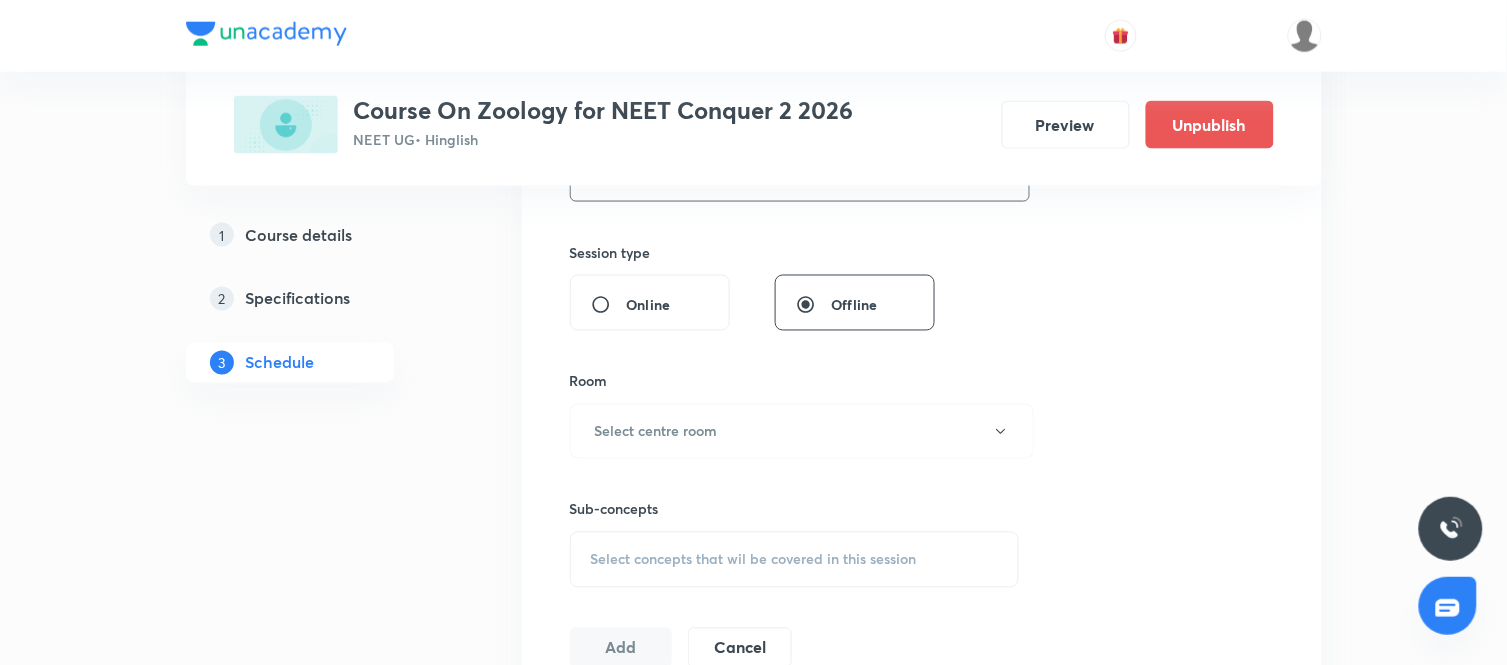 scroll, scrollTop: 705, scrollLeft: 0, axis: vertical 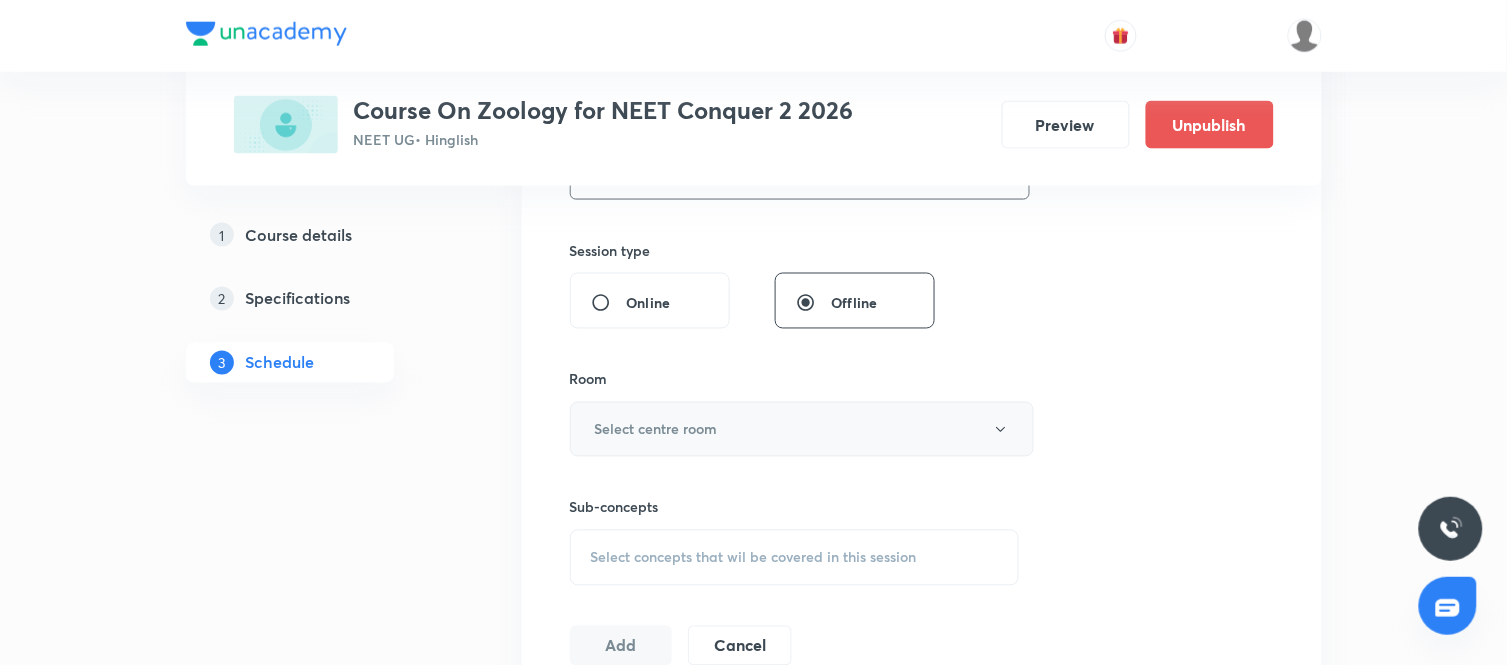 type on "90" 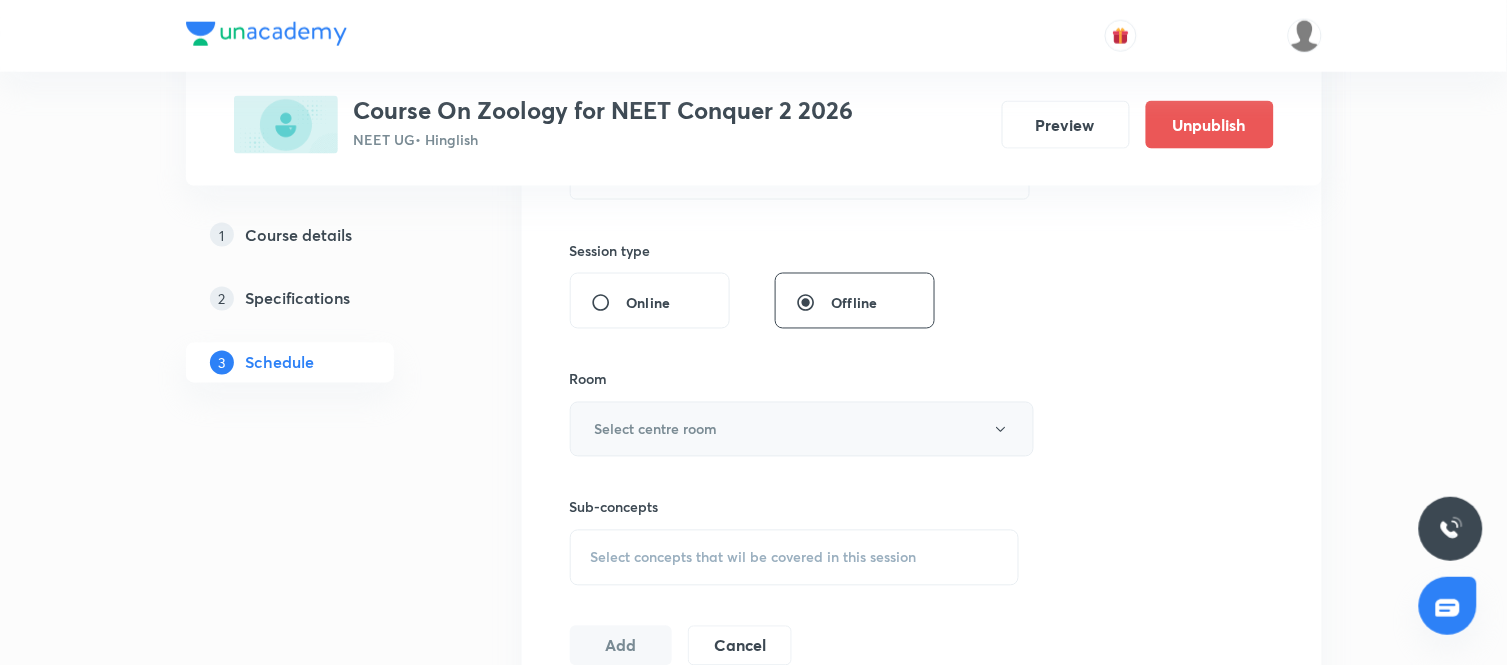 click on "Select centre room" at bounding box center (802, 429) 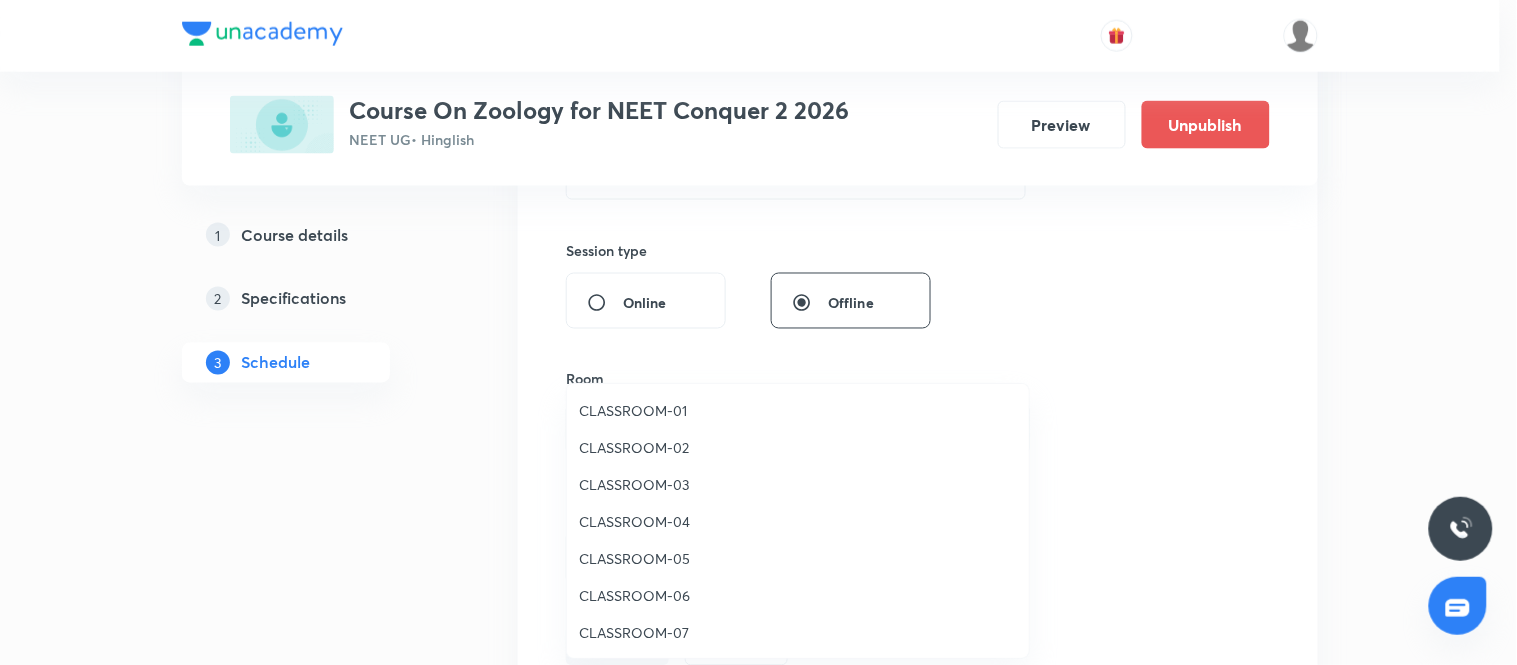 click on "CLASSROOM-04" at bounding box center [798, 521] 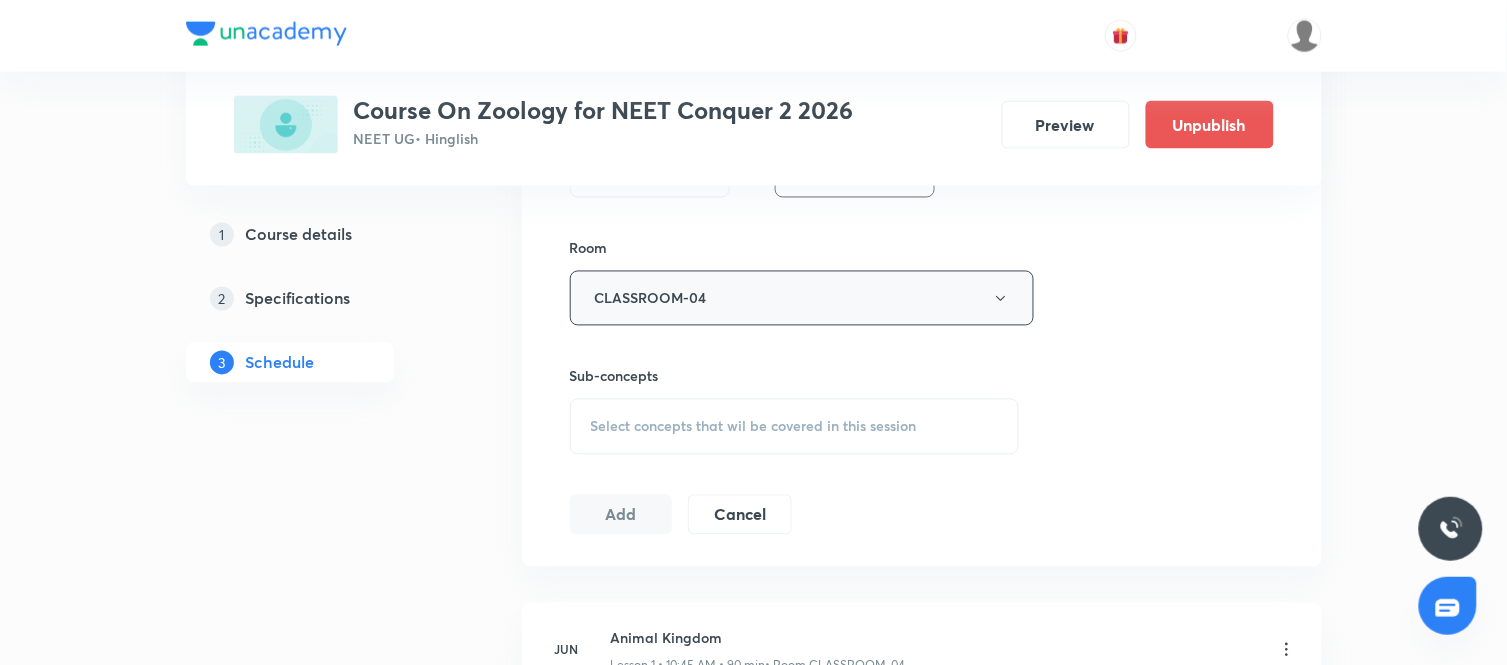 scroll, scrollTop: 840, scrollLeft: 0, axis: vertical 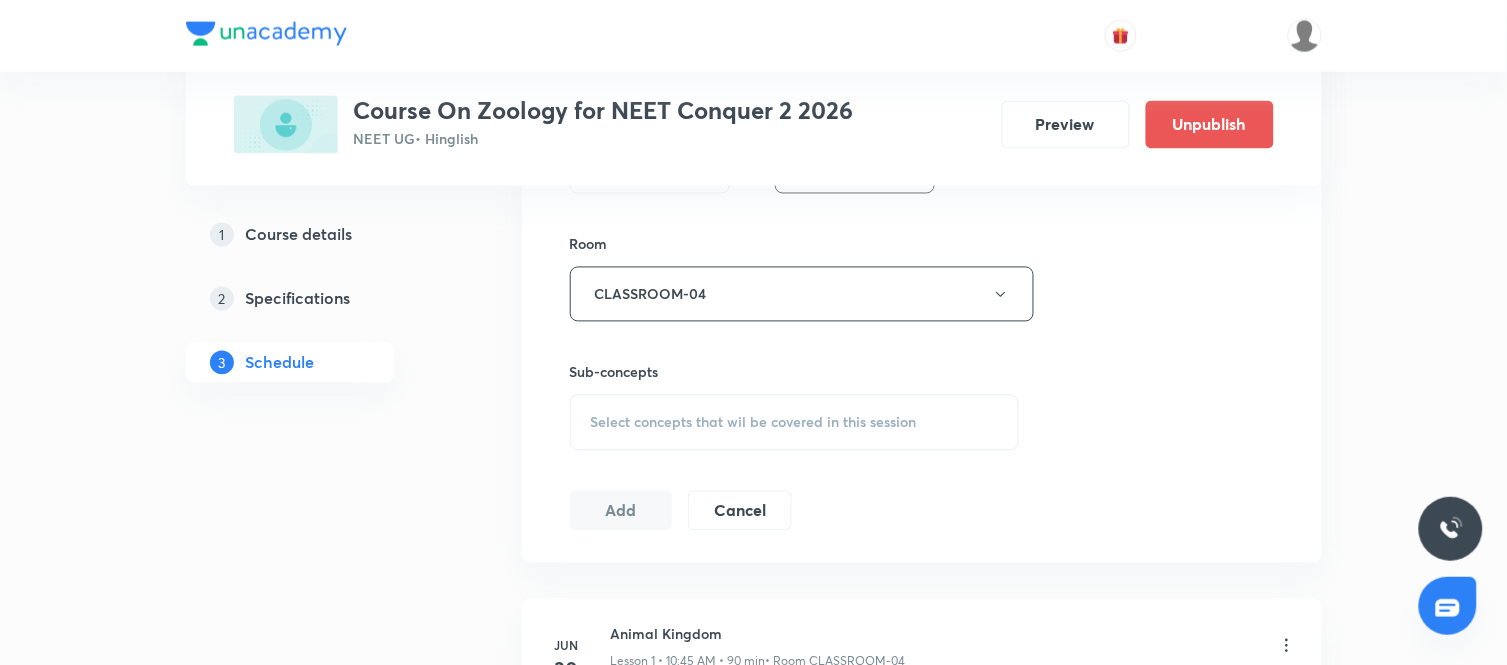 click on "Select concepts that wil be covered in this session" at bounding box center [754, 423] 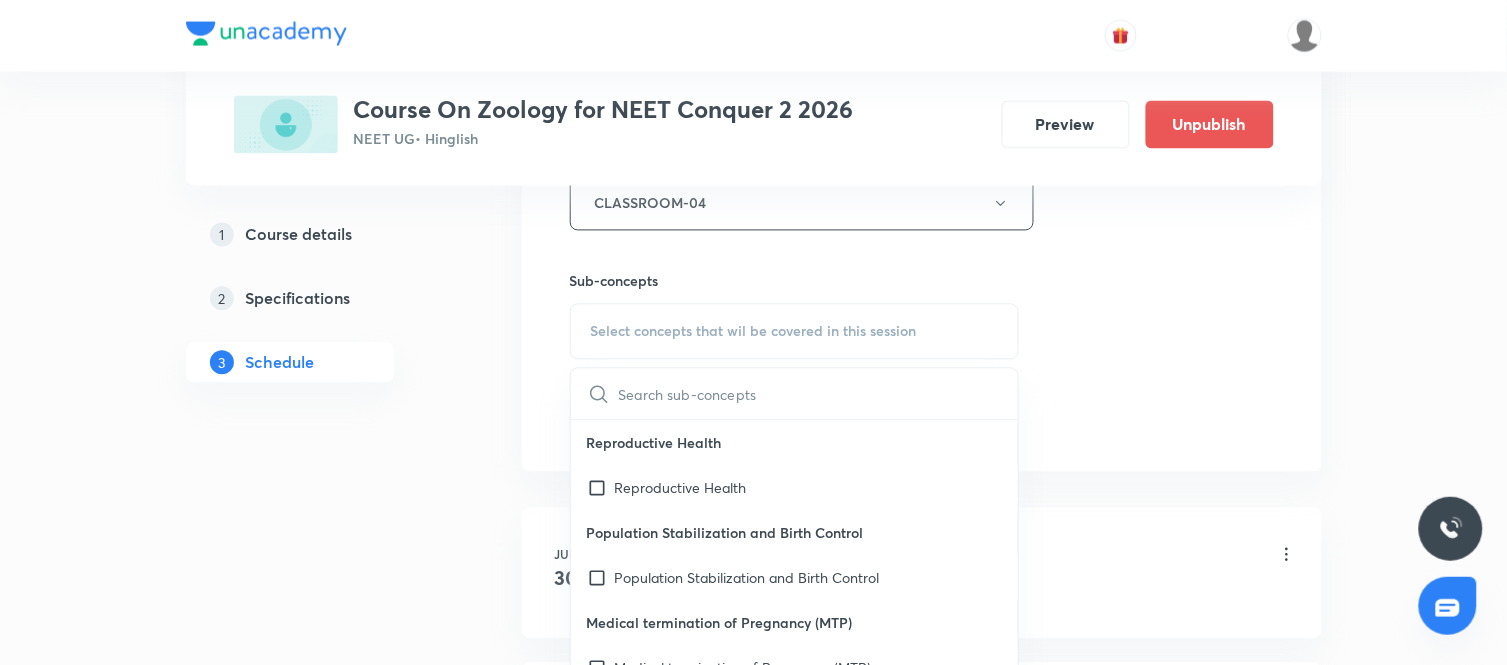 scroll, scrollTop: 937, scrollLeft: 0, axis: vertical 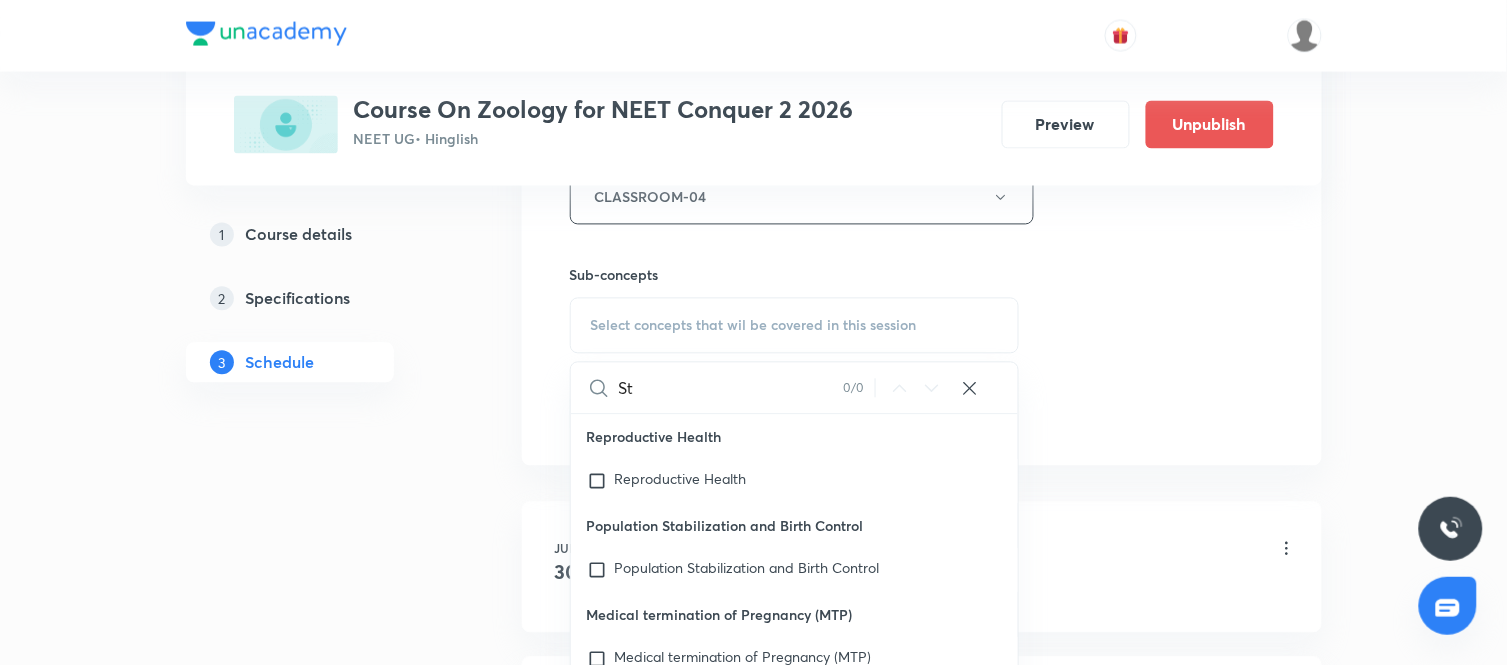 type on "S" 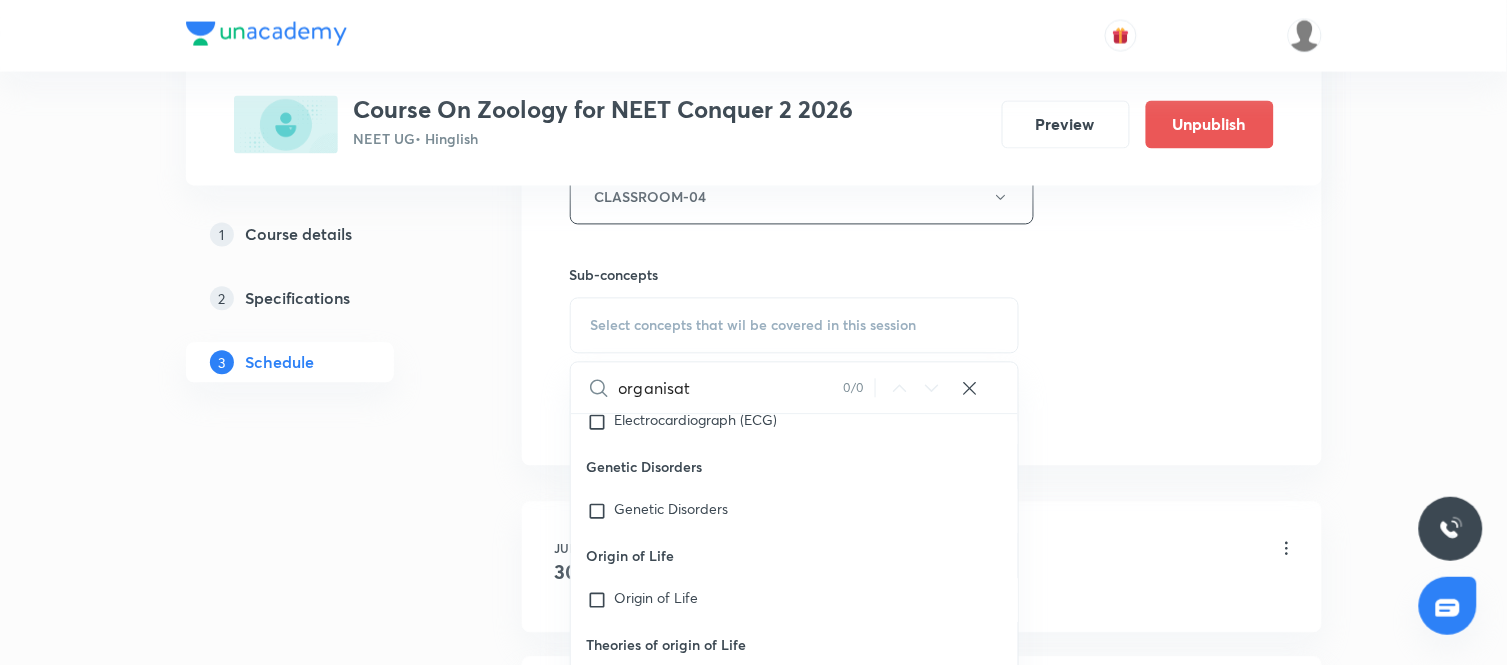 scroll, scrollTop: 5571, scrollLeft: 0, axis: vertical 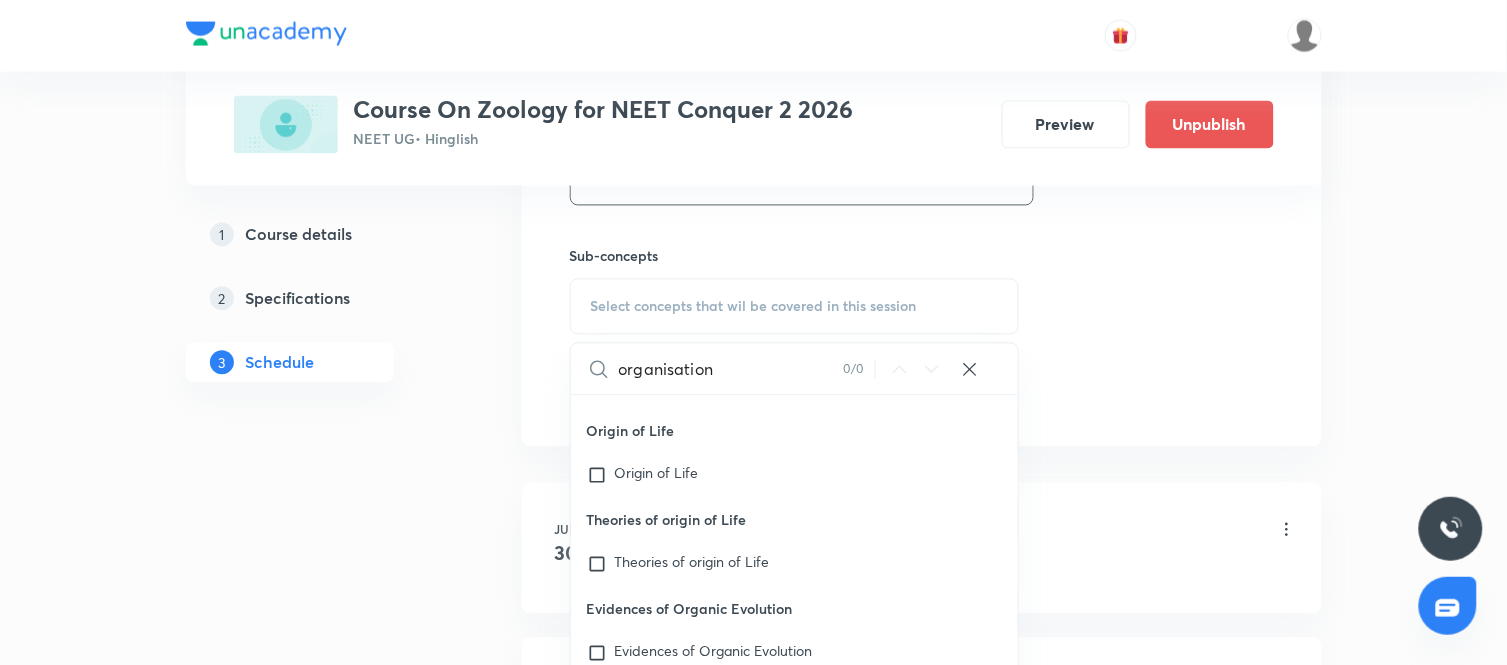 click on "organisation" at bounding box center (731, 369) 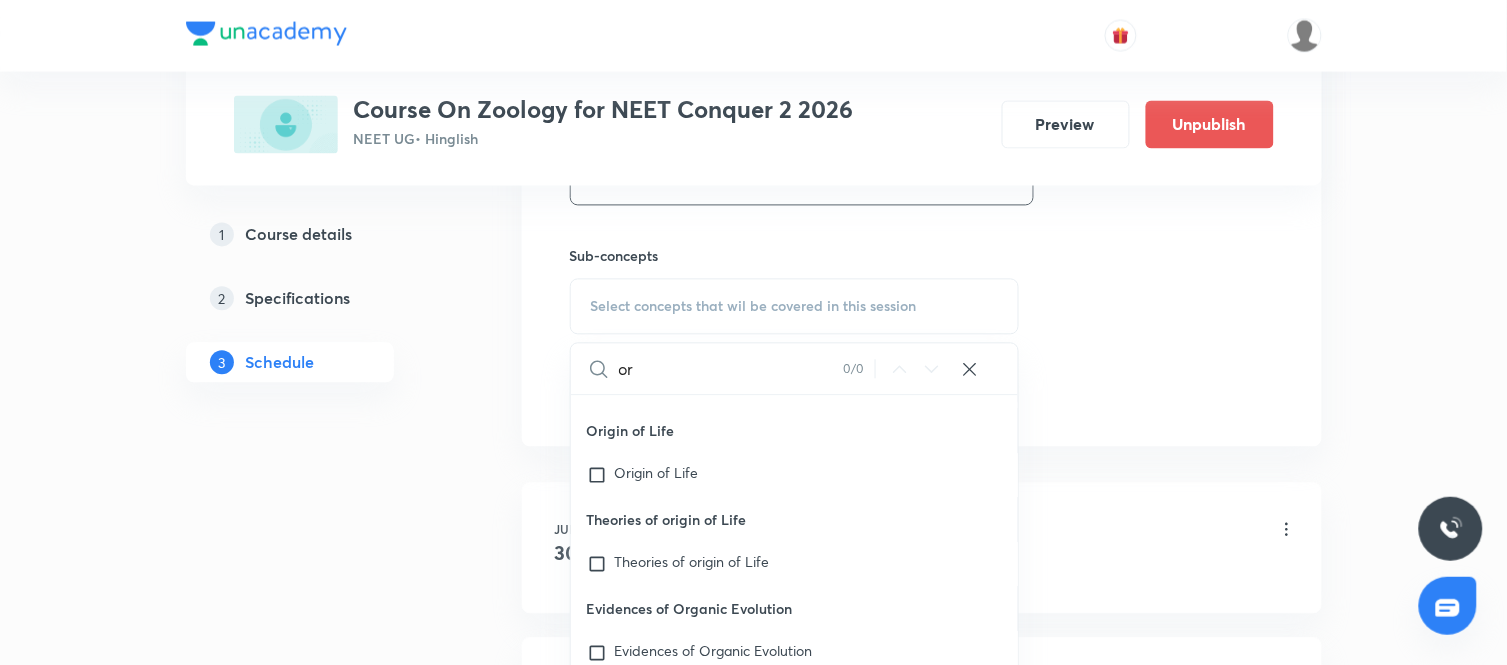 type on "o" 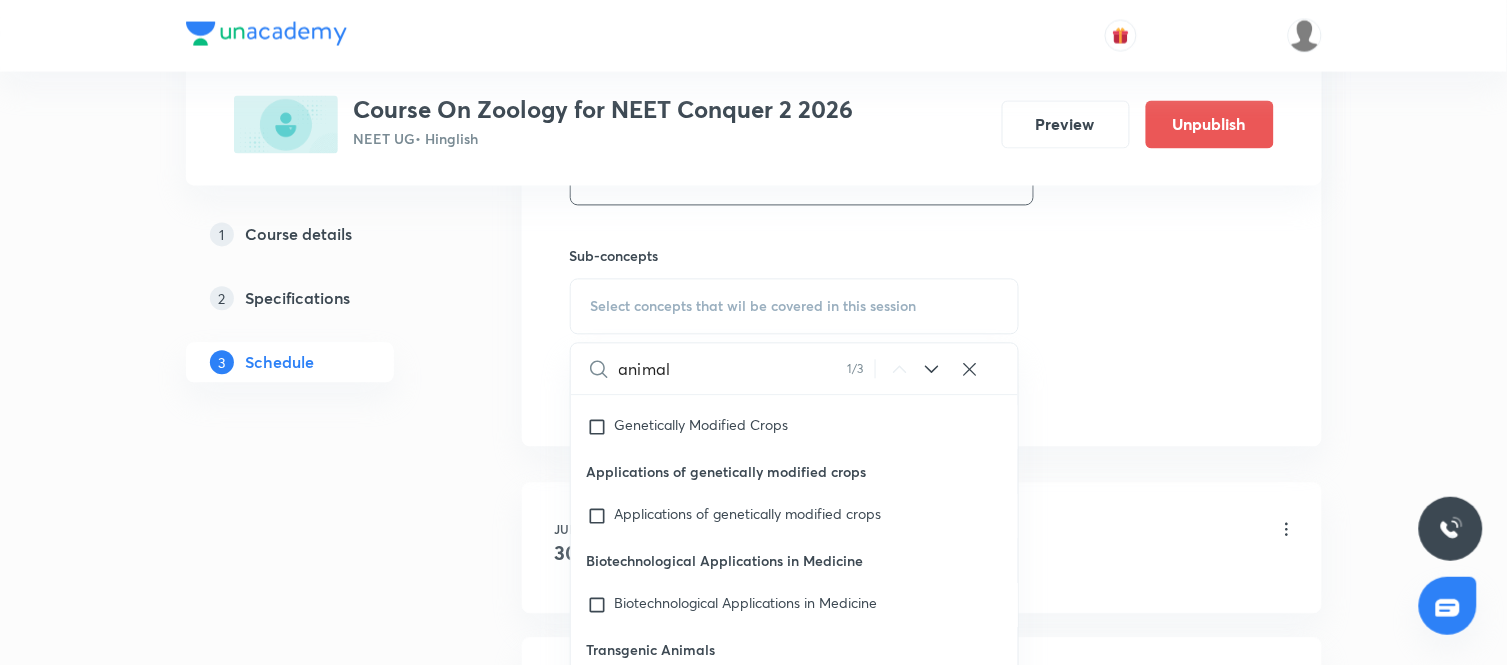 scroll, scrollTop: 3702, scrollLeft: 0, axis: vertical 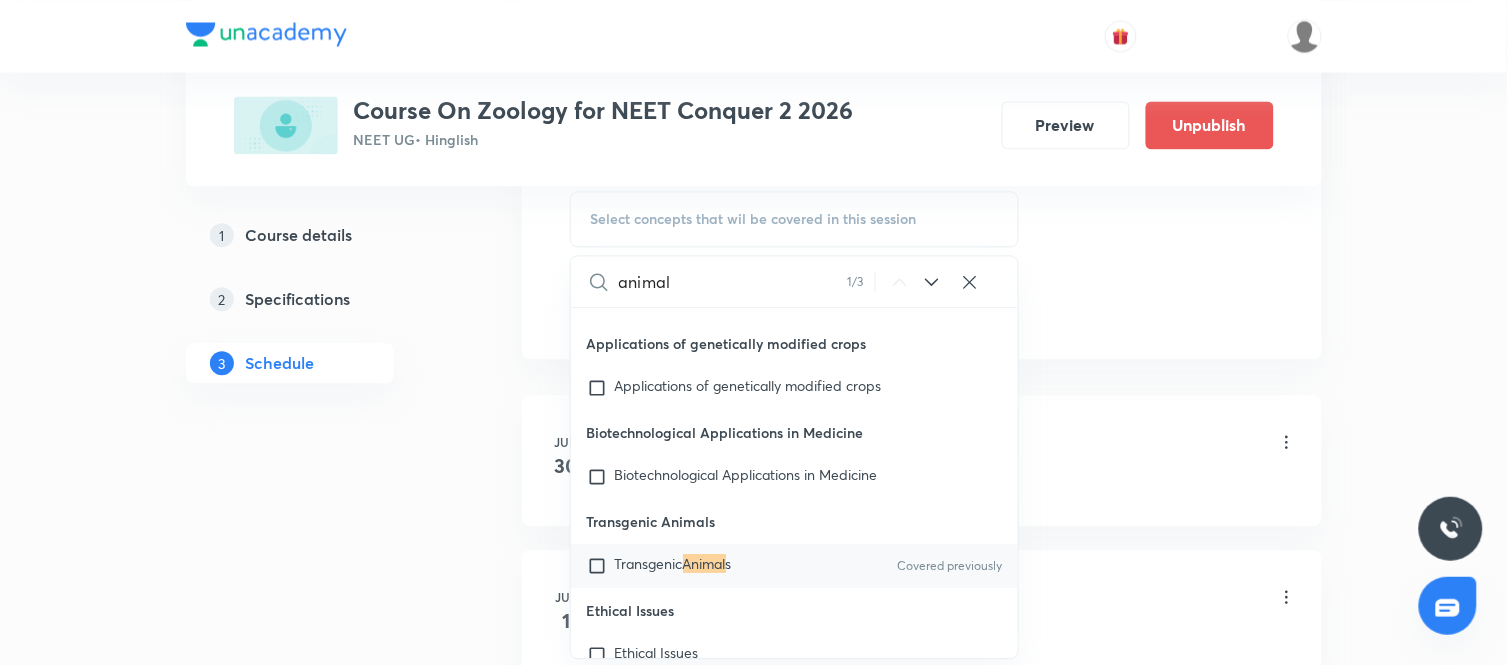 type on "animal" 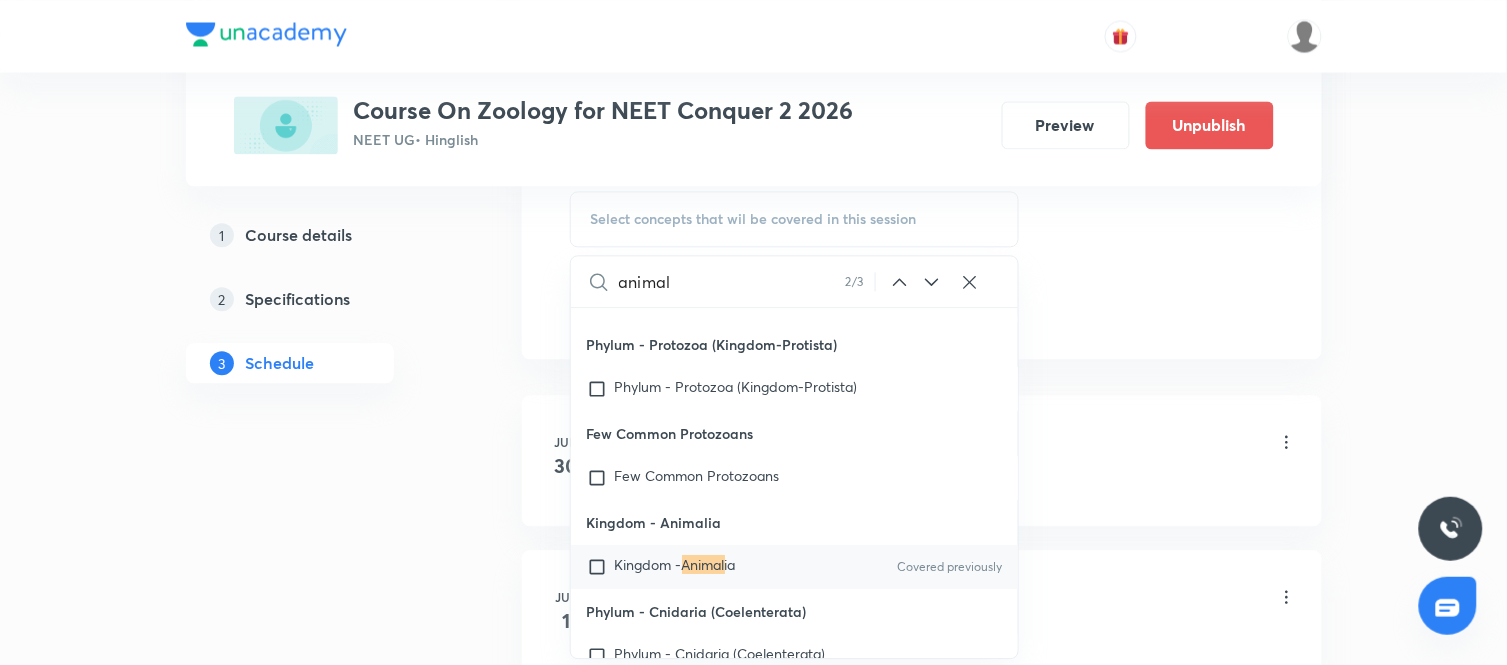 click 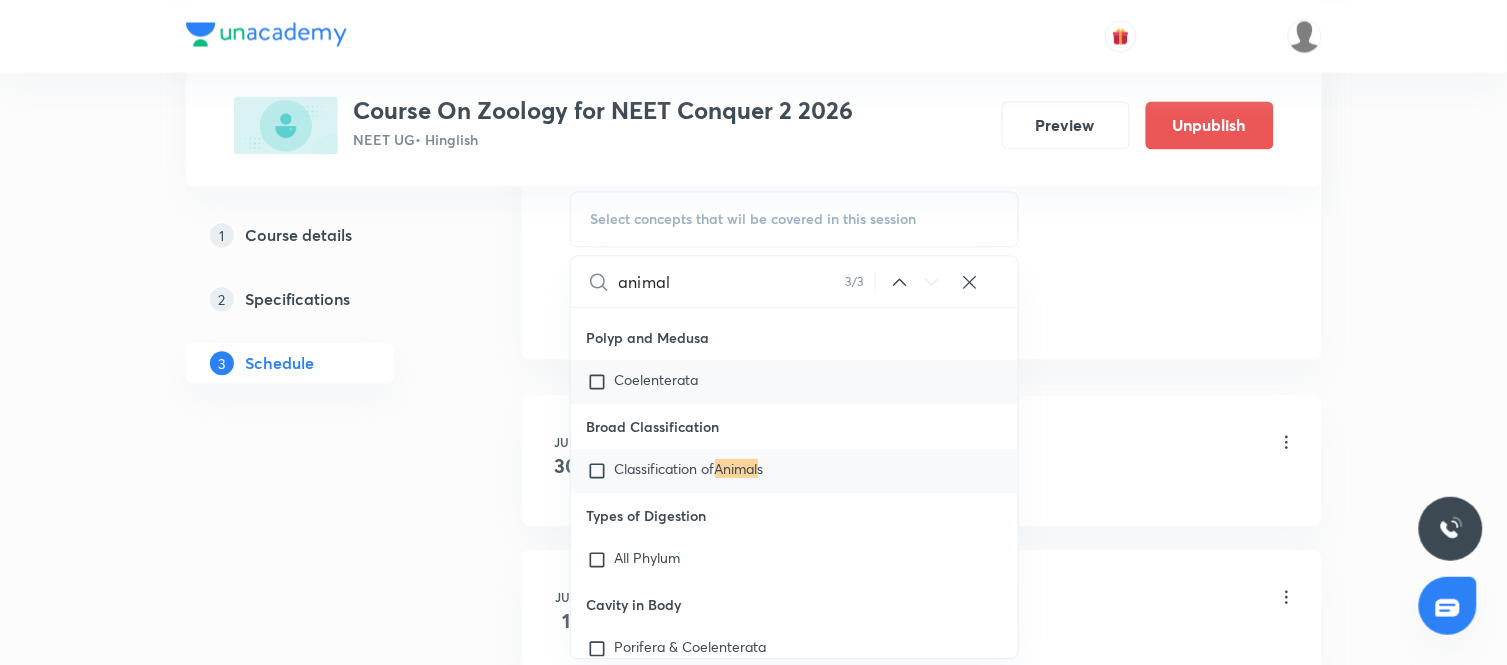 scroll, scrollTop: 9672, scrollLeft: 0, axis: vertical 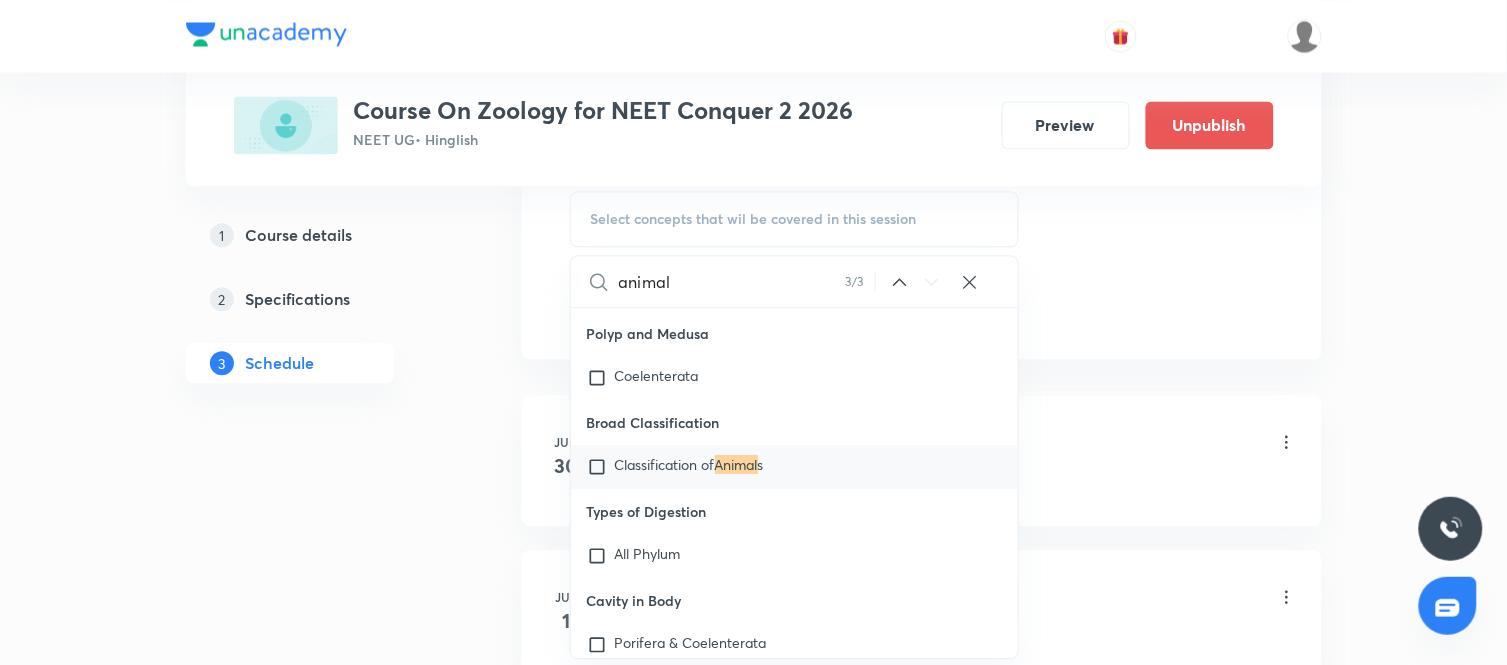 click on "Classification of" at bounding box center (665, 464) 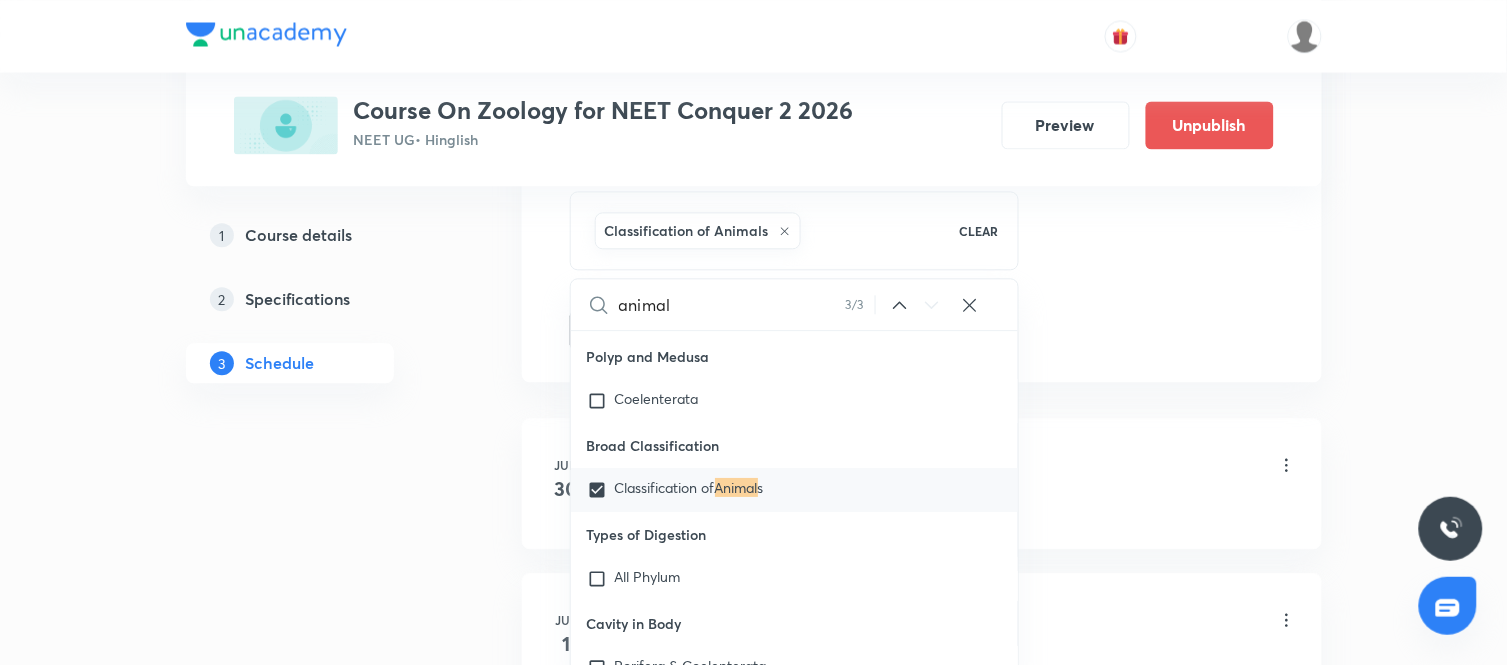 click on "1 Course details 2 Specifications 3 Schedule" at bounding box center (322, 1161) 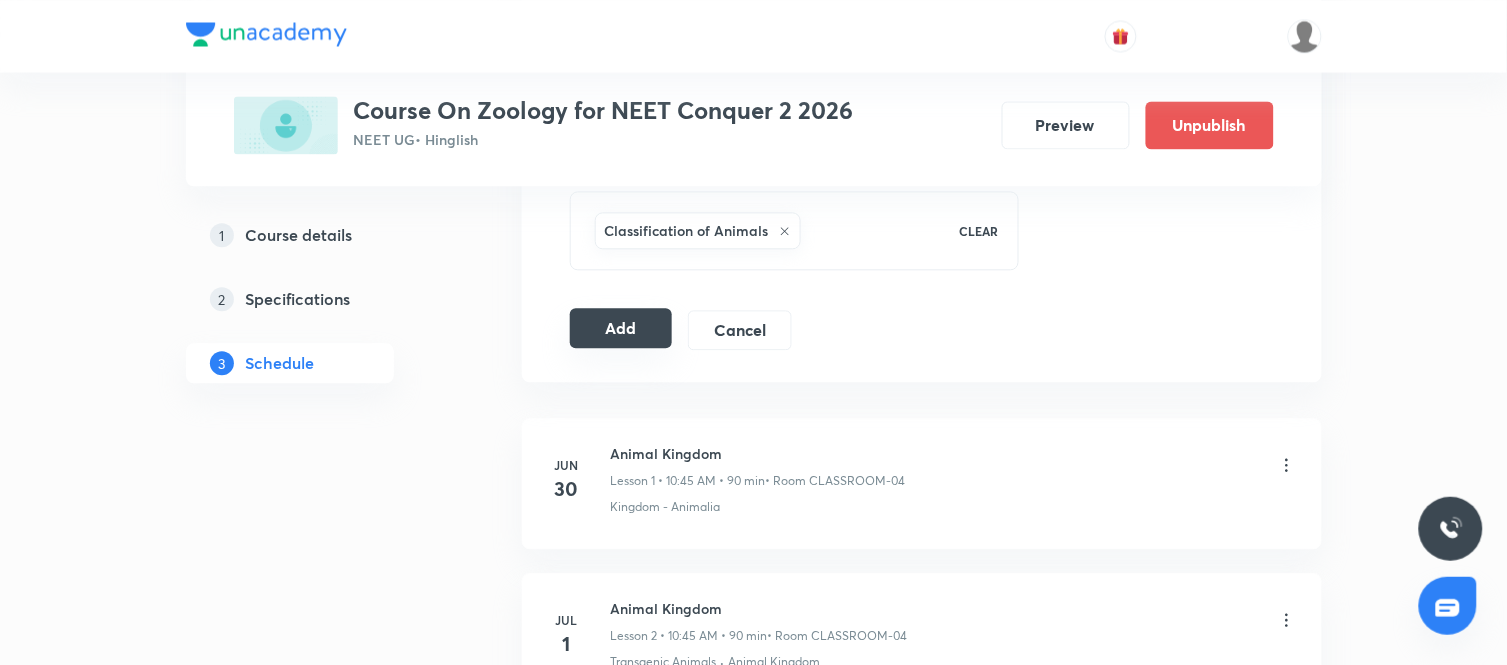 click on "Add" at bounding box center (621, 328) 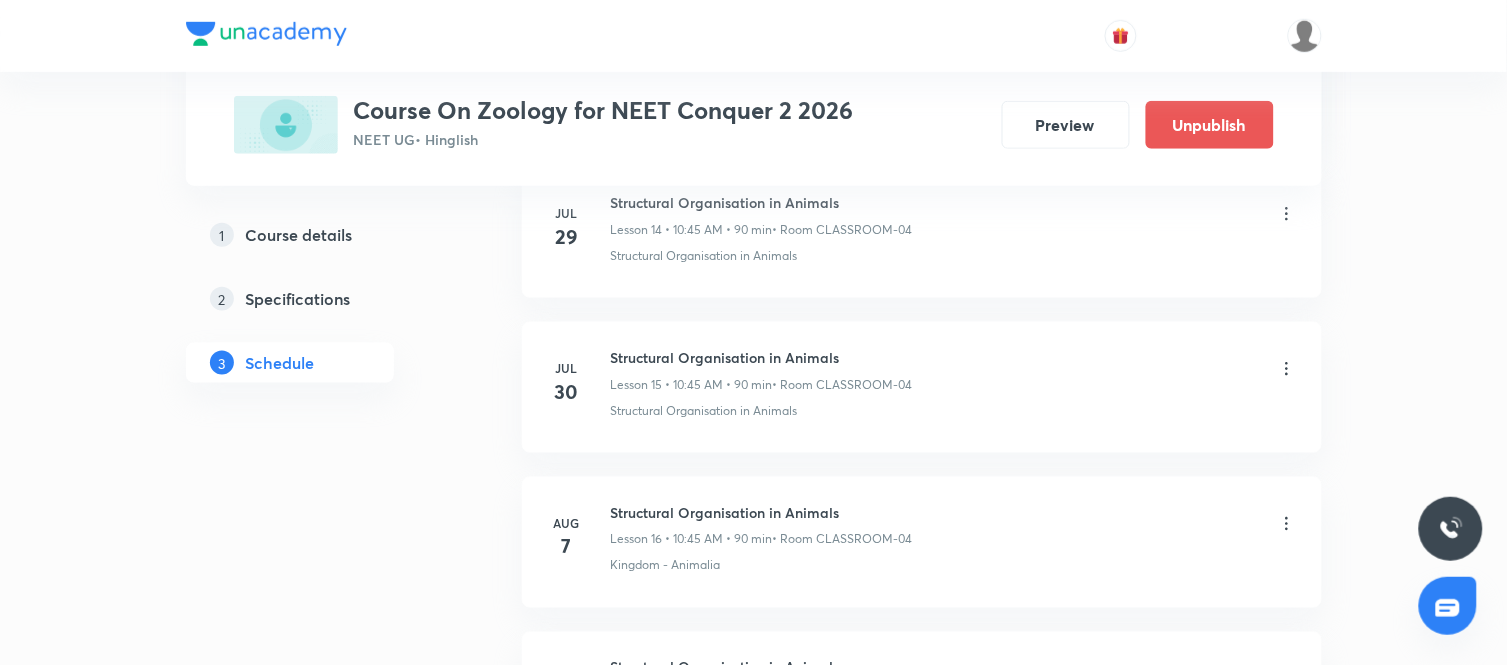scroll, scrollTop: 2657, scrollLeft: 0, axis: vertical 